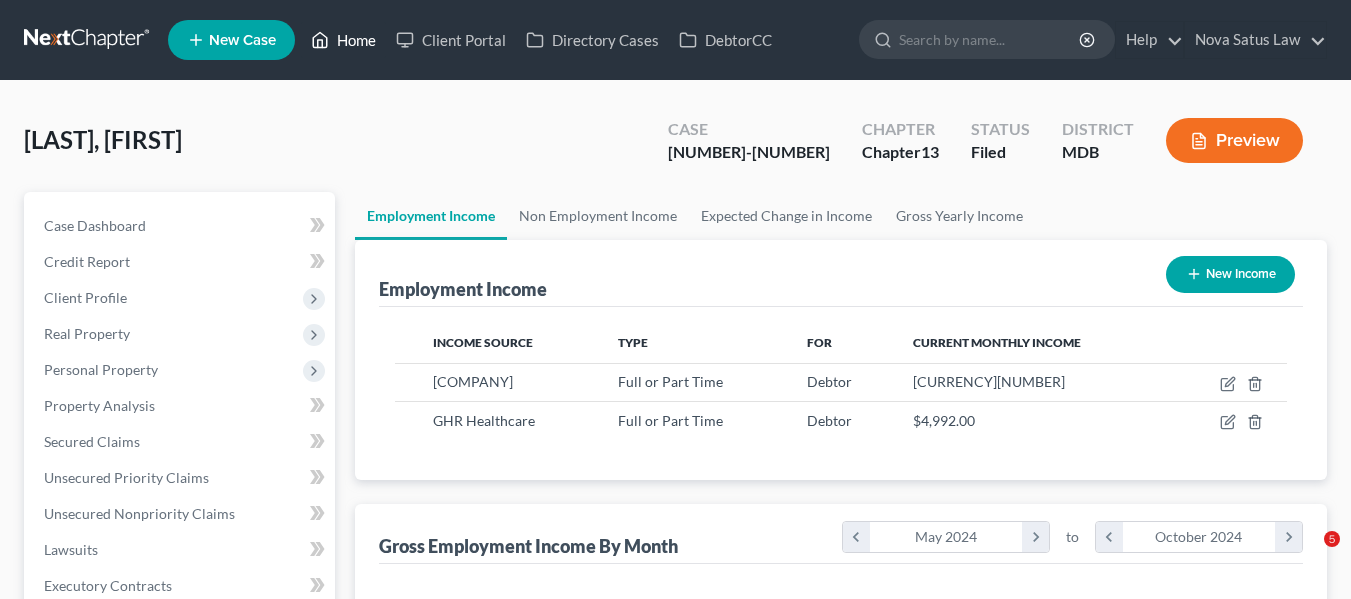 scroll, scrollTop: 20, scrollLeft: 0, axis: vertical 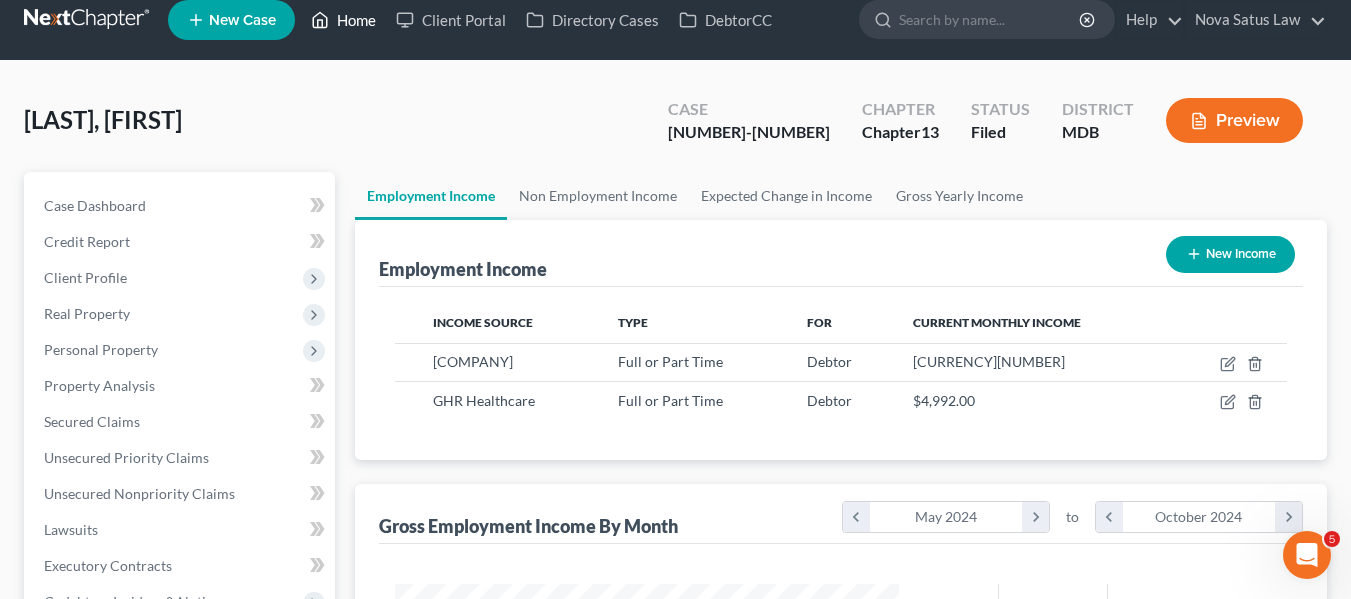 click on "Home" at bounding box center [343, 20] 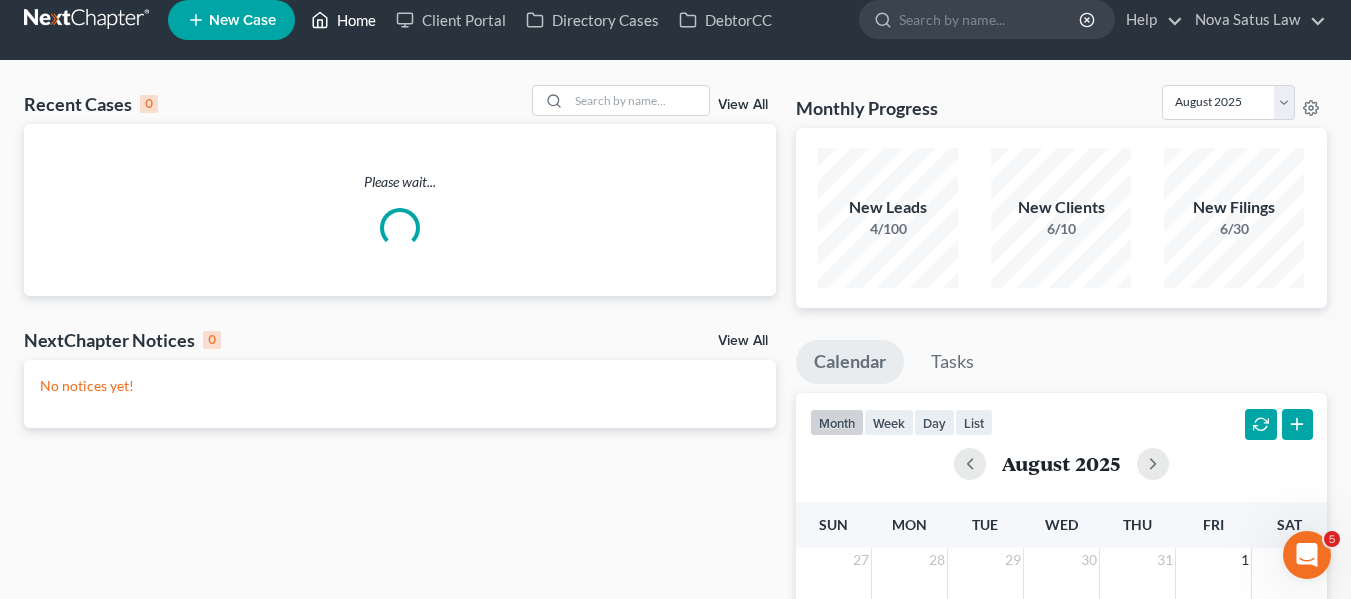 scroll, scrollTop: 0, scrollLeft: 0, axis: both 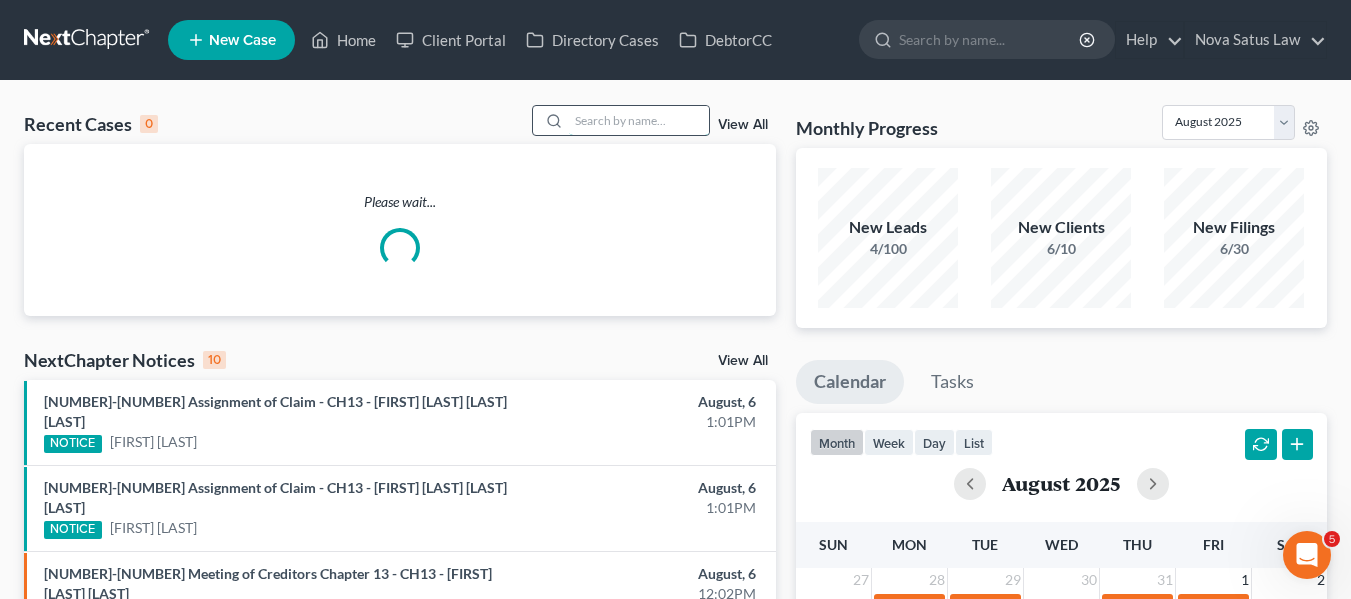 click at bounding box center (639, 120) 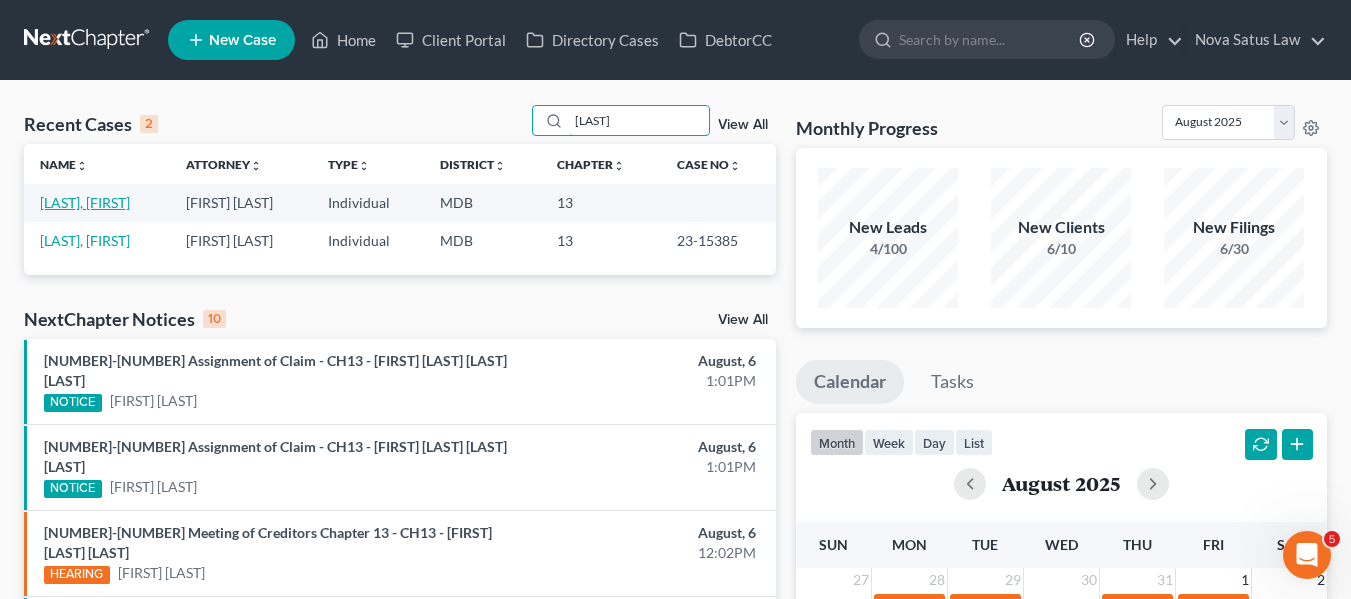 type on "[LAST]" 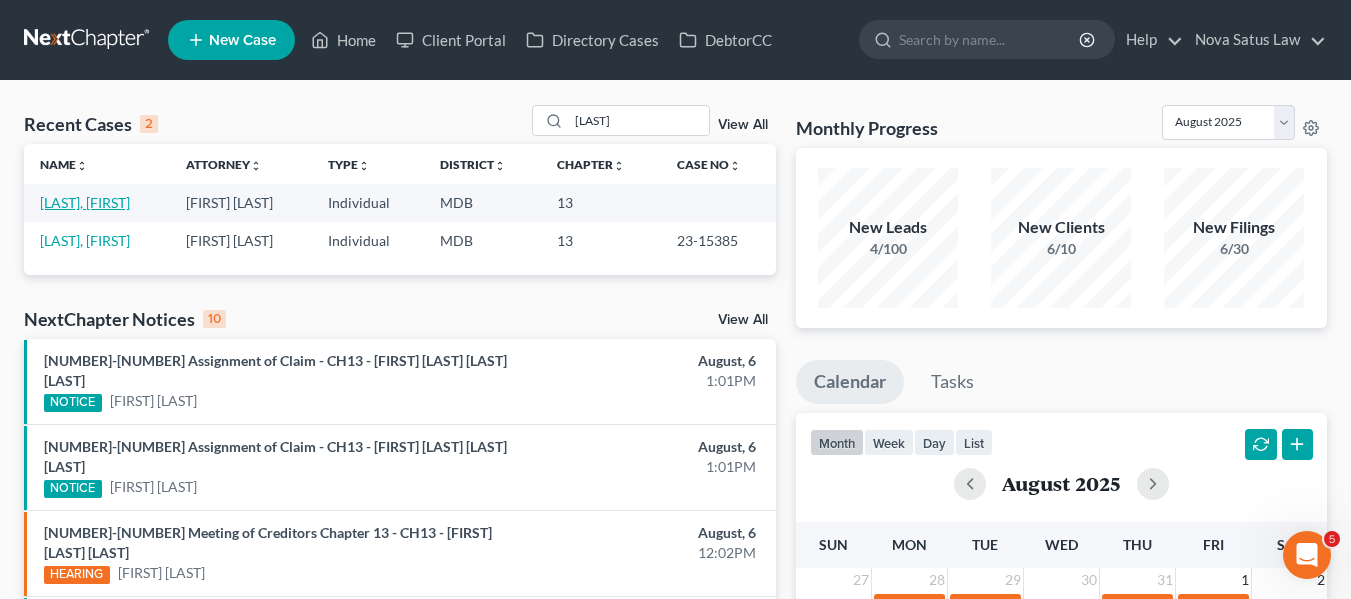 click on "[LAST], [FIRST]" at bounding box center (85, 202) 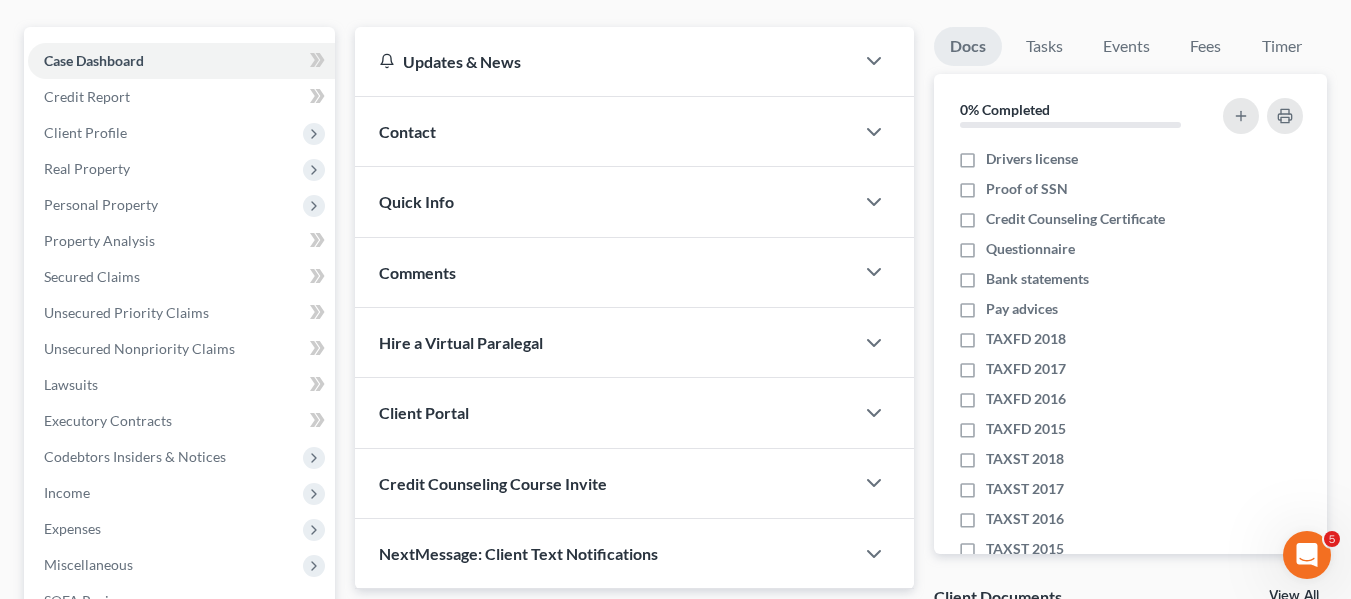 scroll, scrollTop: 170, scrollLeft: 0, axis: vertical 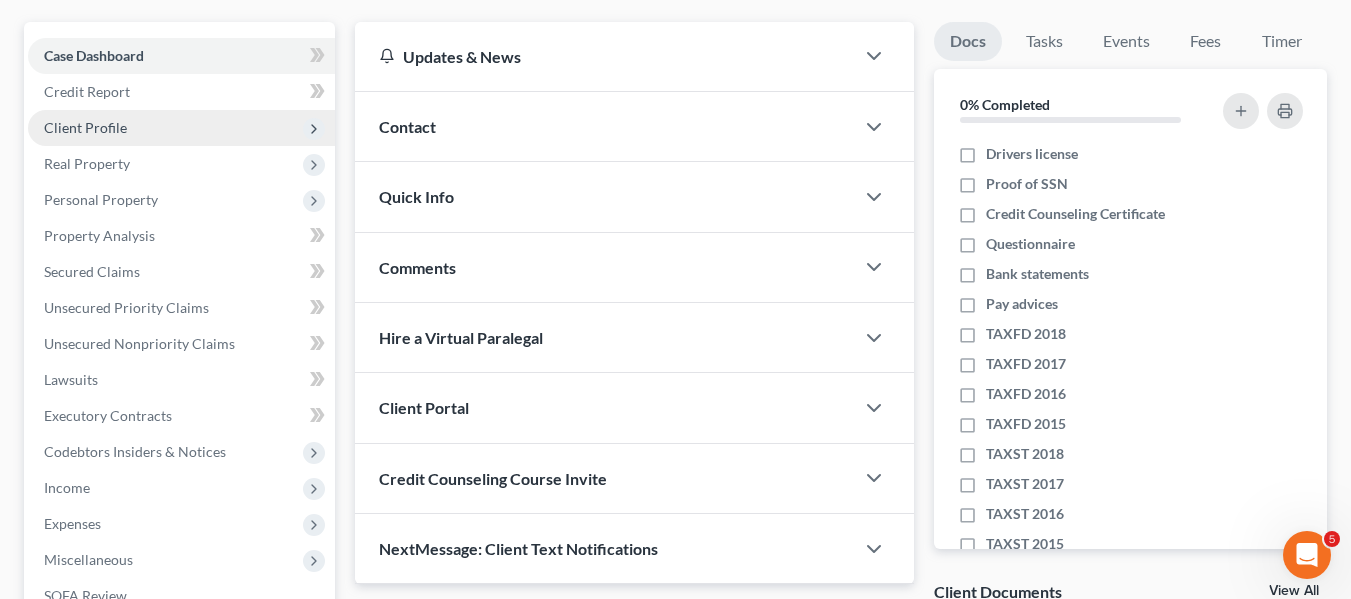 click on "Client Profile" at bounding box center (85, 127) 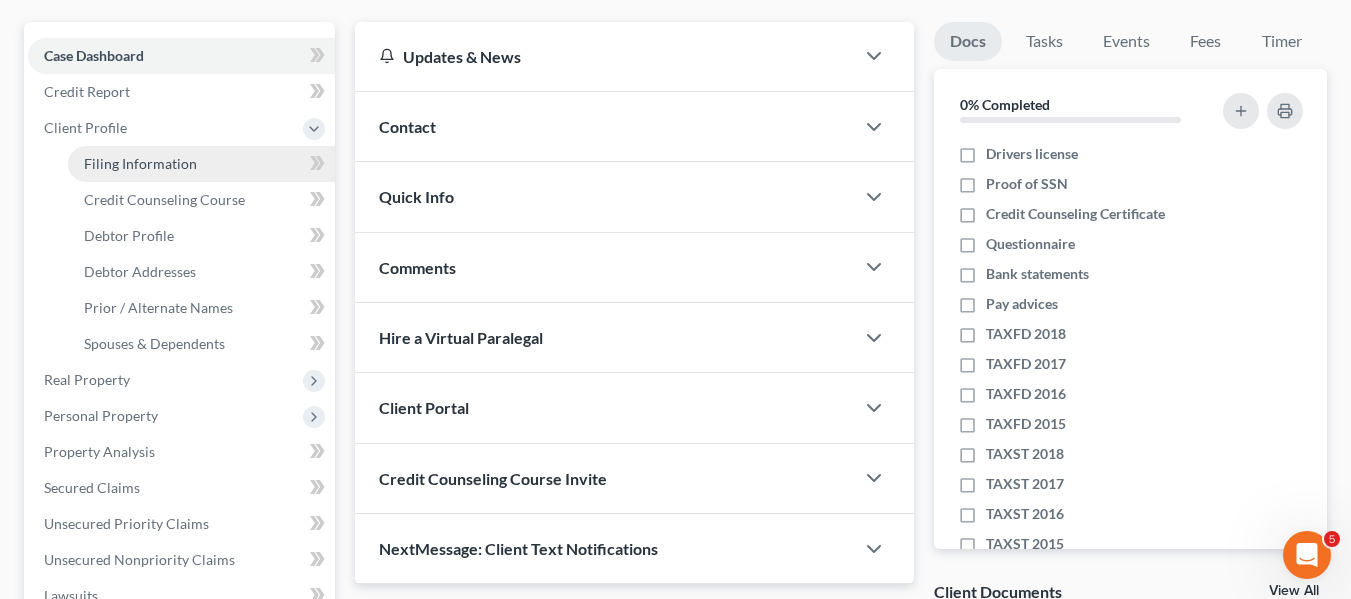 click on "Filing Information" at bounding box center (201, 164) 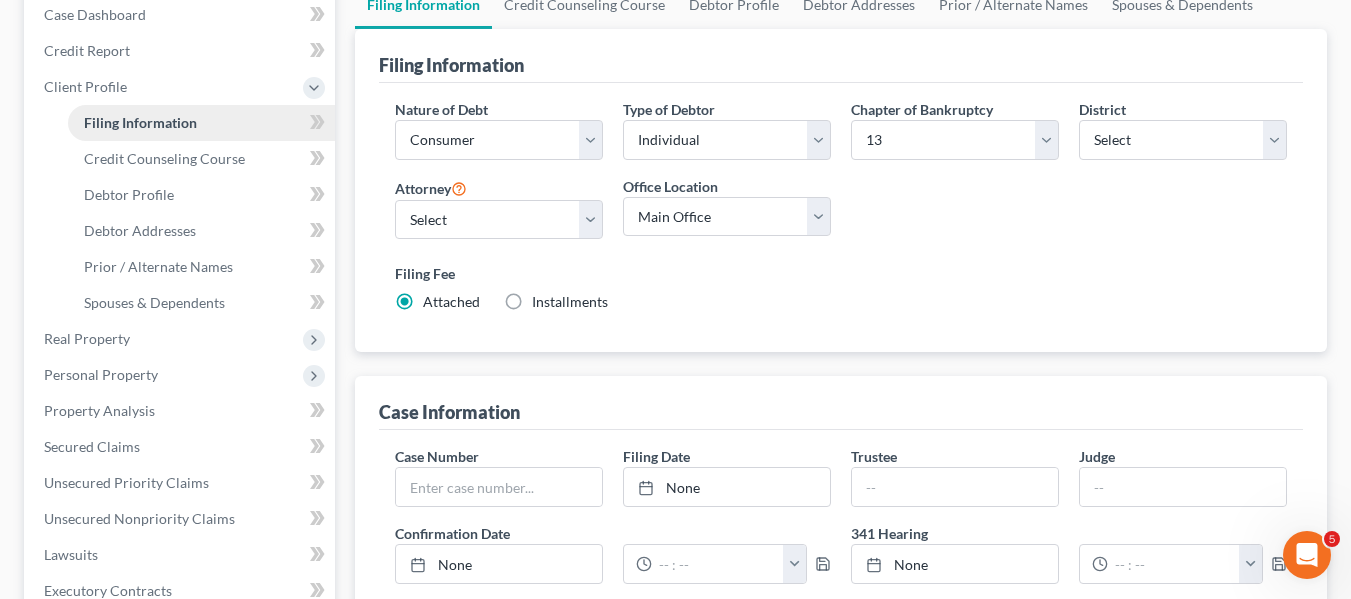 scroll, scrollTop: 215, scrollLeft: 0, axis: vertical 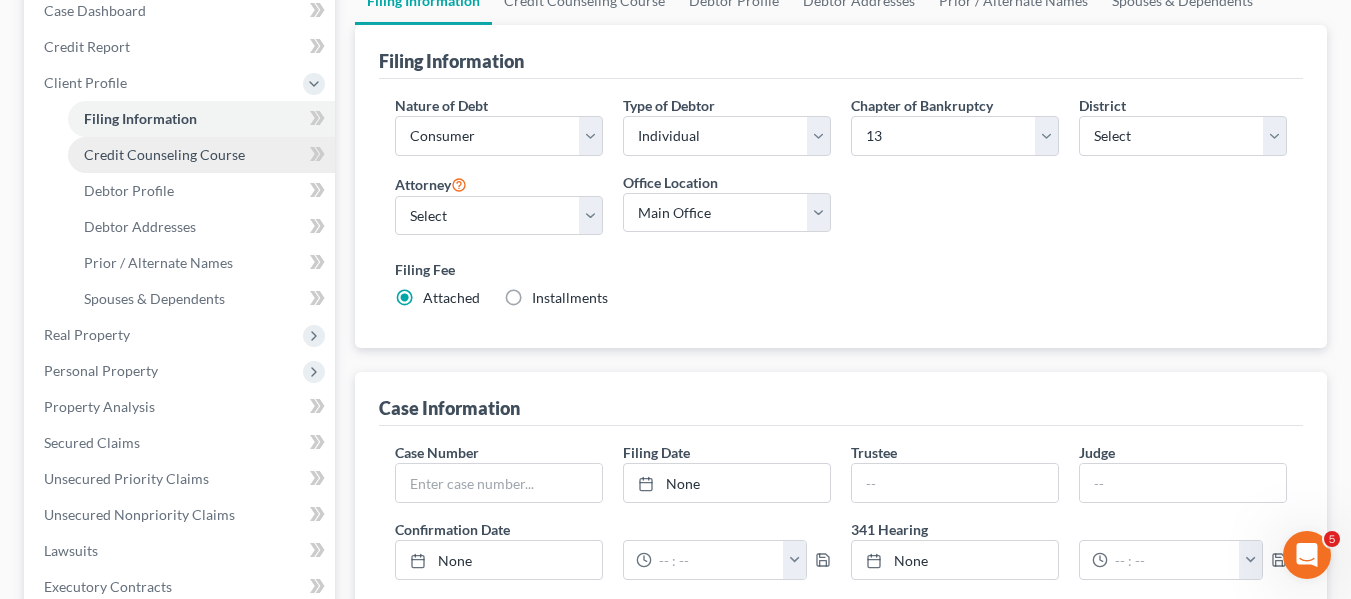 click on "Credit Counseling Course" at bounding box center (164, 154) 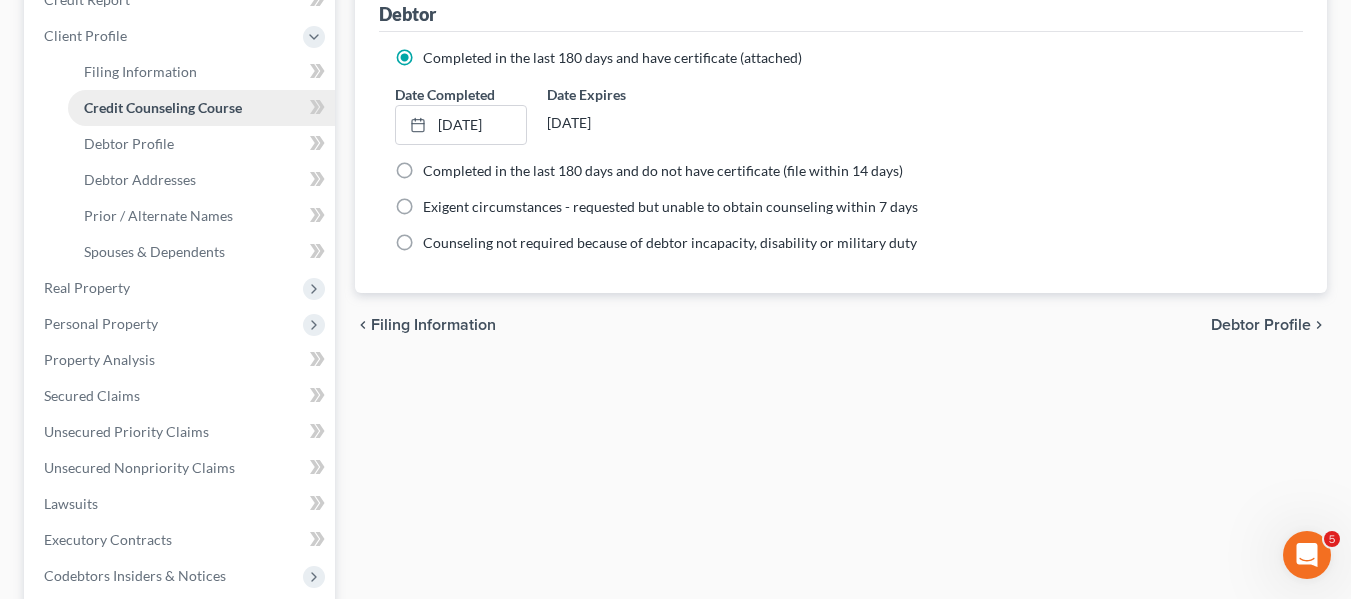 scroll, scrollTop: 263, scrollLeft: 0, axis: vertical 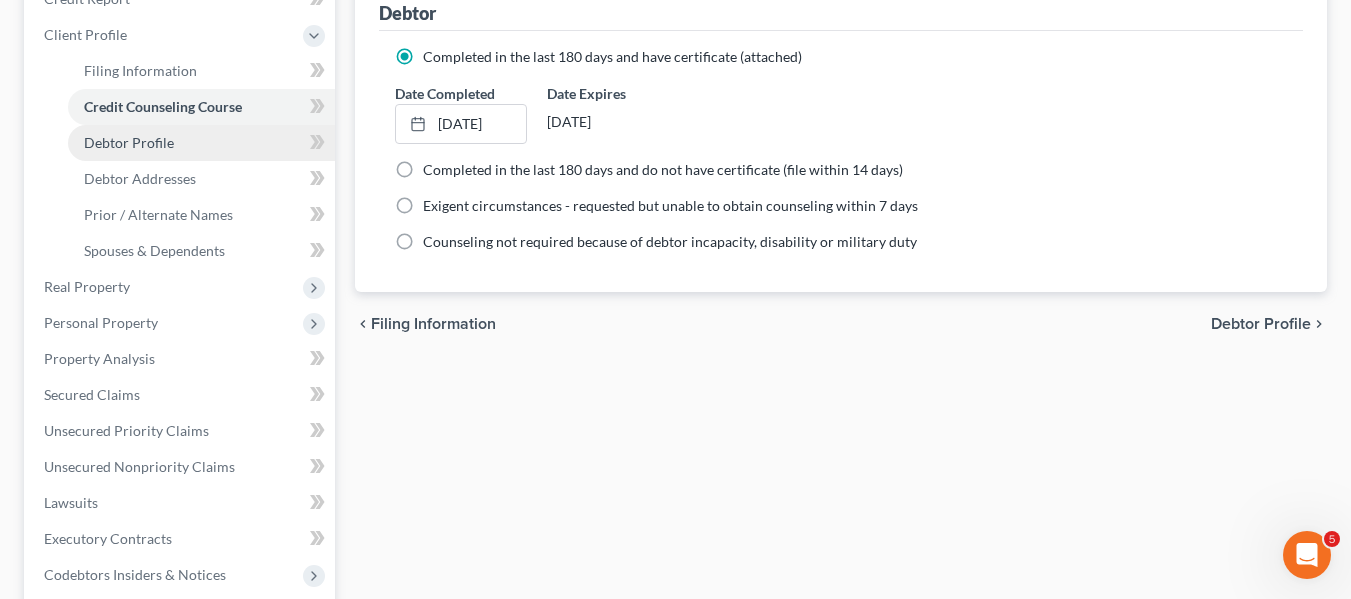 click on "Debtor Profile" at bounding box center (129, 142) 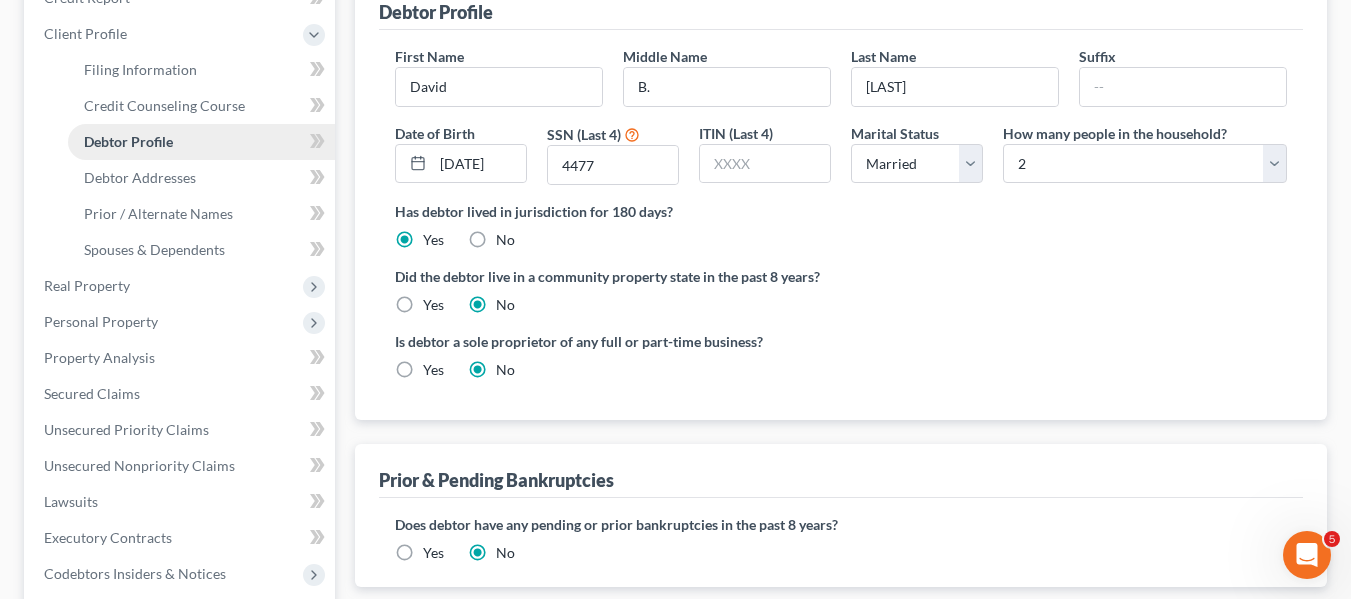 scroll, scrollTop: 351, scrollLeft: 0, axis: vertical 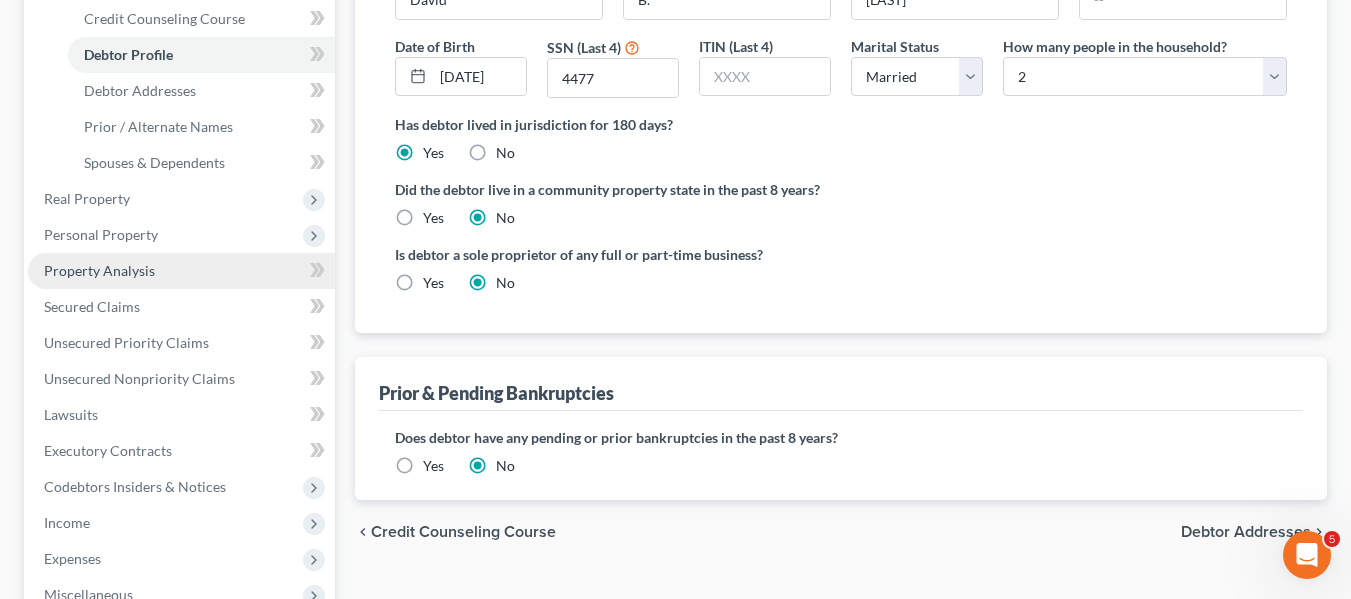click on "Property Analysis" at bounding box center [181, 271] 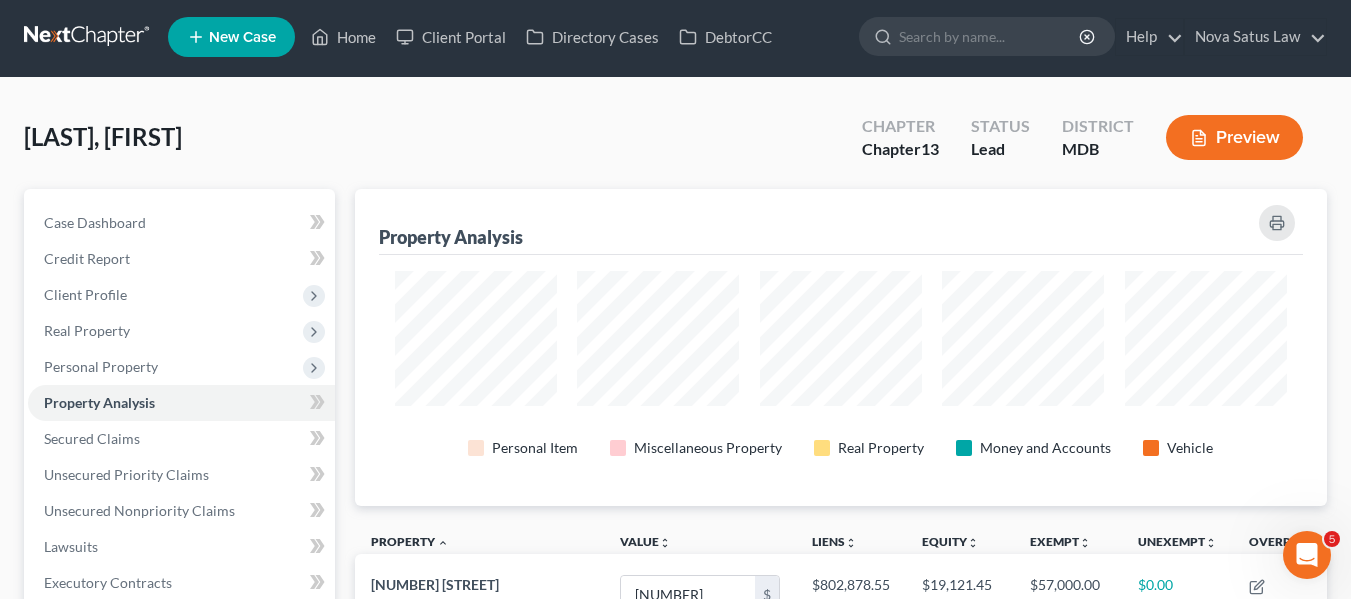 scroll, scrollTop: 0, scrollLeft: 0, axis: both 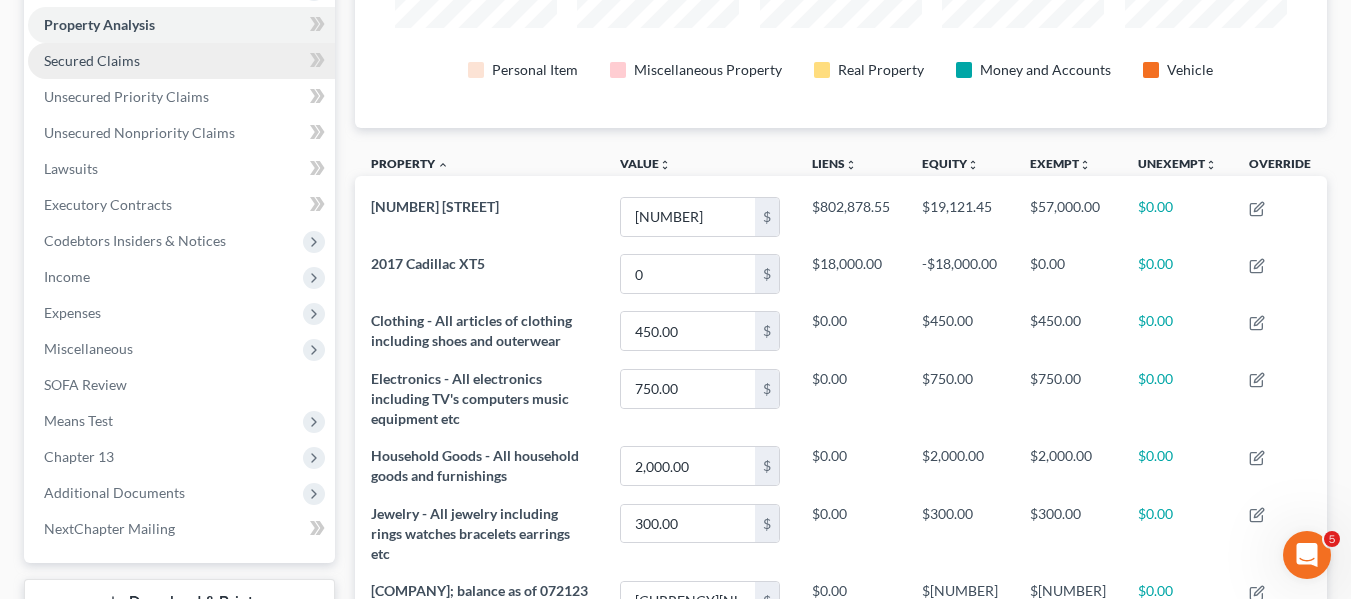 click on "Secured Claims" at bounding box center (181, 61) 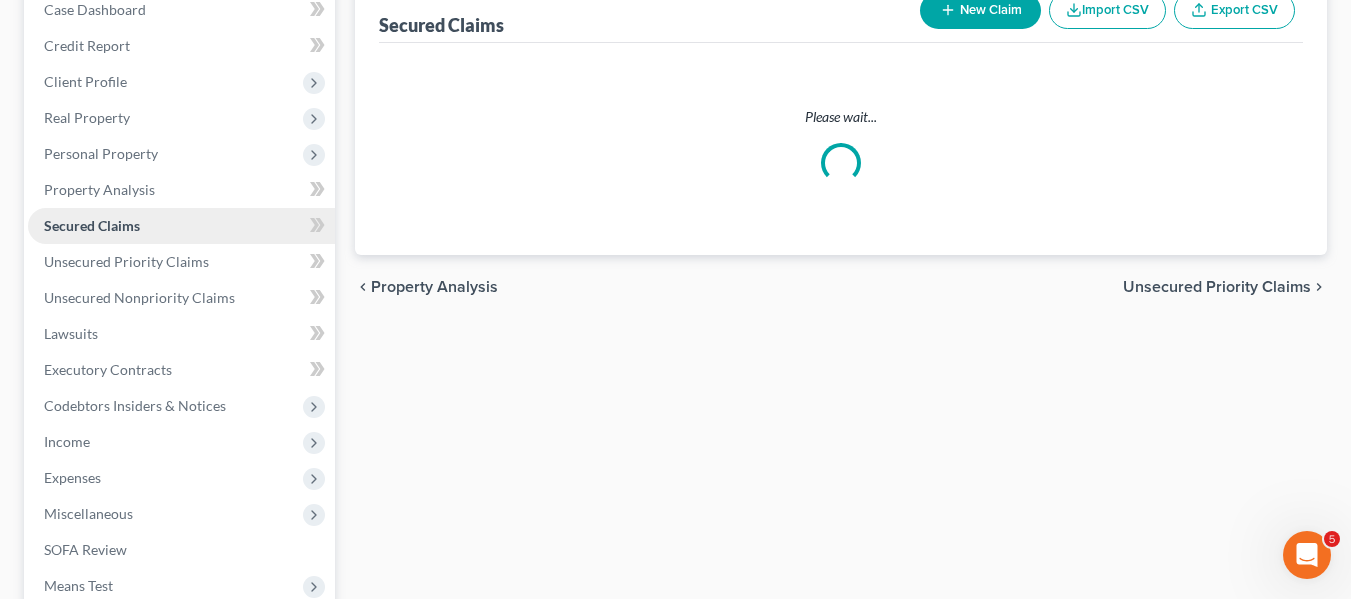 scroll, scrollTop: 13, scrollLeft: 0, axis: vertical 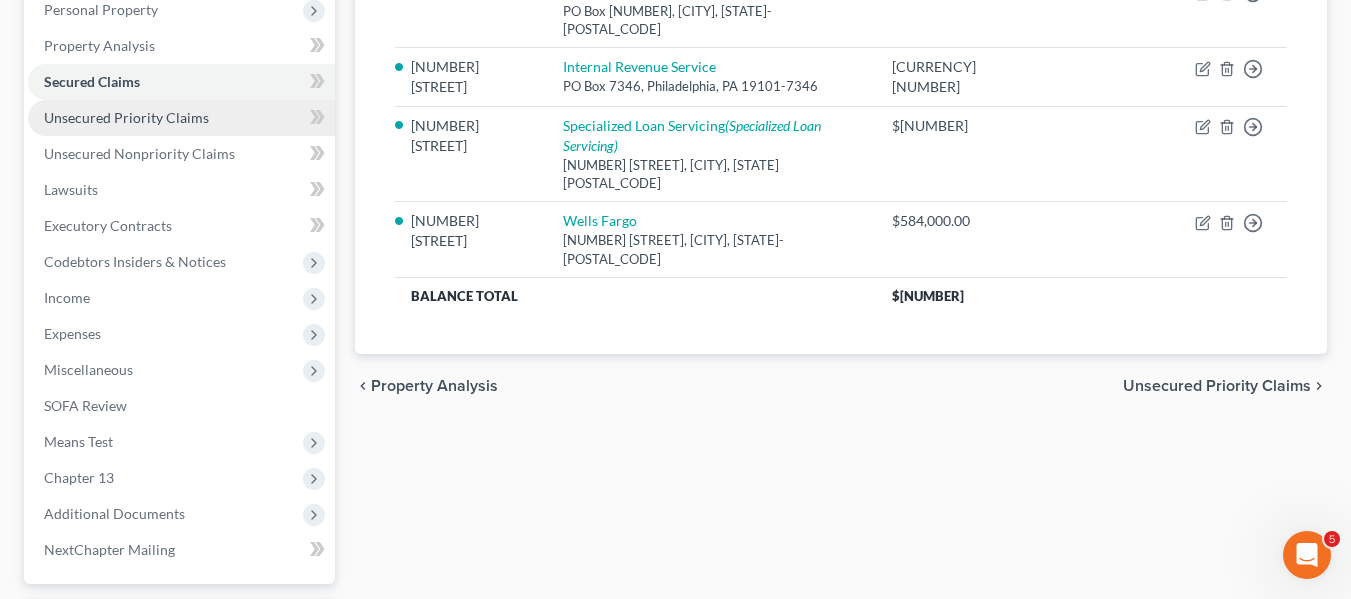 click on "Unsecured Priority Claims" at bounding box center [181, 118] 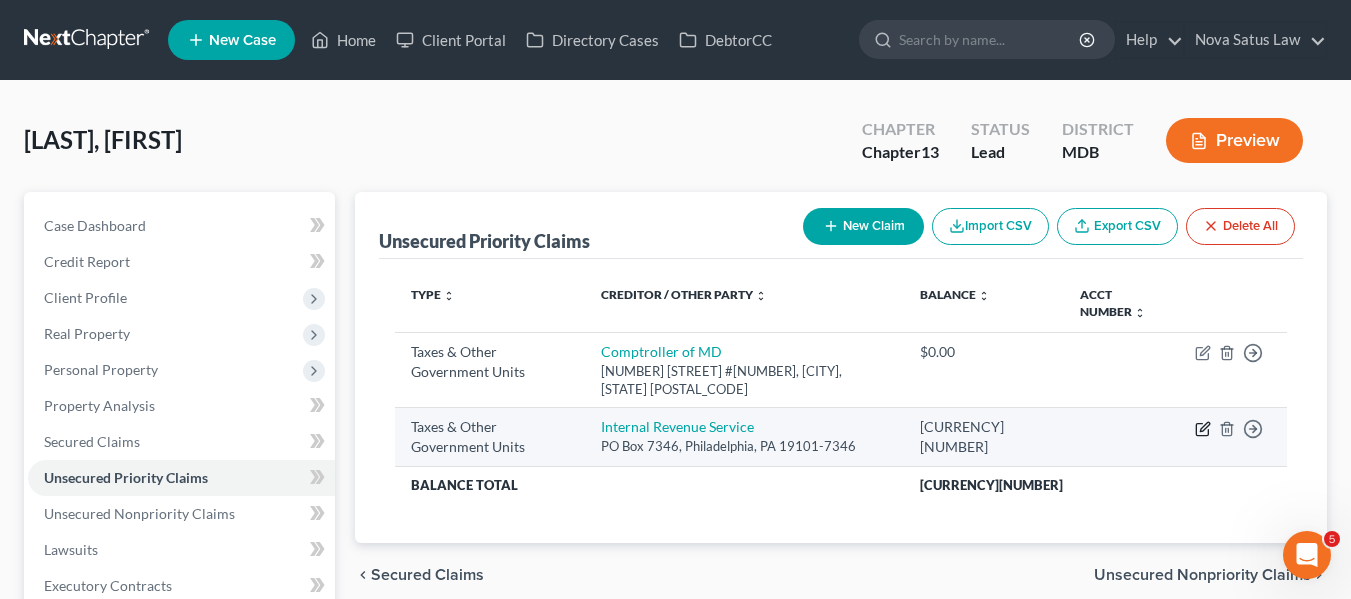 click 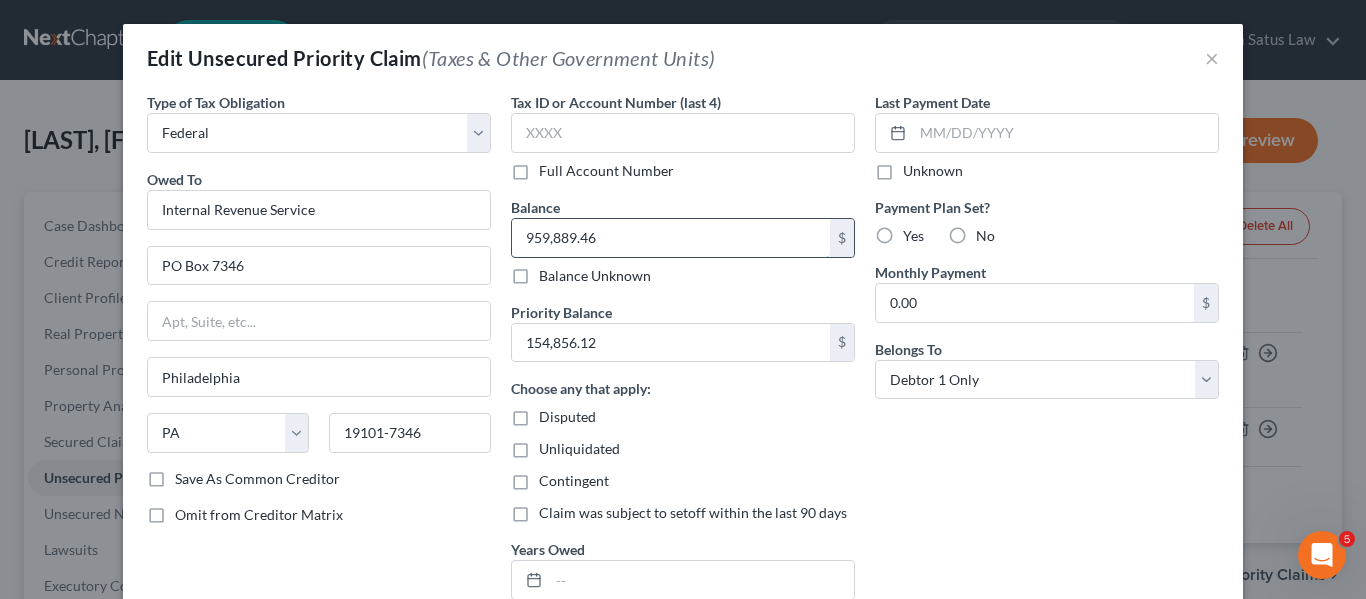 click on "959,889.46" at bounding box center [671, 238] 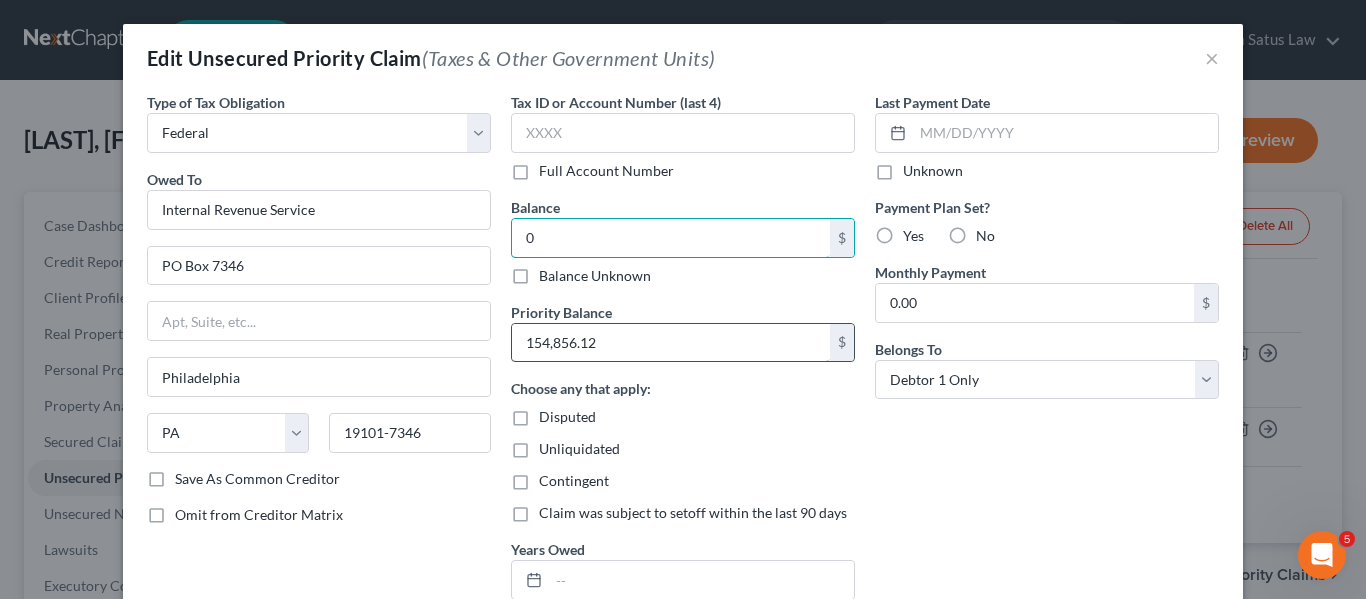 type on "0" 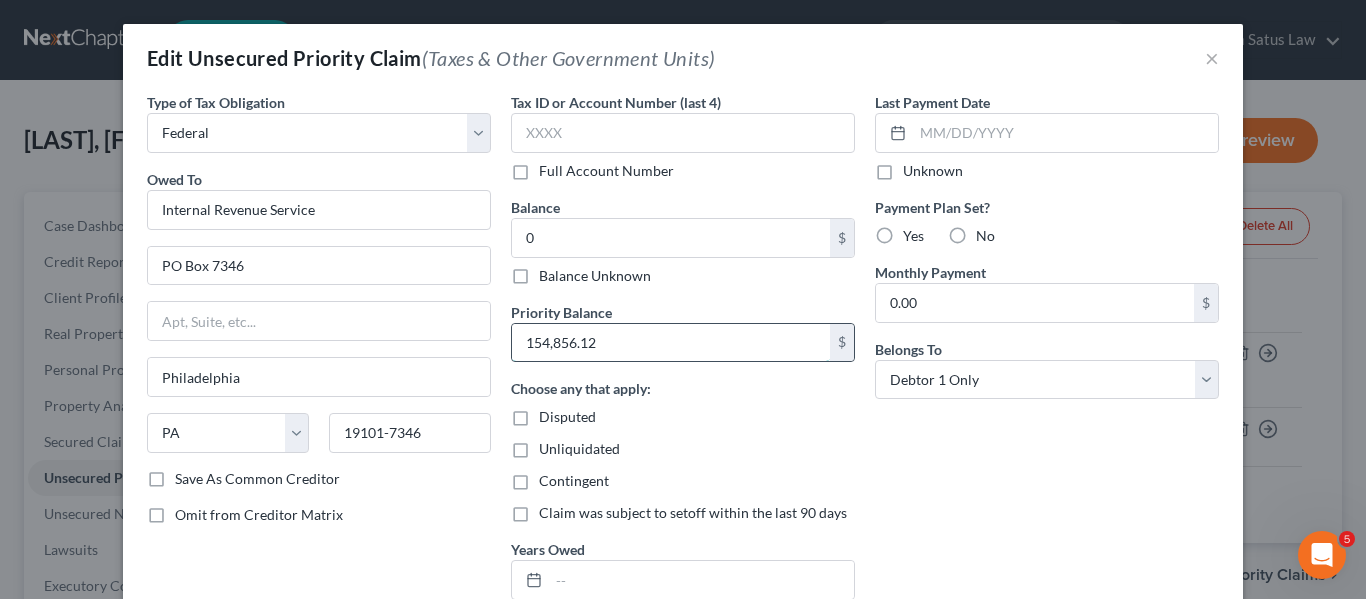 click on "154,856.12" at bounding box center [671, 343] 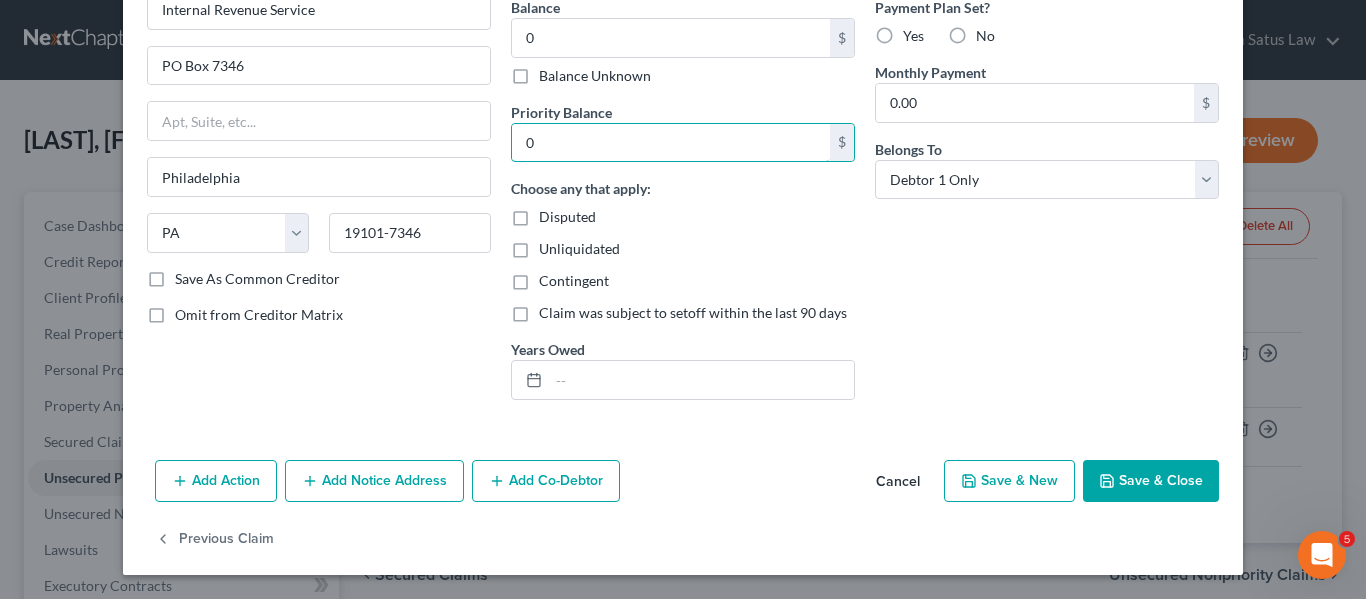 type on "0" 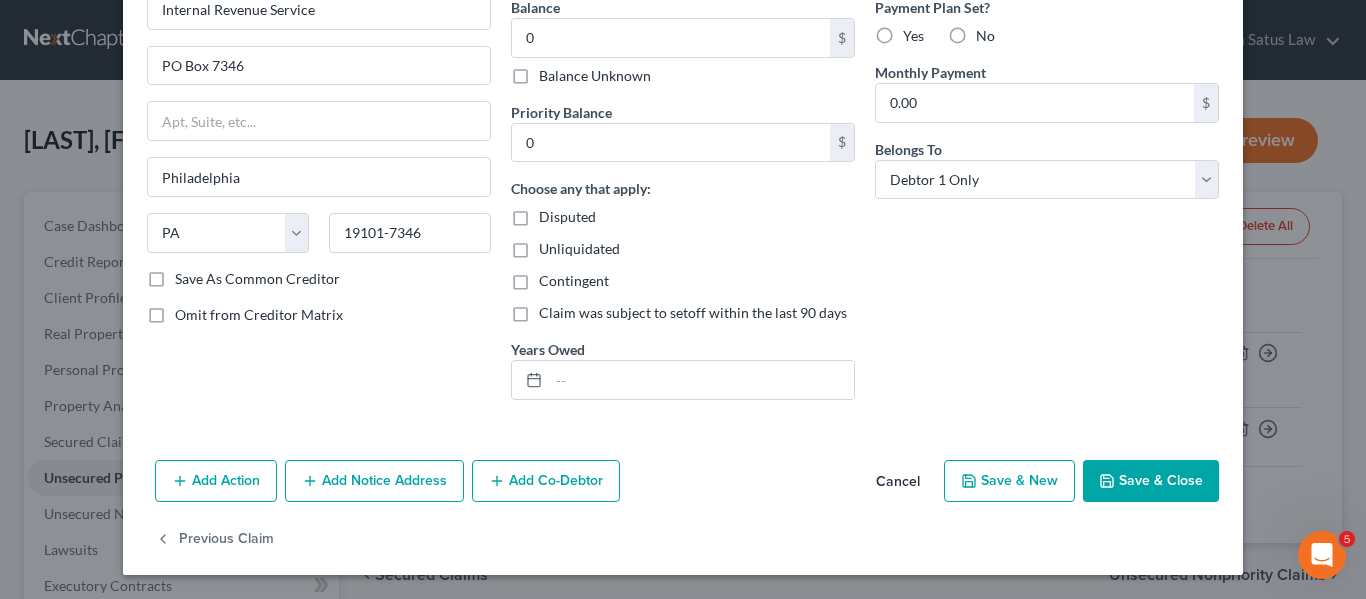 click on "Save & Close" at bounding box center (1151, 481) 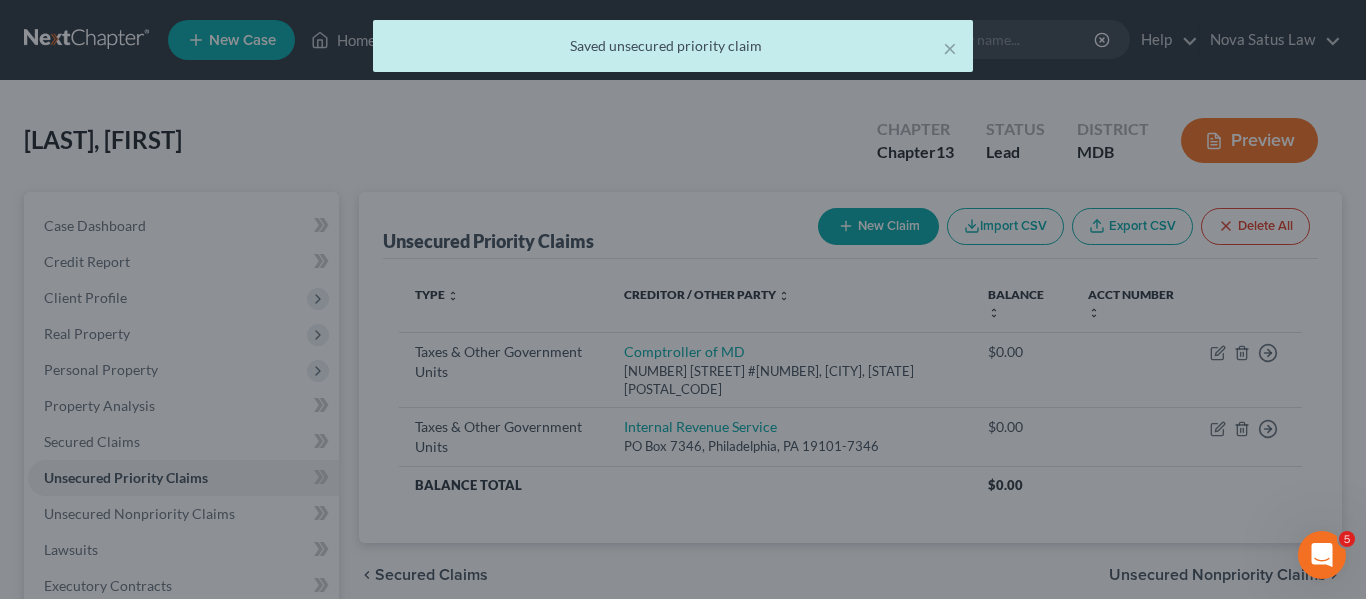 type on "0.00" 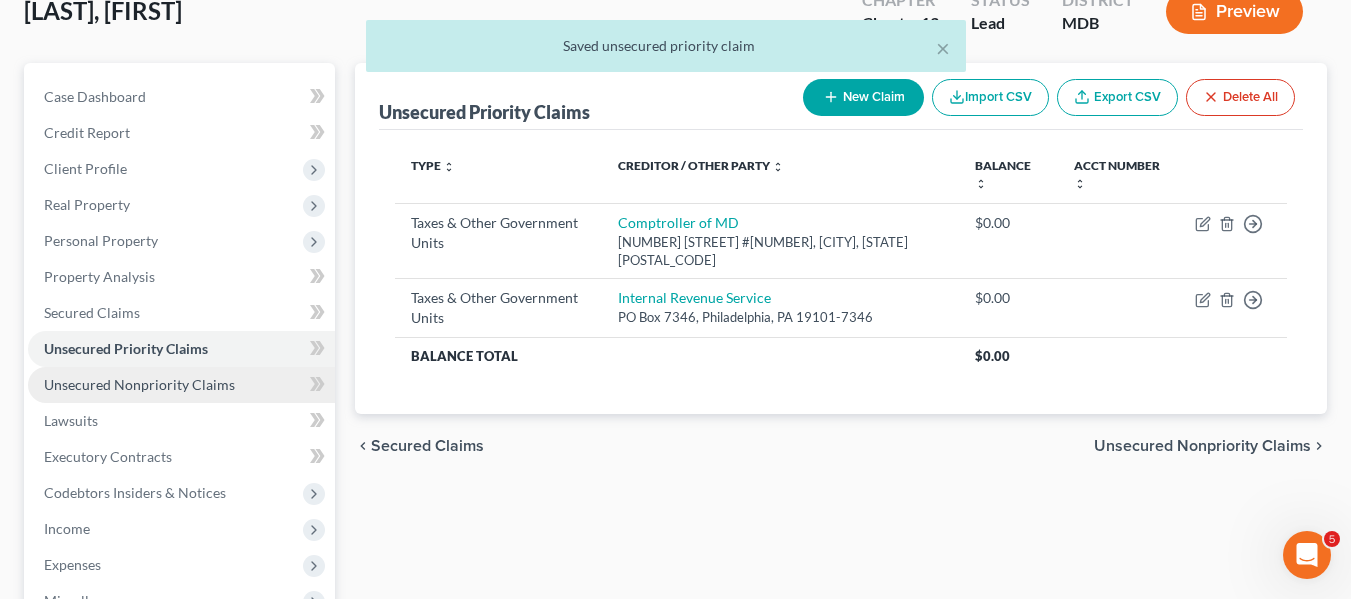 click on "Unsecured Nonpriority Claims" at bounding box center [139, 384] 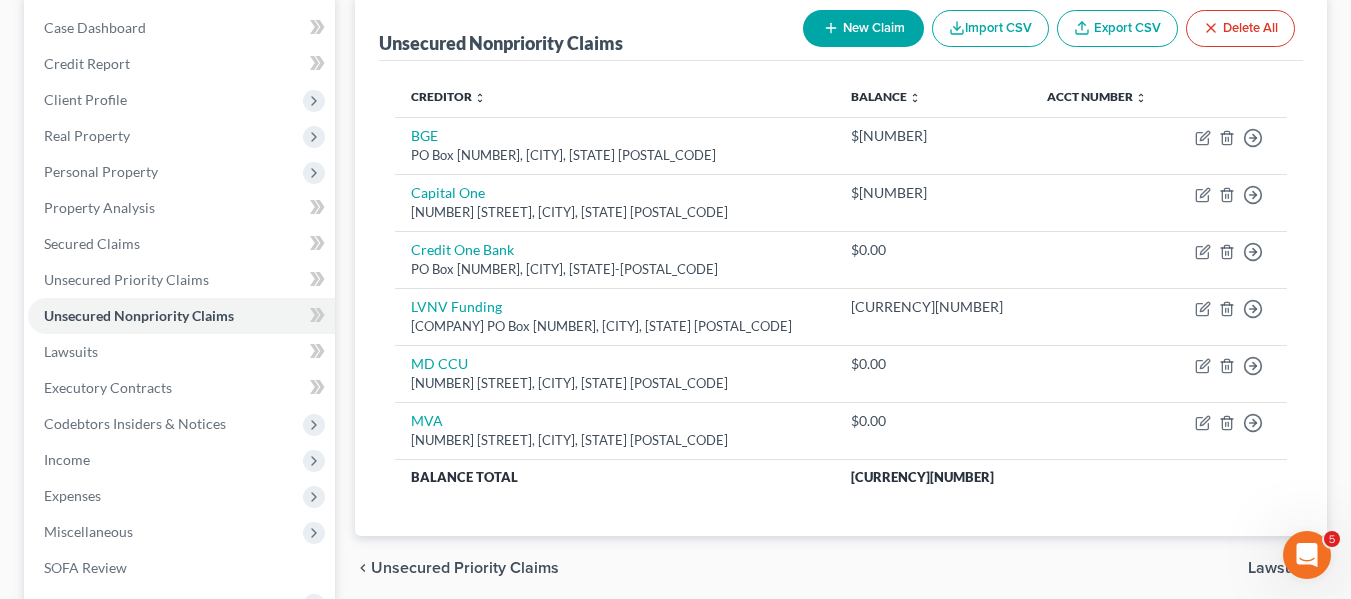 click 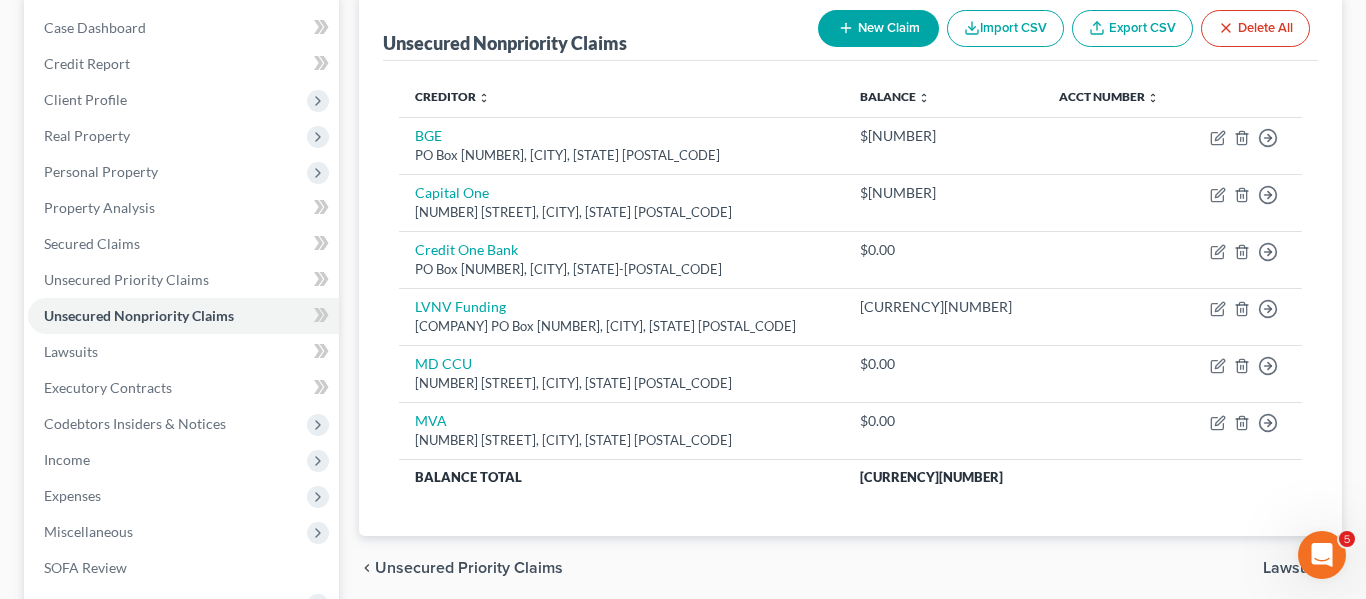 select on "0" 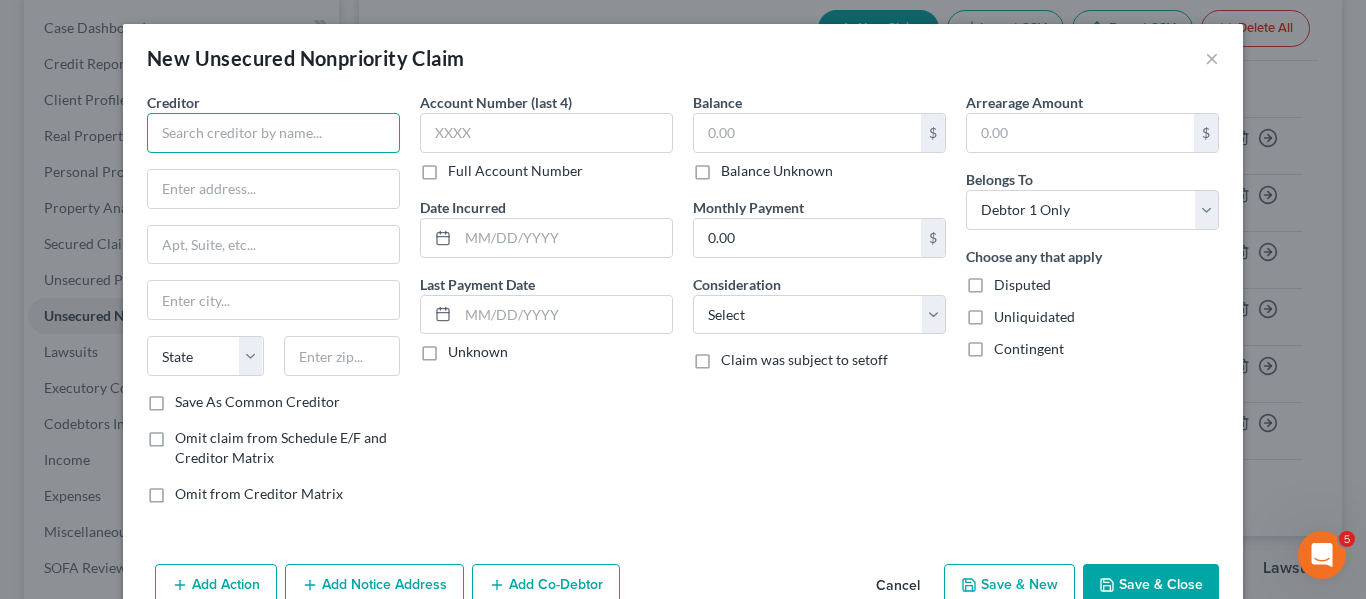 click at bounding box center [273, 133] 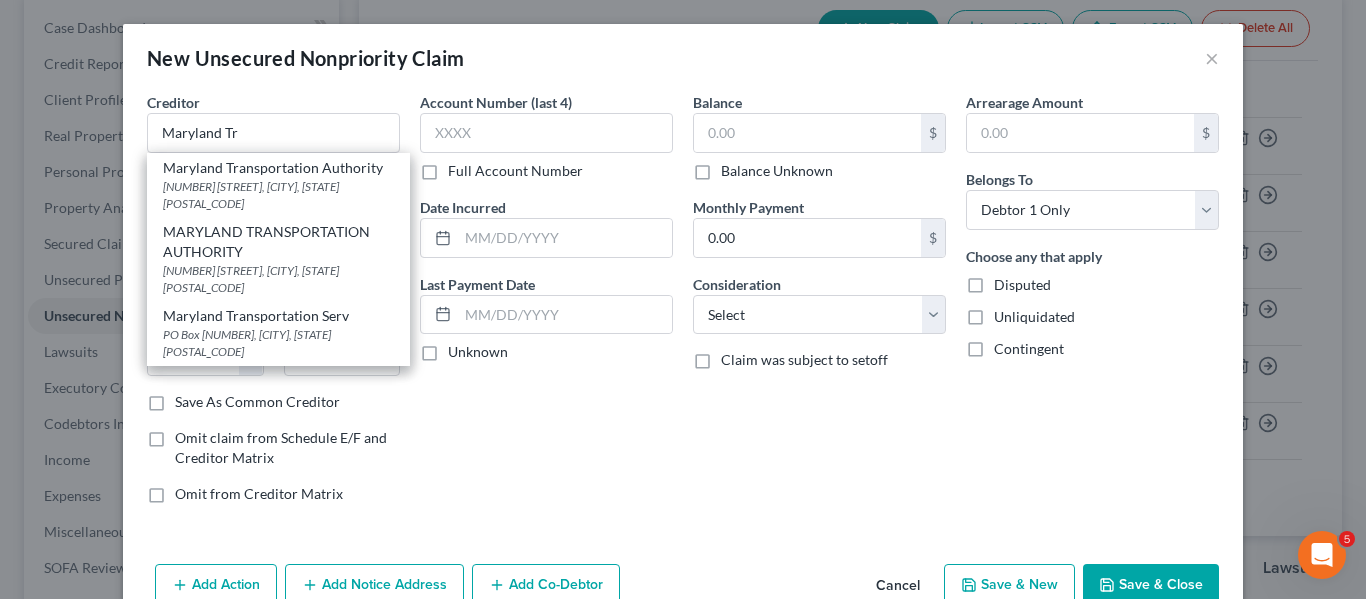 click on "[NUMBER] [STREET], [CITY], [STATE] [POSTAL_CODE]" at bounding box center (278, 195) 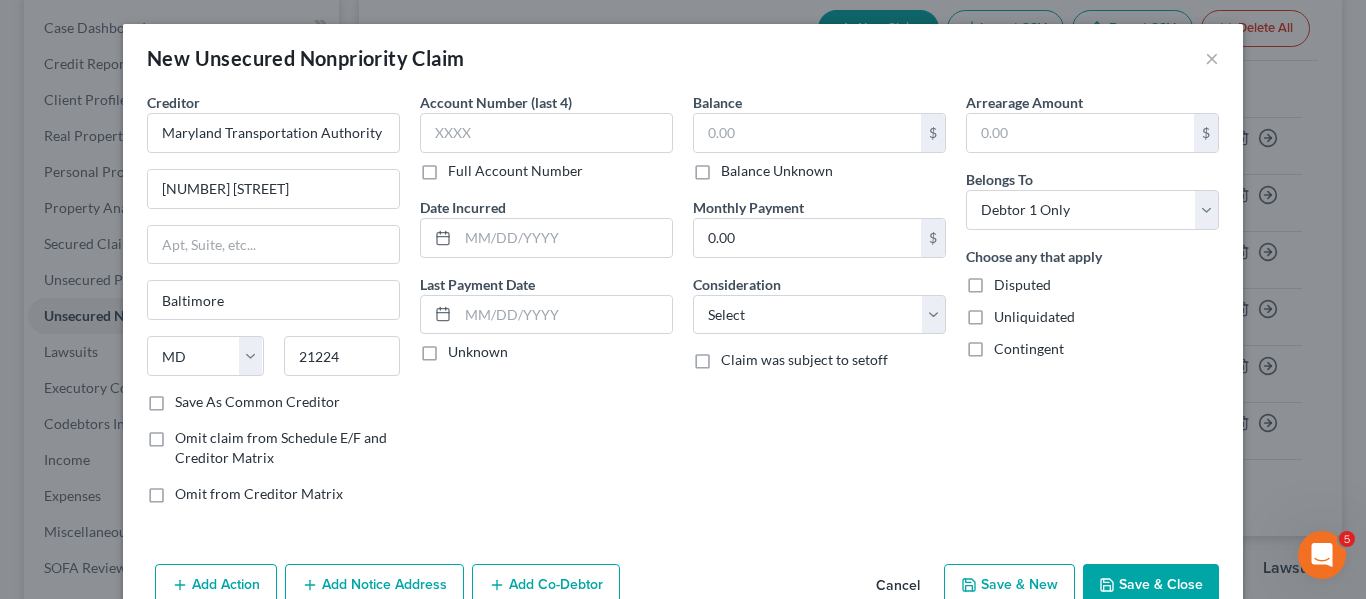 click on "Save & Close" at bounding box center (1151, 585) 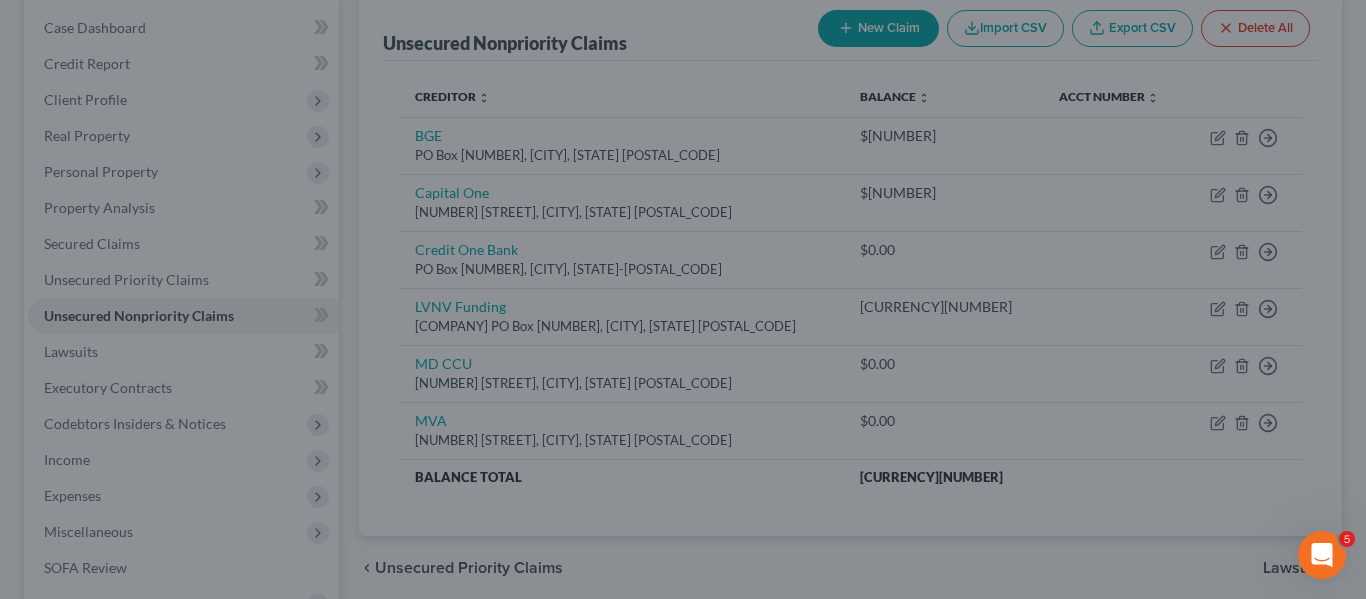 type on "0.00" 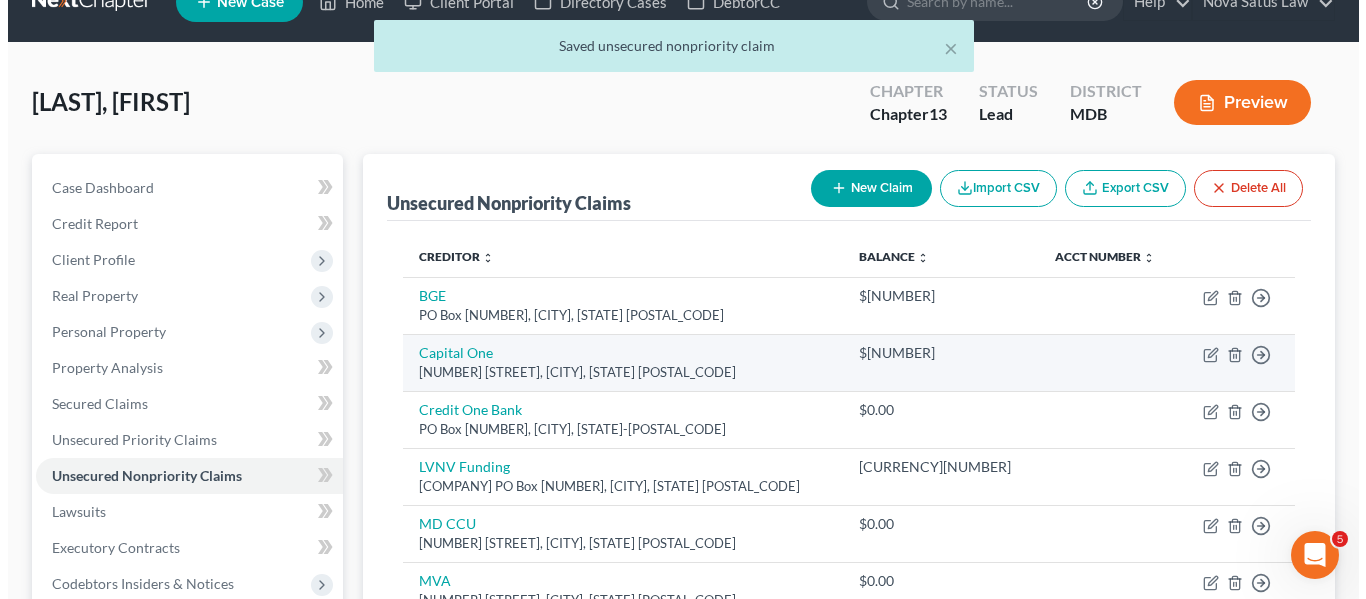 scroll, scrollTop: 0, scrollLeft: 0, axis: both 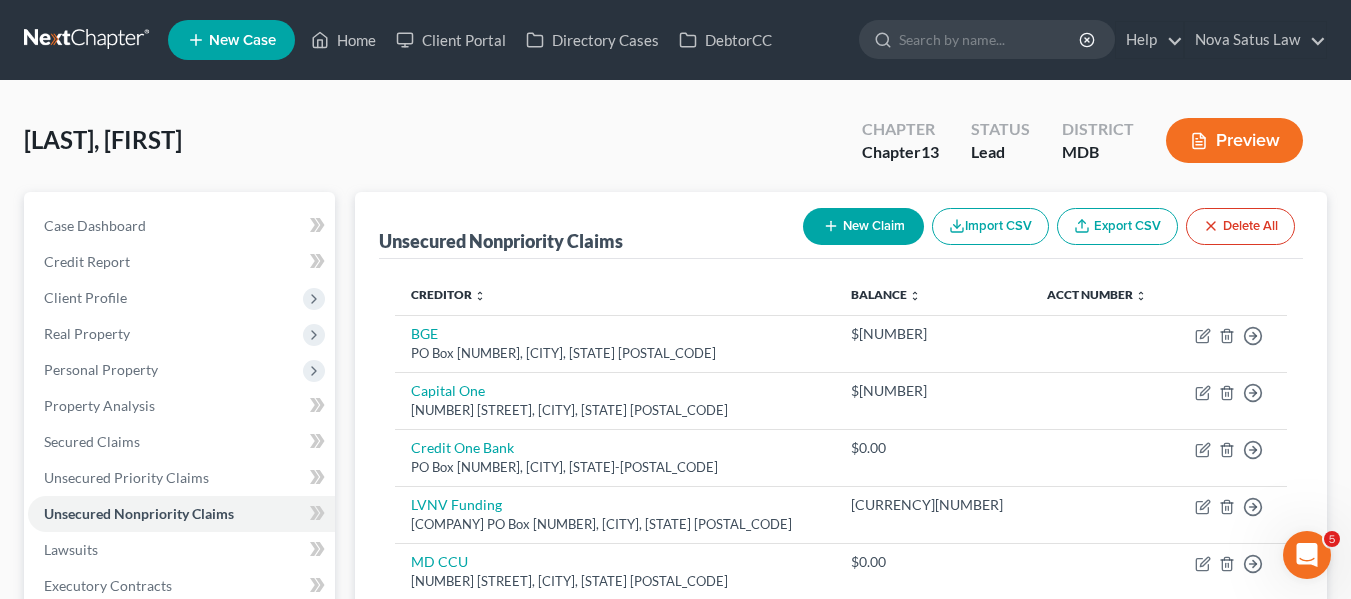 click 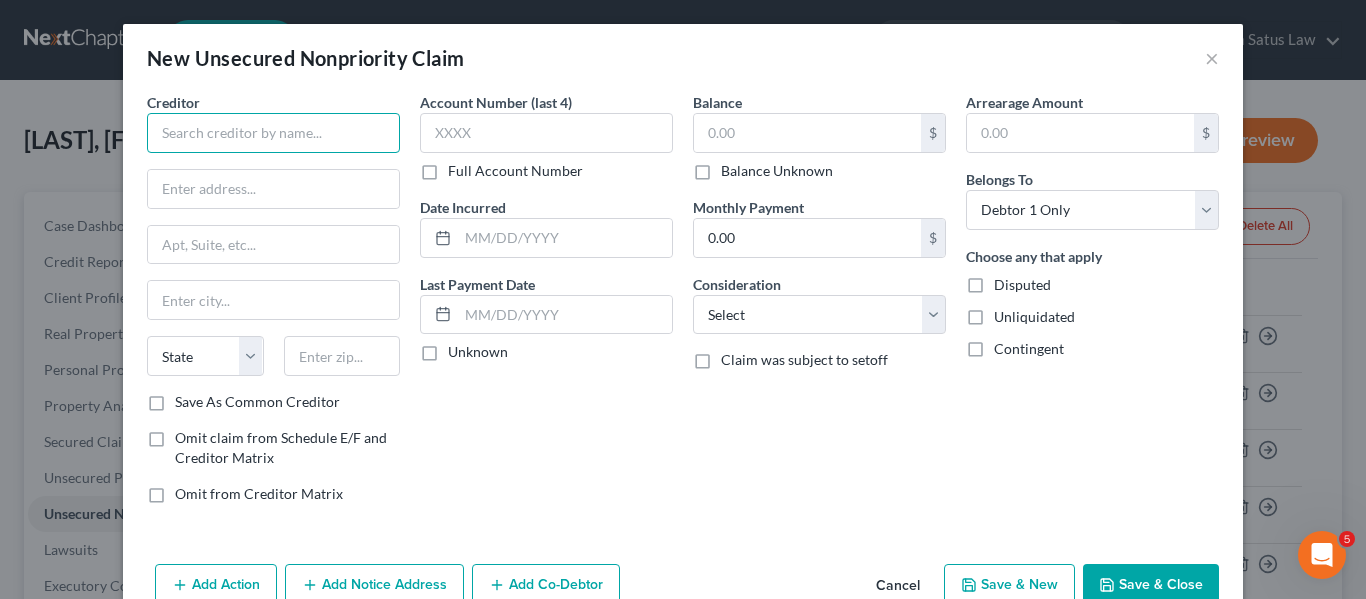 click at bounding box center (273, 133) 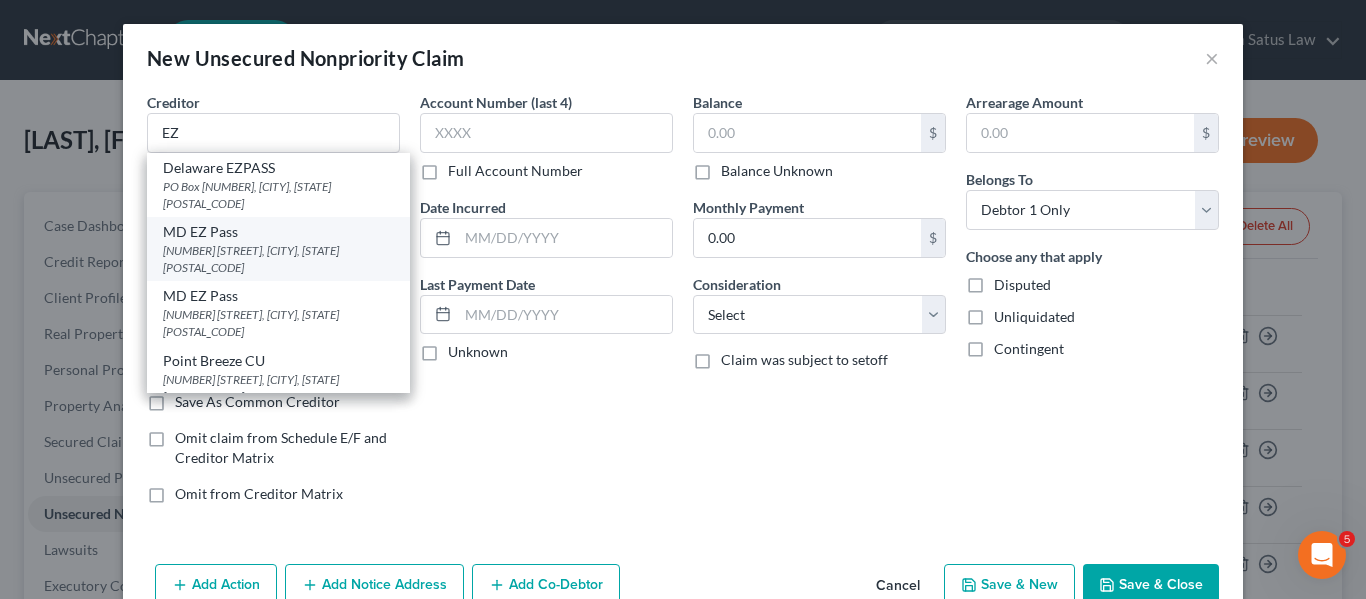 click on "MD  EZ Pass" at bounding box center (278, 232) 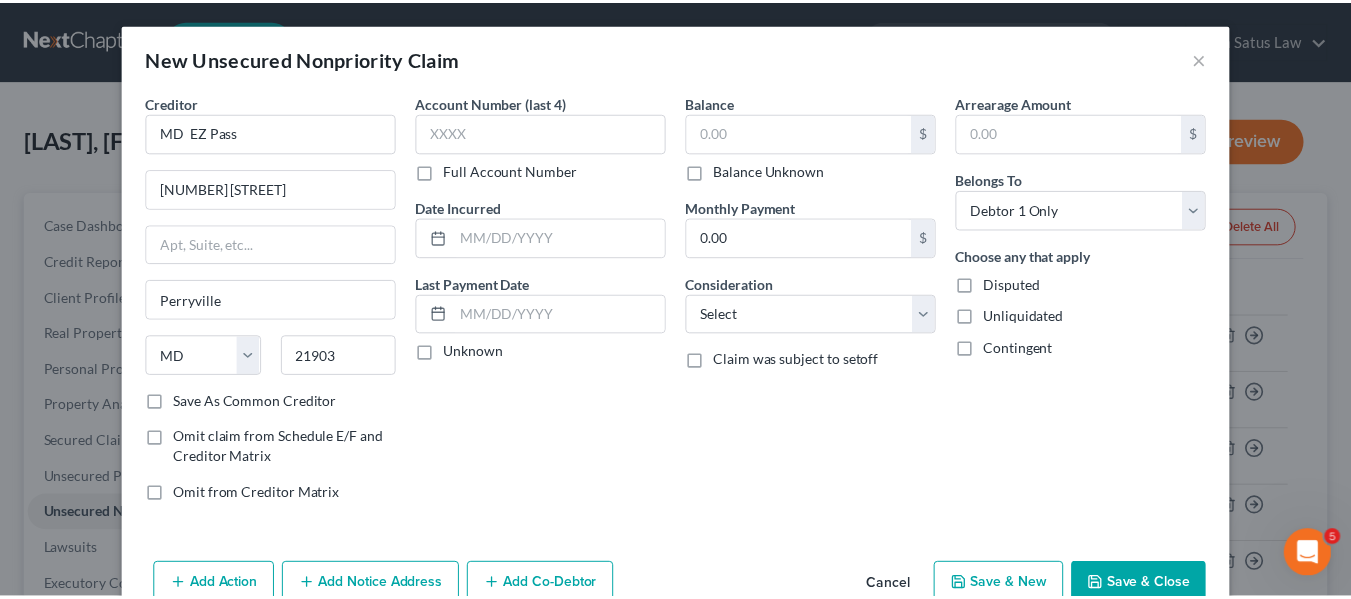 scroll, scrollTop: 47, scrollLeft: 0, axis: vertical 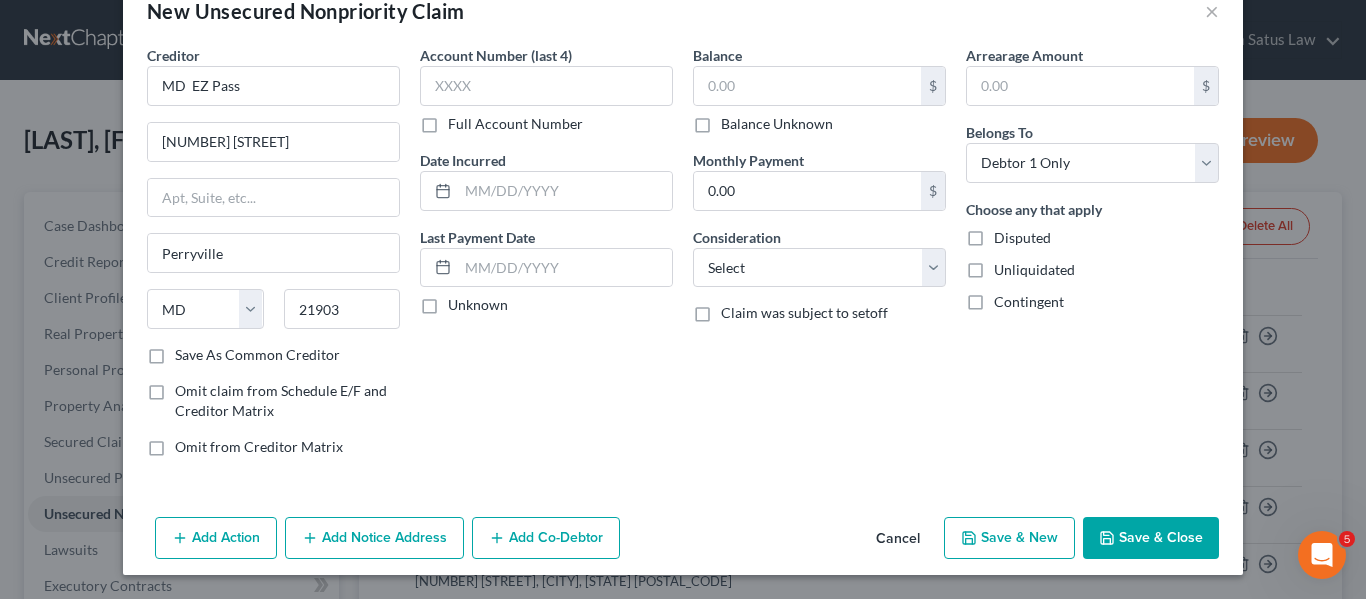 click on "Save & Close" at bounding box center [1151, 538] 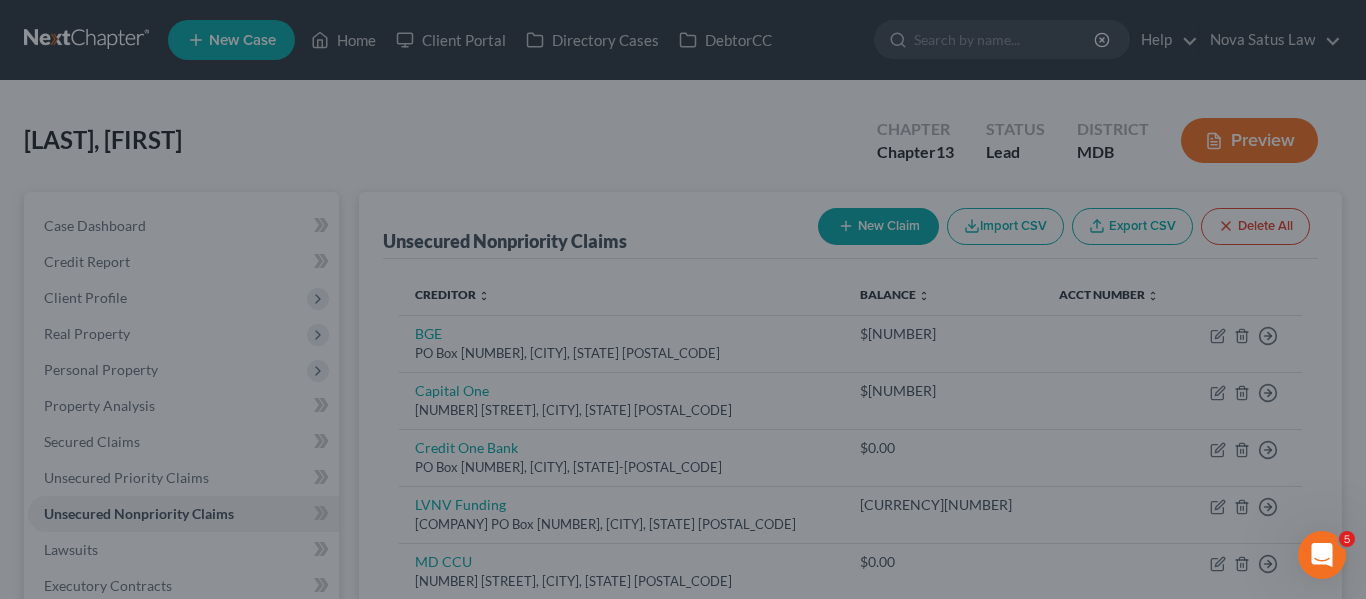 type on "0.00" 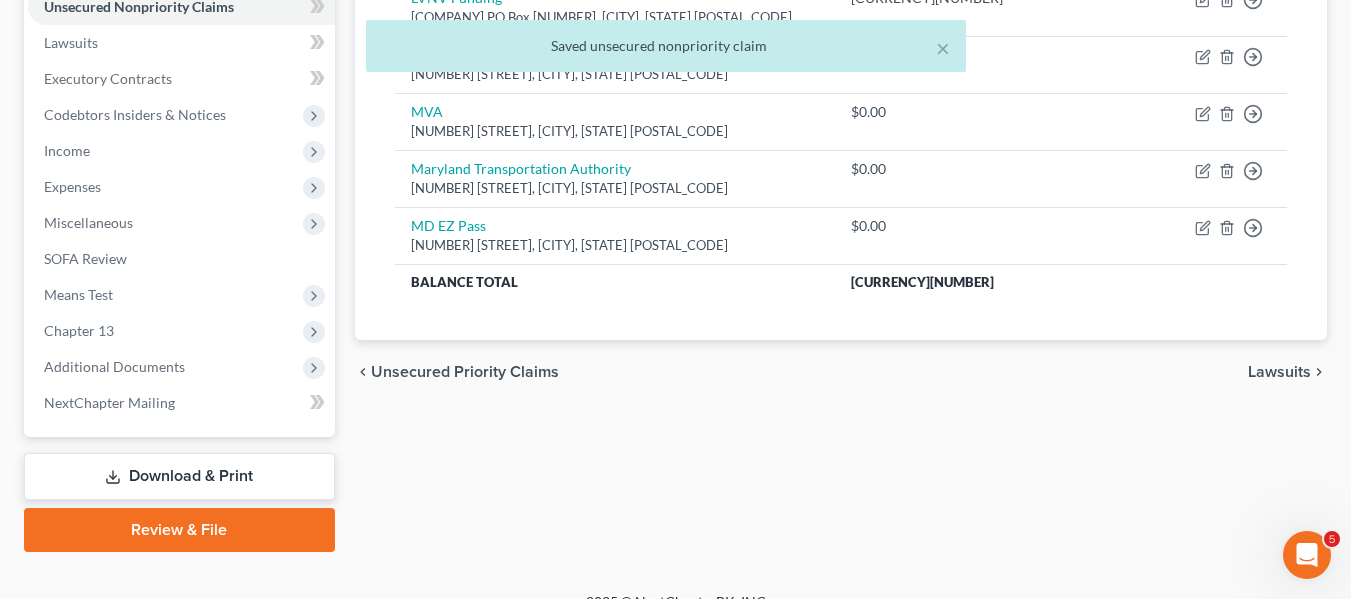 scroll, scrollTop: 508, scrollLeft: 0, axis: vertical 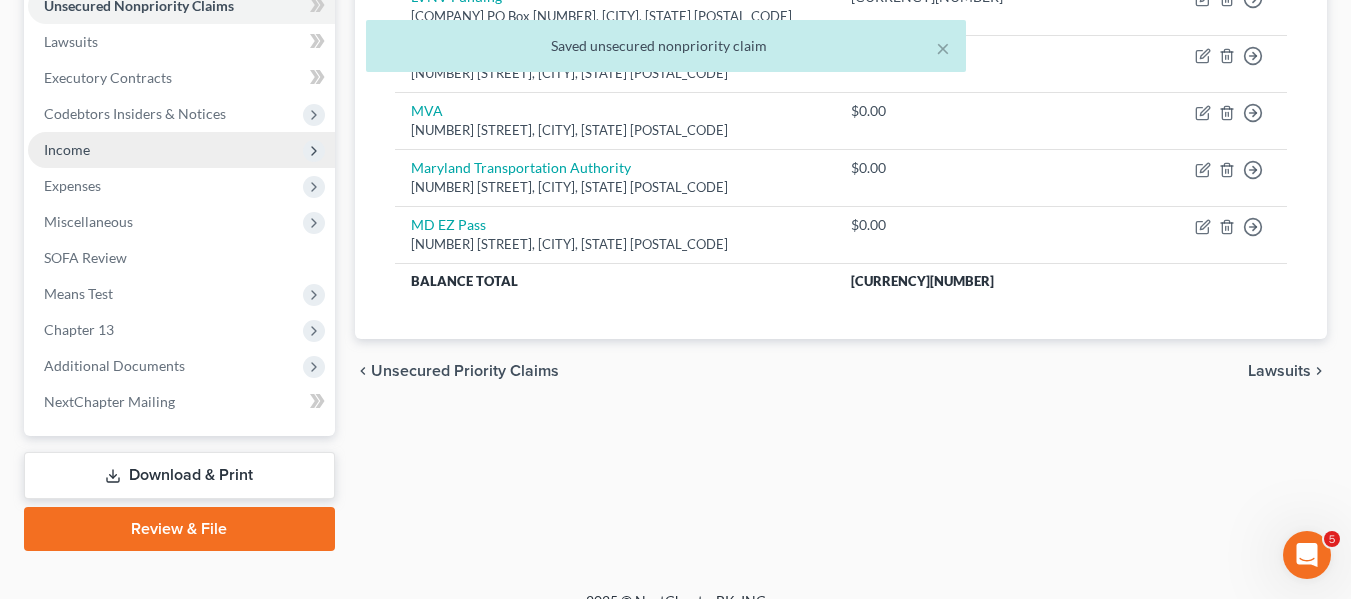 click on "Income" at bounding box center [181, 150] 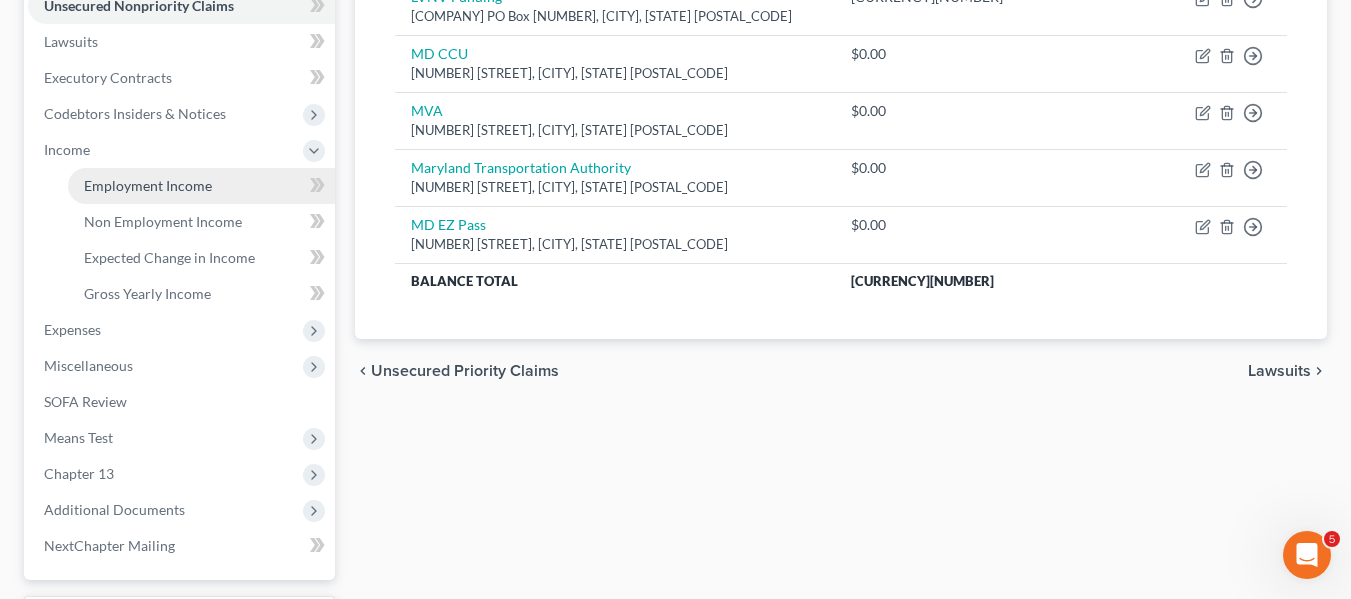 click on "Employment Income" at bounding box center (148, 185) 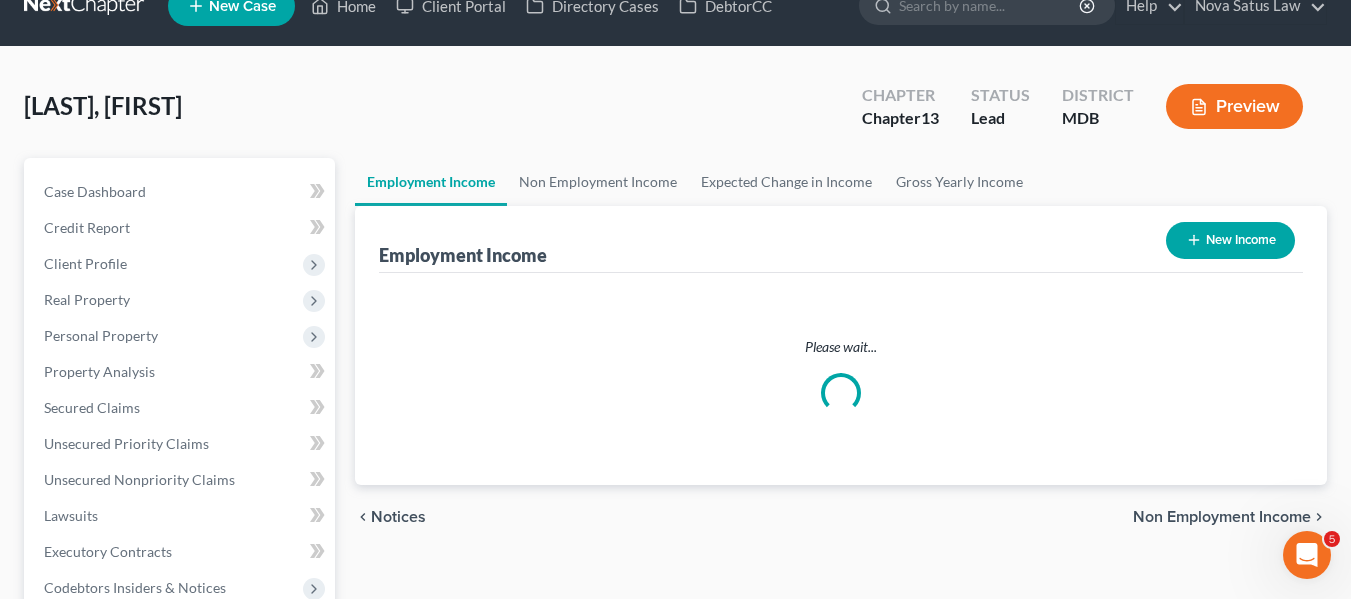 scroll, scrollTop: 0, scrollLeft: 0, axis: both 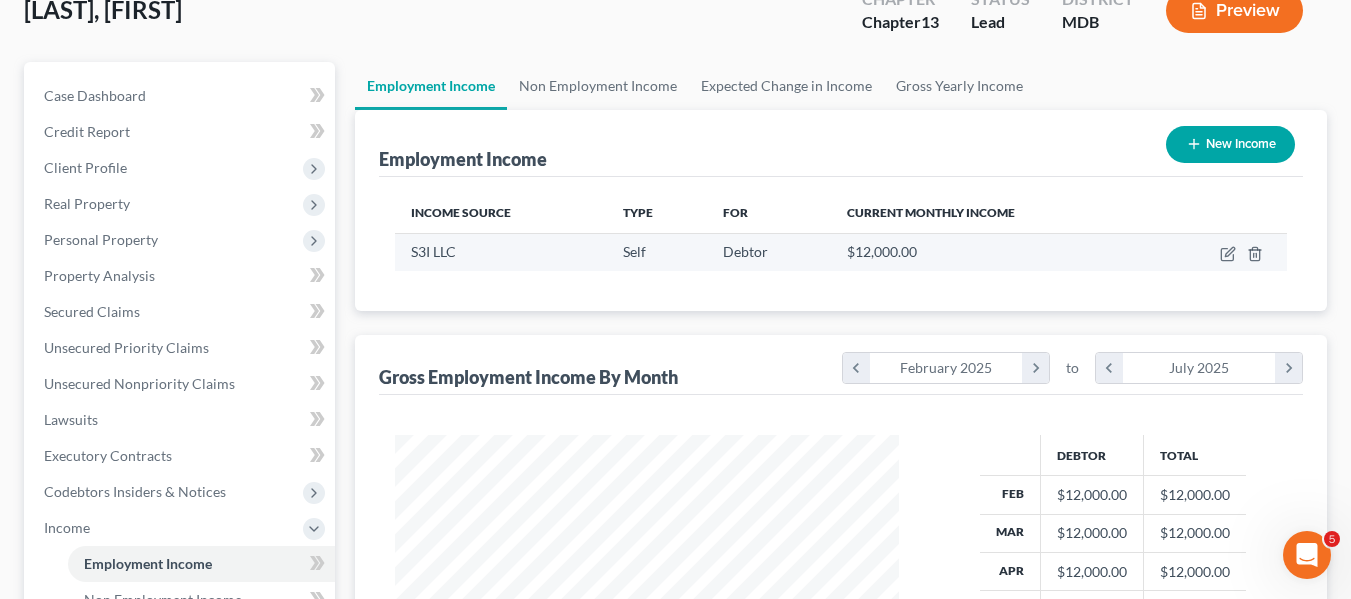 click at bounding box center [1220, 252] 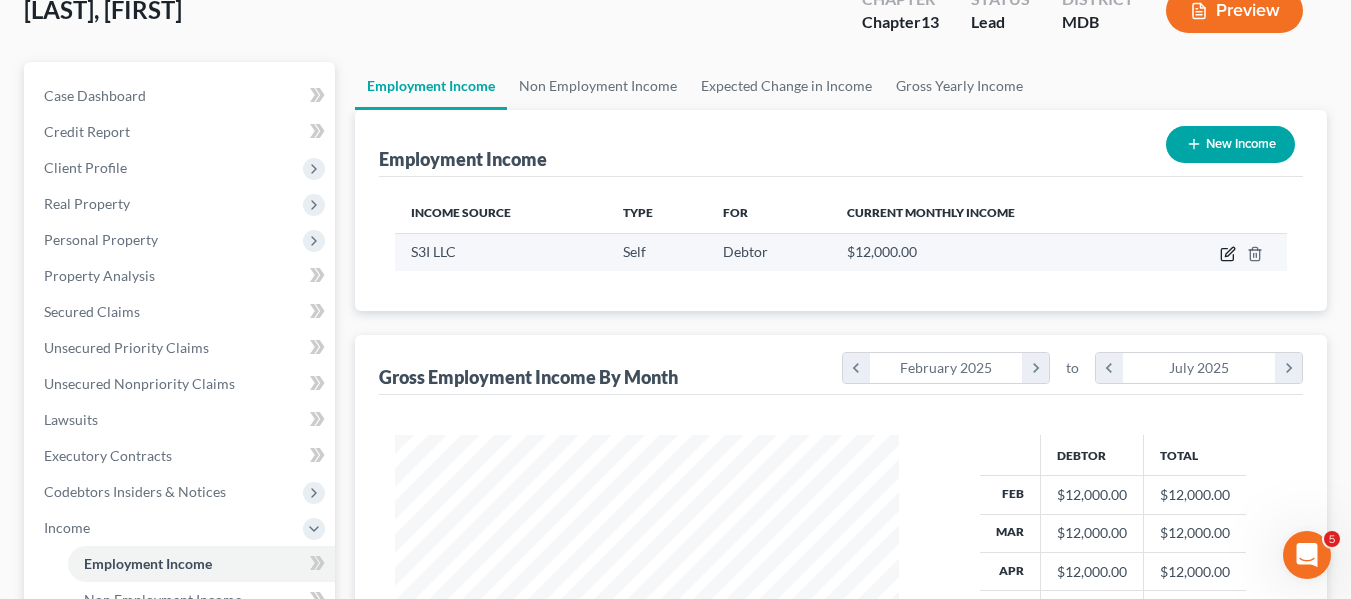 click 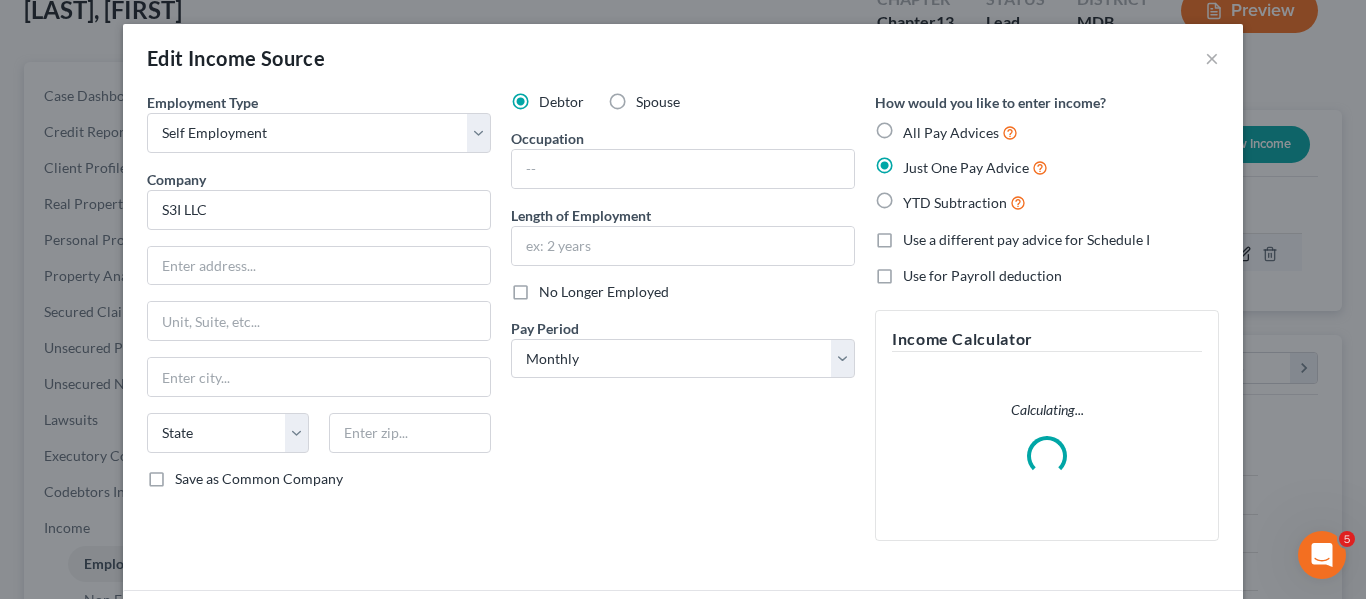 scroll, scrollTop: 999642, scrollLeft: 999450, axis: both 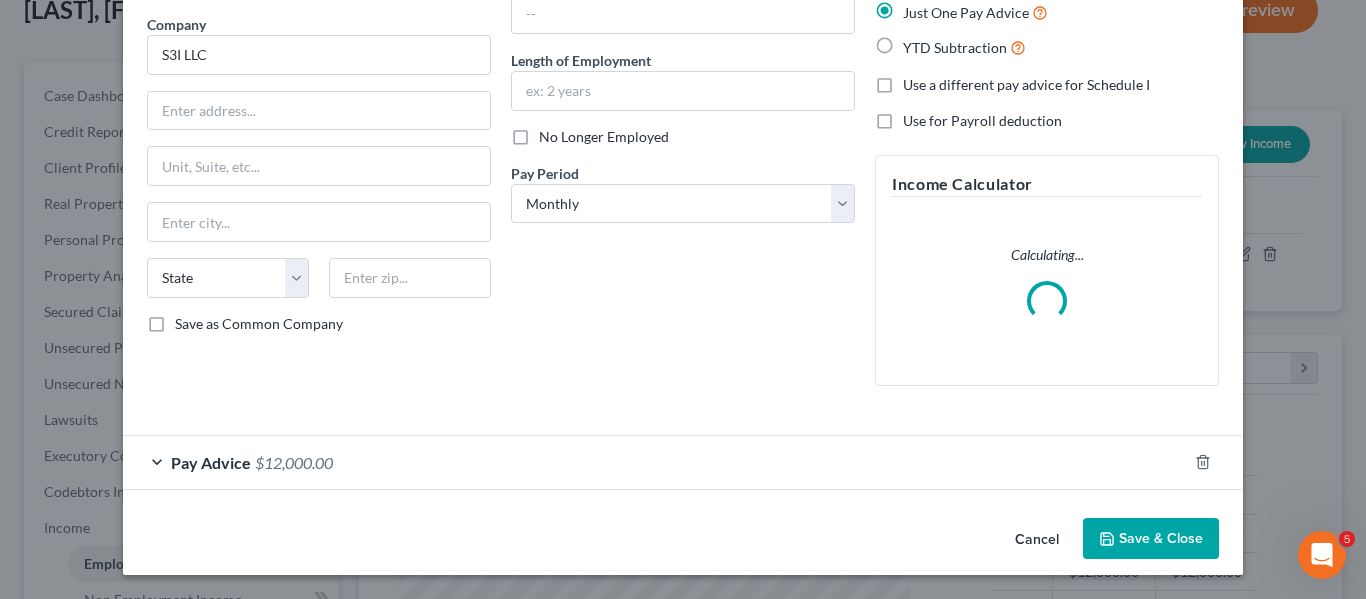 click on "Save & Close" at bounding box center [1151, 539] 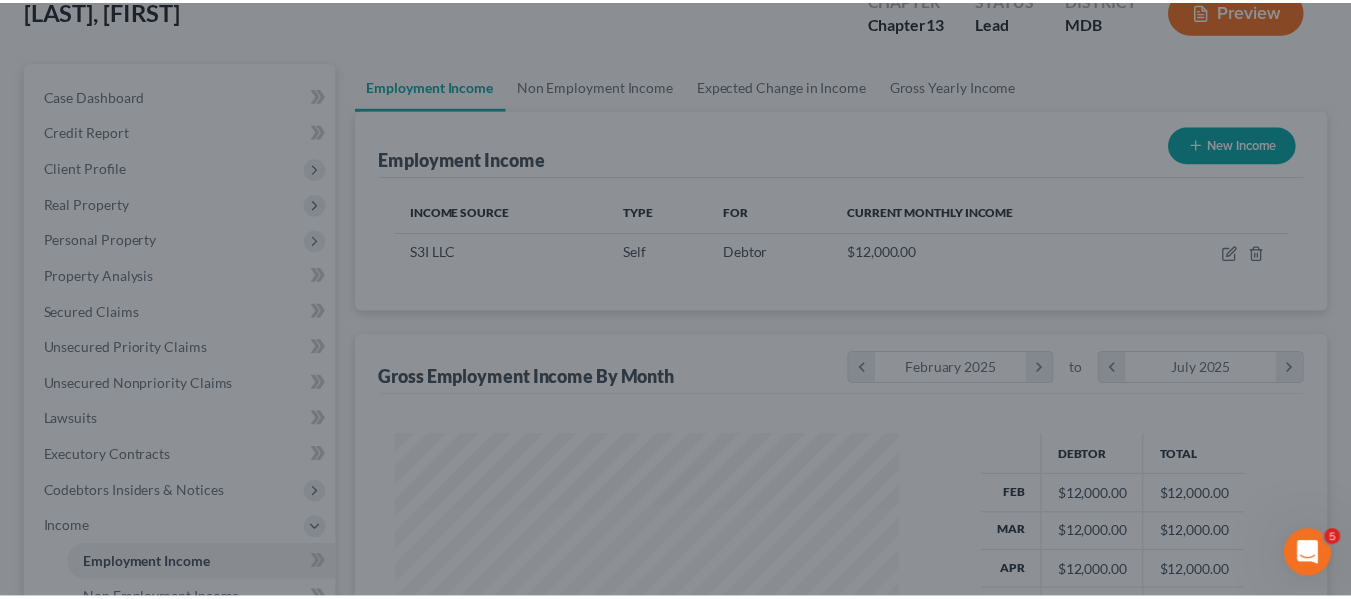 scroll, scrollTop: 135, scrollLeft: 0, axis: vertical 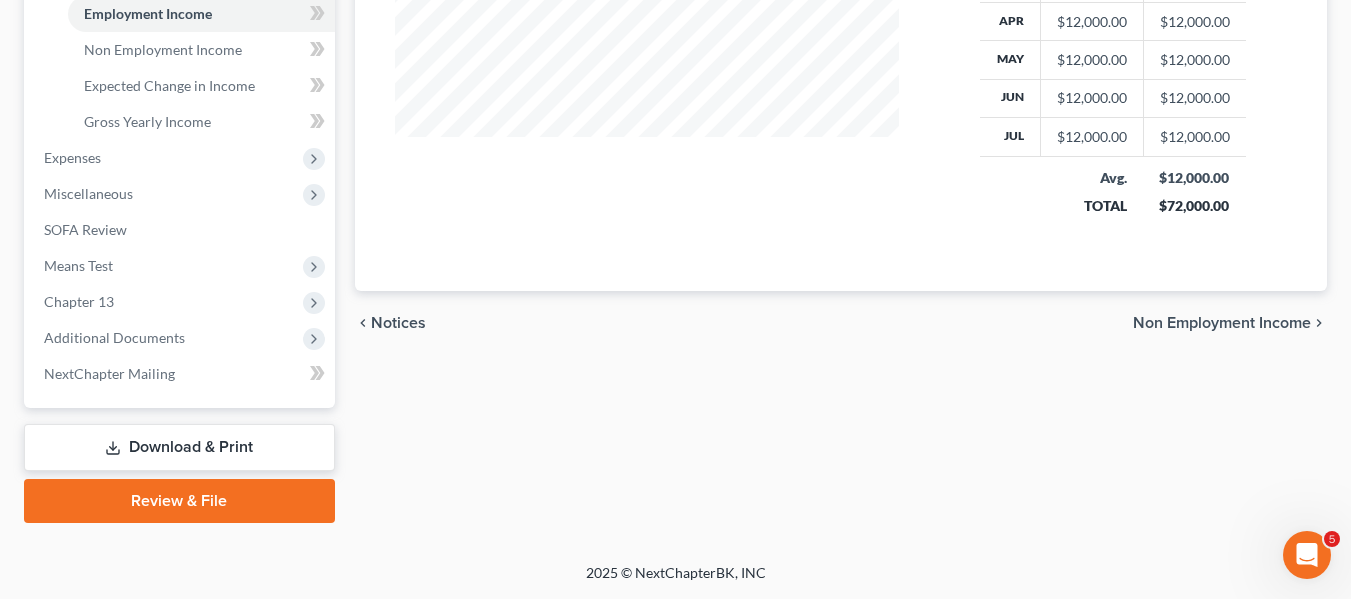 click on "Download & Print" at bounding box center [179, 447] 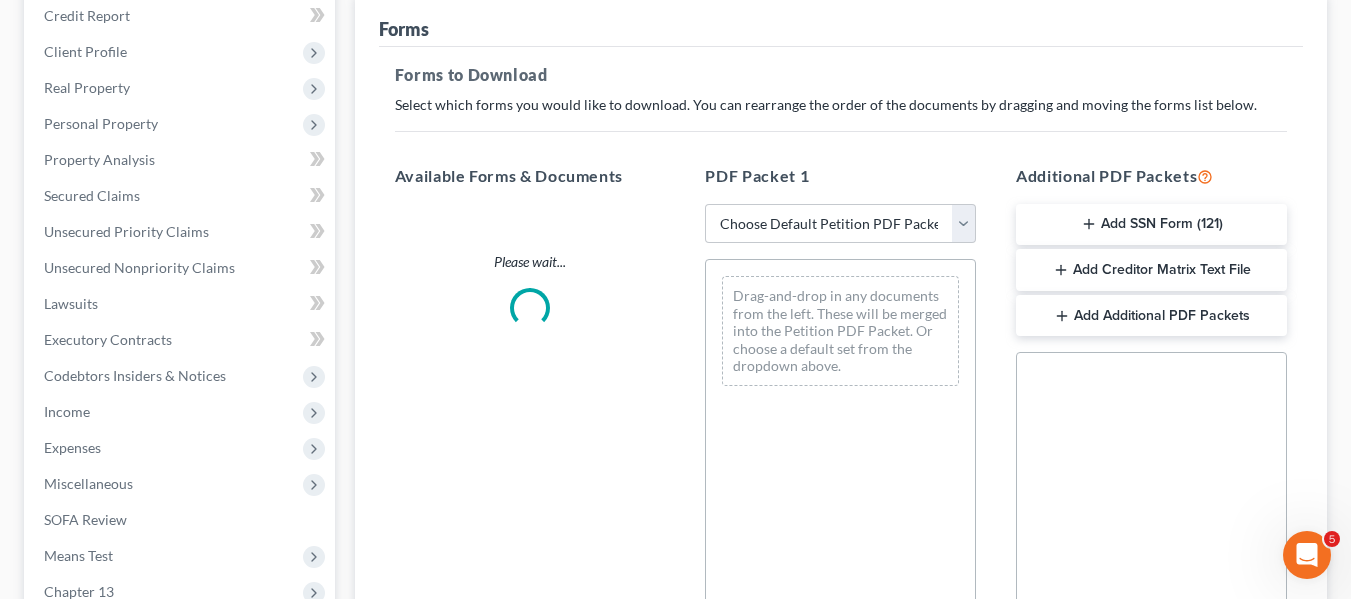 scroll, scrollTop: 247, scrollLeft: 0, axis: vertical 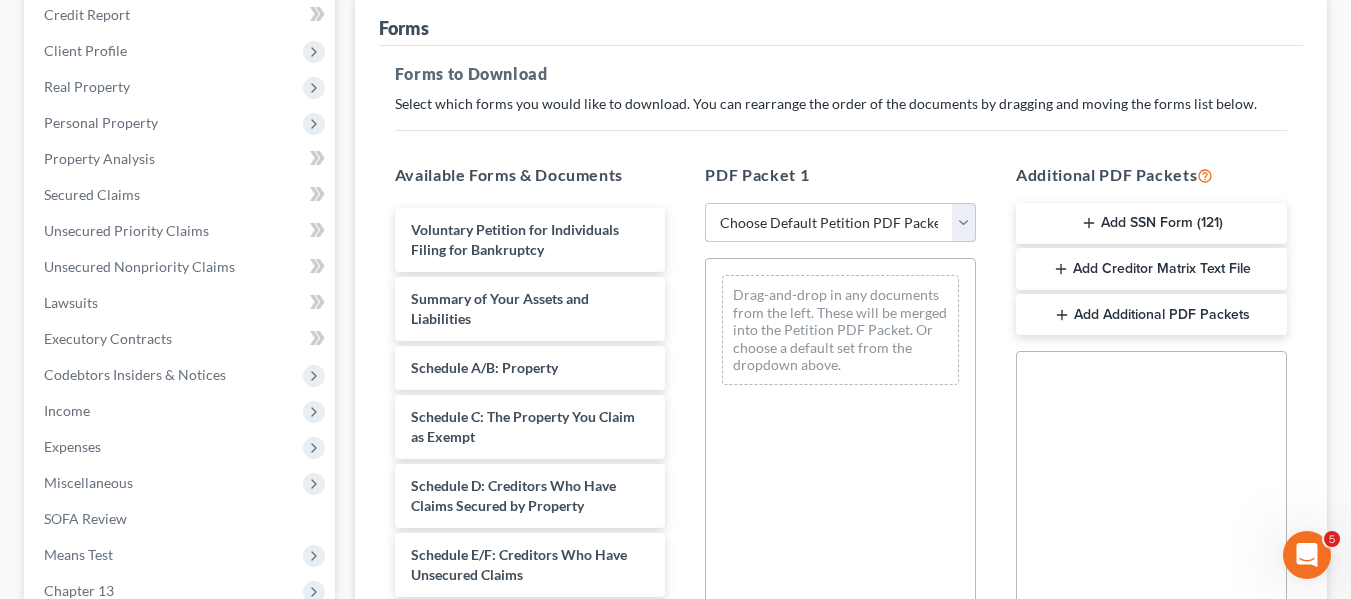 click on "Choose Default Petition PDF Packet Complete Bankruptcy Petition (all forms and schedules) Emergency Filing Forms (Petition and Creditor List Only) Amended Forms Signature Pages Only Supplemental Post Petition (Sch. I & J) Supplemental Post Petition (Sch. I) Supplemental Post Petition (Sch. J) AJ" at bounding box center [840, 223] 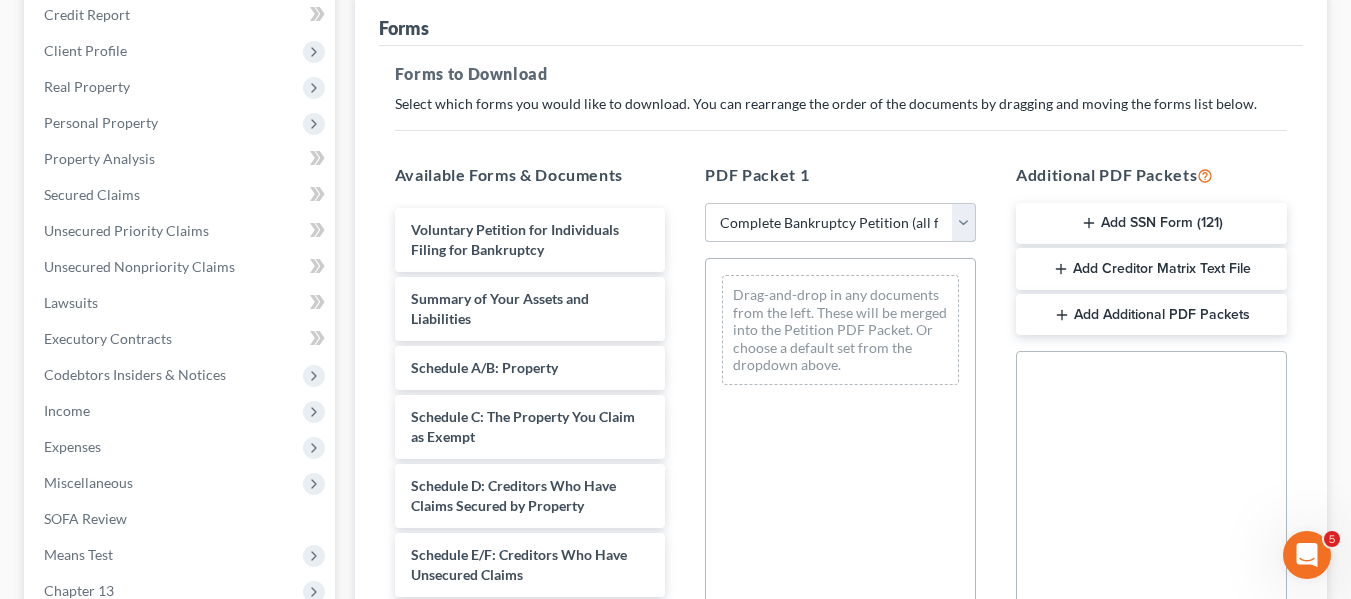 click on "Choose Default Petition PDF Packet Complete Bankruptcy Petition (all forms and schedules) Emergency Filing Forms (Petition and Creditor List Only) Amended Forms Signature Pages Only Supplemental Post Petition (Sch. I & J) Supplemental Post Petition (Sch. I) Supplemental Post Petition (Sch. J) AJ" at bounding box center [840, 223] 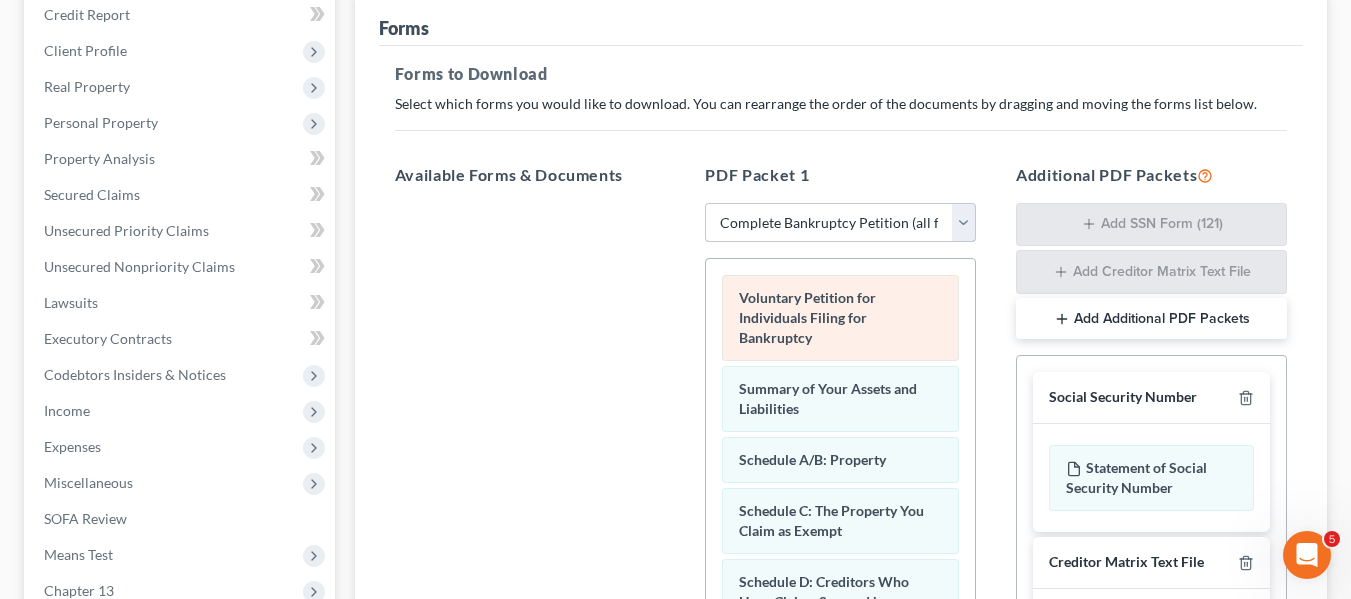 scroll, scrollTop: 0, scrollLeft: 0, axis: both 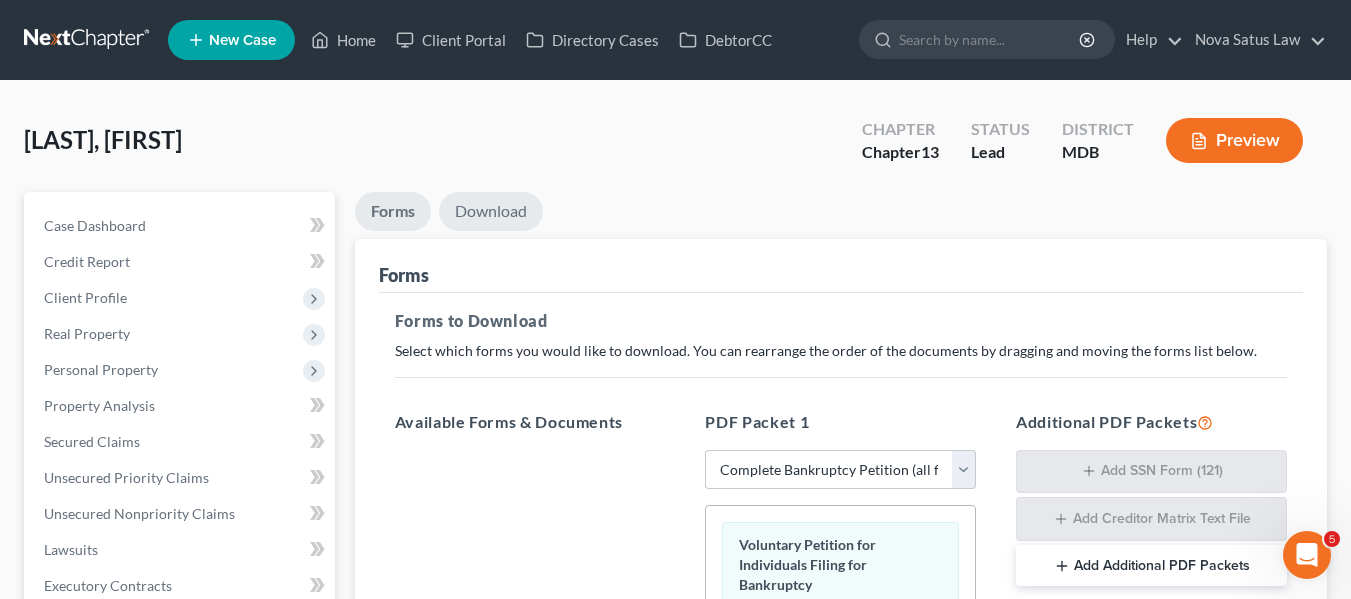 click on "Download" at bounding box center [491, 211] 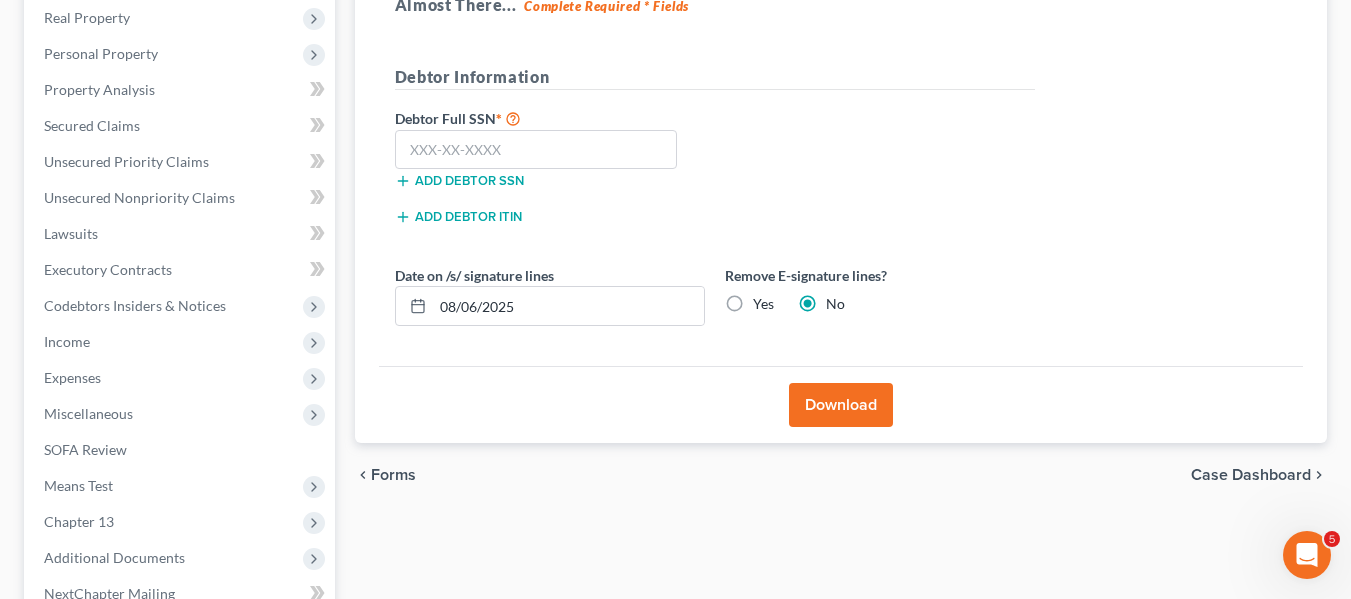 scroll, scrollTop: 317, scrollLeft: 0, axis: vertical 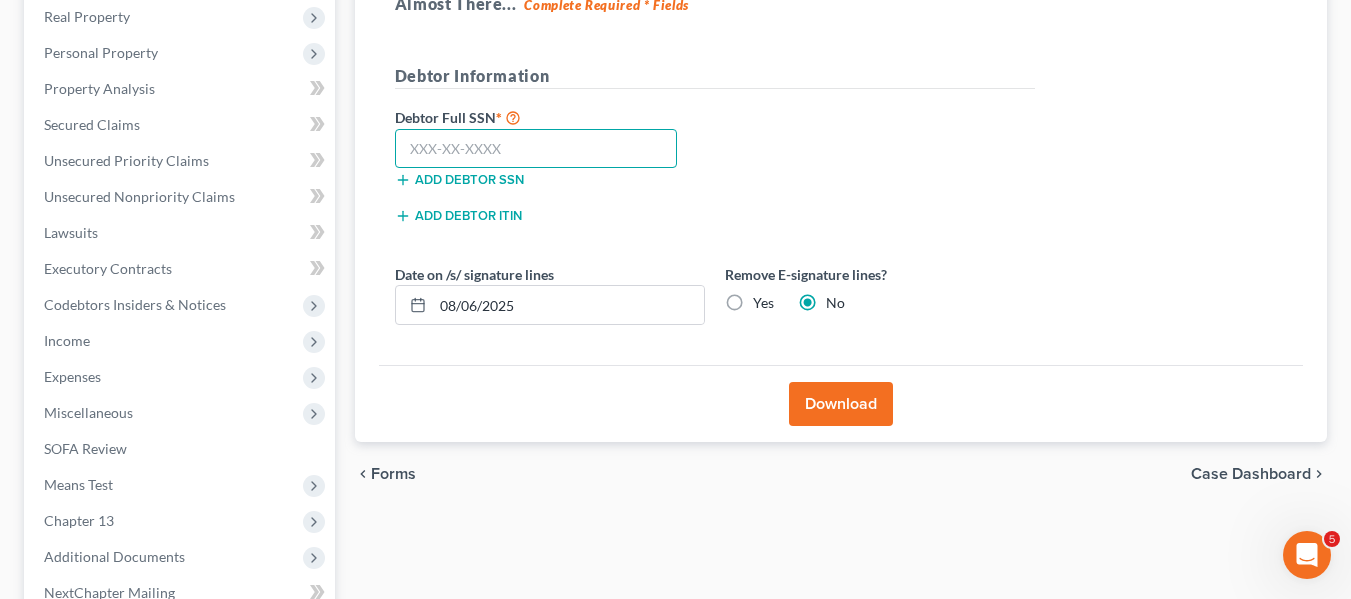 click at bounding box center [536, 149] 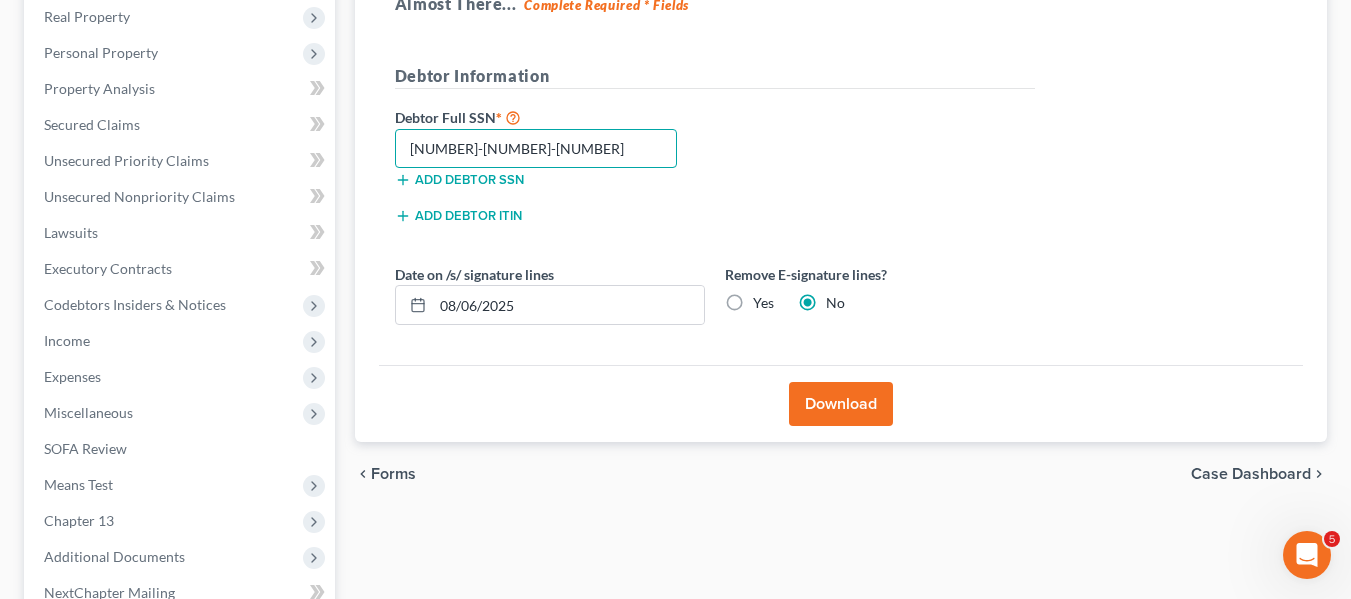 type on "[NUMBER]-[NUMBER]-[NUMBER]" 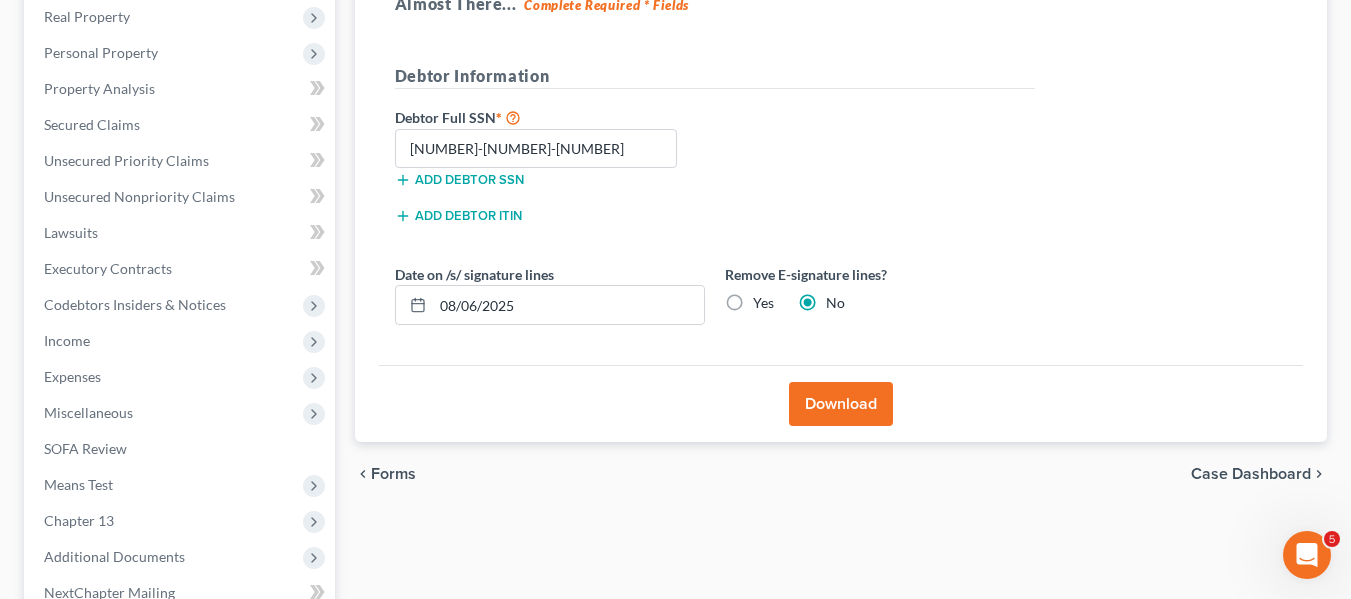 click on "Download" at bounding box center (841, 404) 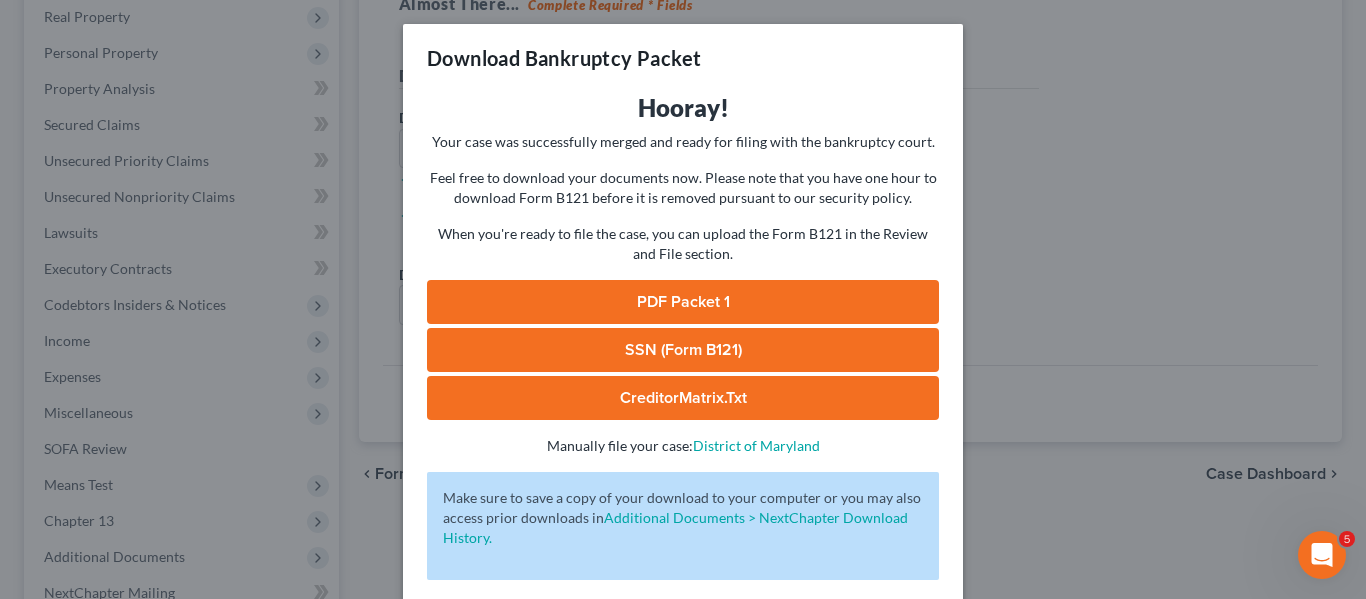 click on "PDF Packet 1" at bounding box center (683, 302) 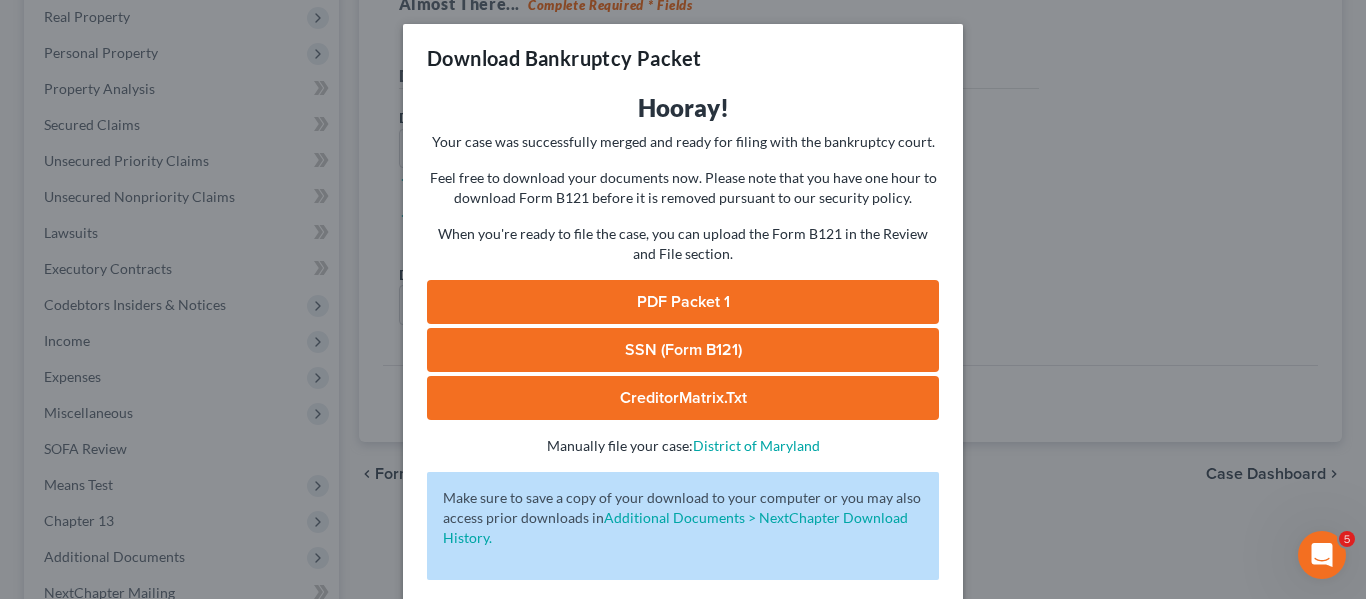 click on "SSN (Form B121)" at bounding box center [683, 350] 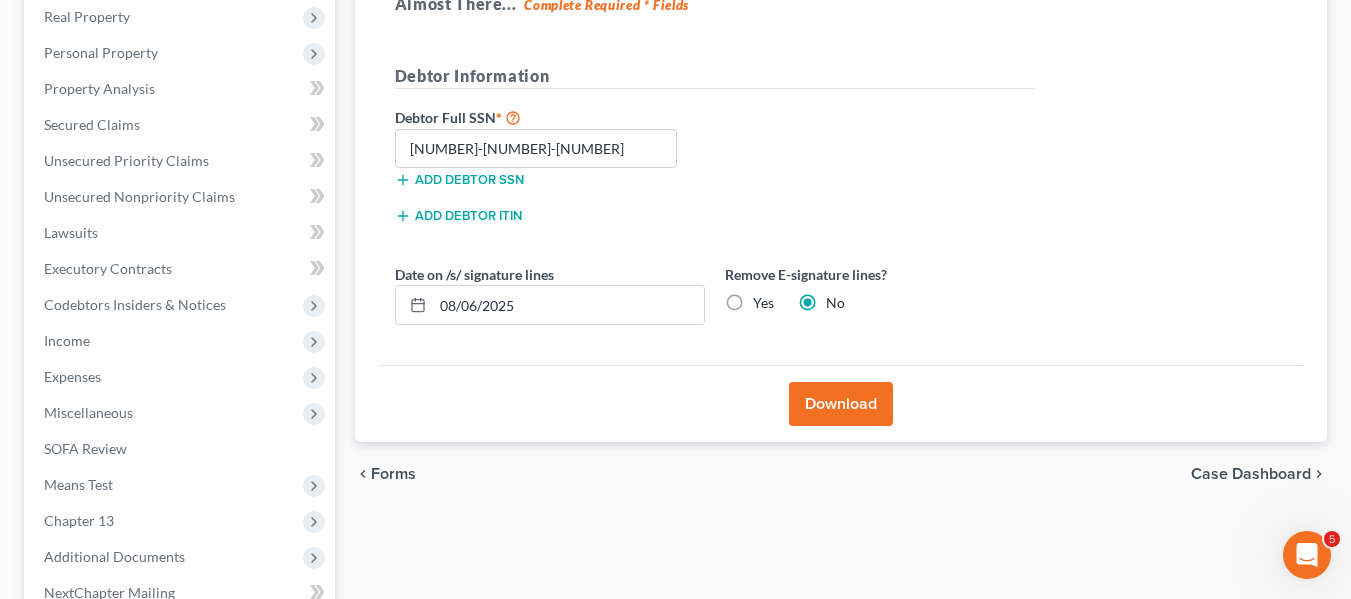 scroll, scrollTop: 0, scrollLeft: 0, axis: both 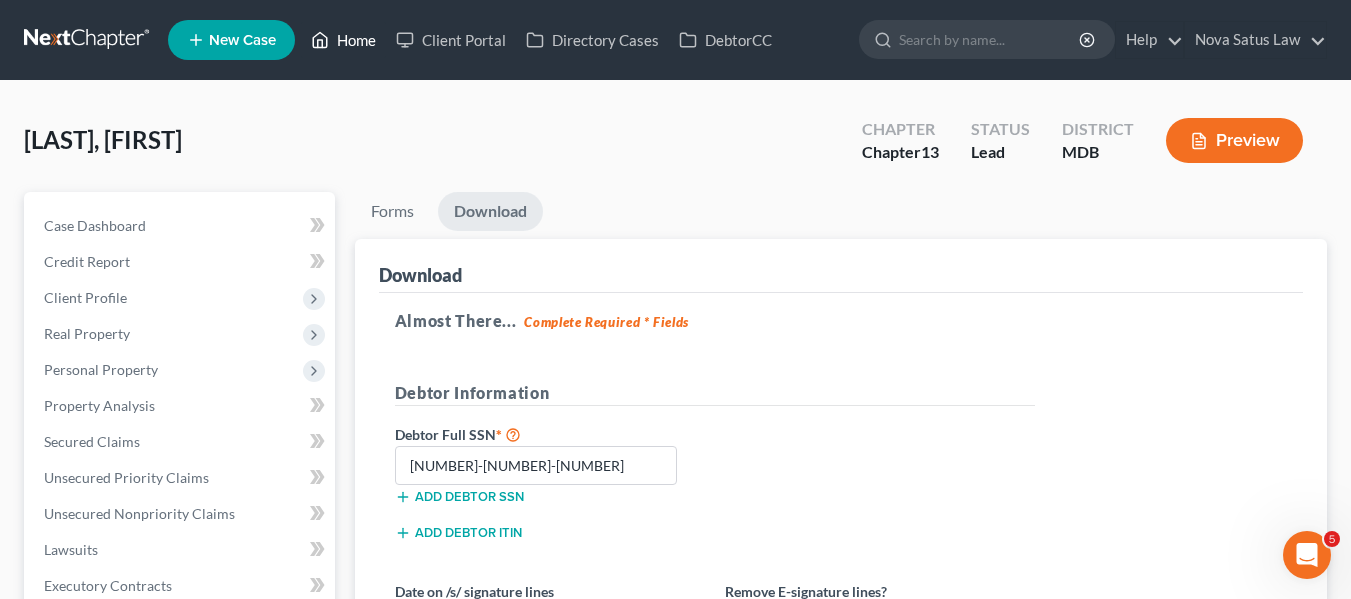 click on "Home" at bounding box center (343, 40) 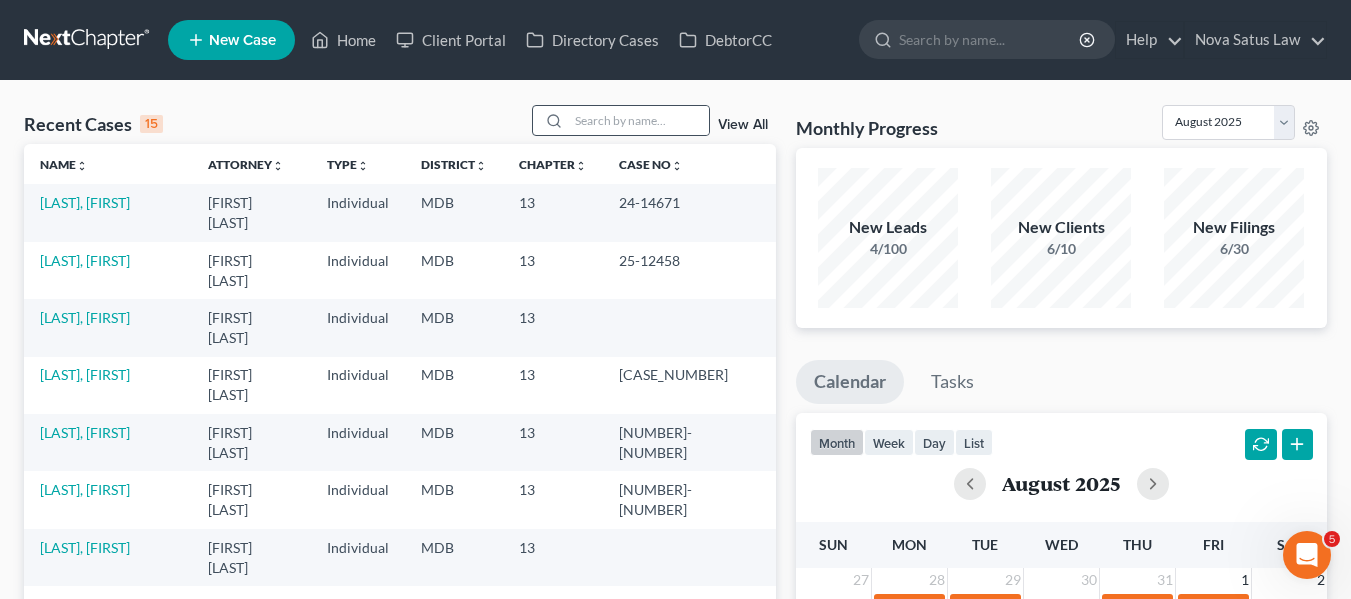 click at bounding box center (621, 120) 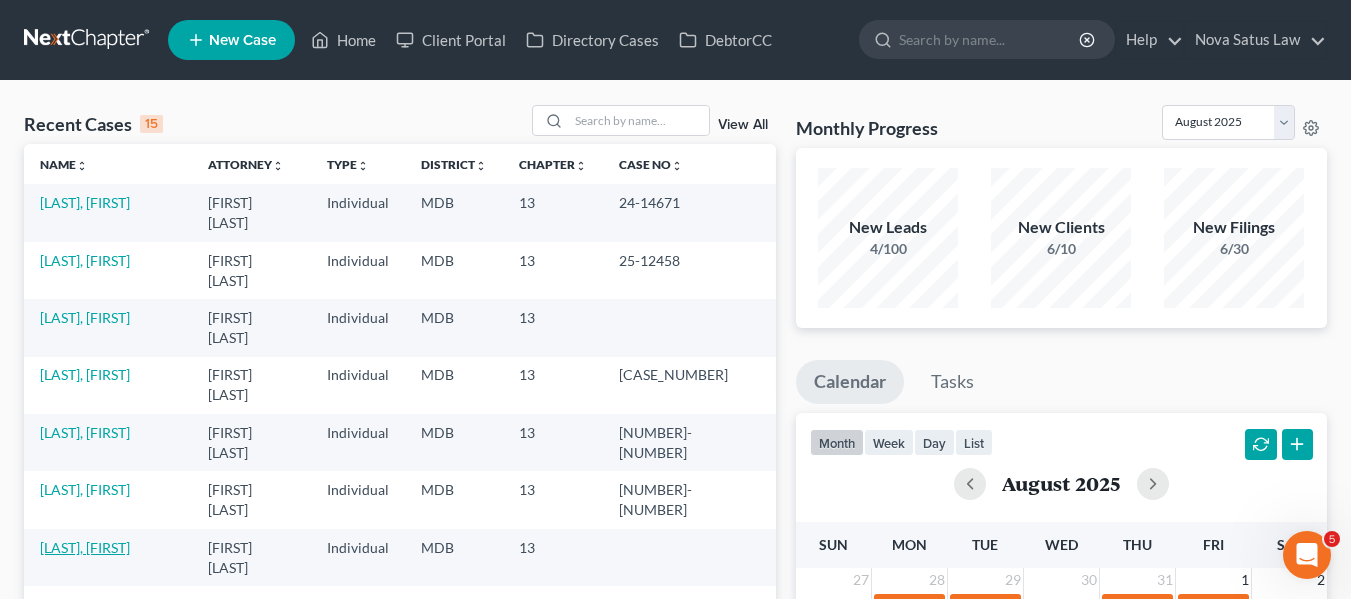 click on "[LAST], [FIRST]" at bounding box center (85, 547) 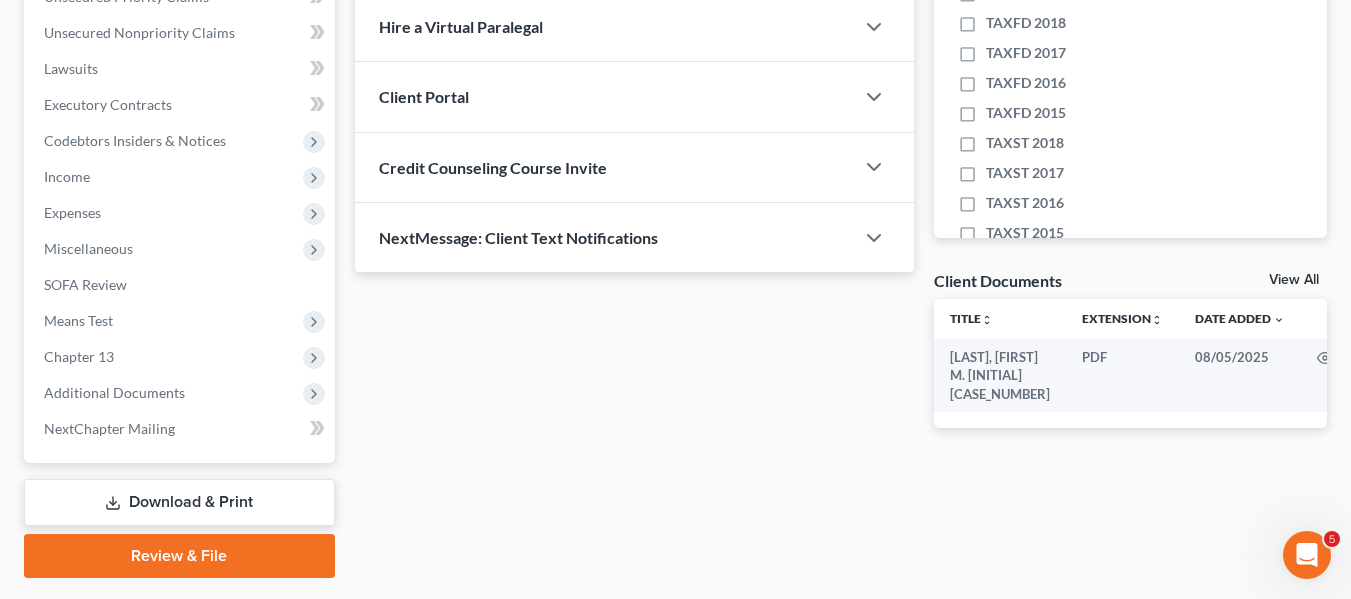 scroll, scrollTop: 483, scrollLeft: 0, axis: vertical 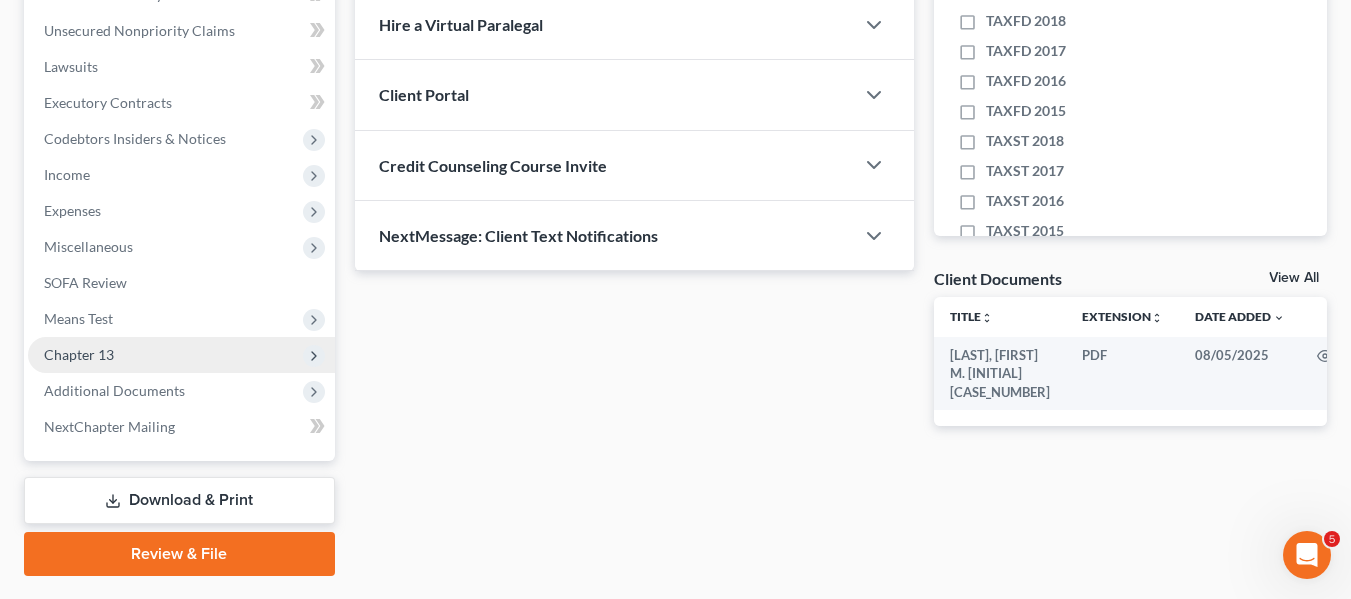 click on "Chapter 13" at bounding box center (79, 354) 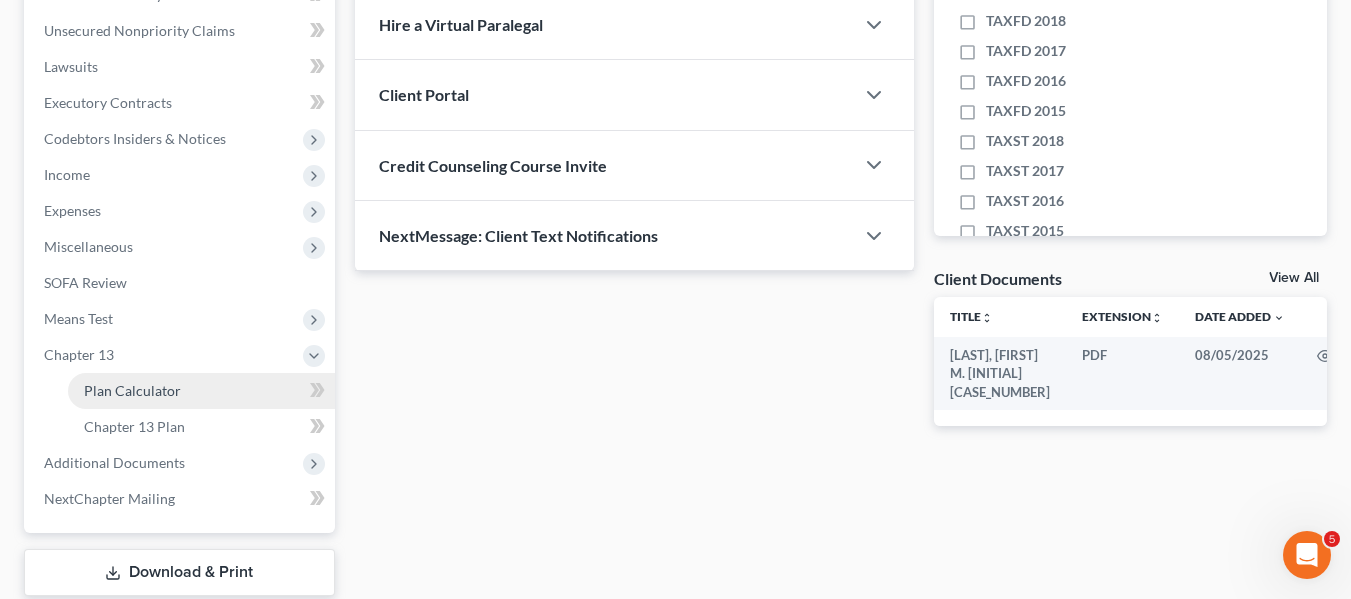 click on "Plan Calculator" at bounding box center [132, 390] 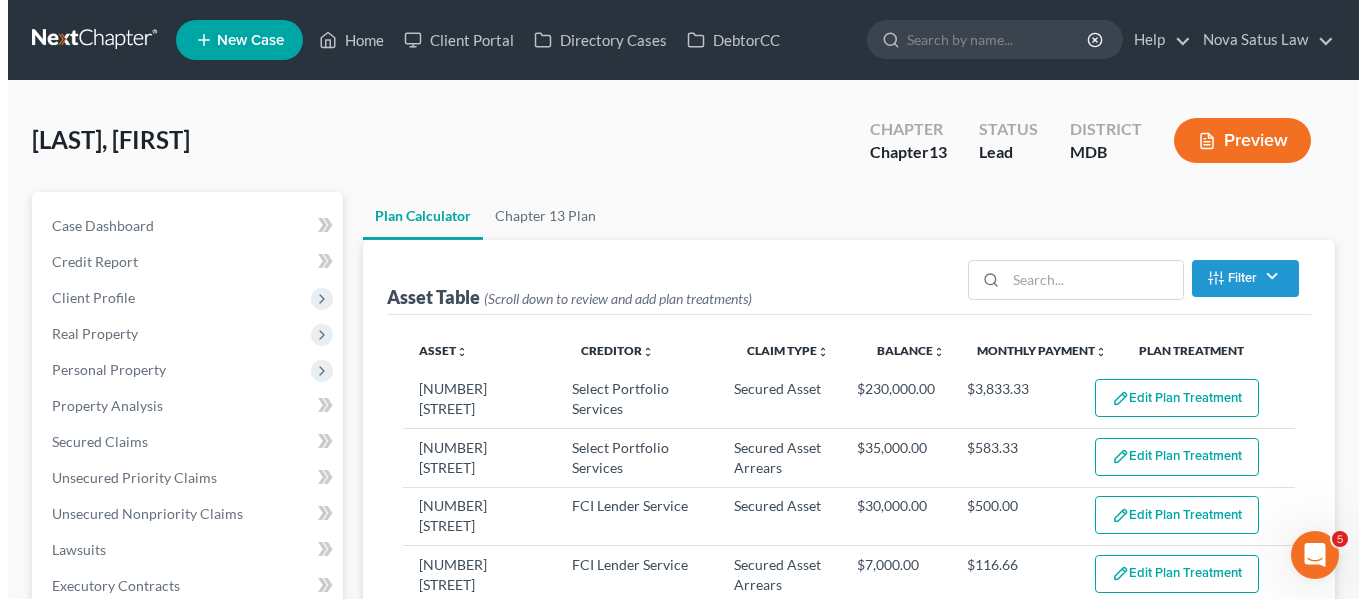 scroll, scrollTop: 186, scrollLeft: 0, axis: vertical 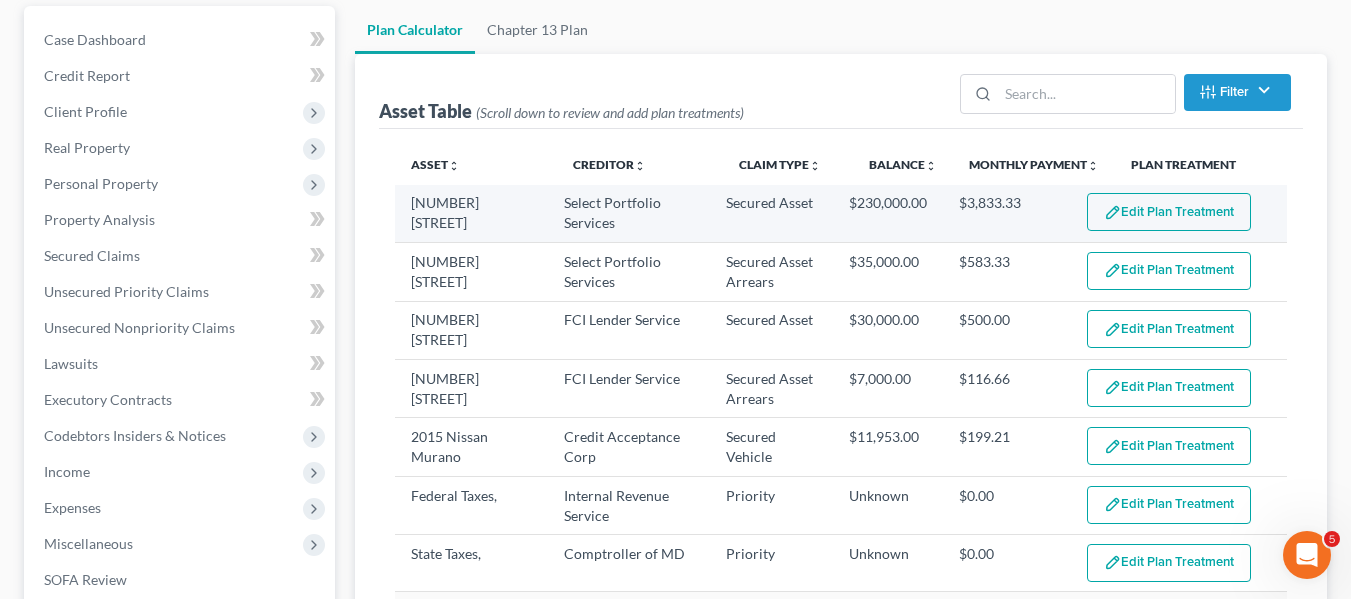 select on "59" 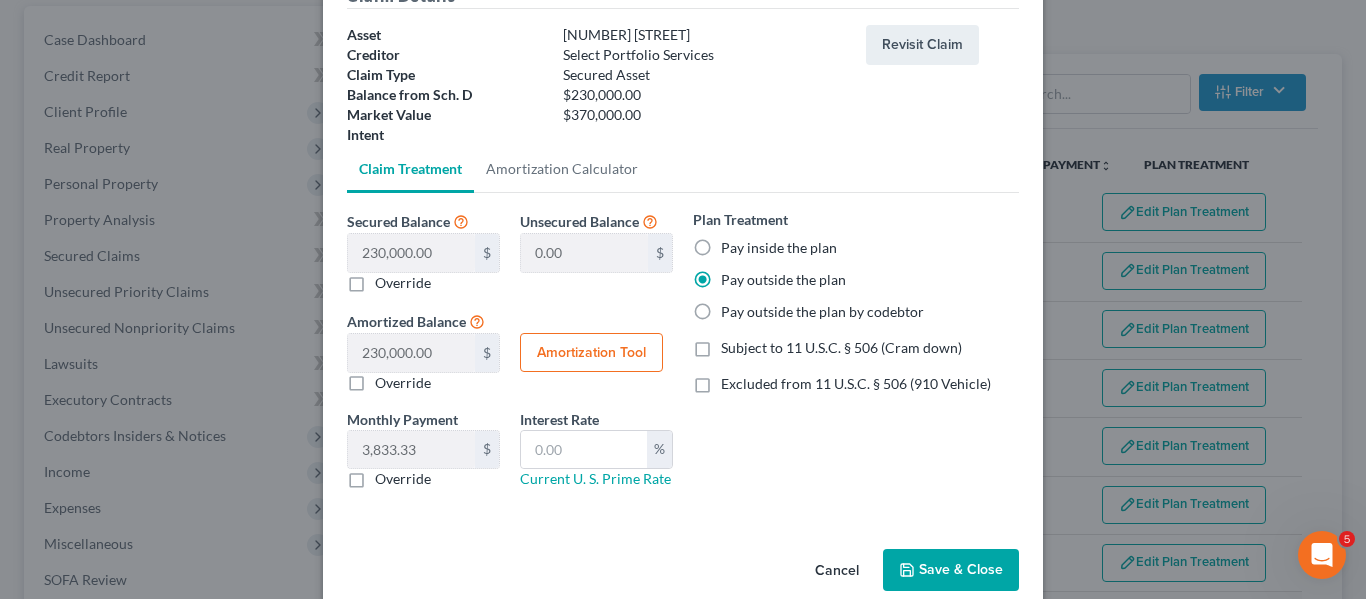 scroll, scrollTop: 106, scrollLeft: 0, axis: vertical 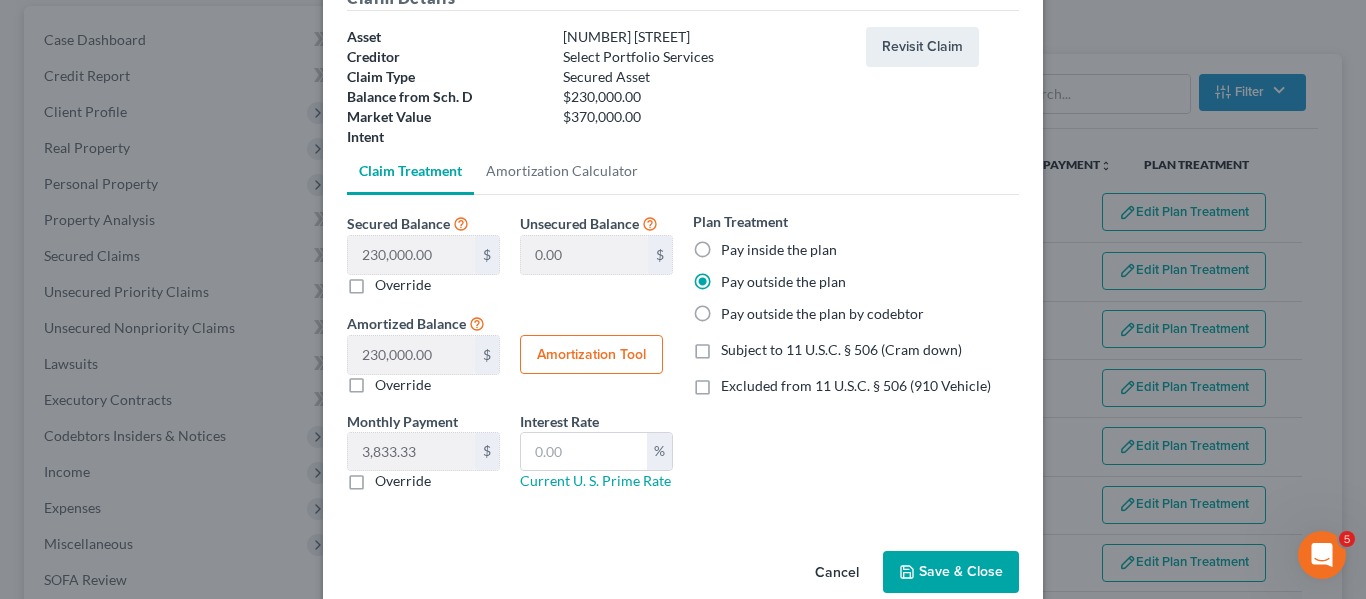 click on "Pay inside the plan" at bounding box center (856, 250) 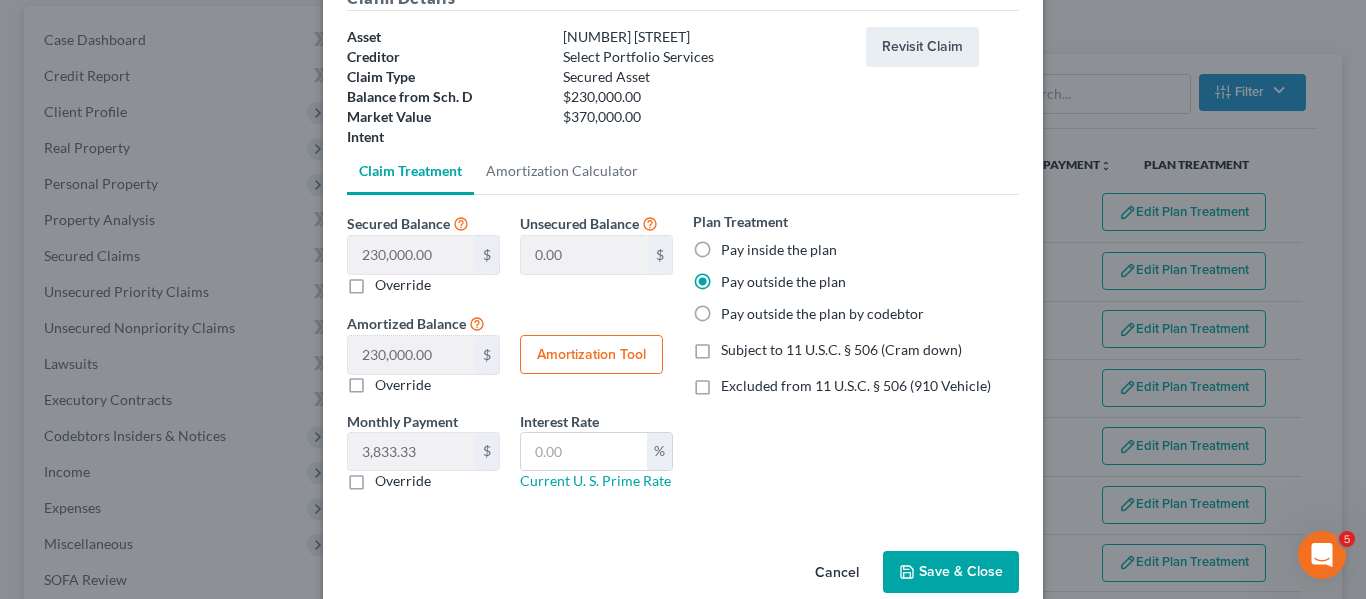 click on "Save & Close" at bounding box center [951, 572] 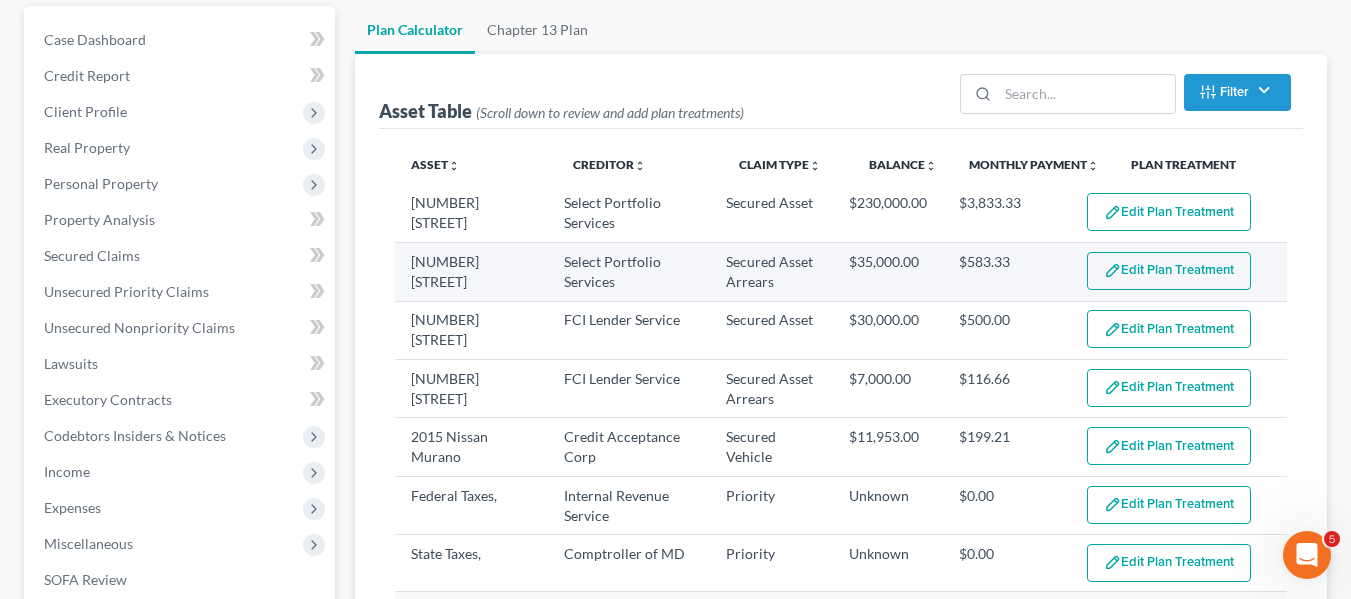 click on "Edit Plan Treatment" at bounding box center (1169, 271) 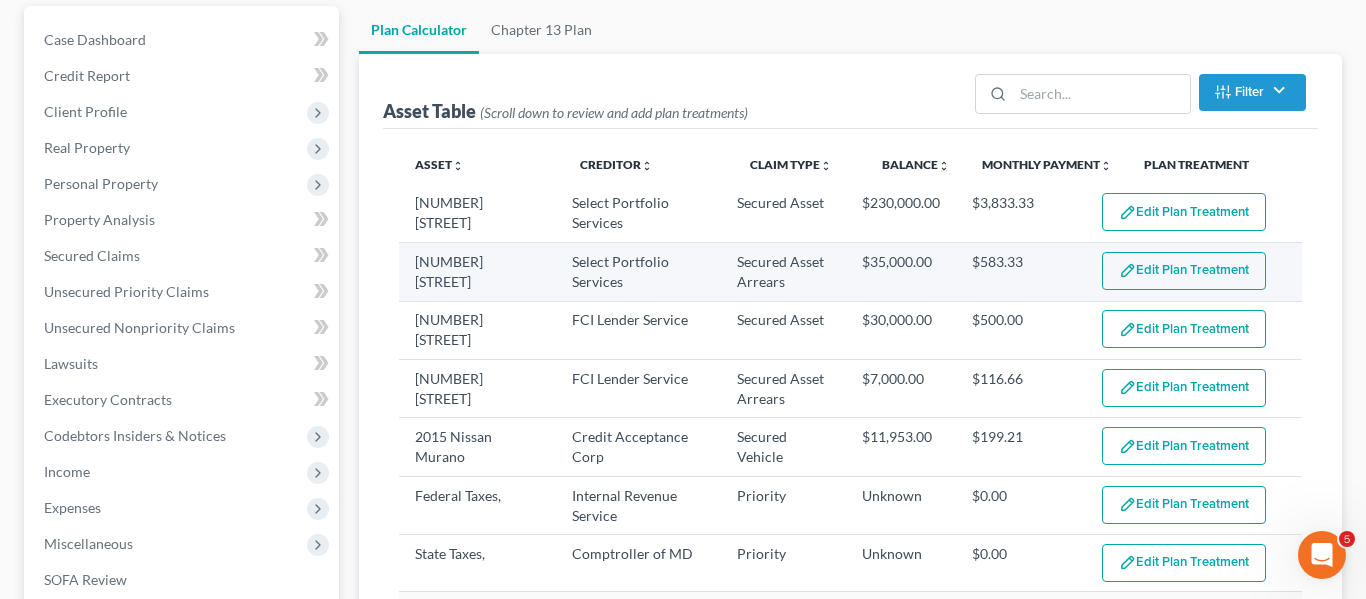 select on "59" 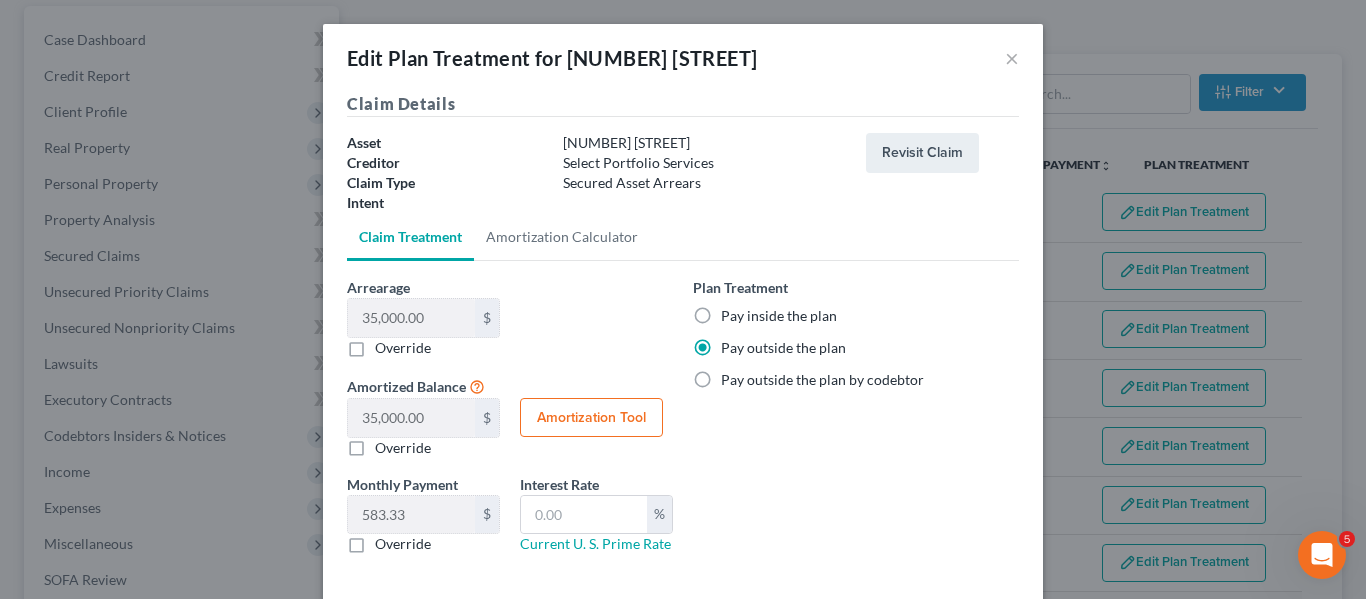 click on "Pay inside the plan" at bounding box center [779, 316] 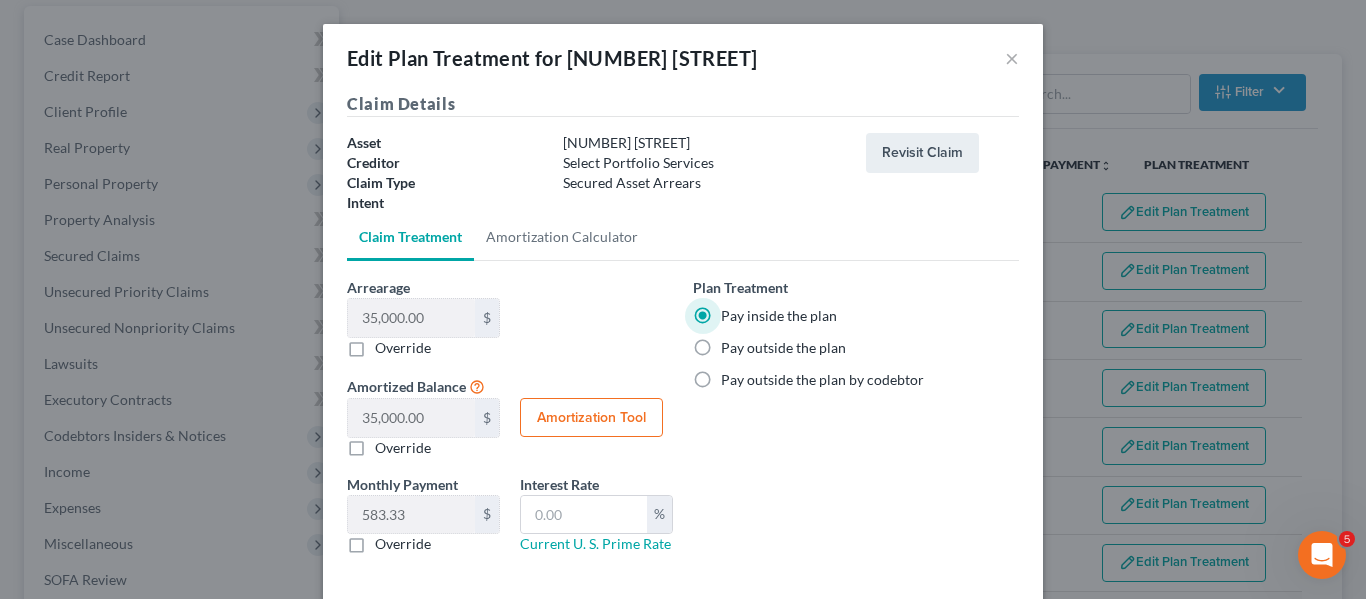 scroll, scrollTop: 97, scrollLeft: 0, axis: vertical 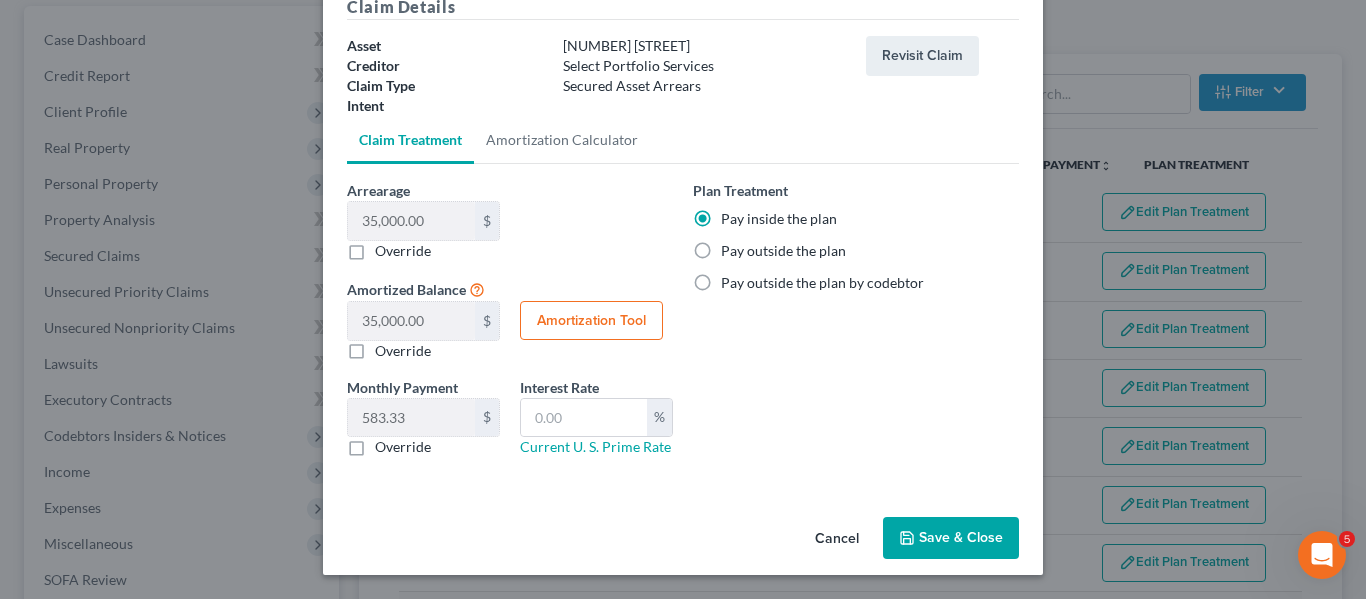click 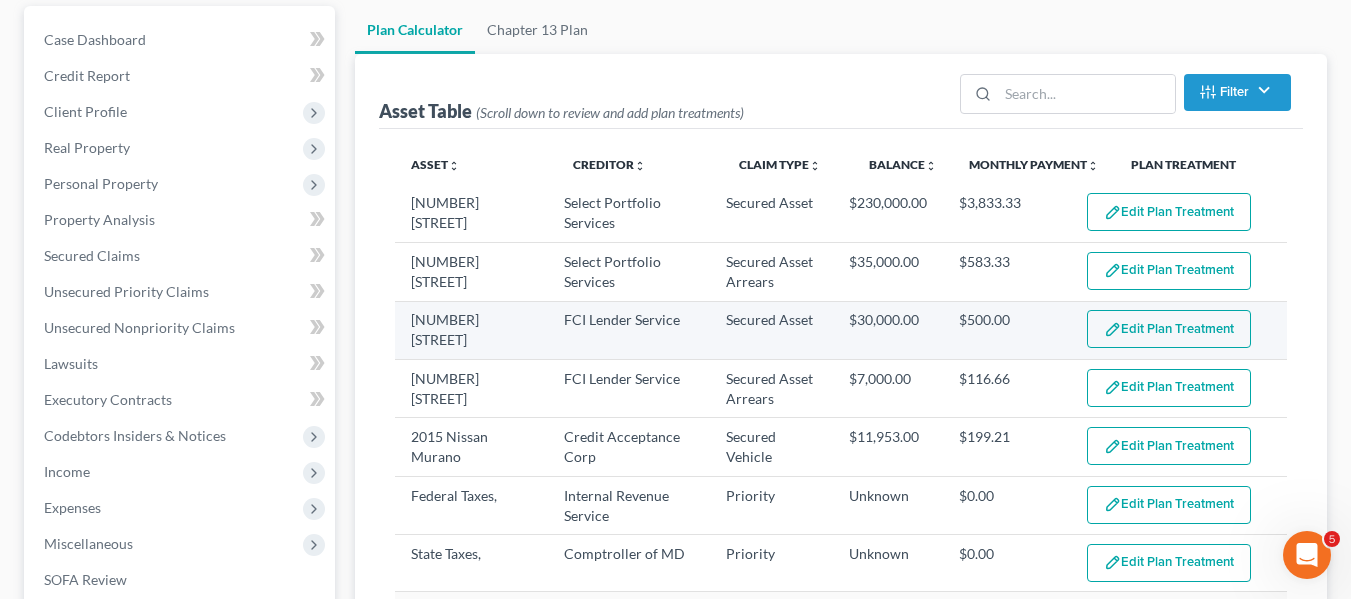 select on "59" 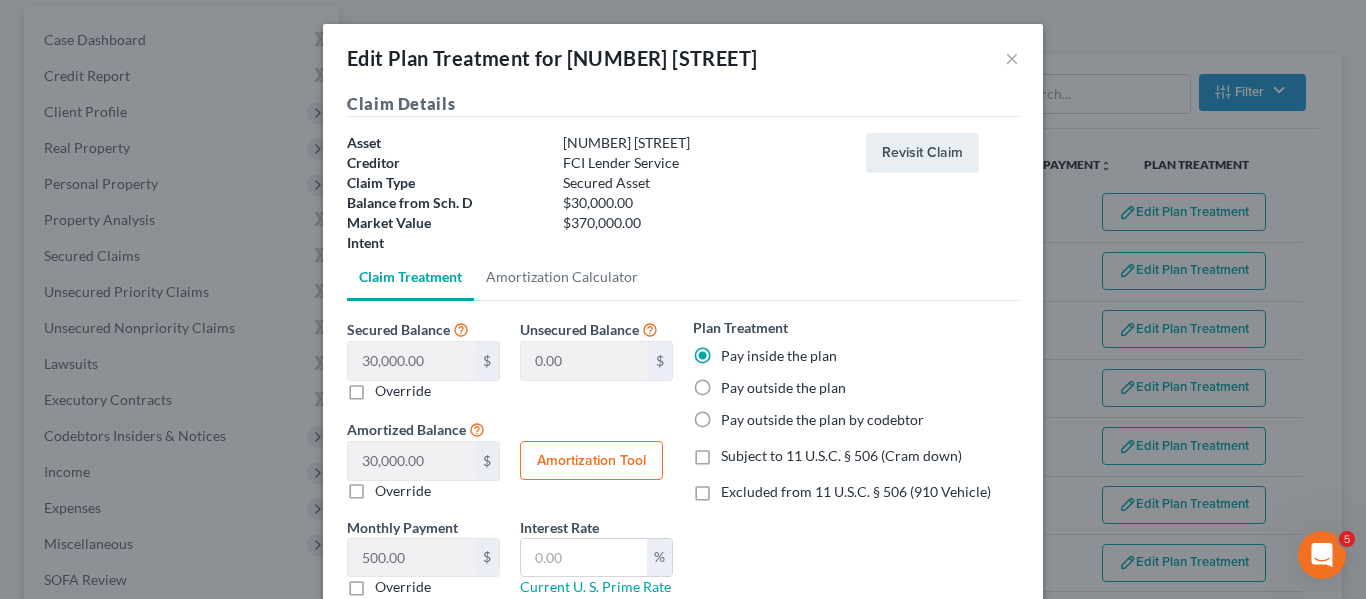 click on "Pay outside the plan" at bounding box center [783, 388] 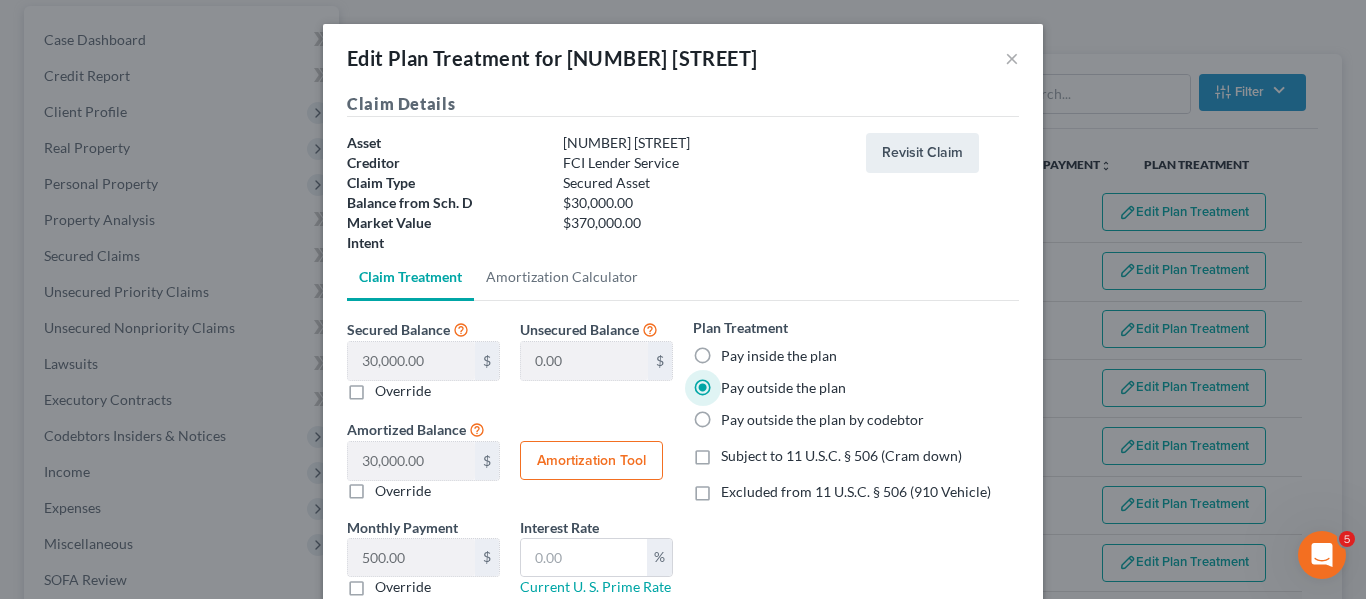 scroll, scrollTop: 140, scrollLeft: 0, axis: vertical 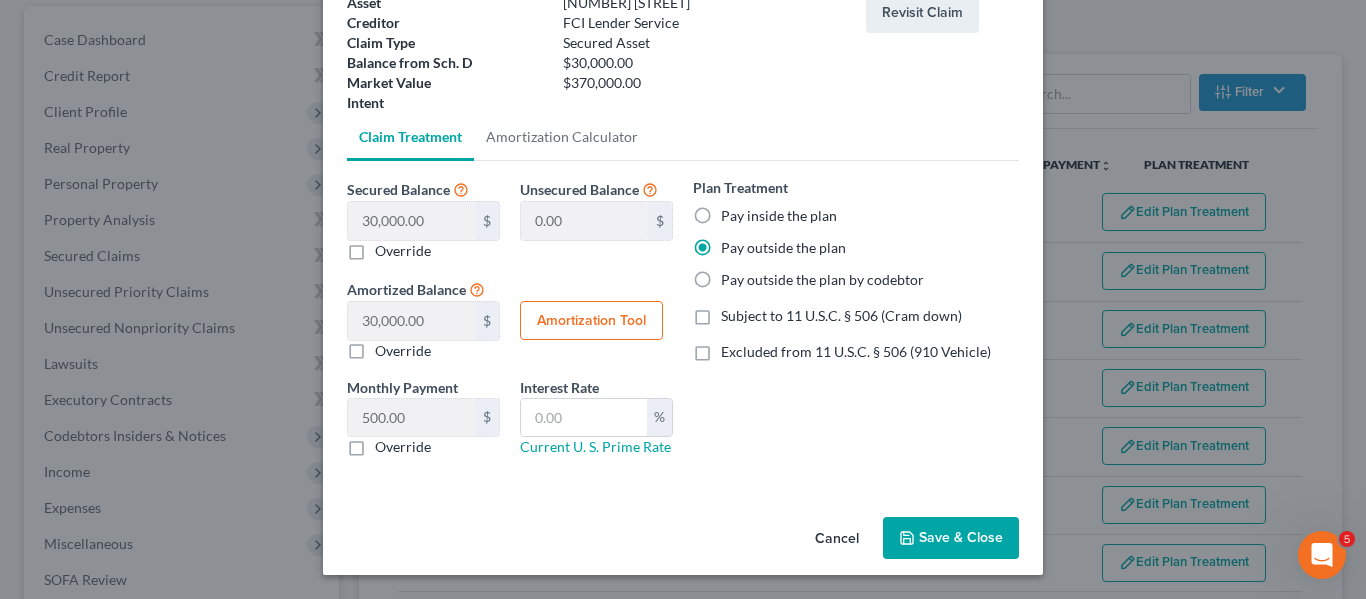 click 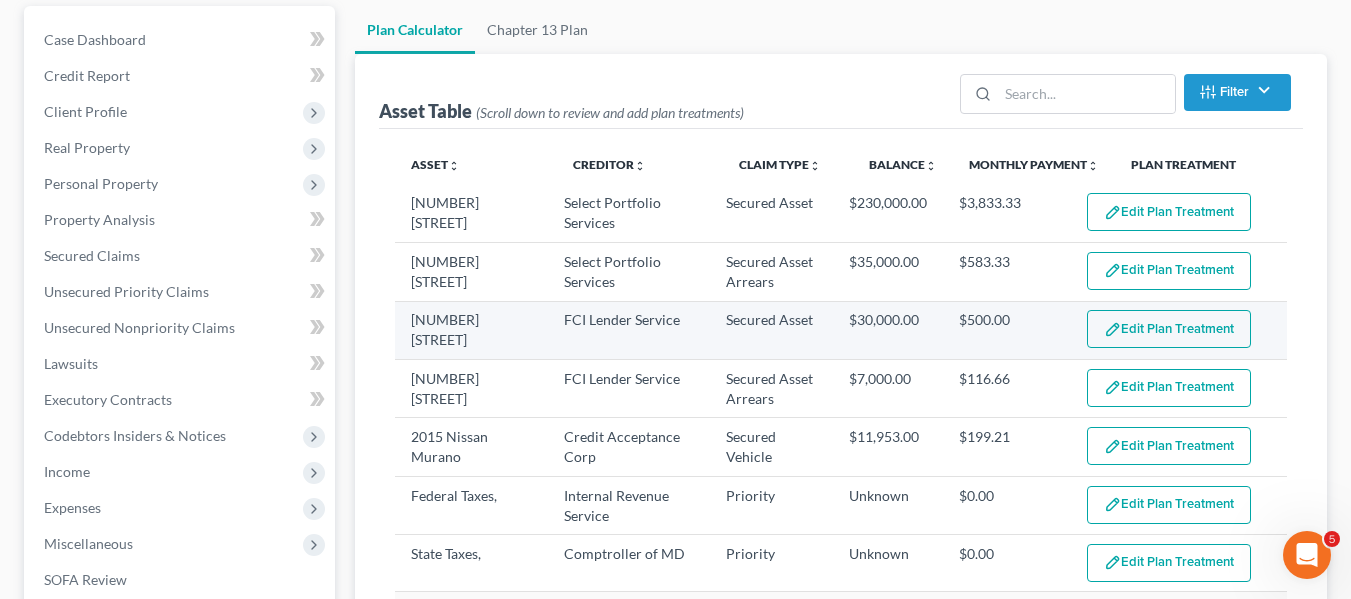 click at bounding box center (1112, 329) 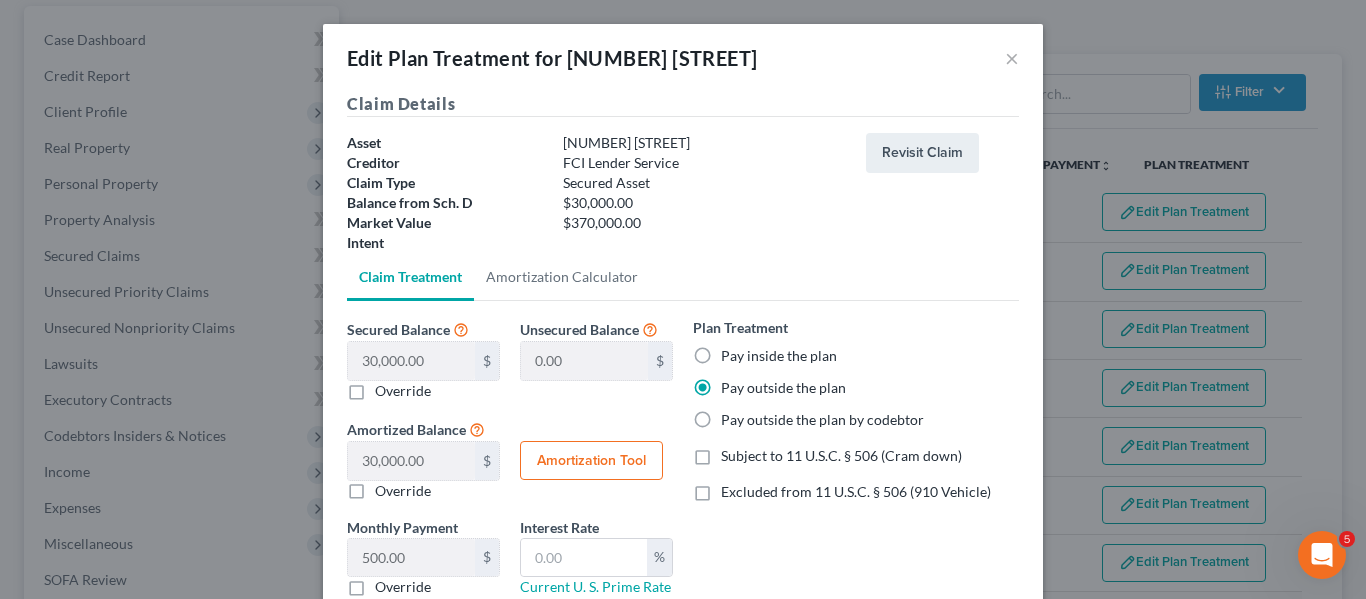 scroll, scrollTop: 140, scrollLeft: 0, axis: vertical 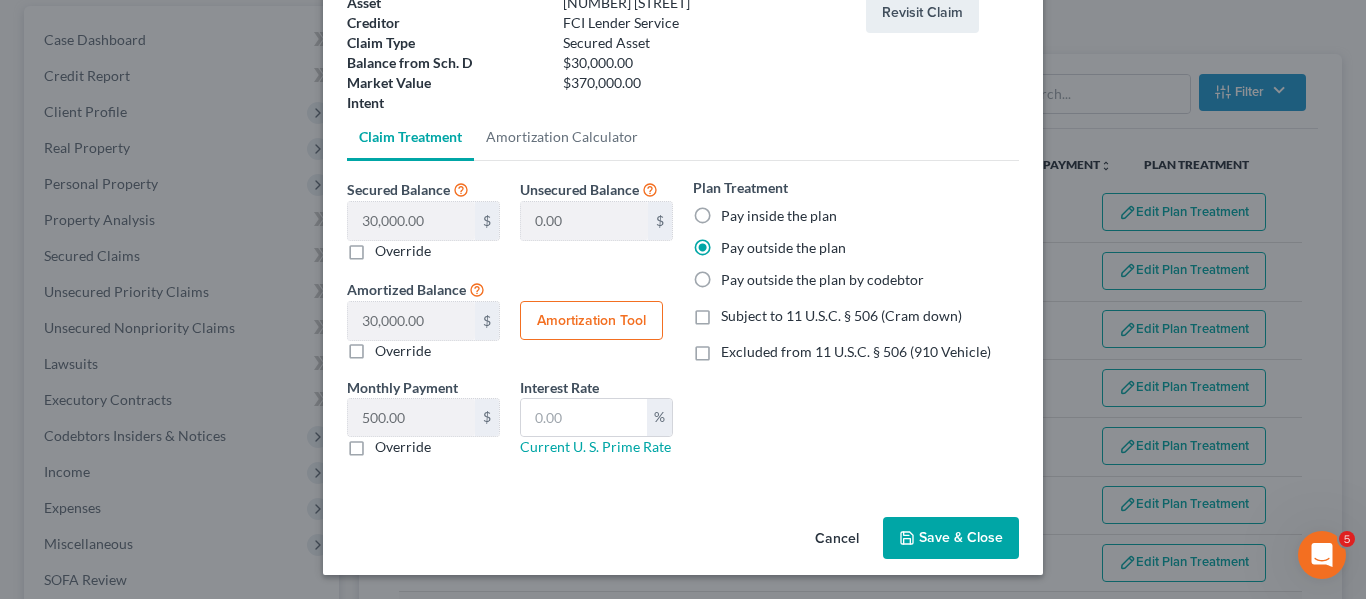 click on "Save & Close" at bounding box center (951, 538) 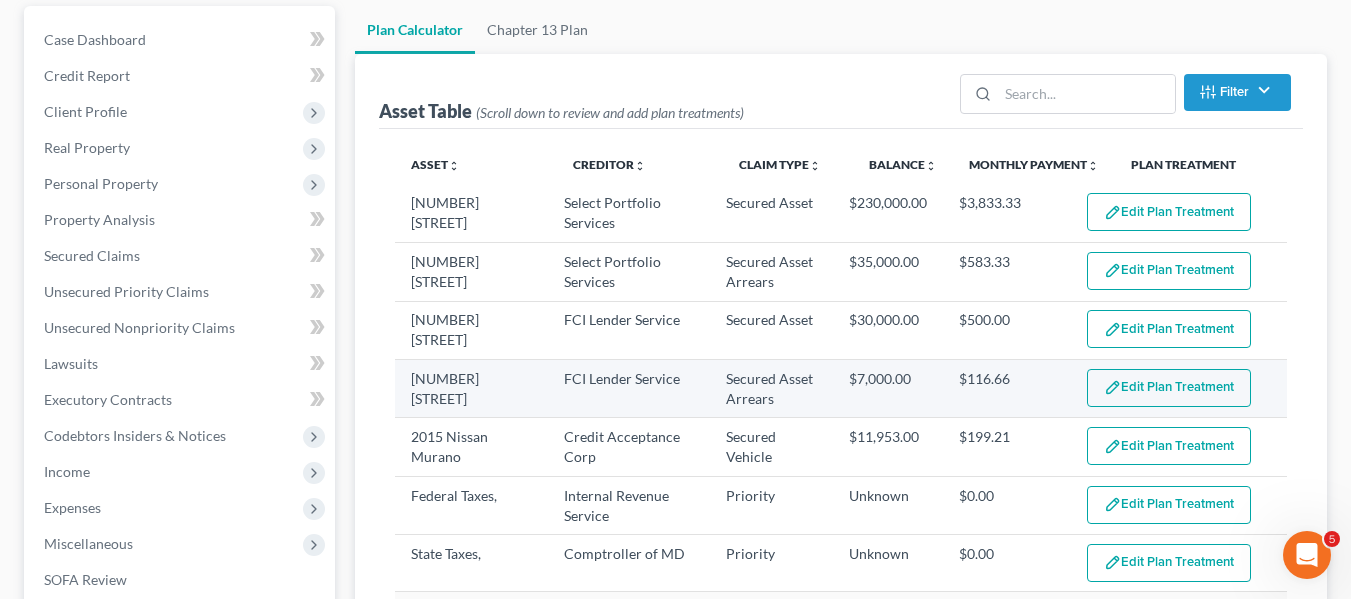 click on "Edit Plan Treatment" at bounding box center (1169, 388) 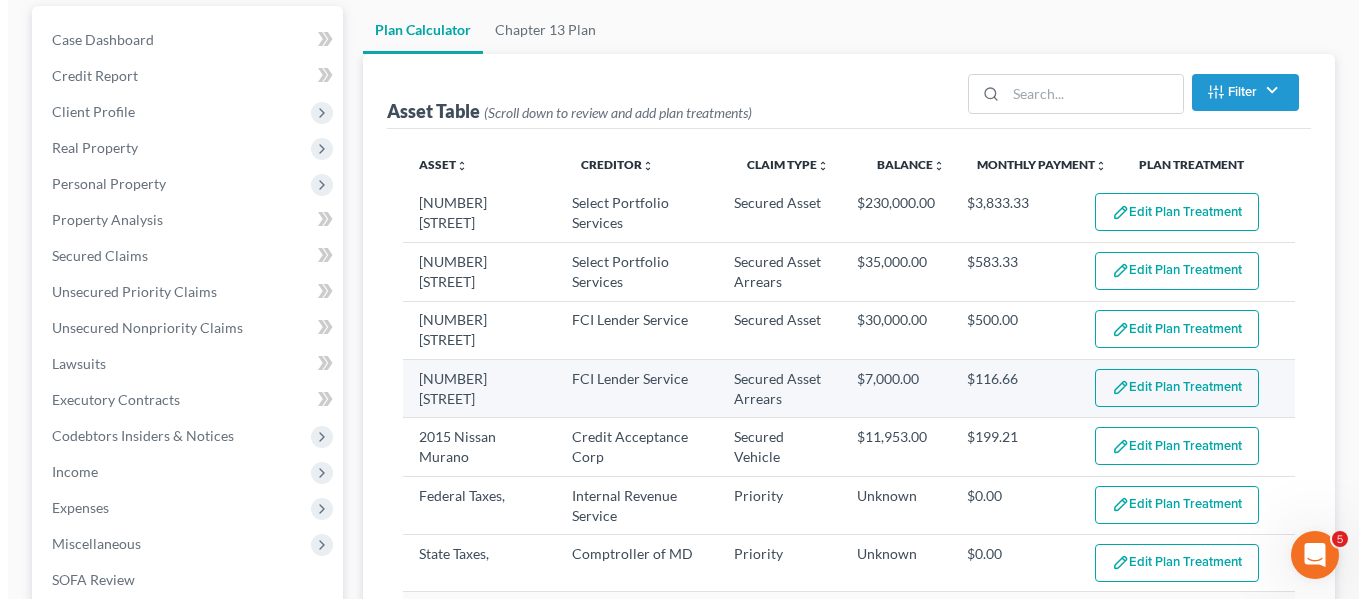 select on "59" 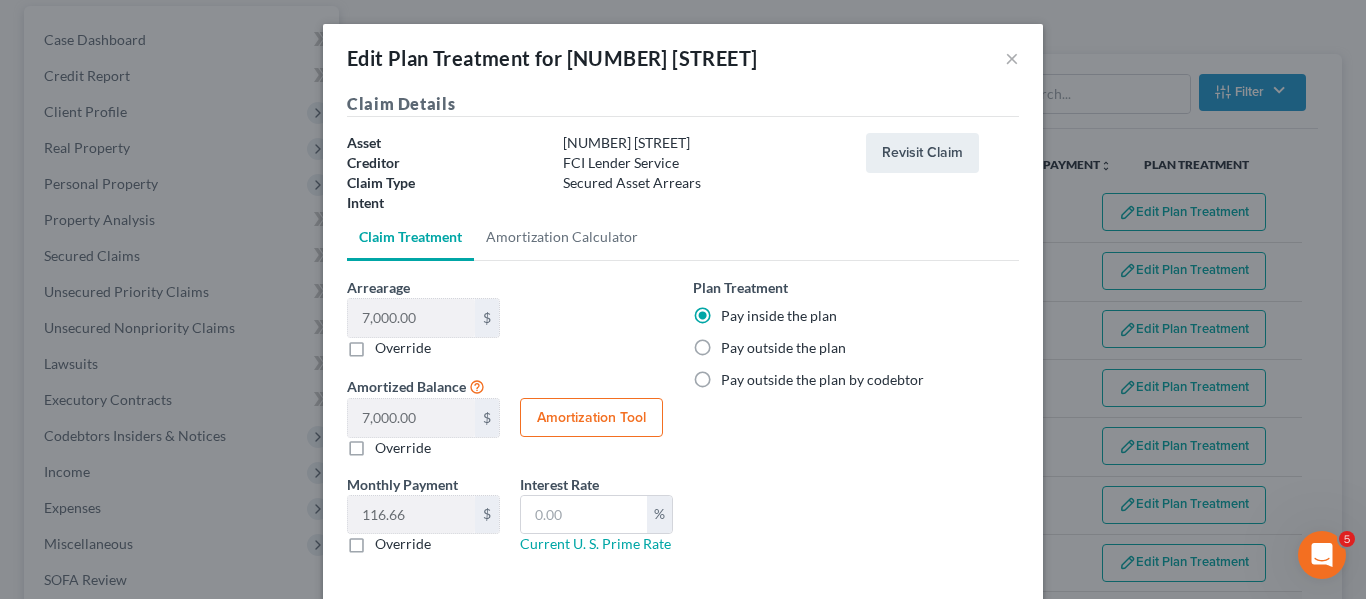 scroll, scrollTop: 97, scrollLeft: 0, axis: vertical 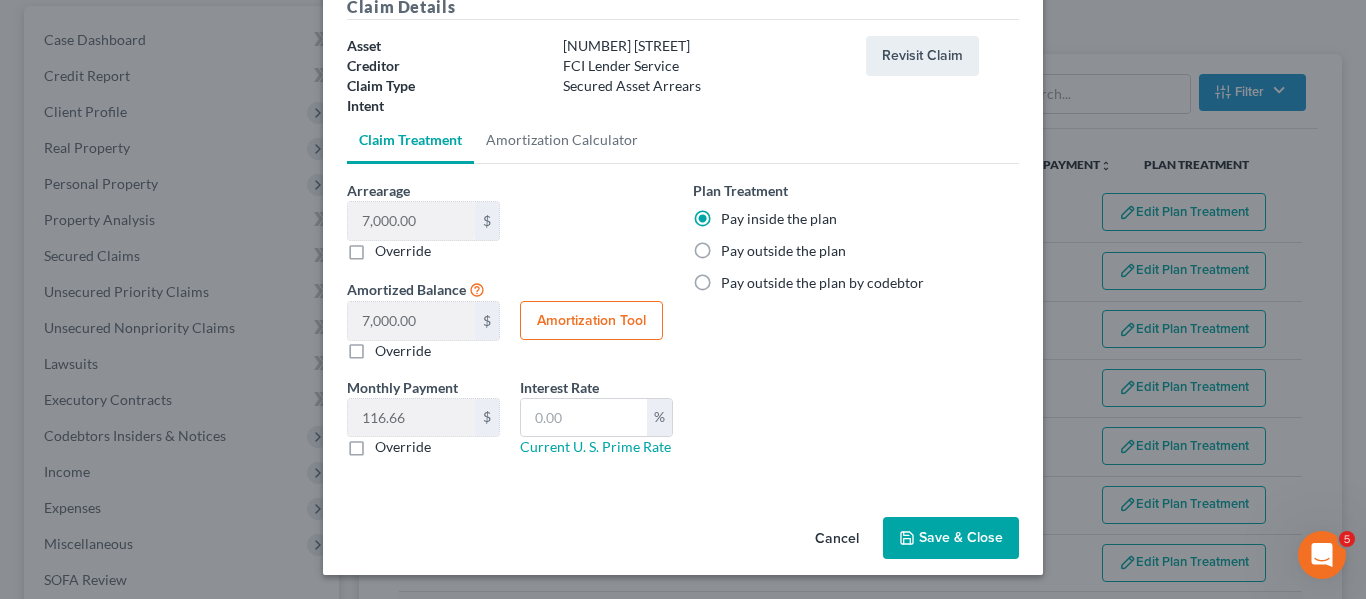 click on "Save & Close" at bounding box center (951, 538) 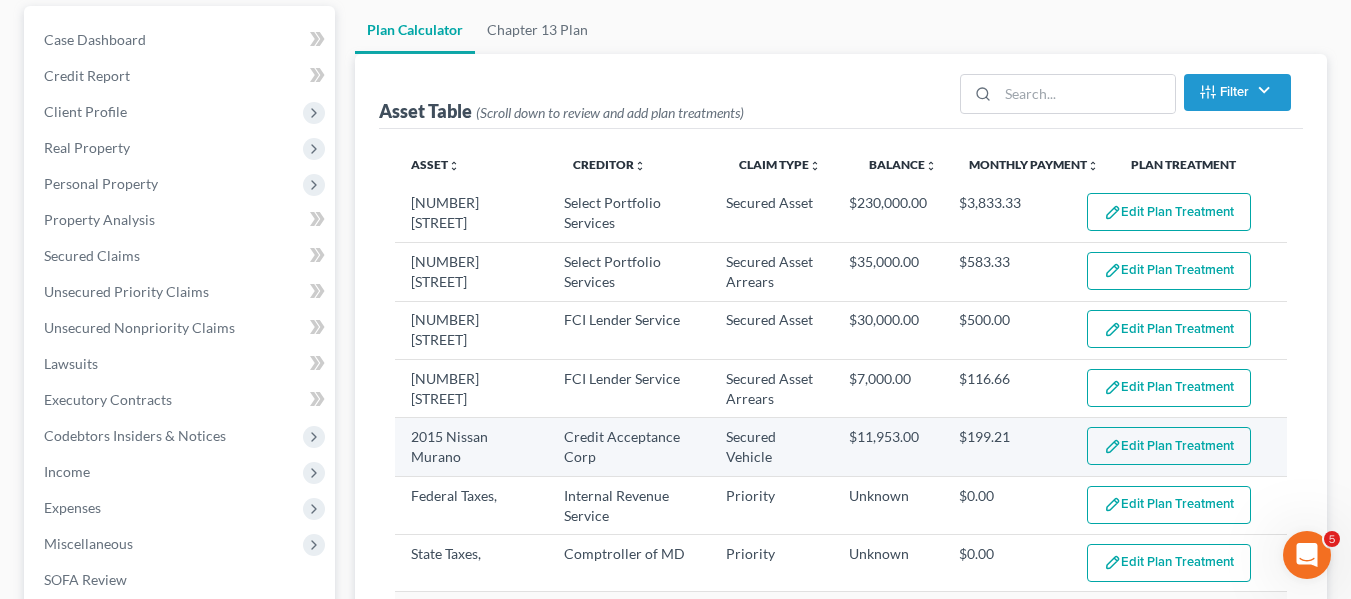 select on "59" 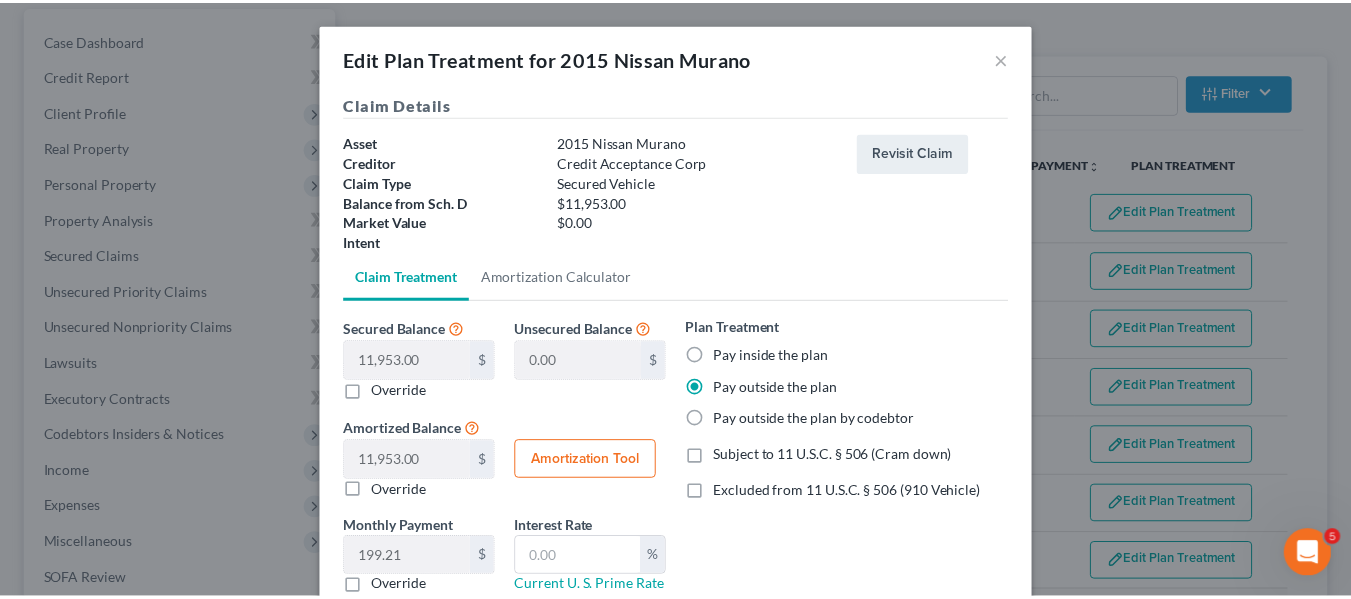 scroll, scrollTop: 140, scrollLeft: 0, axis: vertical 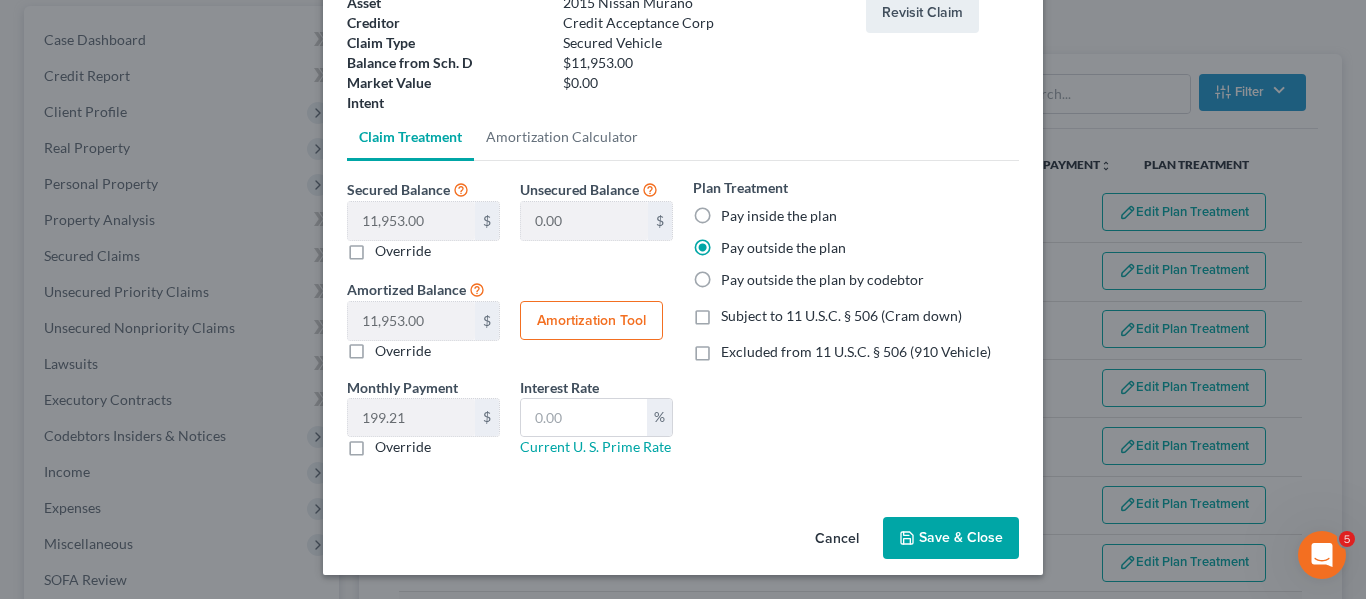 click 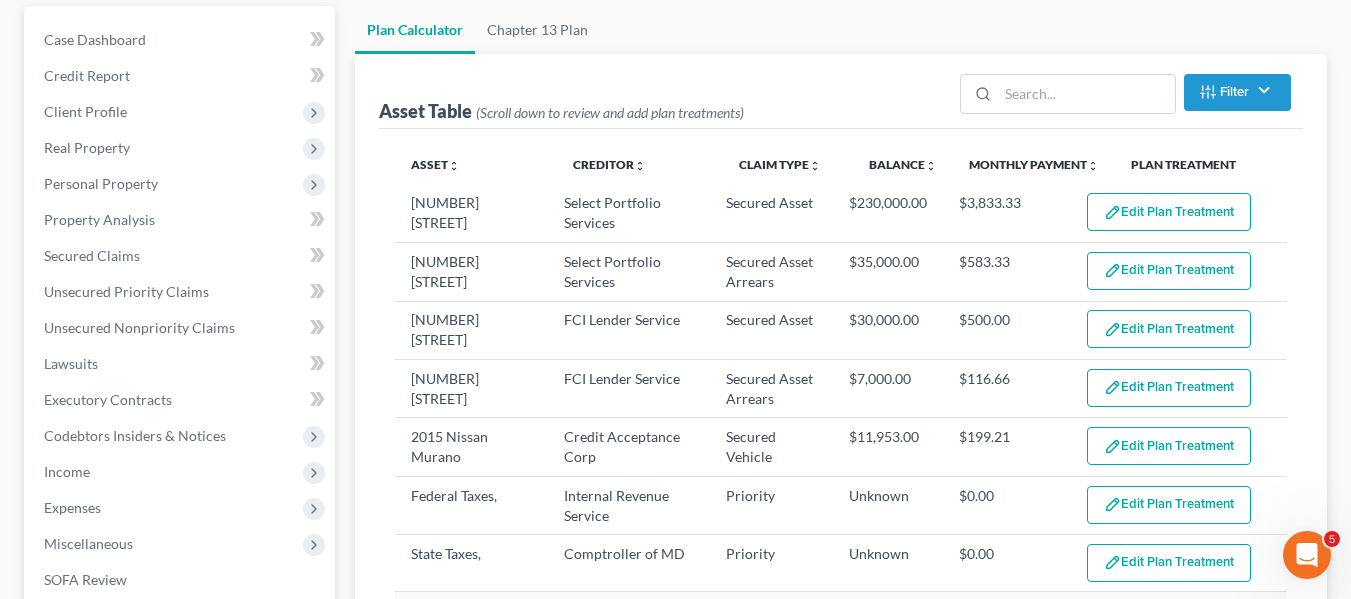 select on "59" 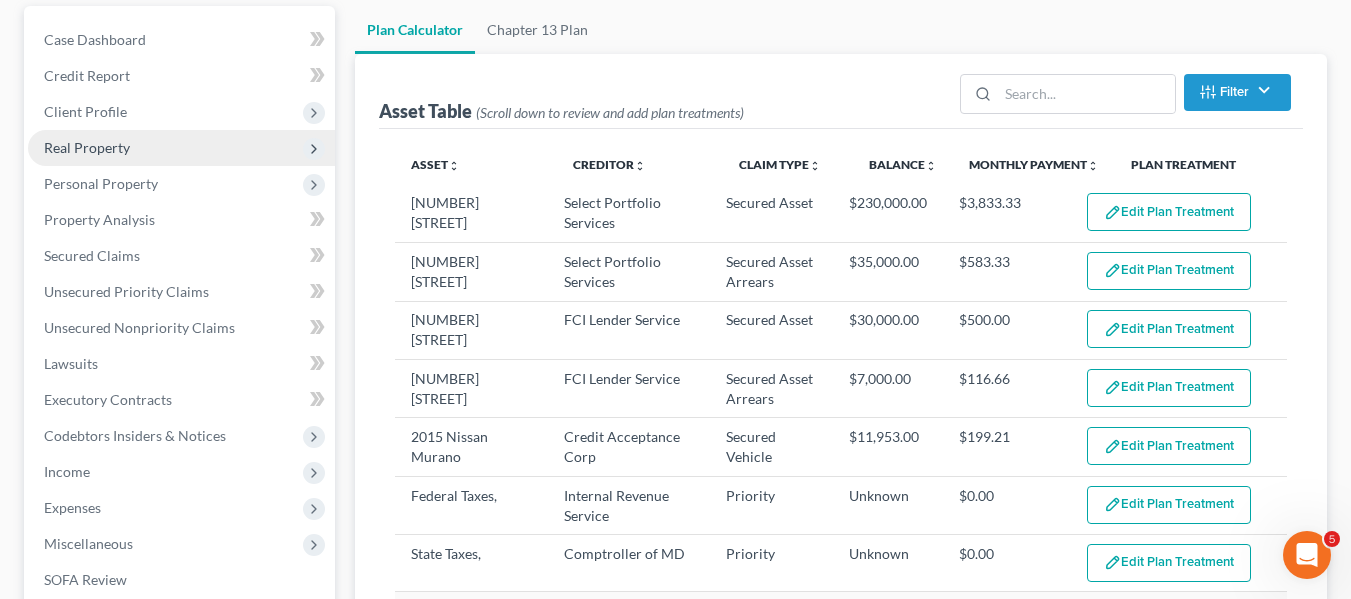 click on "Real Property" at bounding box center [87, 147] 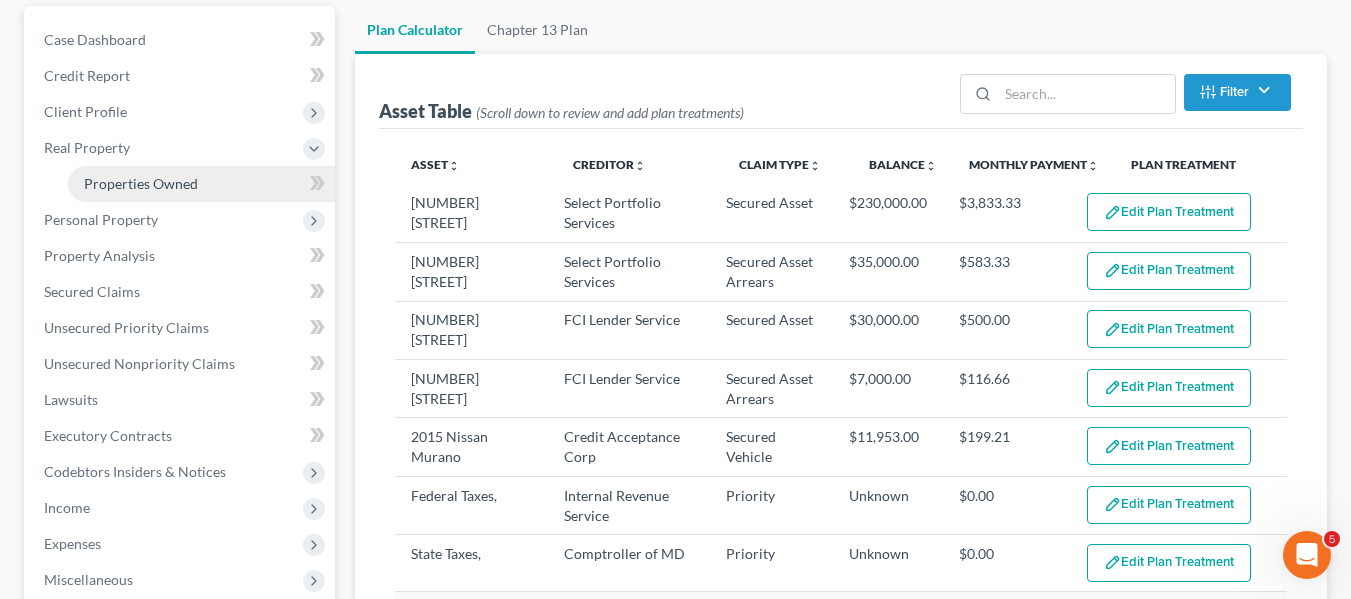 click on "Properties Owned" at bounding box center [141, 183] 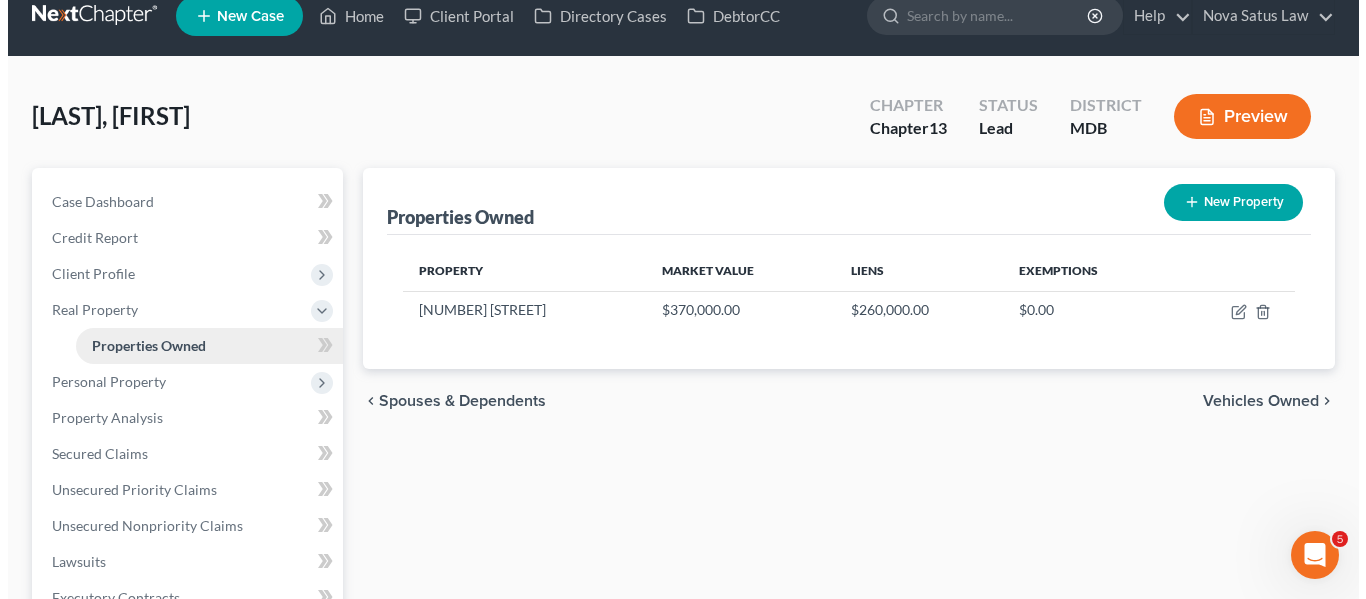 scroll, scrollTop: 0, scrollLeft: 0, axis: both 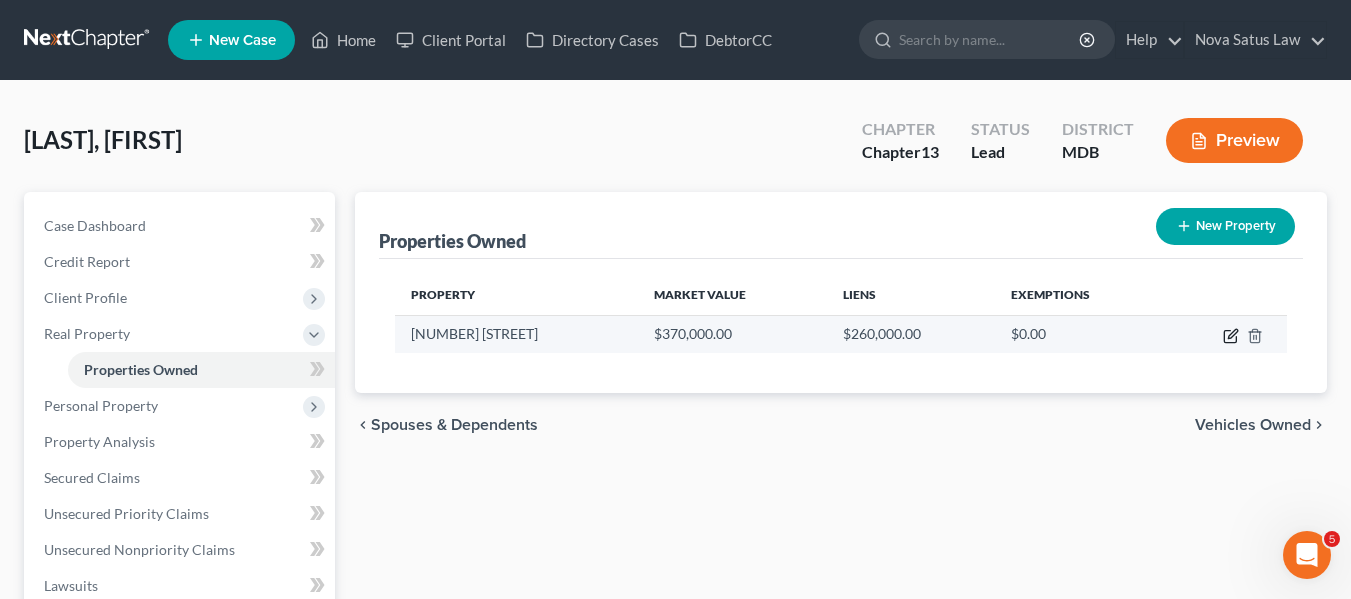 click 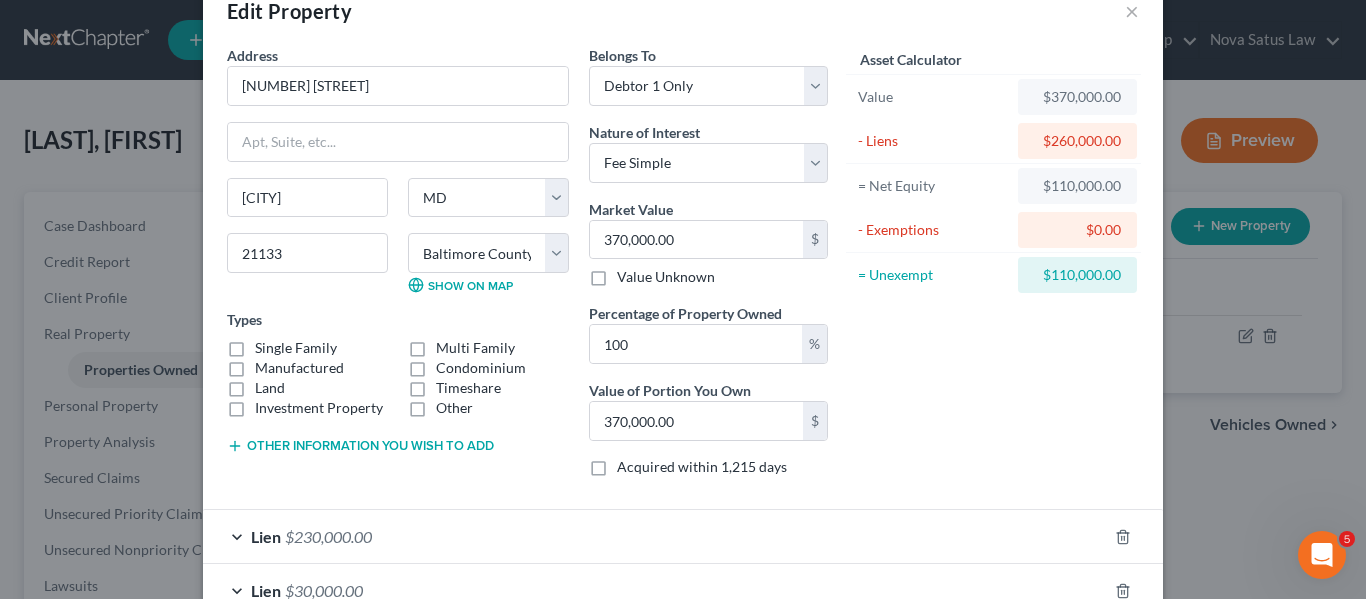 scroll, scrollTop: 176, scrollLeft: 0, axis: vertical 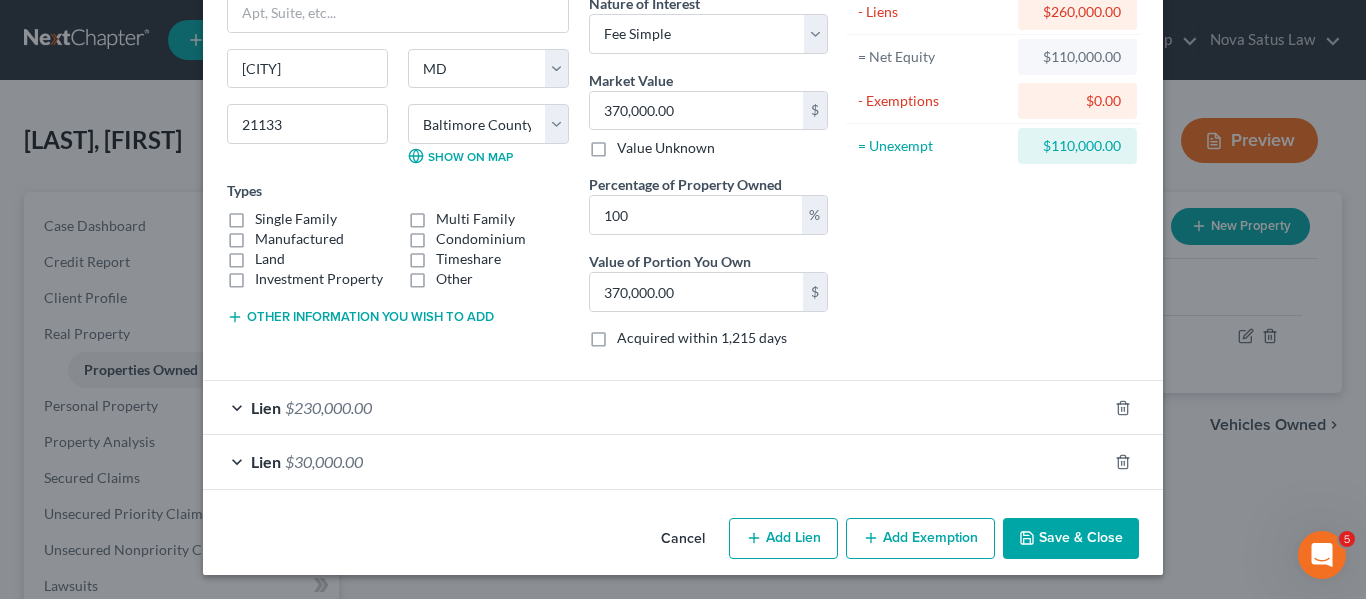 click on "Add Exemption" at bounding box center (920, 539) 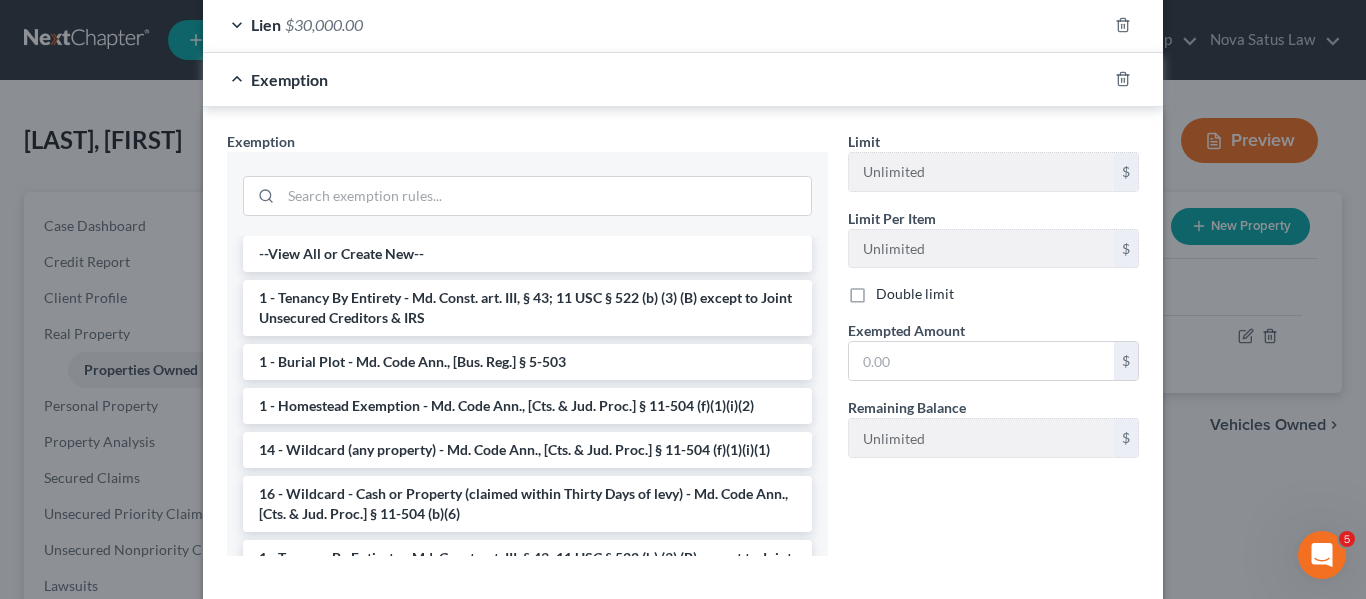 scroll, scrollTop: 615, scrollLeft: 0, axis: vertical 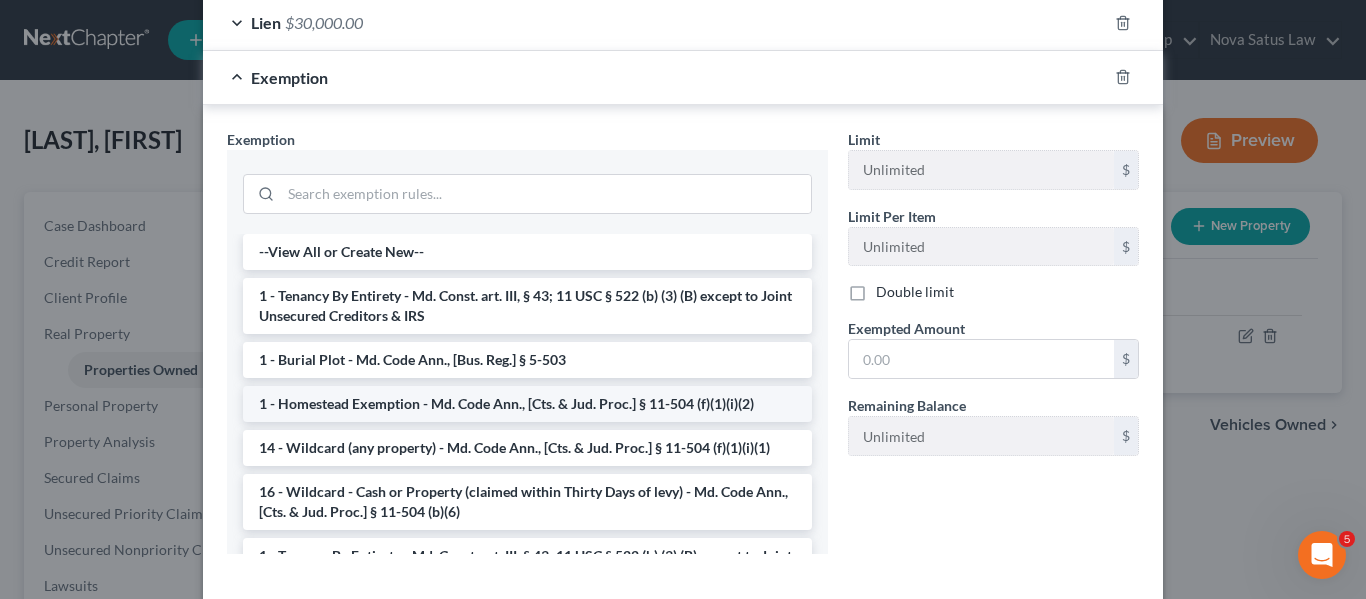 click on "1 - Homestead Exemption - Md. Code Ann., [Cts. & Jud. Proc.] § 11-504 (f)(1)(i)(2)" at bounding box center [527, 404] 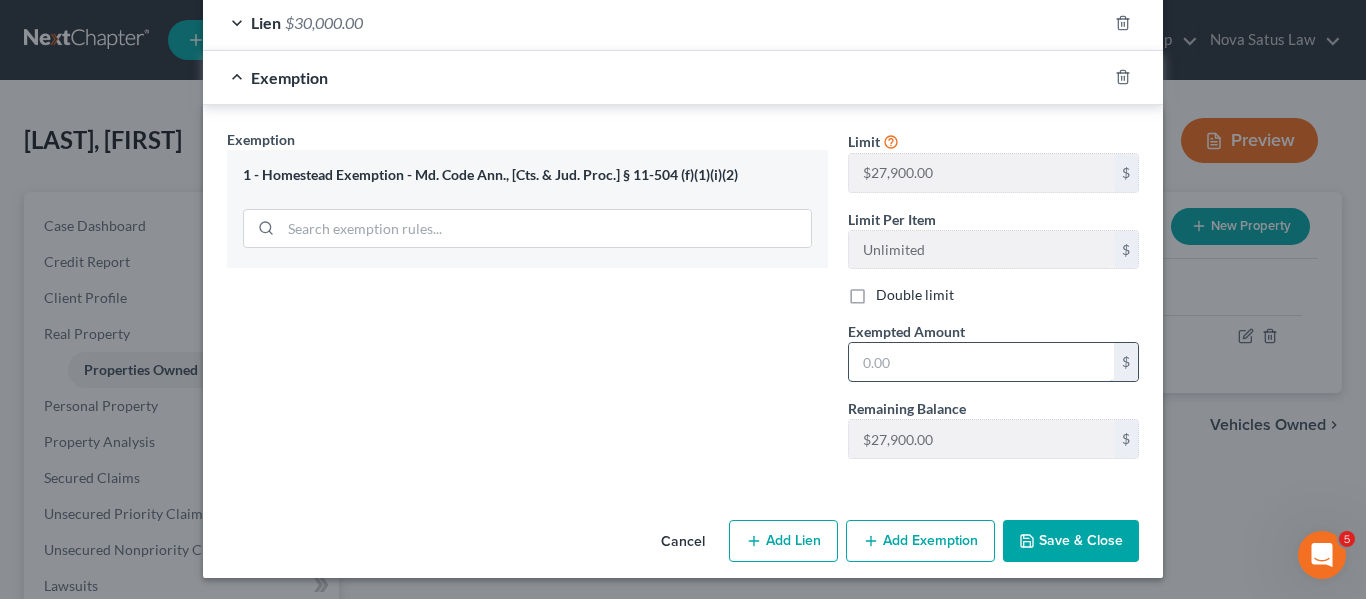 click at bounding box center (981, 362) 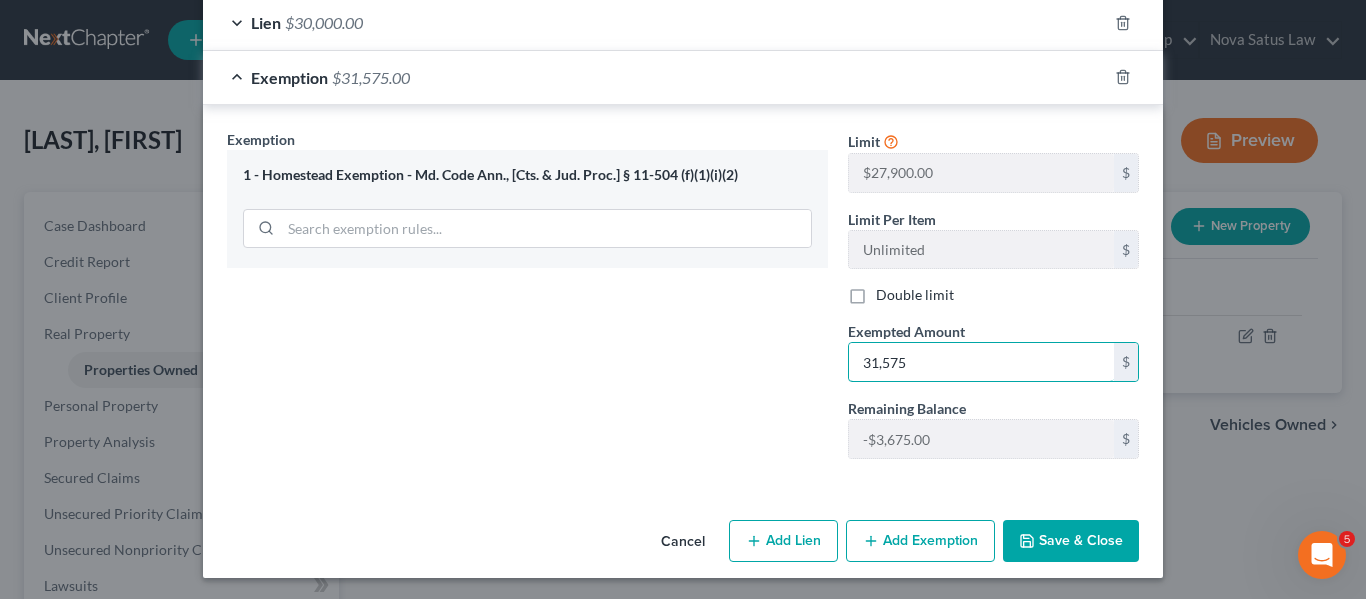 type on "31,575" 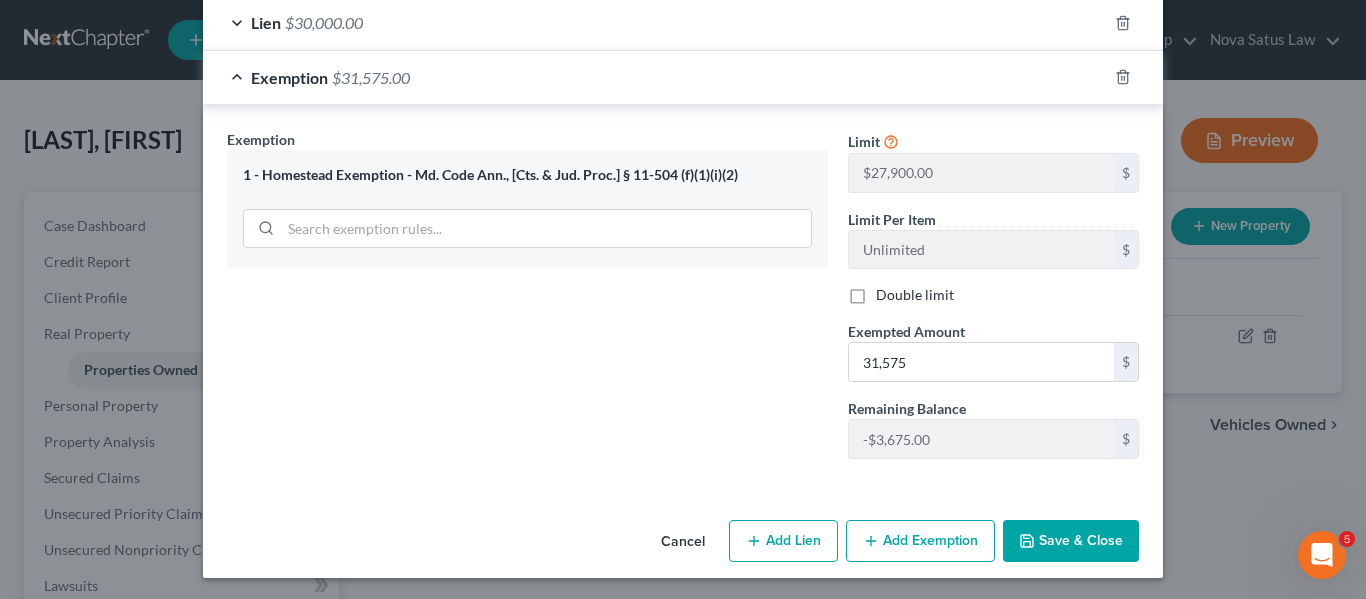 click on "Save & Close" at bounding box center [1071, 541] 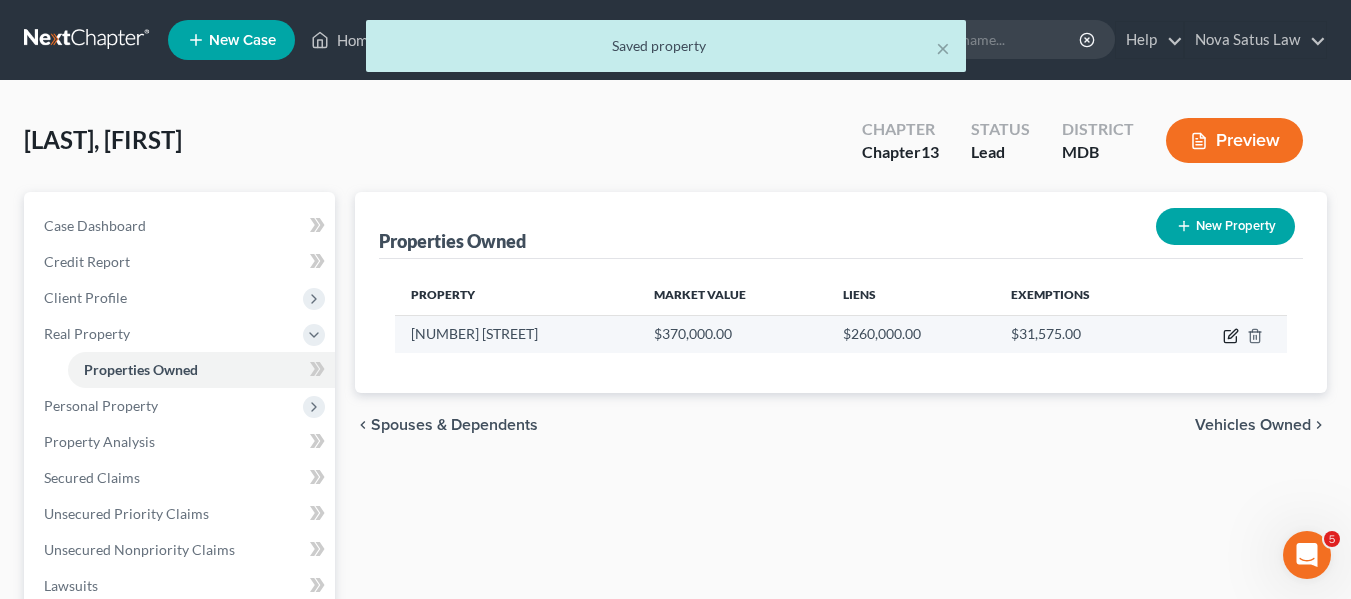 click 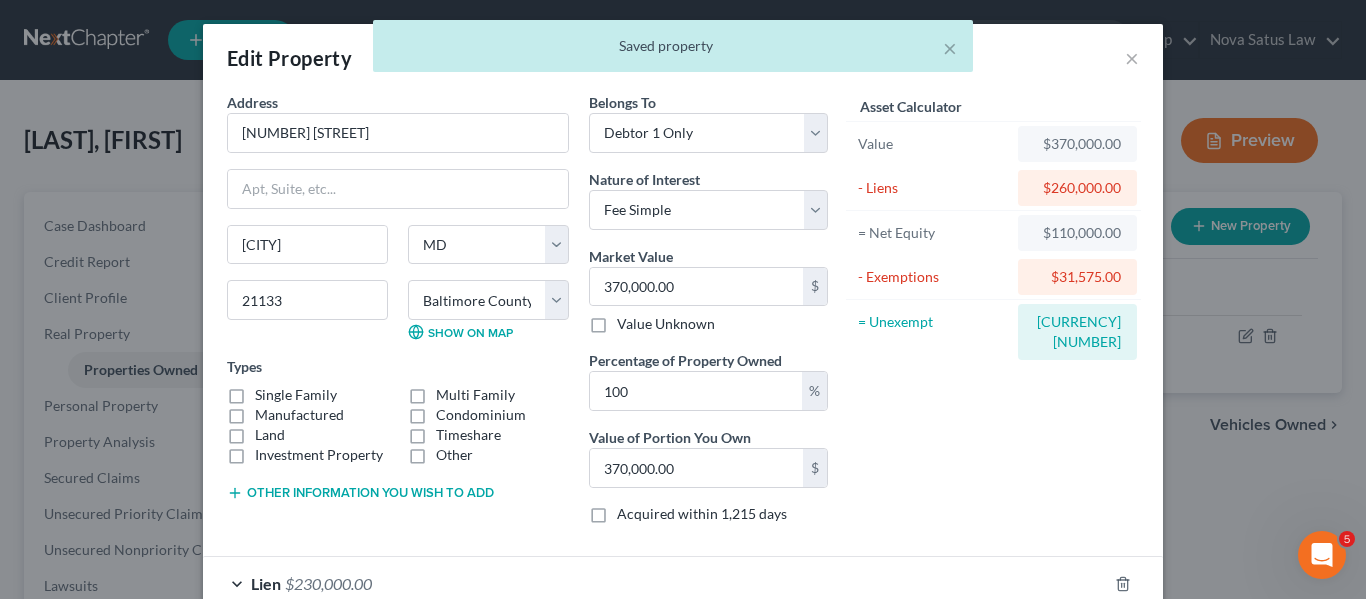 scroll, scrollTop: 230, scrollLeft: 0, axis: vertical 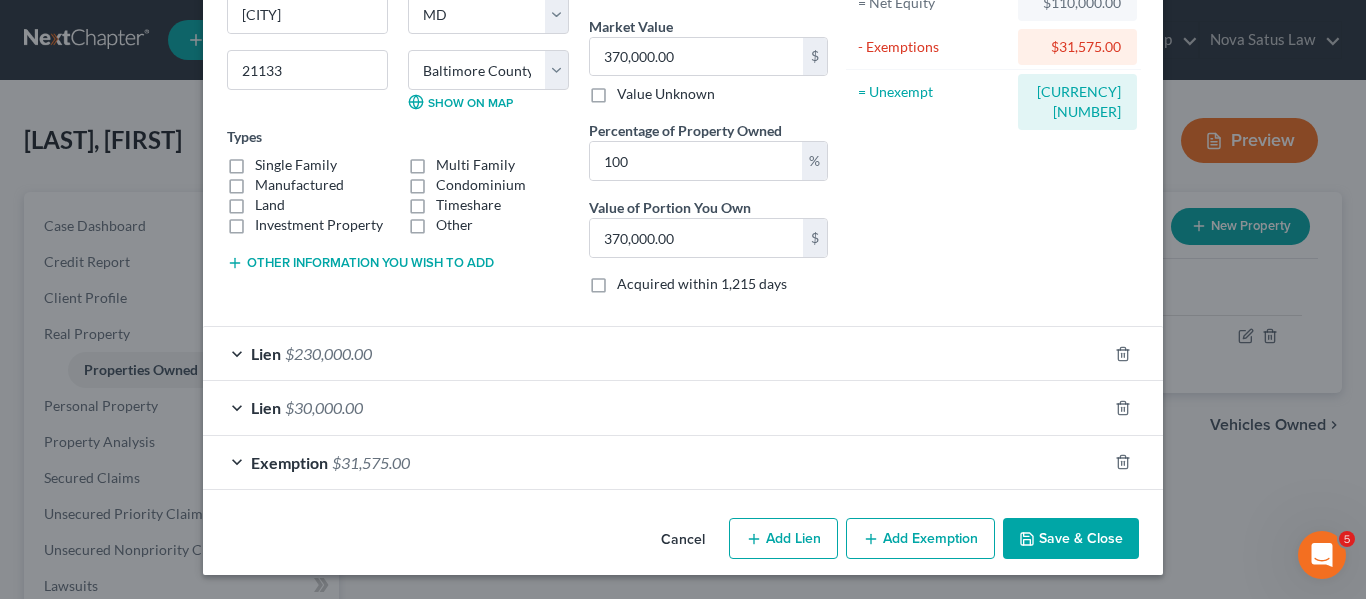 click on "Add Exemption" at bounding box center [920, 539] 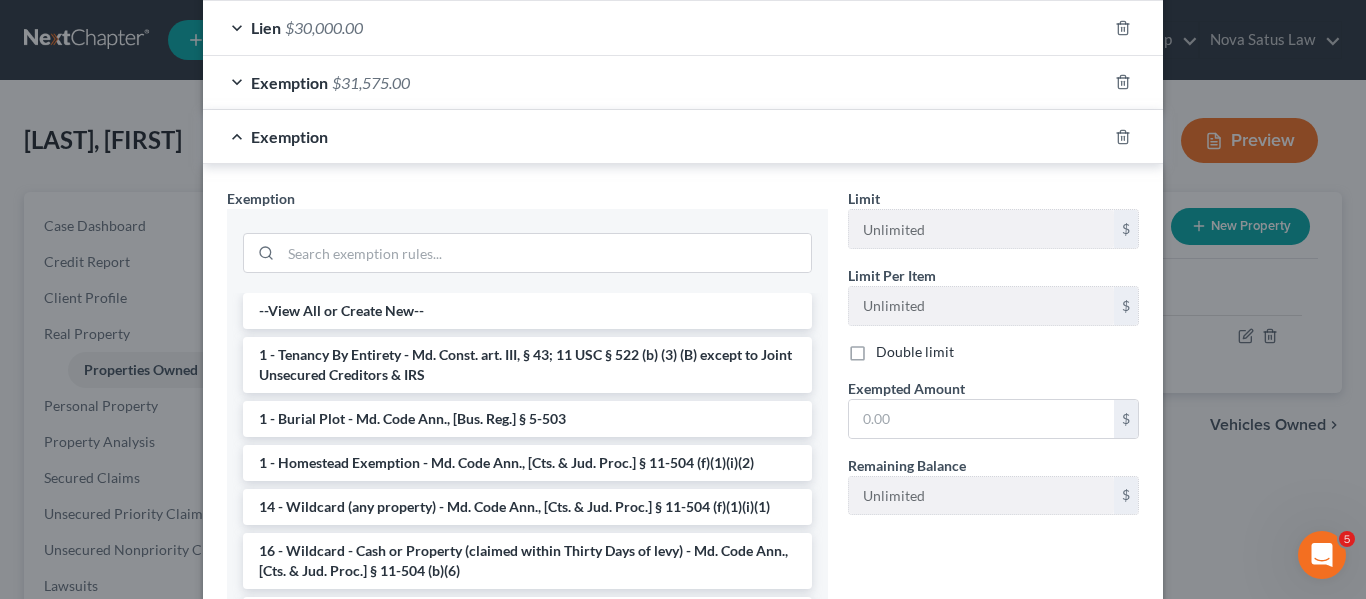 scroll, scrollTop: 611, scrollLeft: 0, axis: vertical 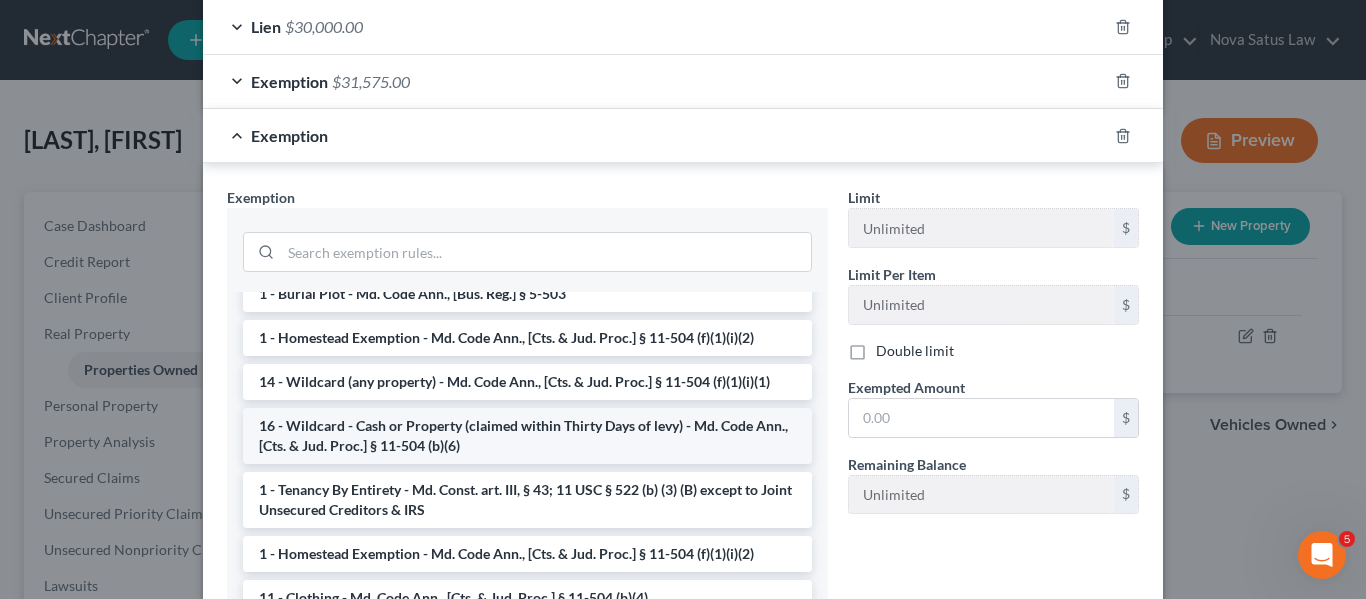 click on "16 - Wildcard - Cash or Property (claimed within Thirty Days of levy) - Md. Code Ann., [Cts. & Jud. Proc.] § 11-504 (b)(6)" at bounding box center [527, 436] 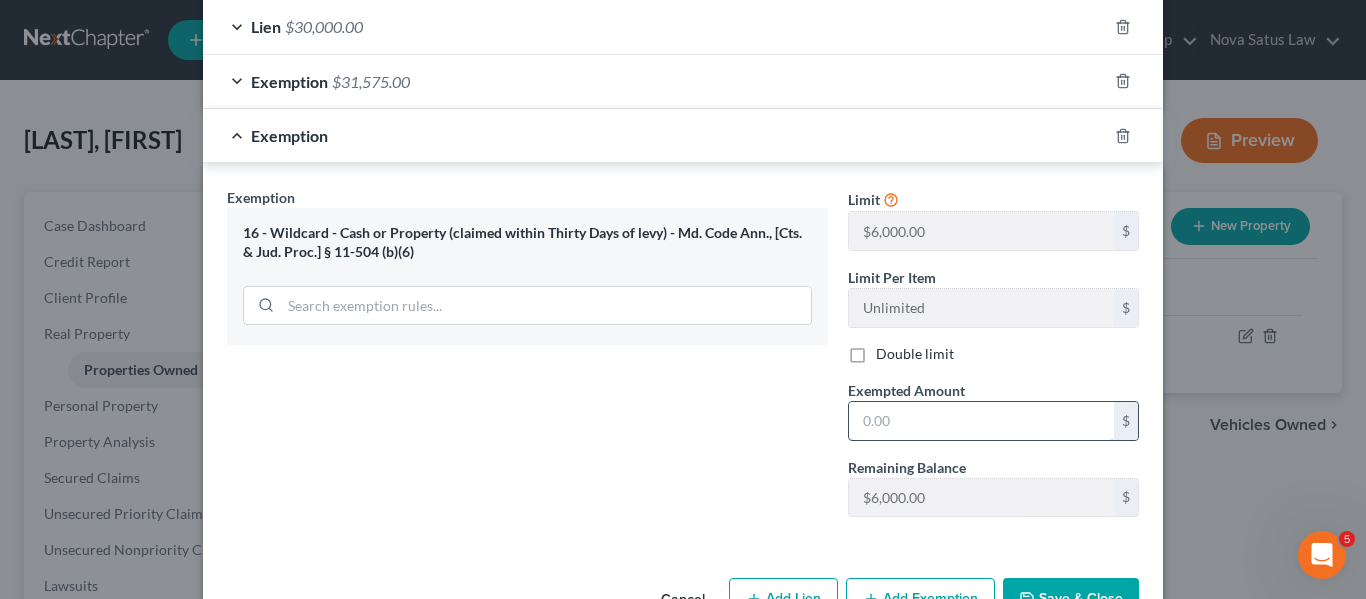 click at bounding box center (981, 421) 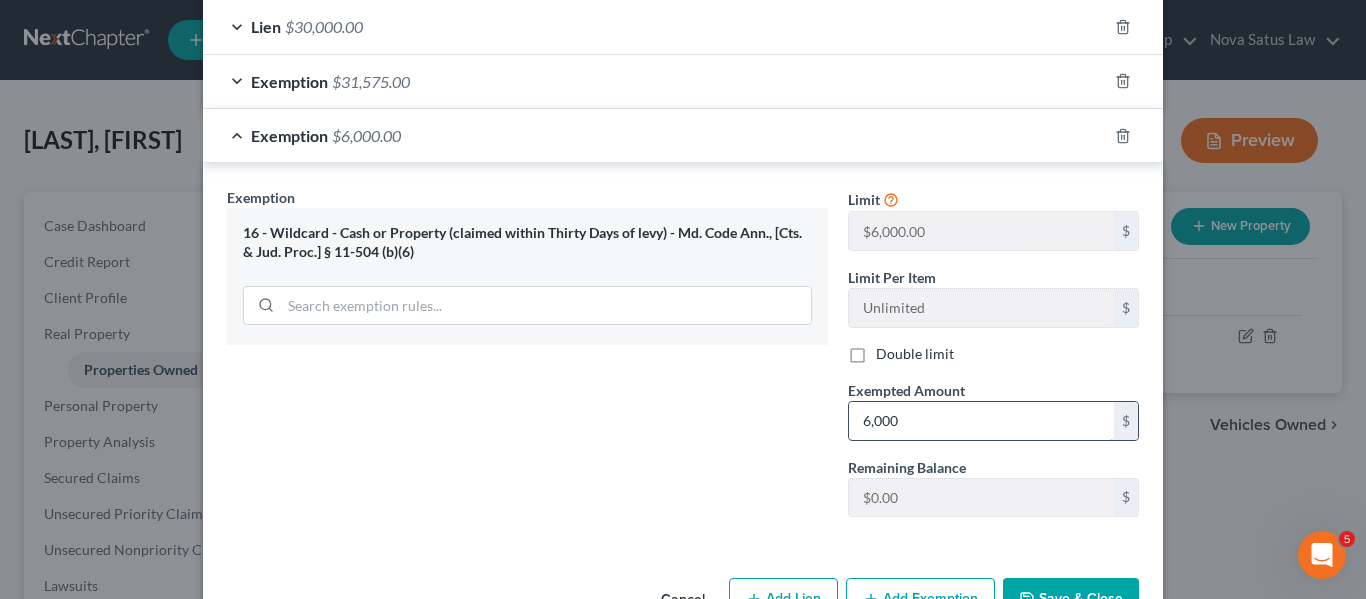 scroll, scrollTop: 672, scrollLeft: 0, axis: vertical 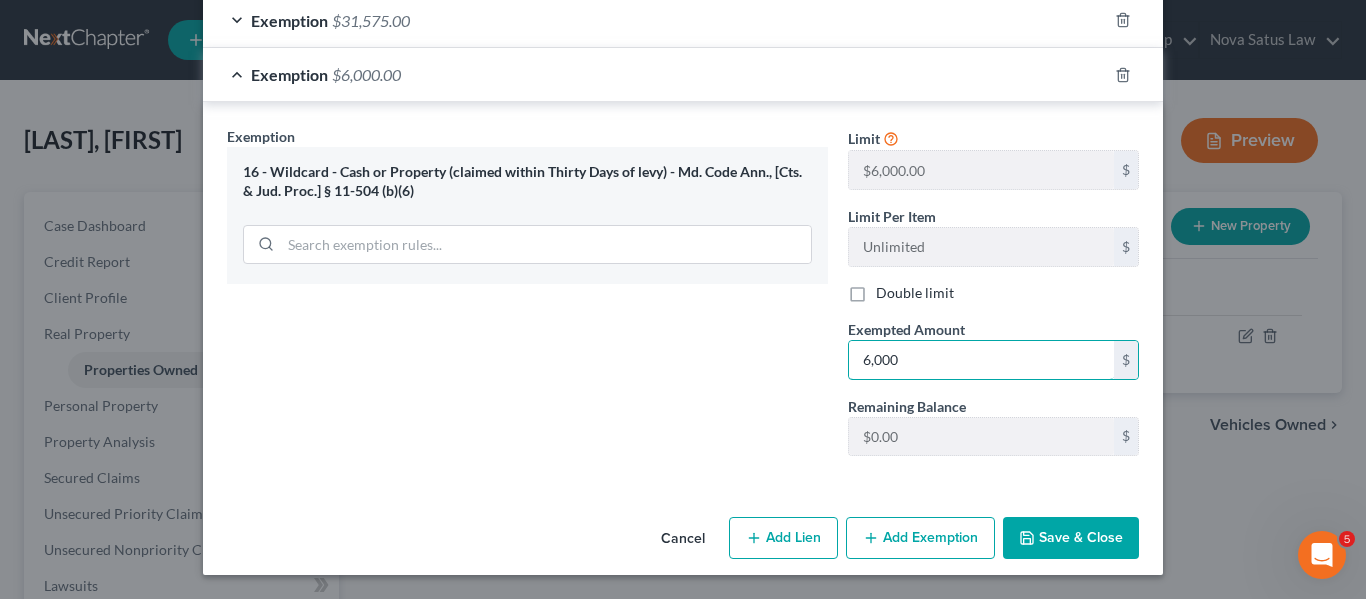 type on "6,000" 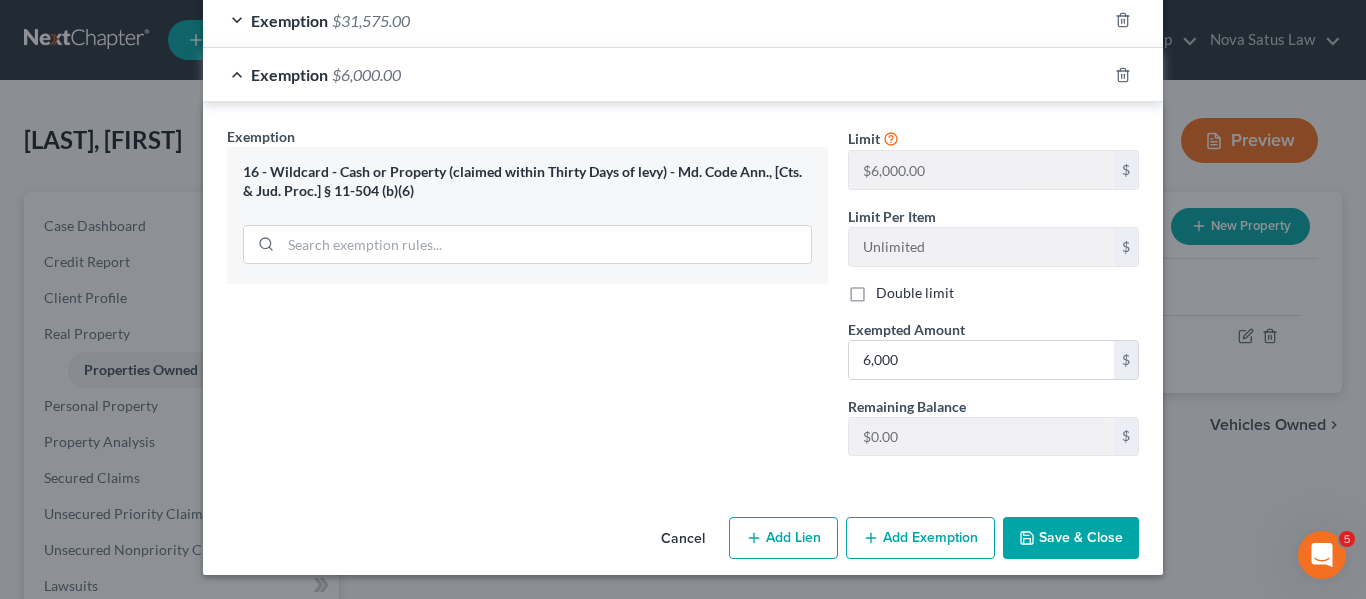 click on "Save & Close" at bounding box center [1071, 538] 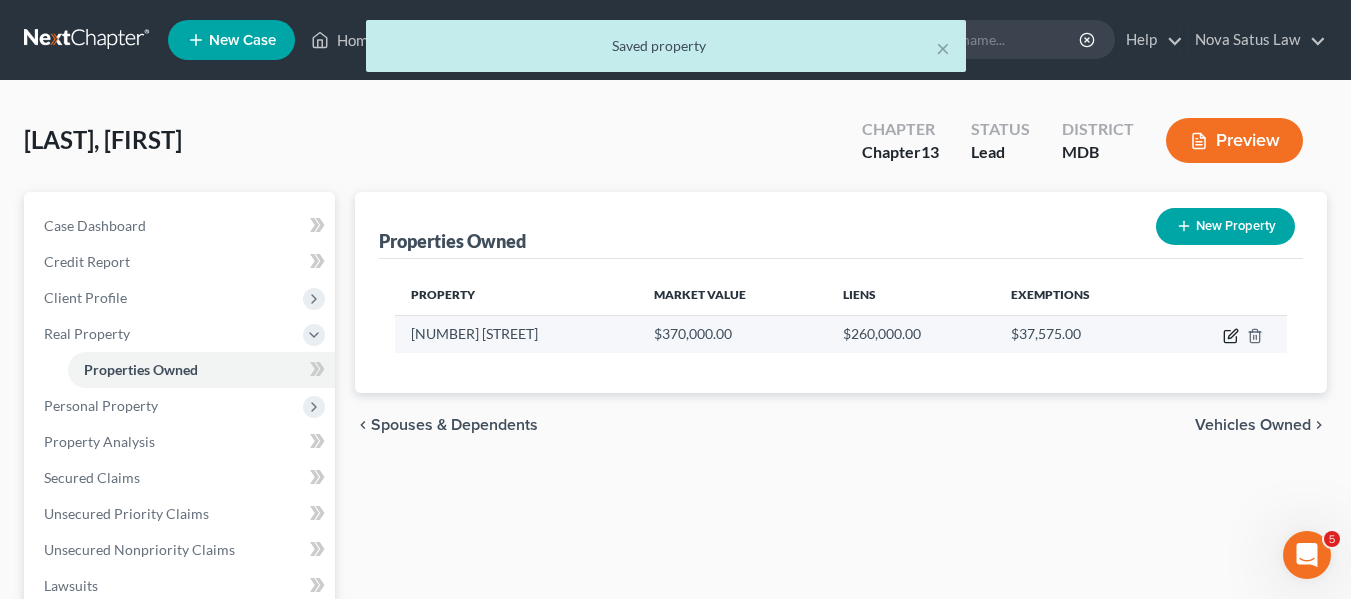 click 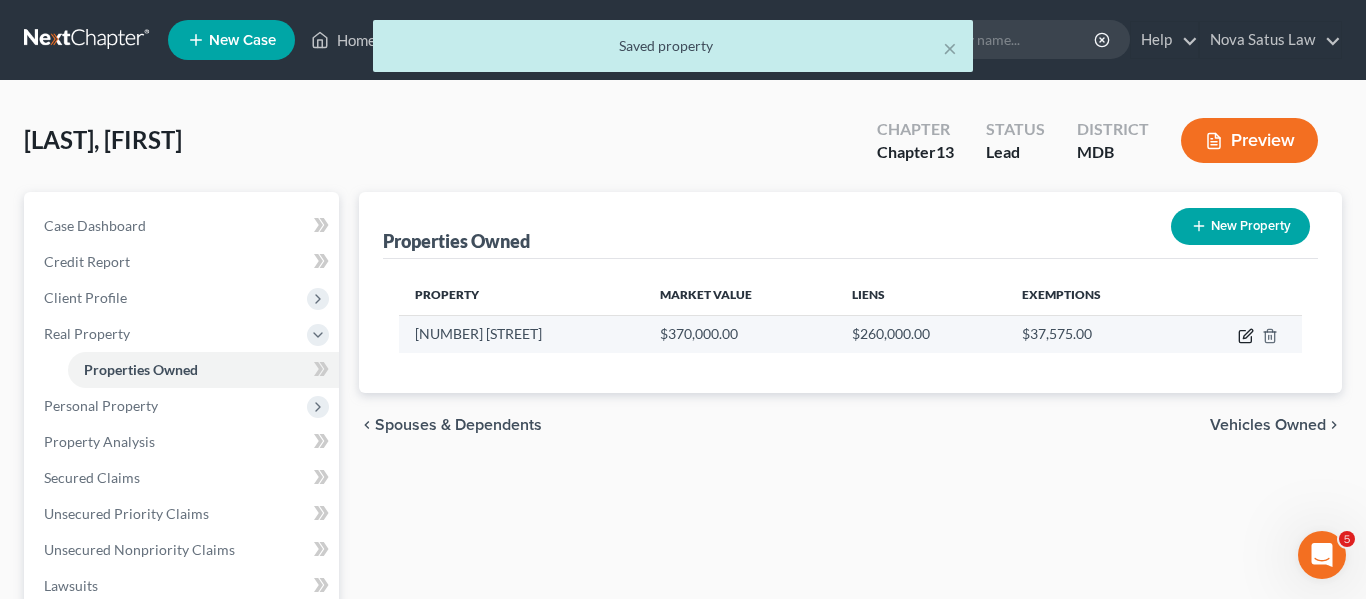 select on "21" 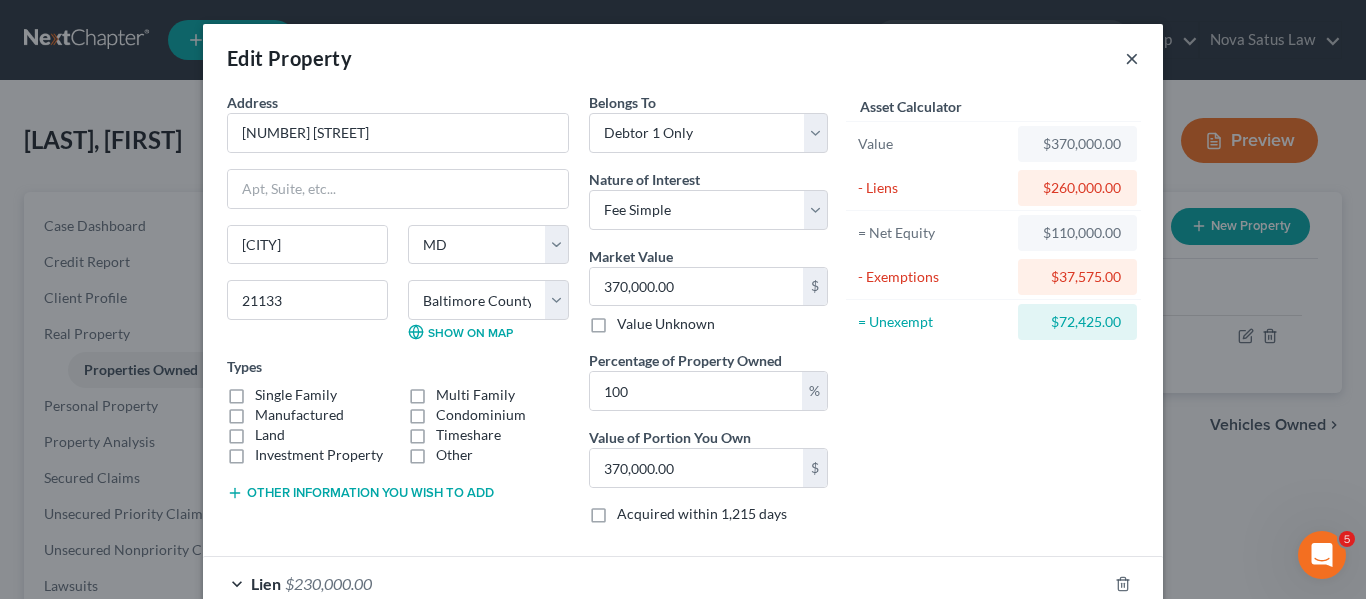 click on "×" at bounding box center [1132, 58] 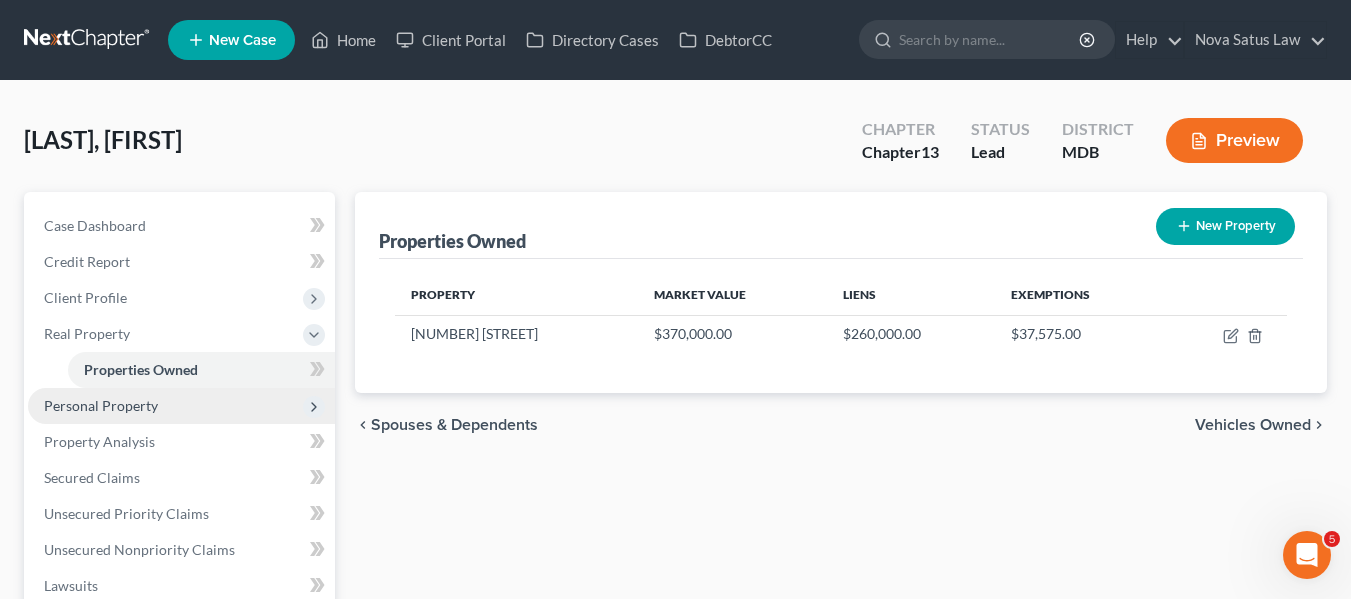 click on "Personal Property" at bounding box center [181, 406] 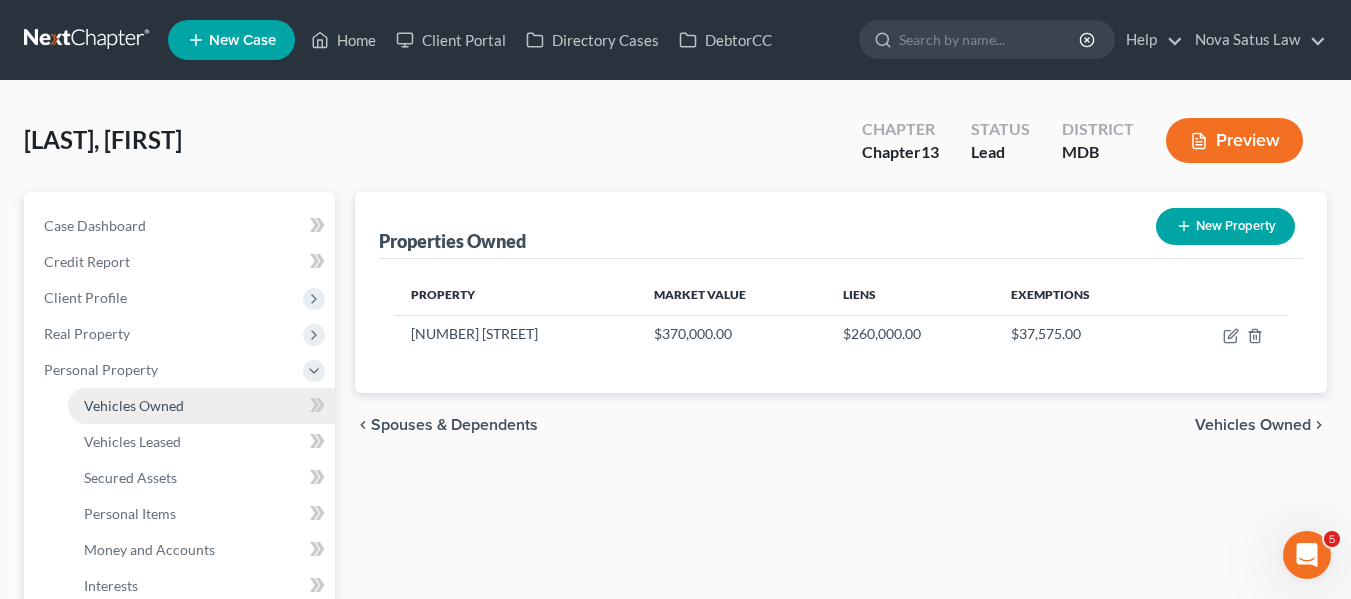 click on "Vehicles Owned" at bounding box center (134, 405) 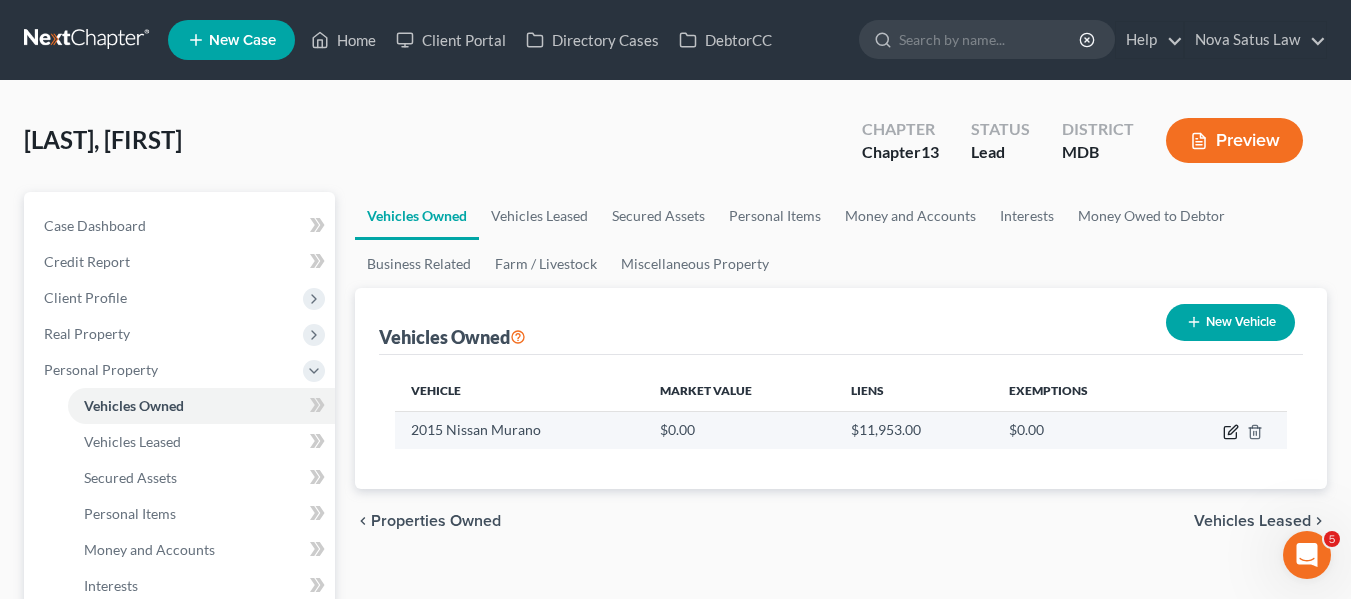 click 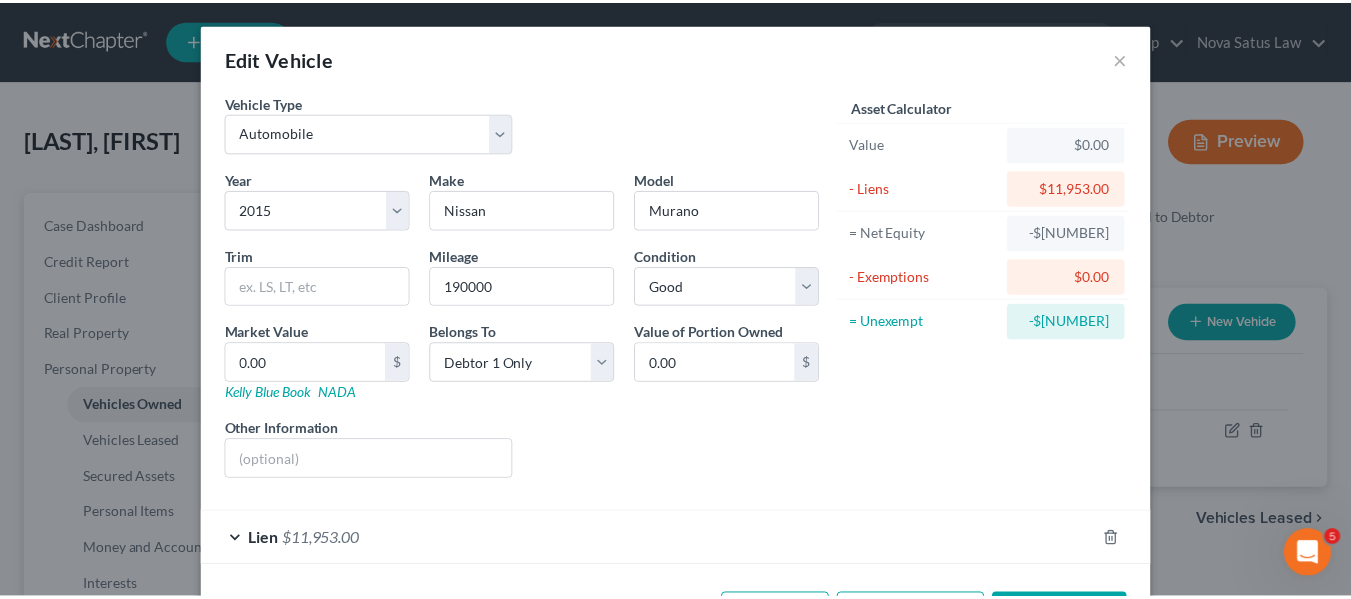 scroll, scrollTop: 78, scrollLeft: 0, axis: vertical 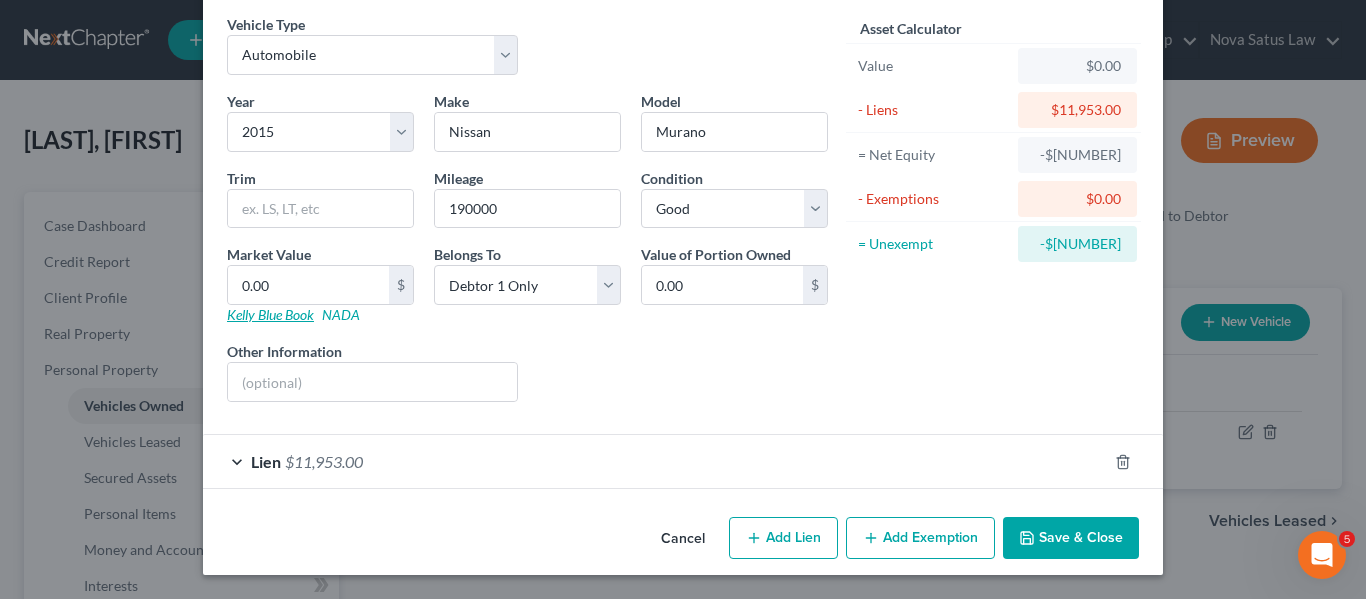 click on "Kelly Blue Book" at bounding box center (270, 314) 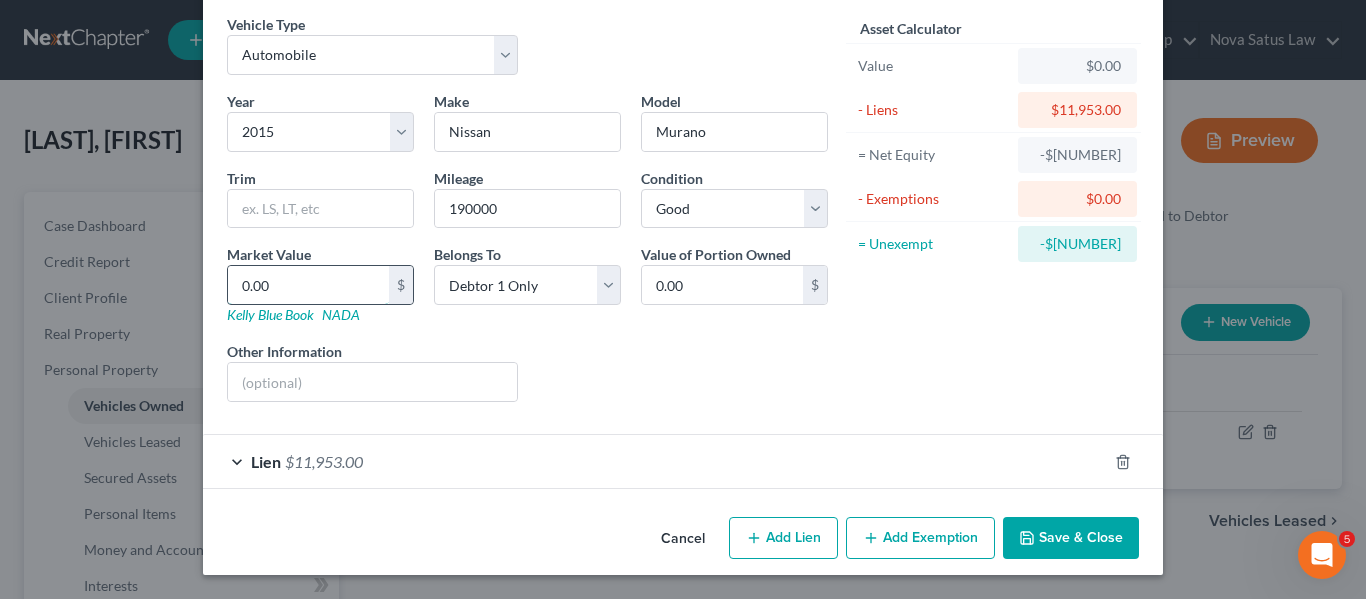 click on "0.00" at bounding box center (308, 285) 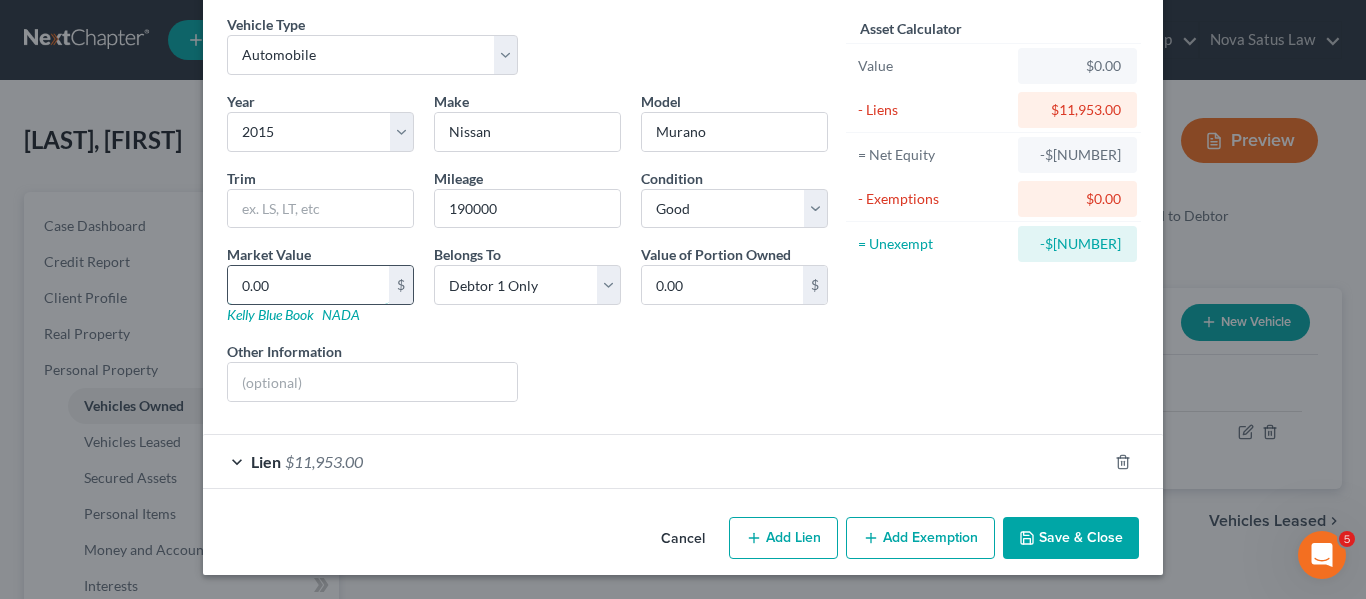 type on "4" 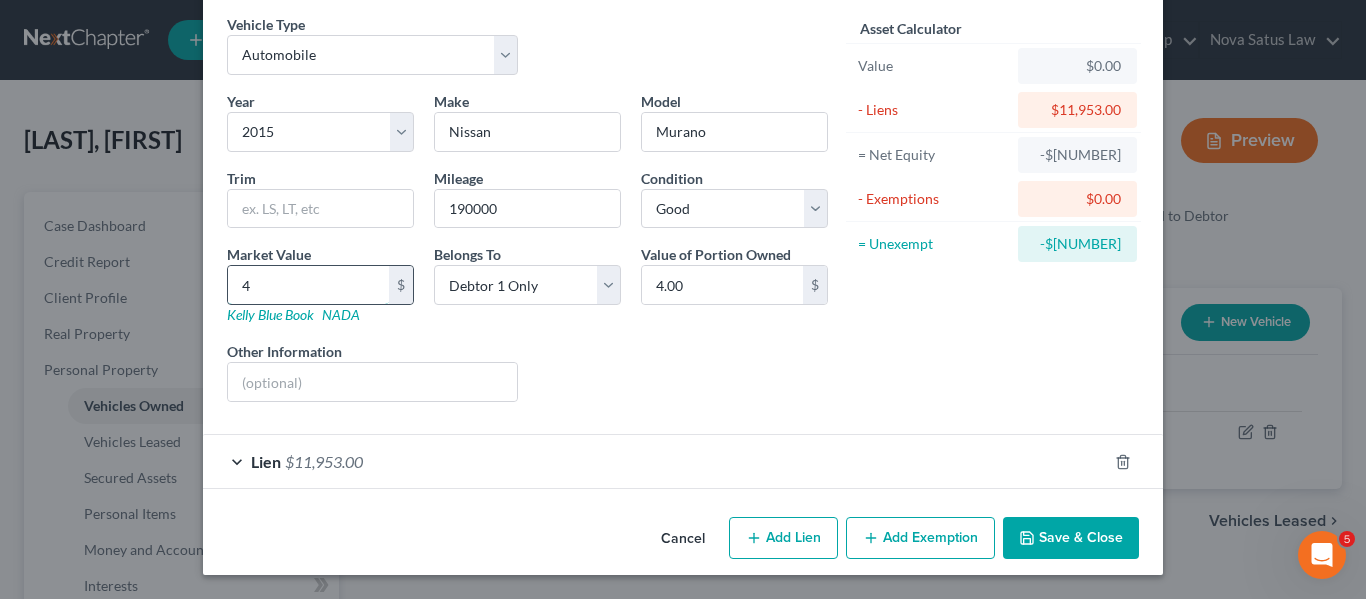 type on "48" 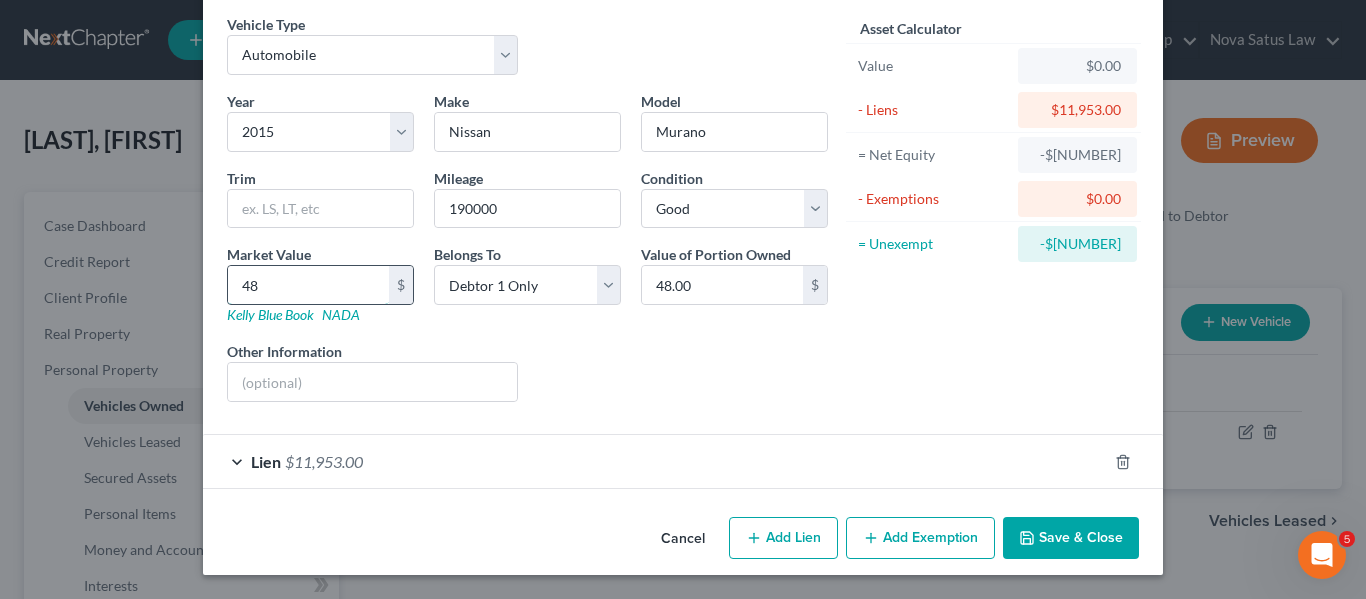 type on "480" 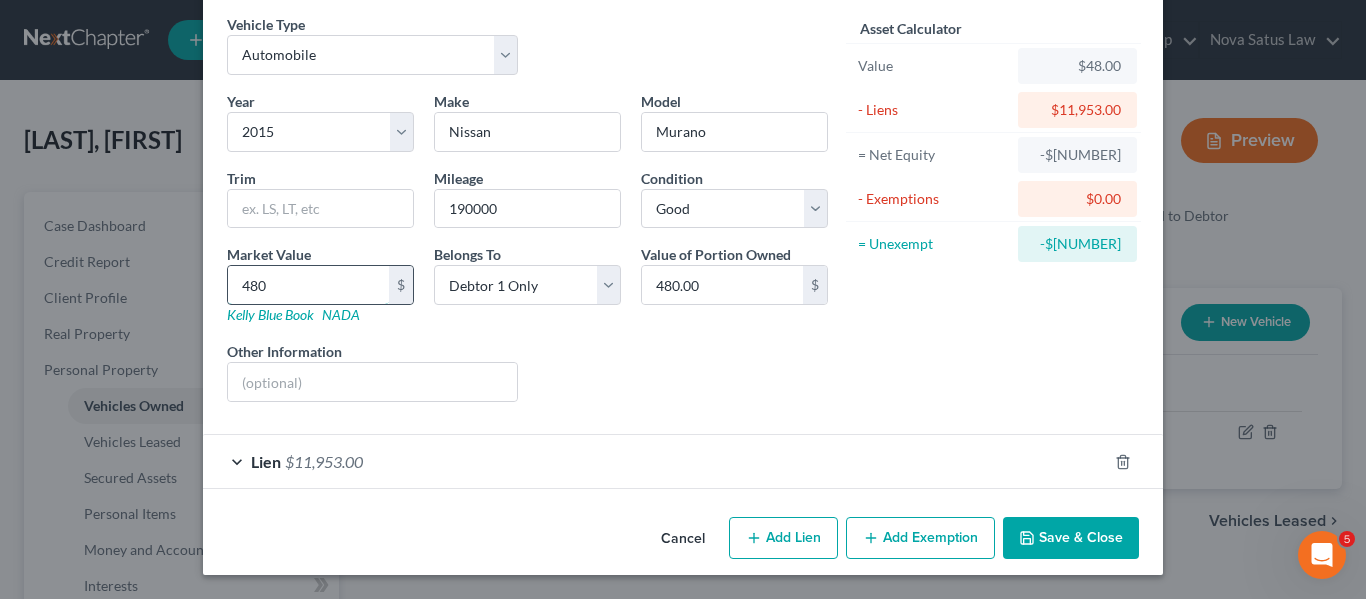 type on "4800" 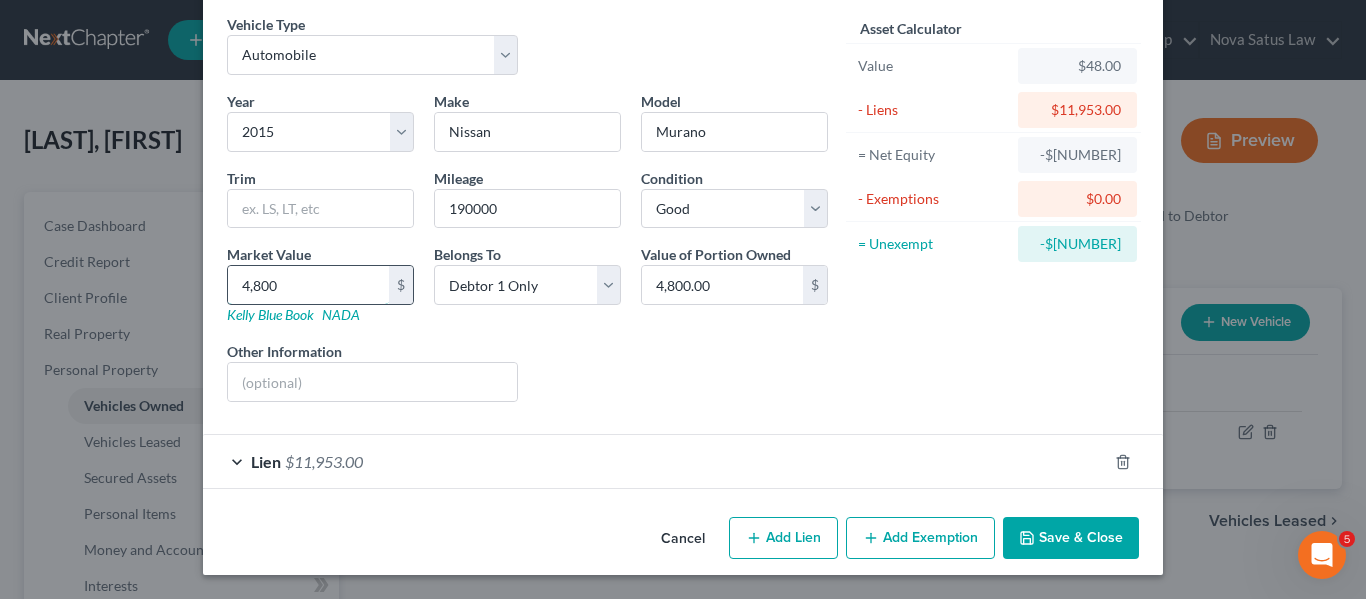 type on "4,8000" 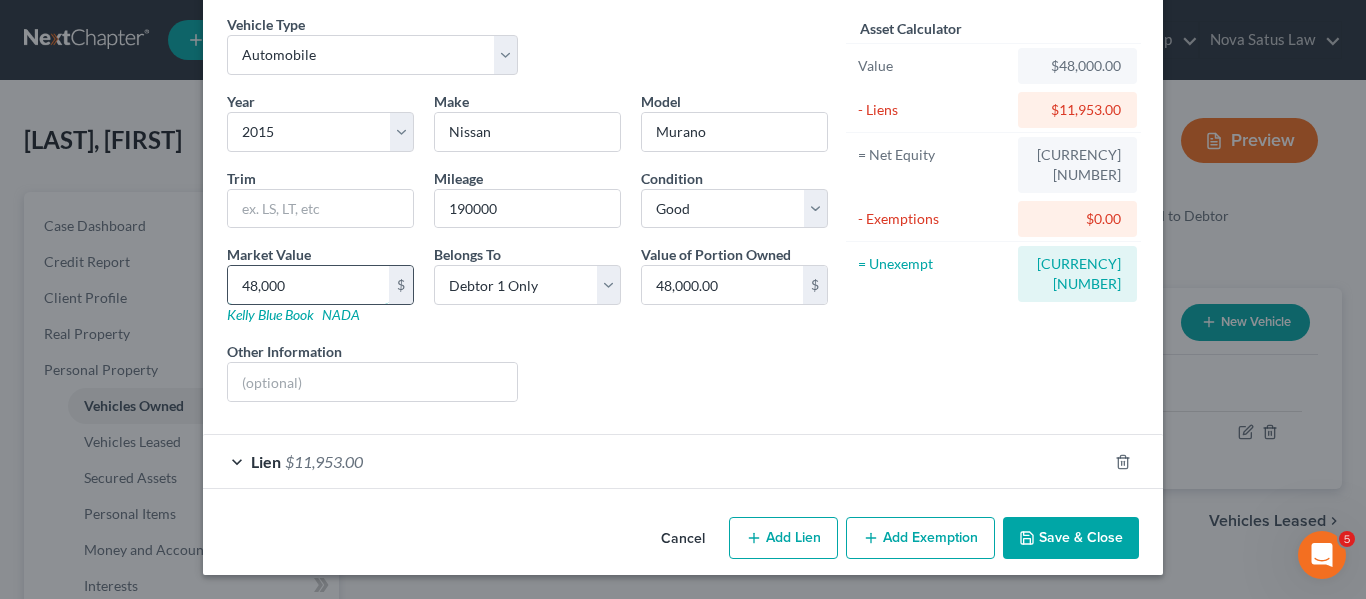 type on "48,00" 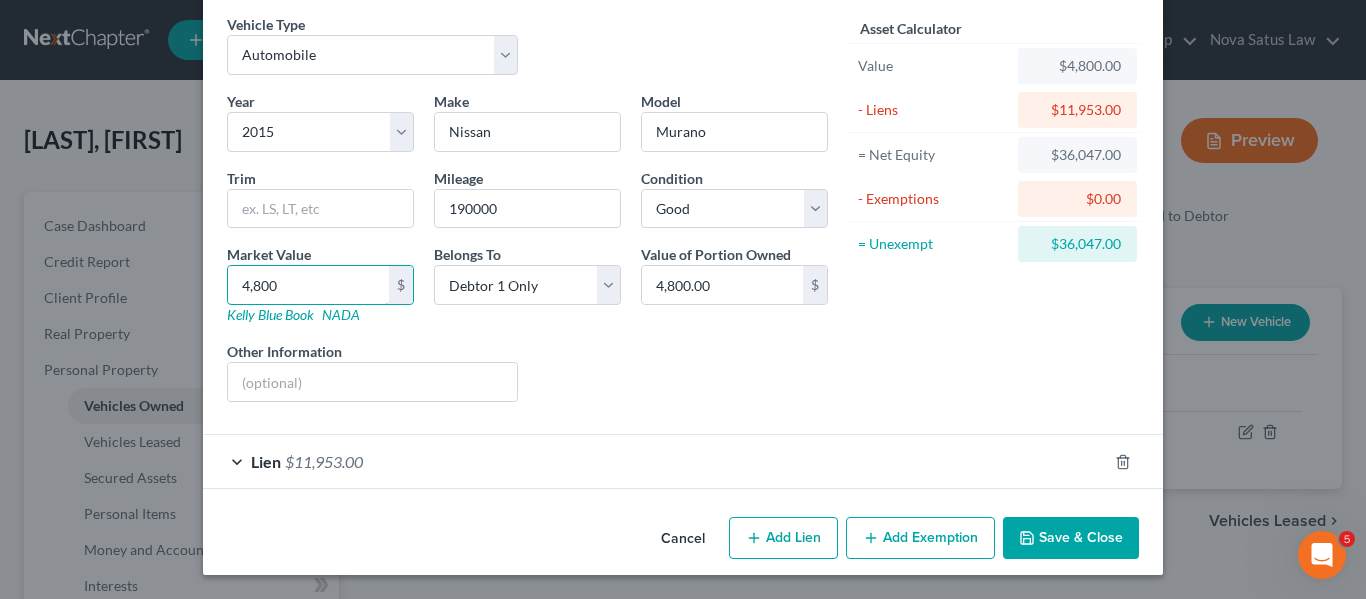 type on "4,800" 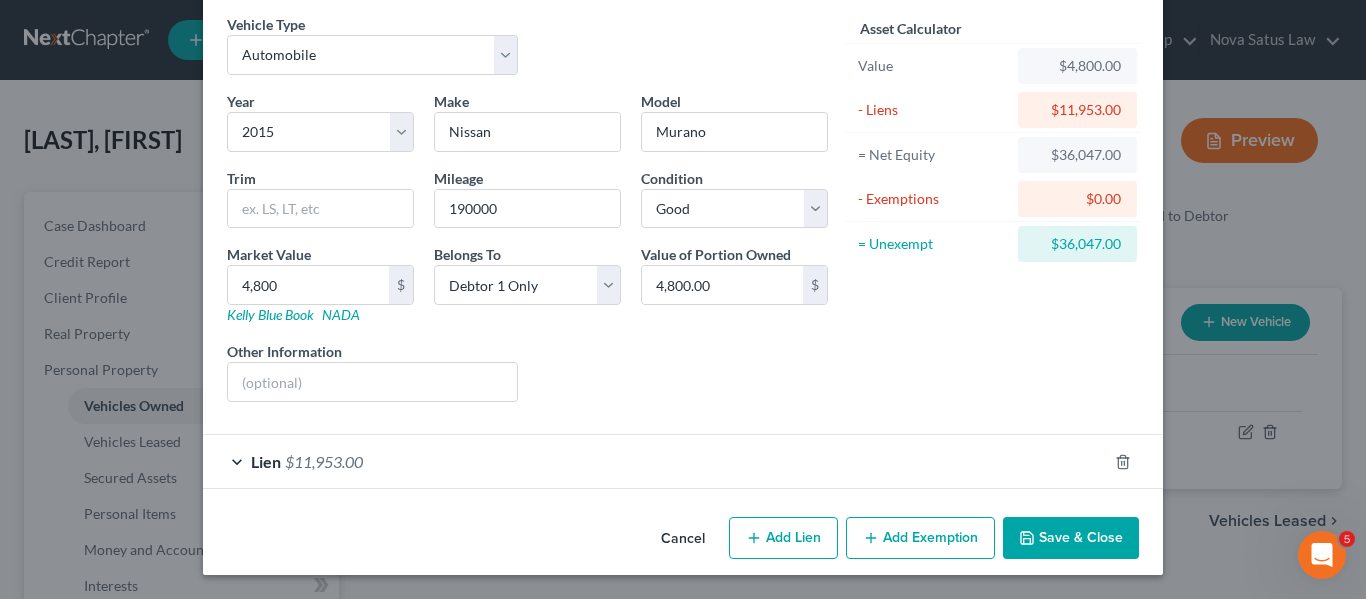 click on "Save & Close" at bounding box center [1071, 538] 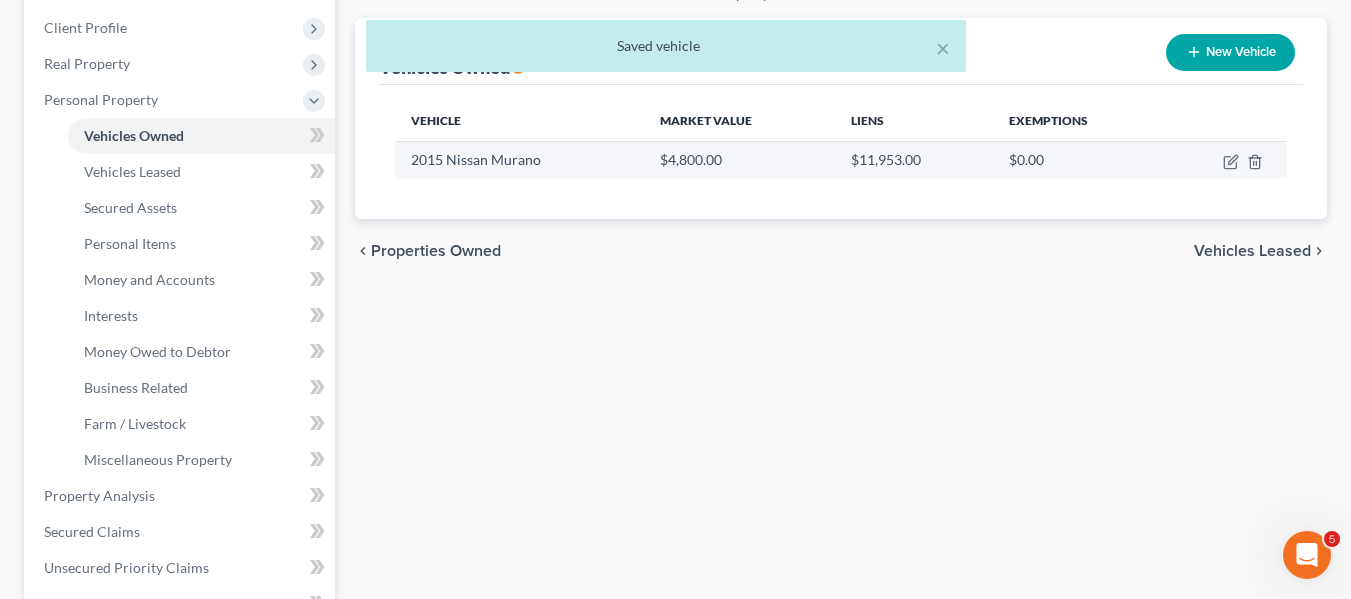 scroll, scrollTop: 271, scrollLeft: 0, axis: vertical 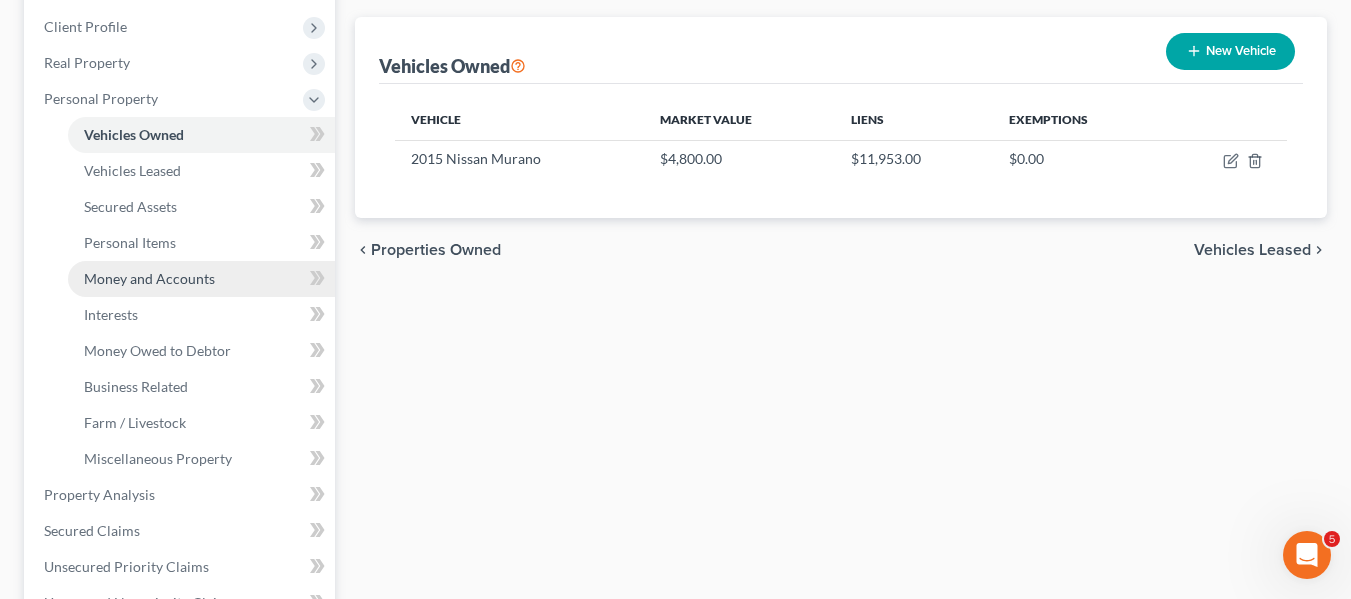 click on "Money and Accounts" at bounding box center (149, 278) 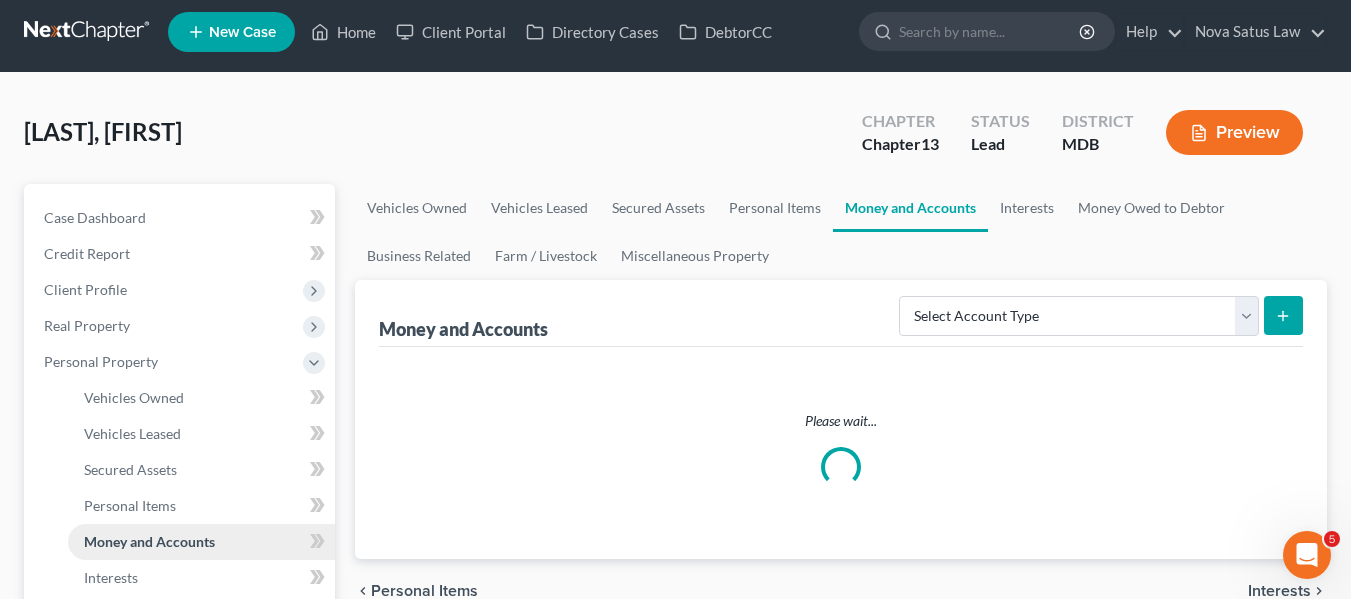 scroll, scrollTop: 0, scrollLeft: 0, axis: both 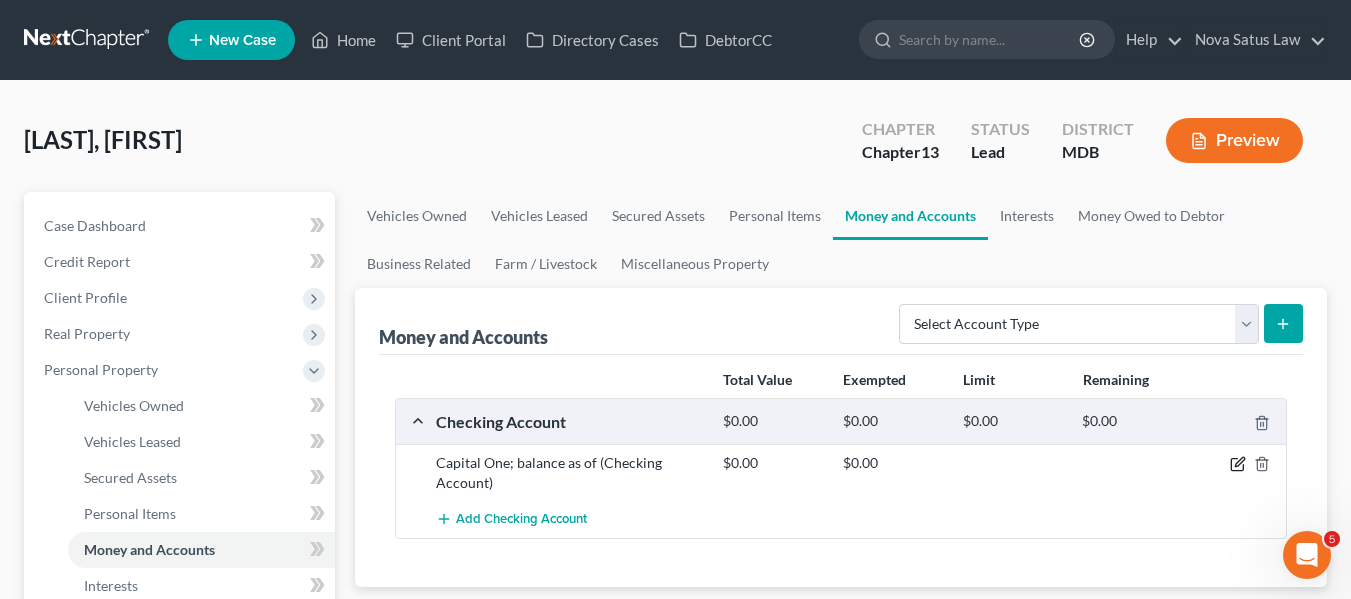 click 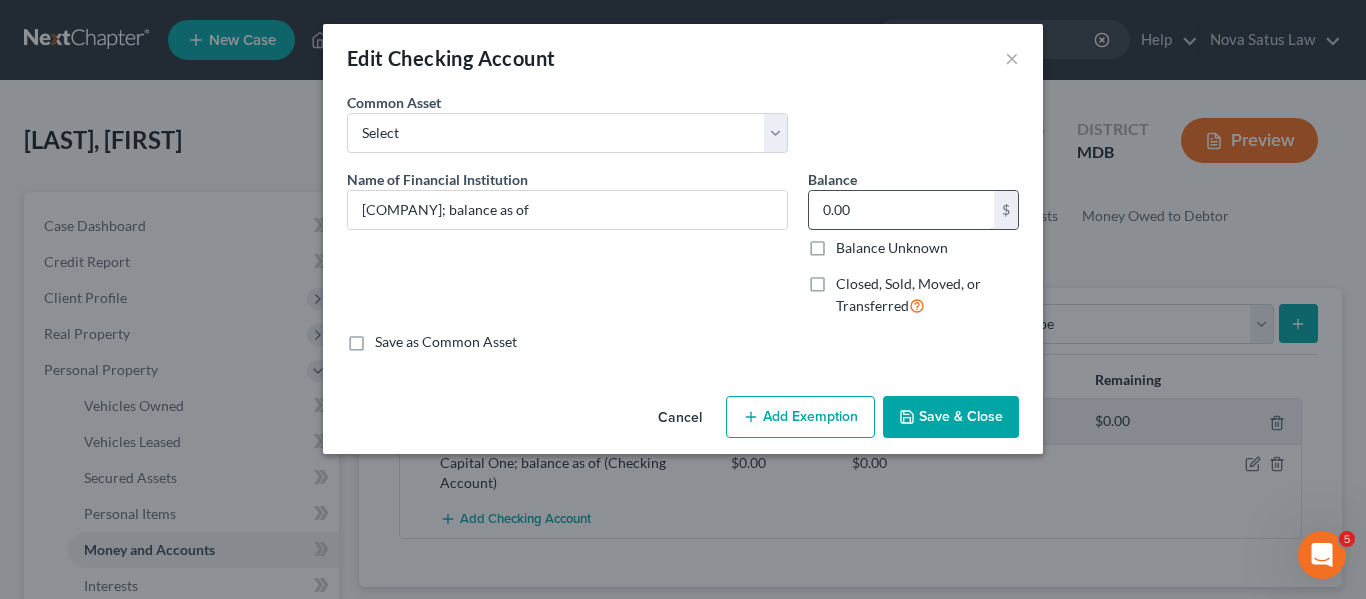 click on "0.00" at bounding box center [901, 210] 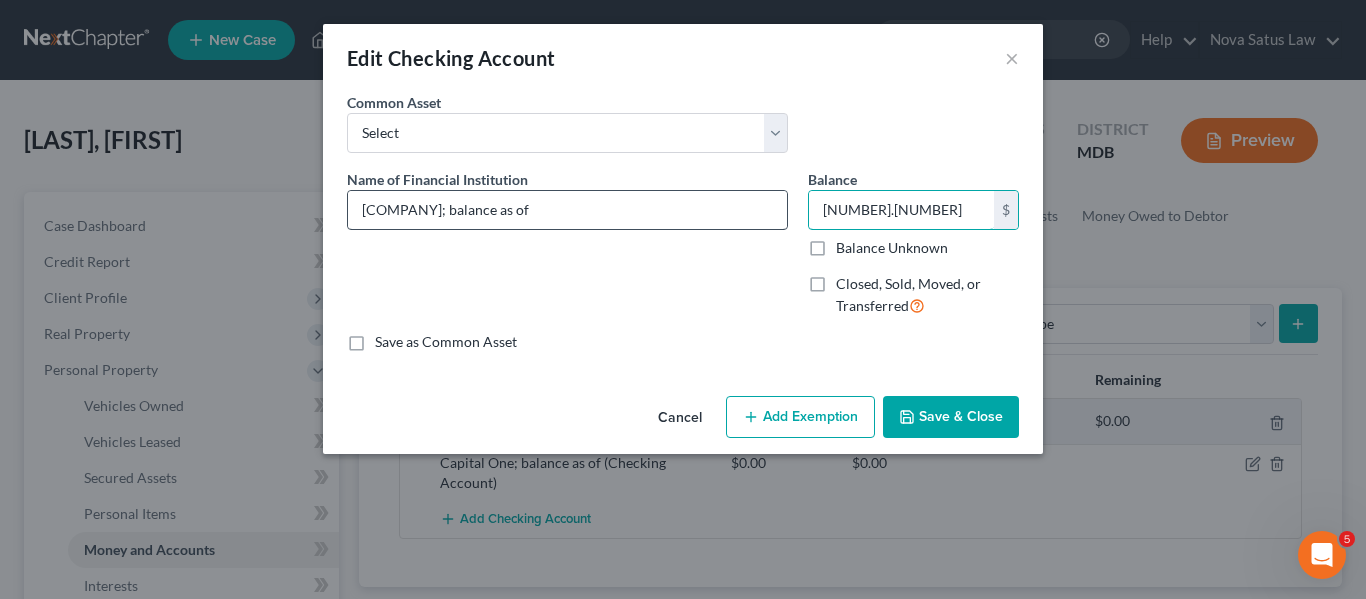 type on "[NUMBER].[NUMBER]" 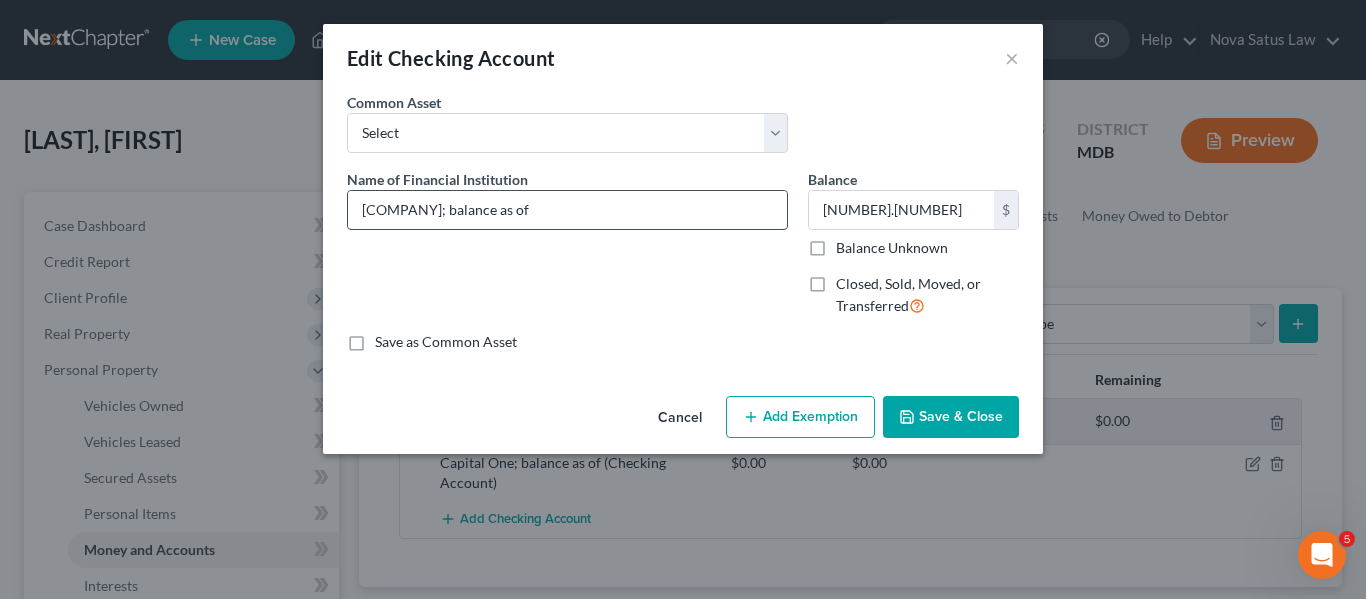 click on "[COMPANY]; balance as of" at bounding box center (567, 210) 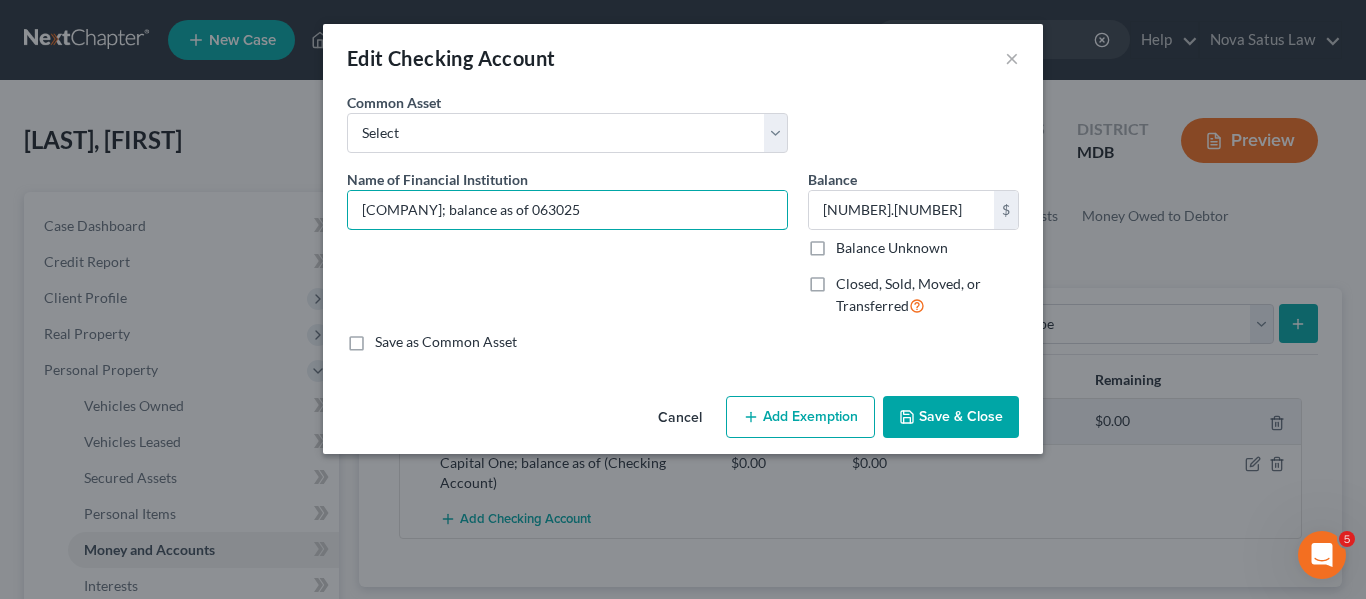 type on "[COMPANY]; balance as of 063025" 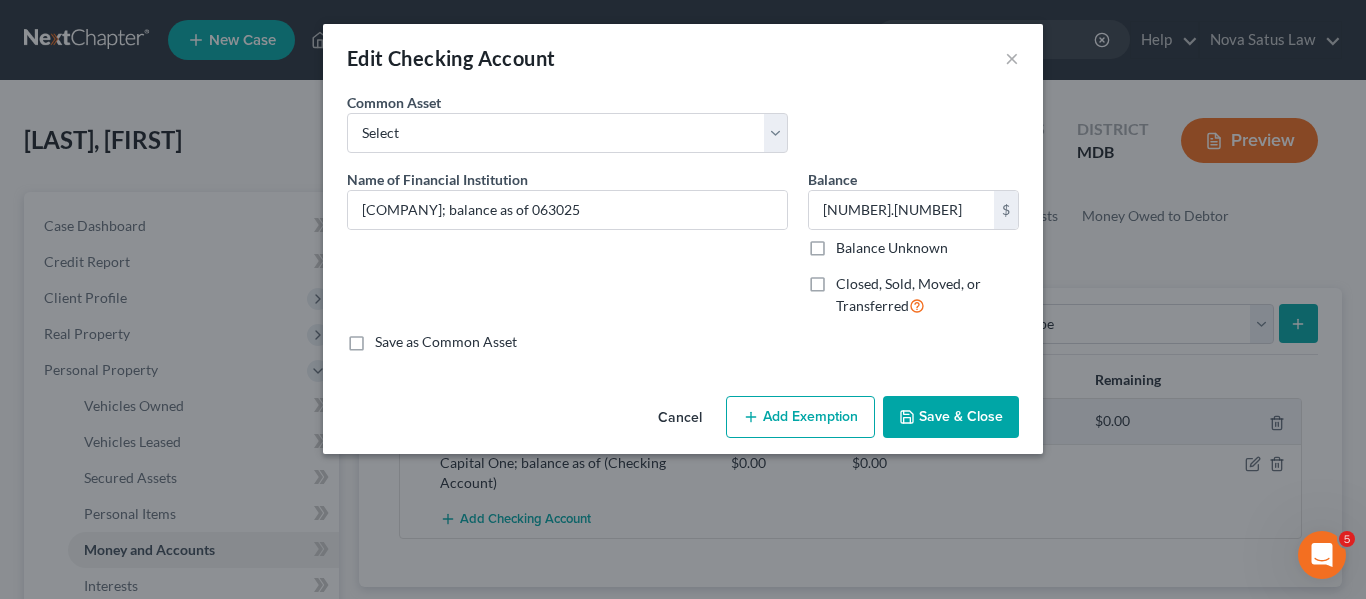 click 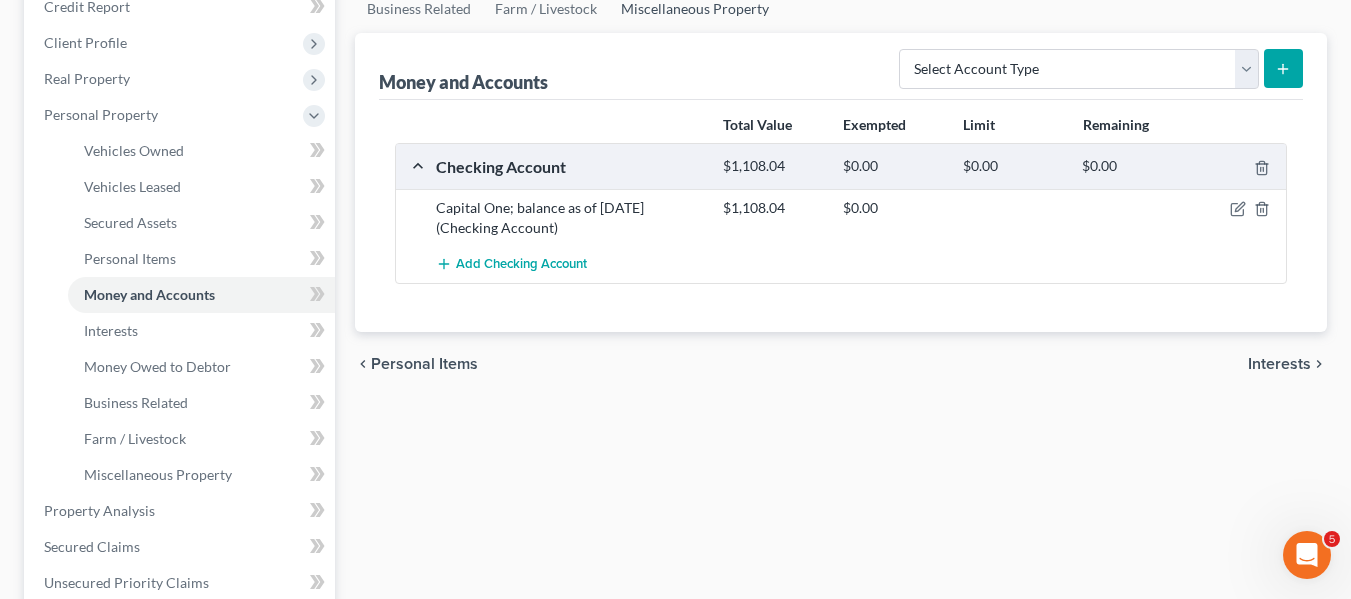 scroll, scrollTop: 256, scrollLeft: 0, axis: vertical 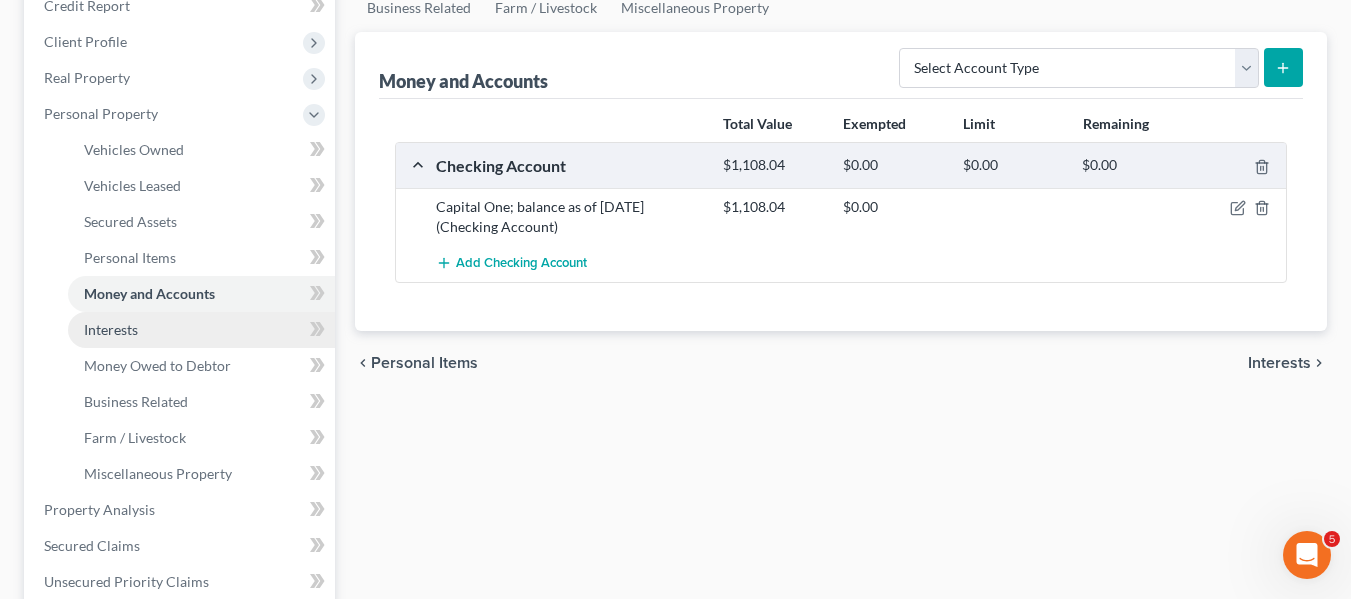 click on "Interests" at bounding box center [201, 330] 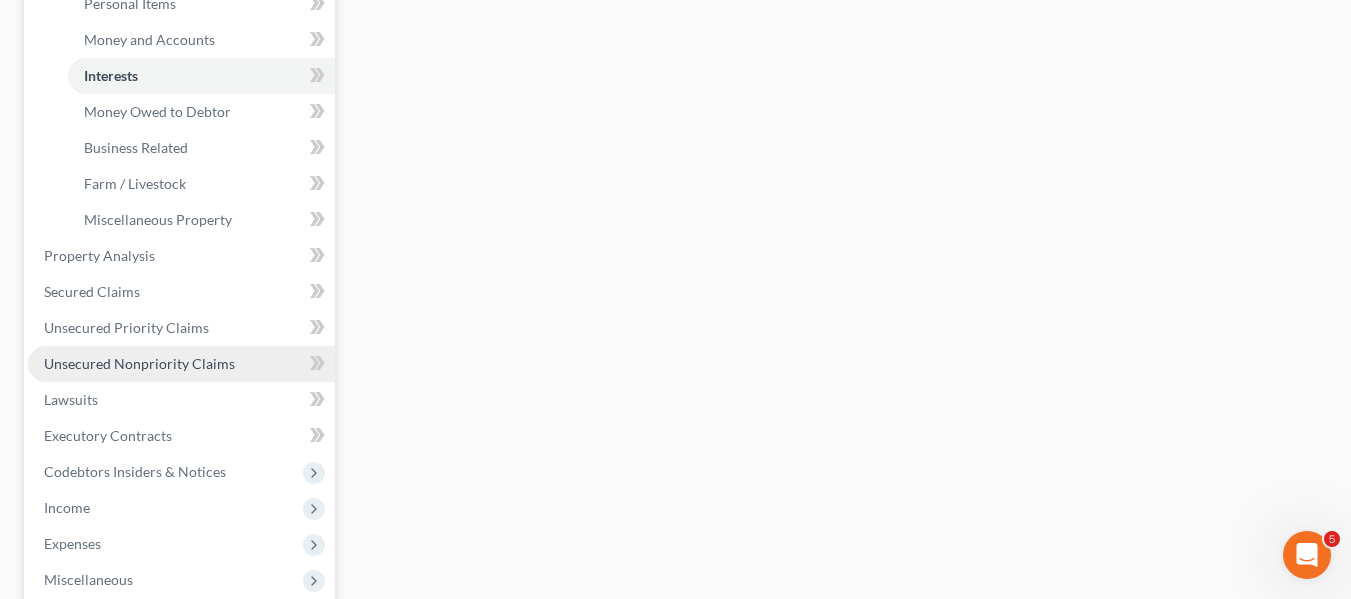 scroll, scrollTop: 511, scrollLeft: 0, axis: vertical 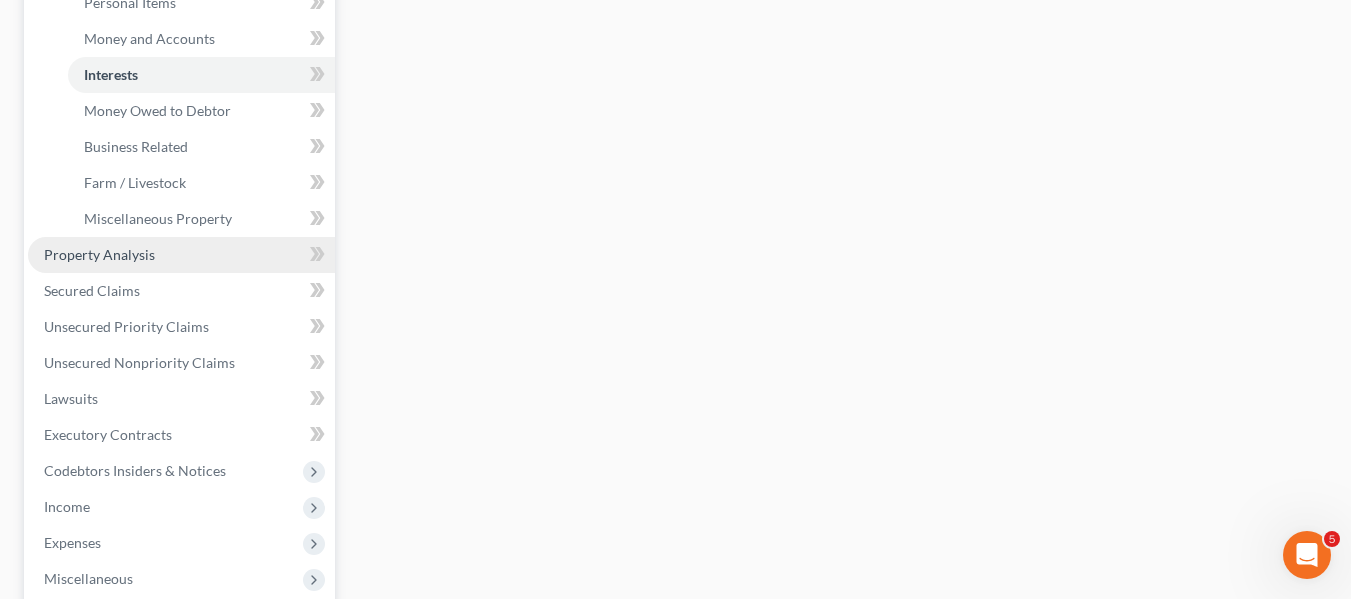 click on "Property Analysis" at bounding box center (99, 254) 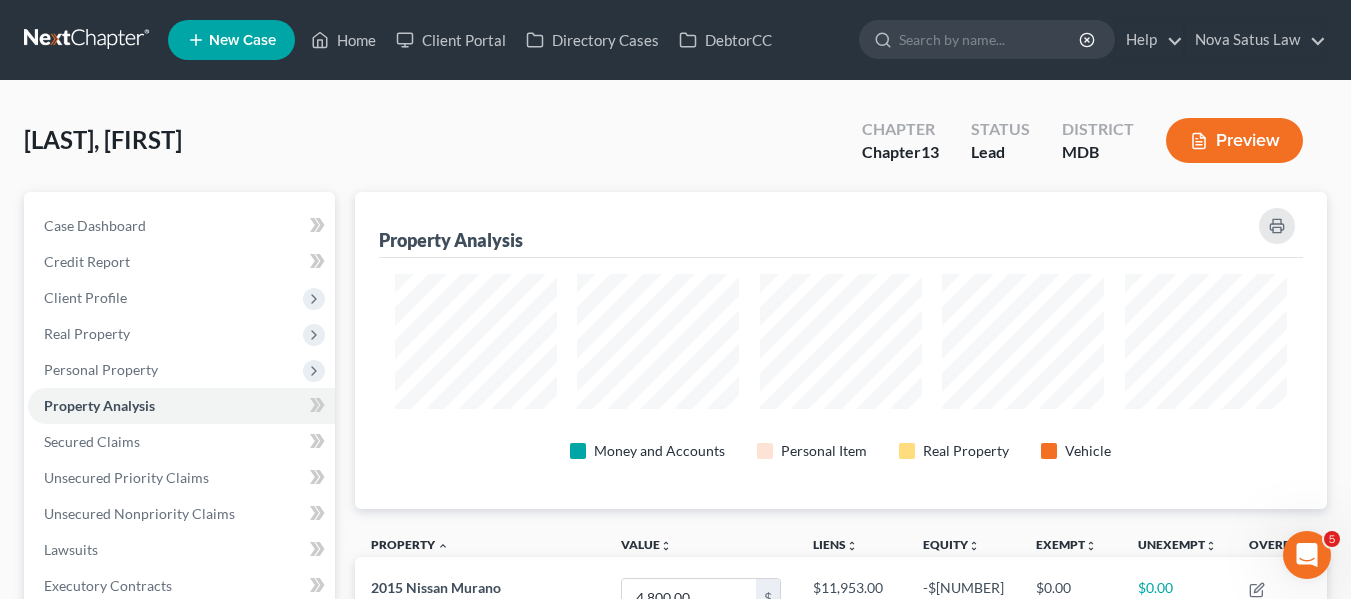 scroll, scrollTop: 340, scrollLeft: 0, axis: vertical 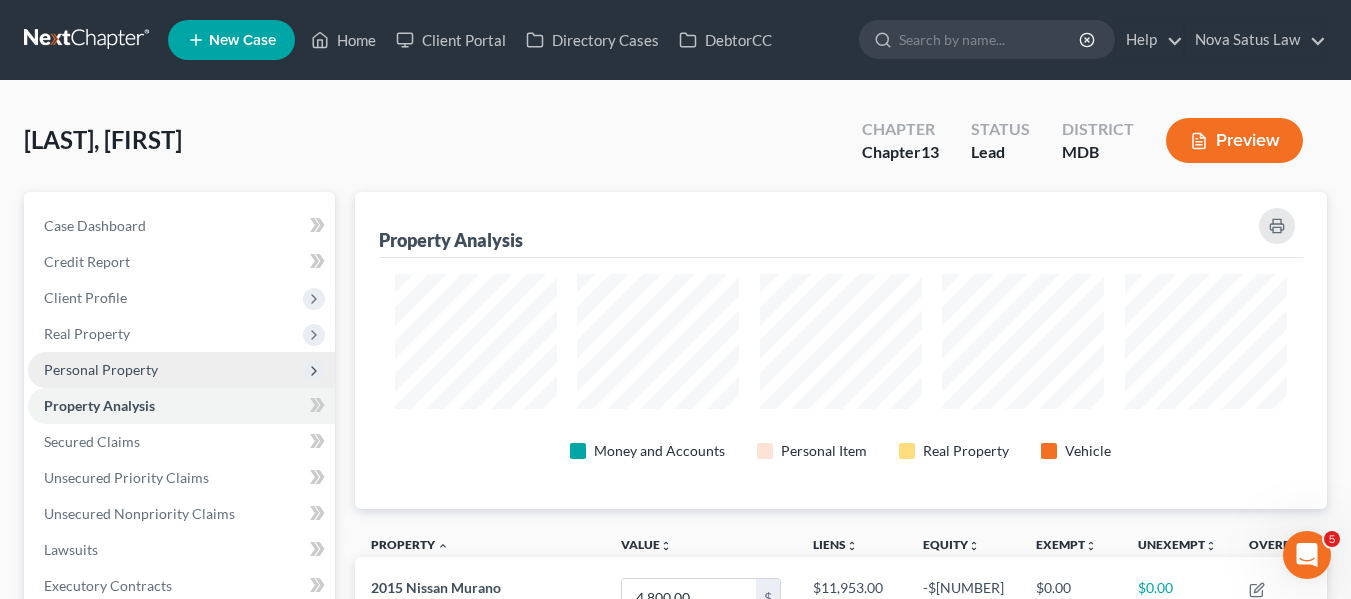 click on "Personal Property" at bounding box center [101, 369] 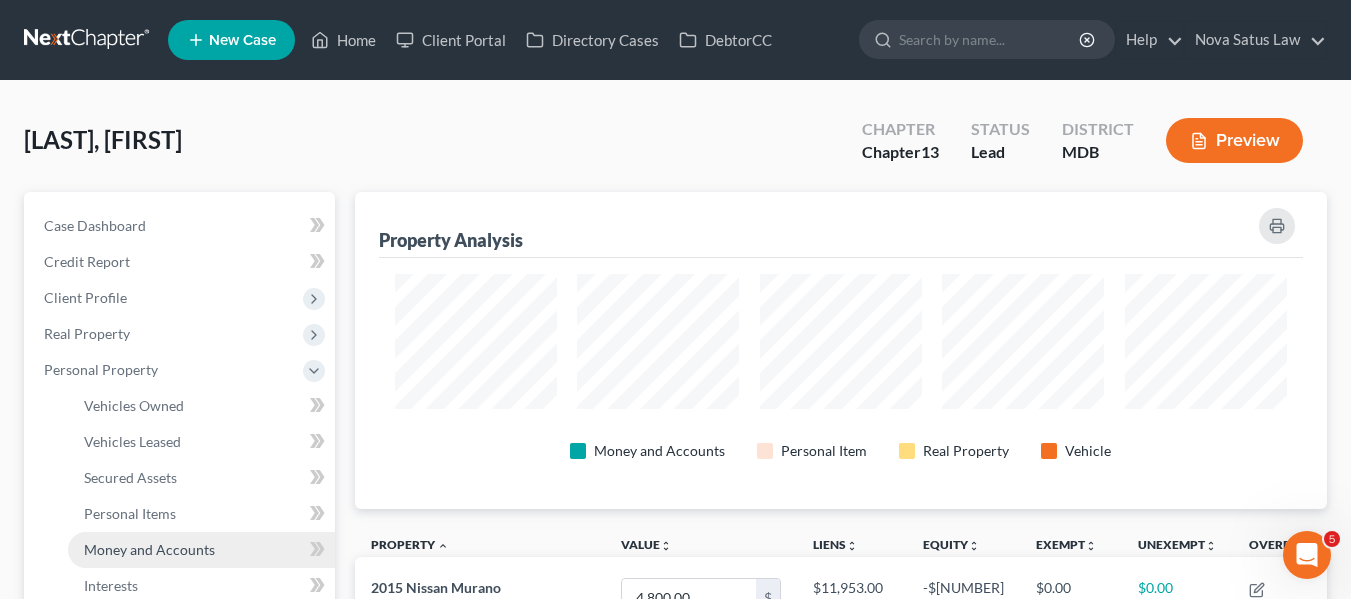 click on "Money and Accounts" at bounding box center (149, 549) 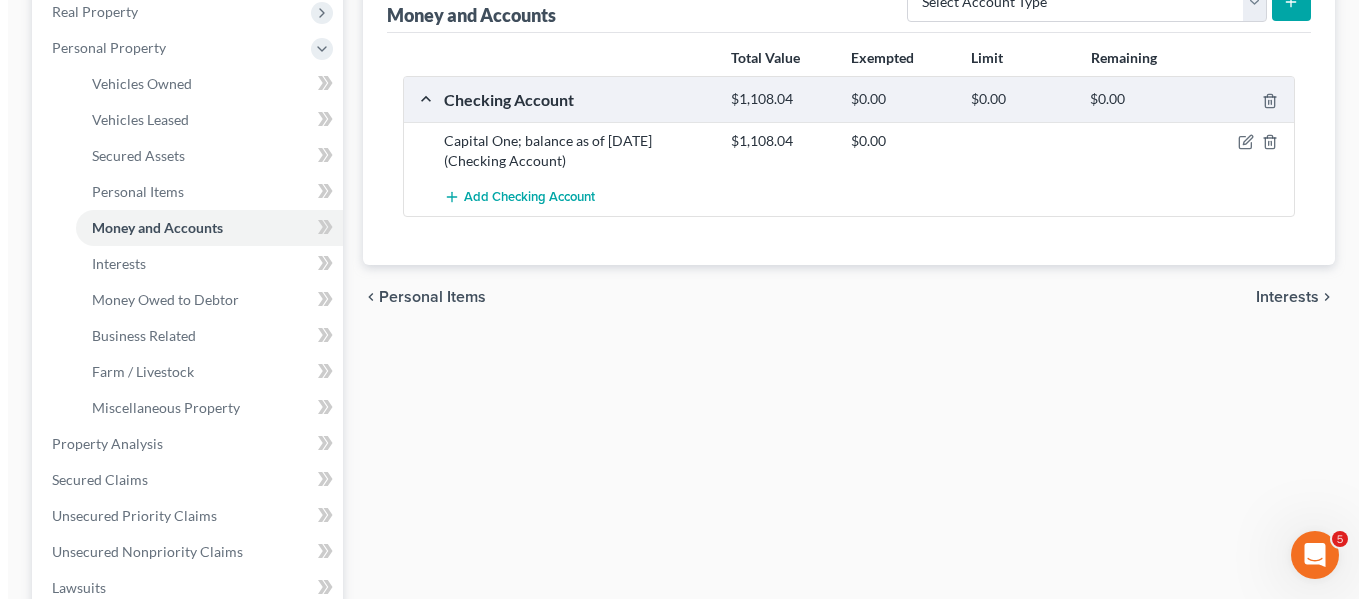 scroll, scrollTop: 323, scrollLeft: 0, axis: vertical 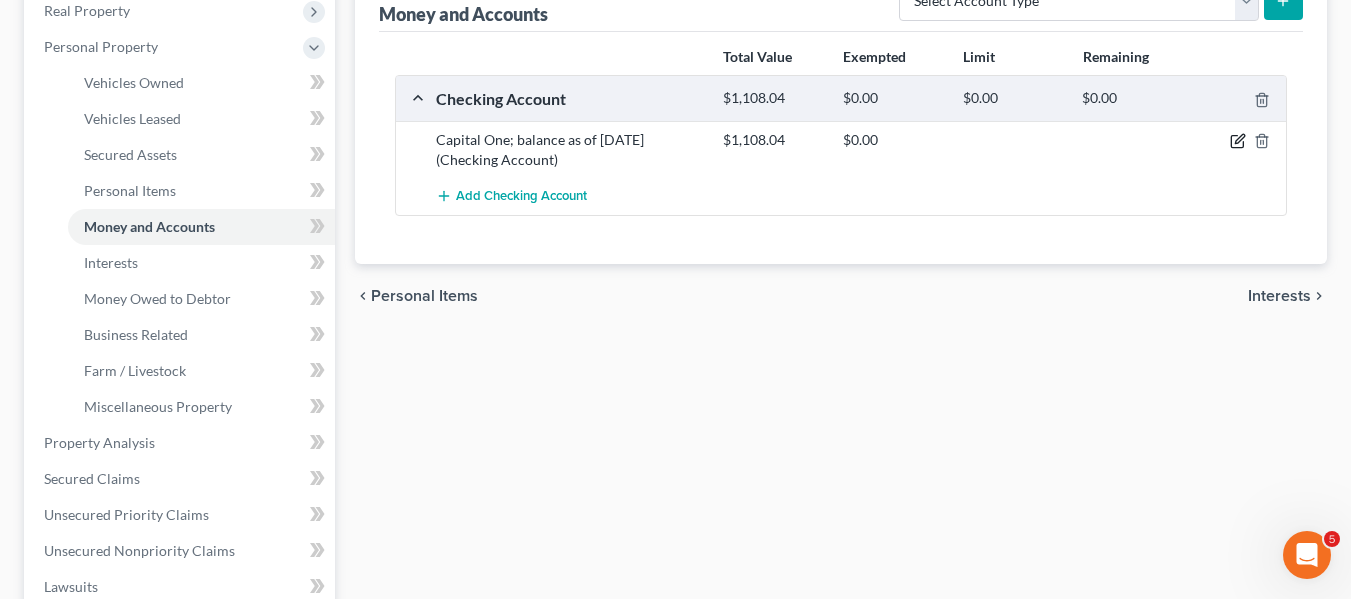 click 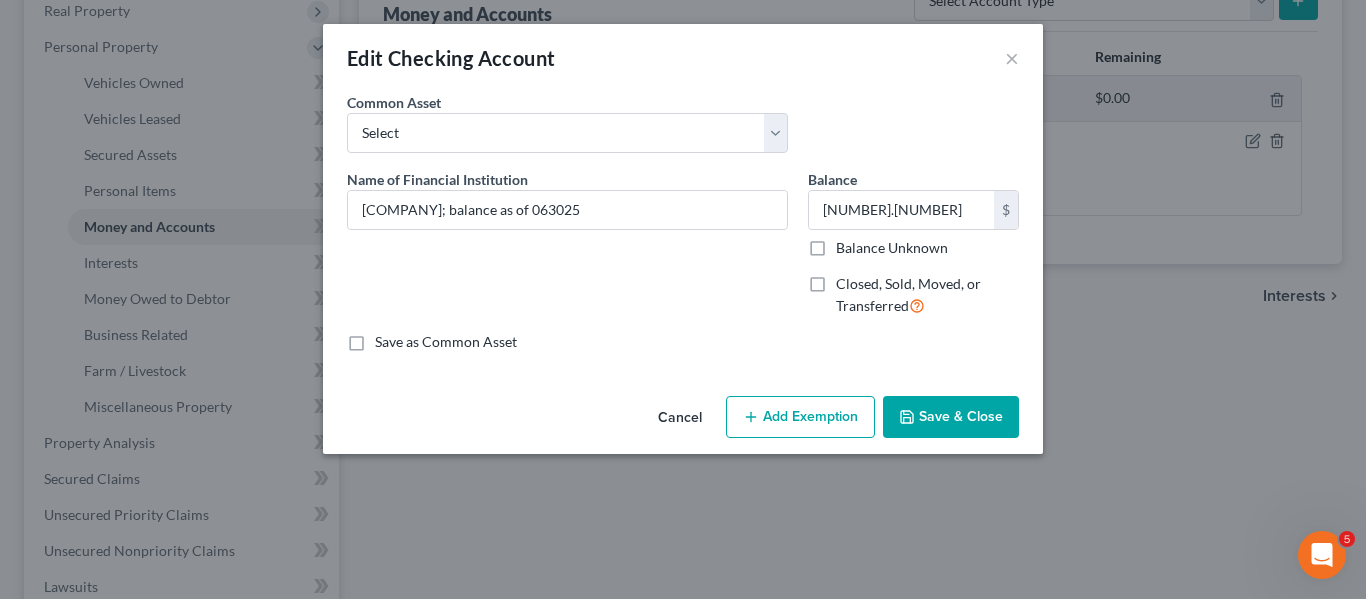 click on "Add Exemption" at bounding box center (800, 417) 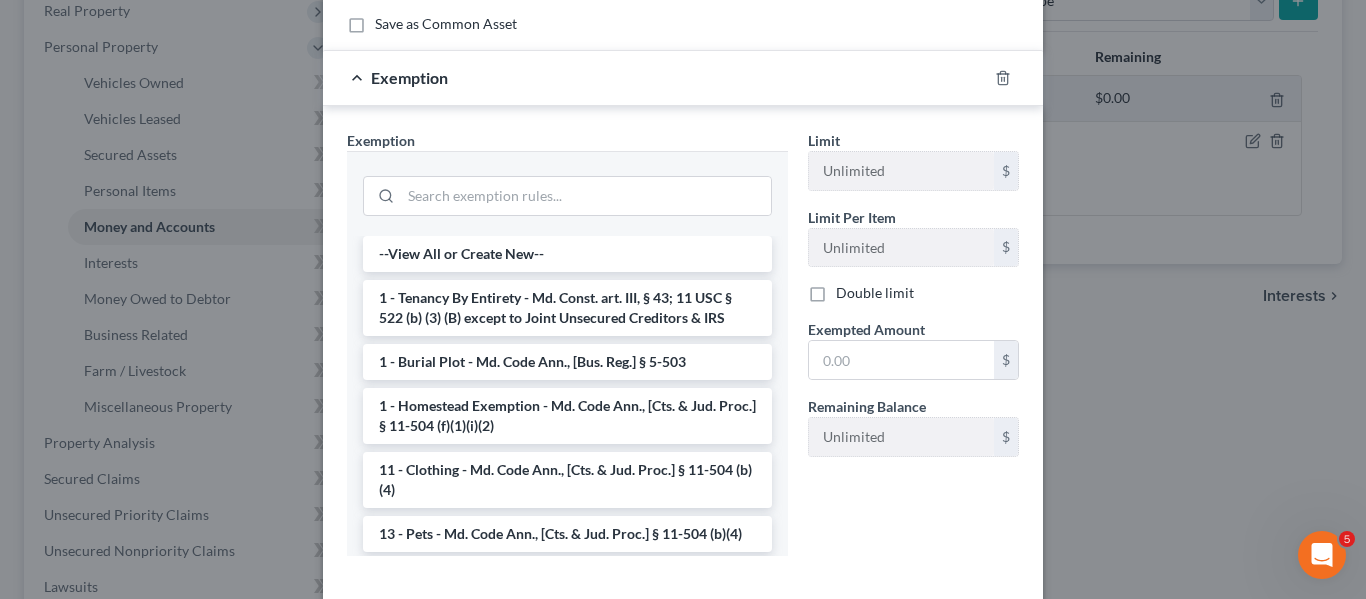 scroll, scrollTop: 417, scrollLeft: 0, axis: vertical 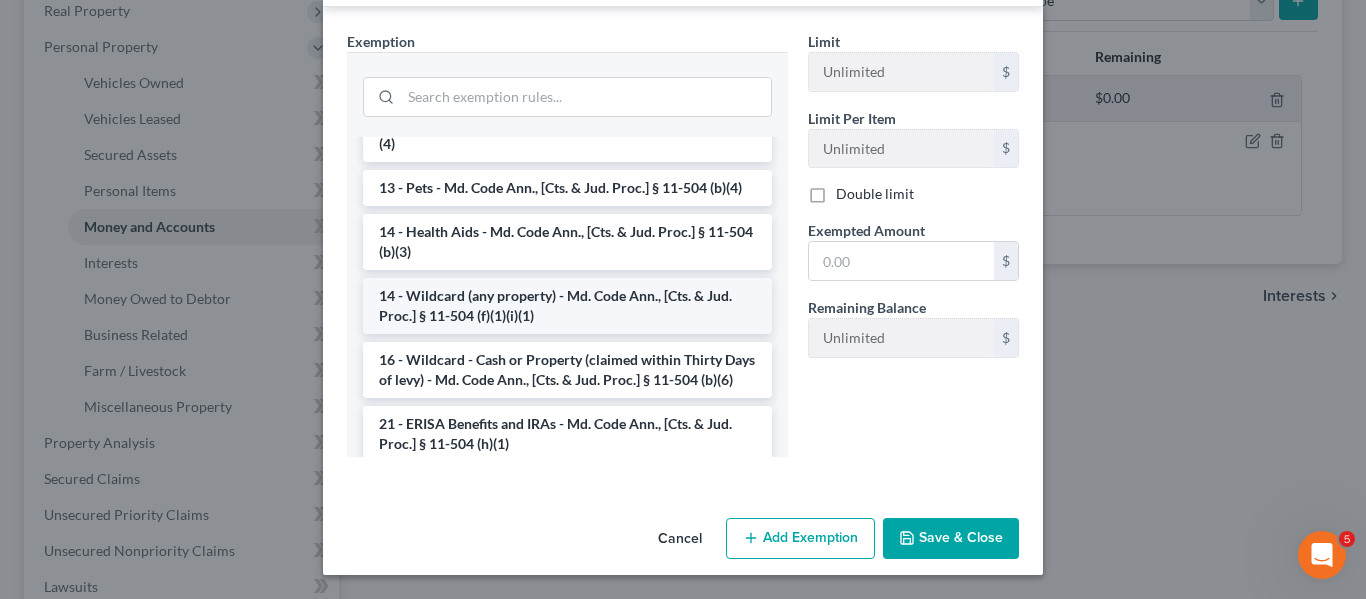click on "14 - Wildcard (any property) - Md. Code Ann., [Cts. & Jud. Proc.] § 11-504 (f)(1)(i)(1)" at bounding box center (567, 306) 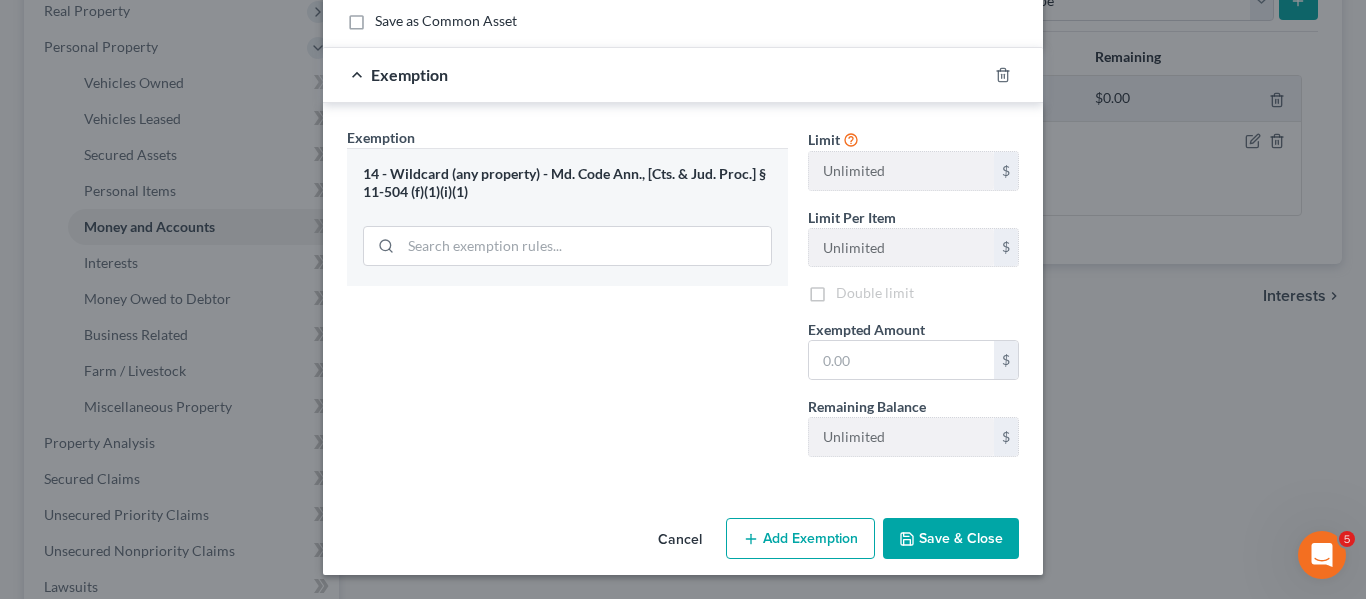 scroll, scrollTop: 321, scrollLeft: 0, axis: vertical 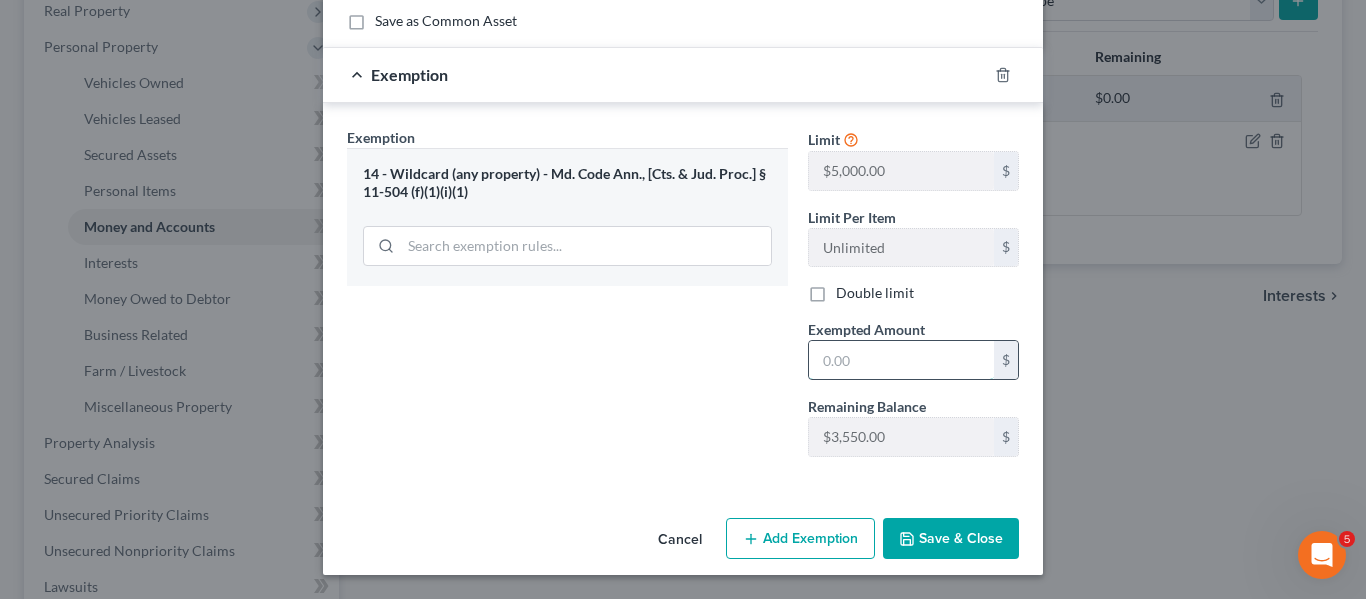 click at bounding box center [901, 360] 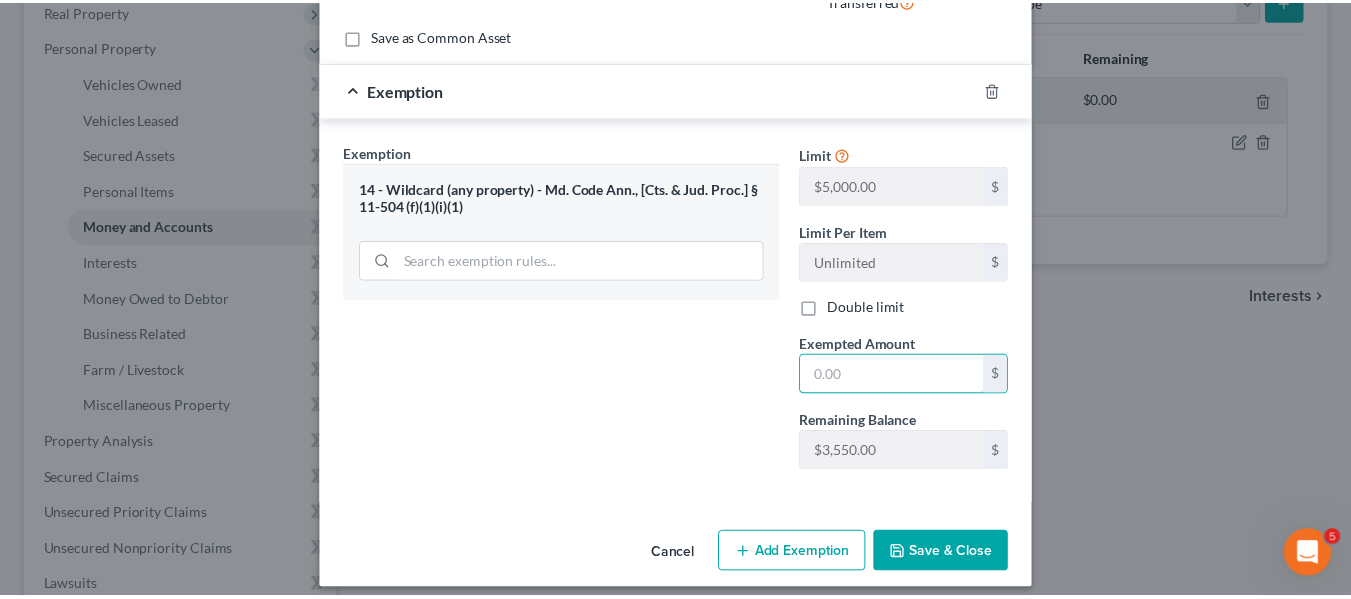 scroll, scrollTop: 304, scrollLeft: 0, axis: vertical 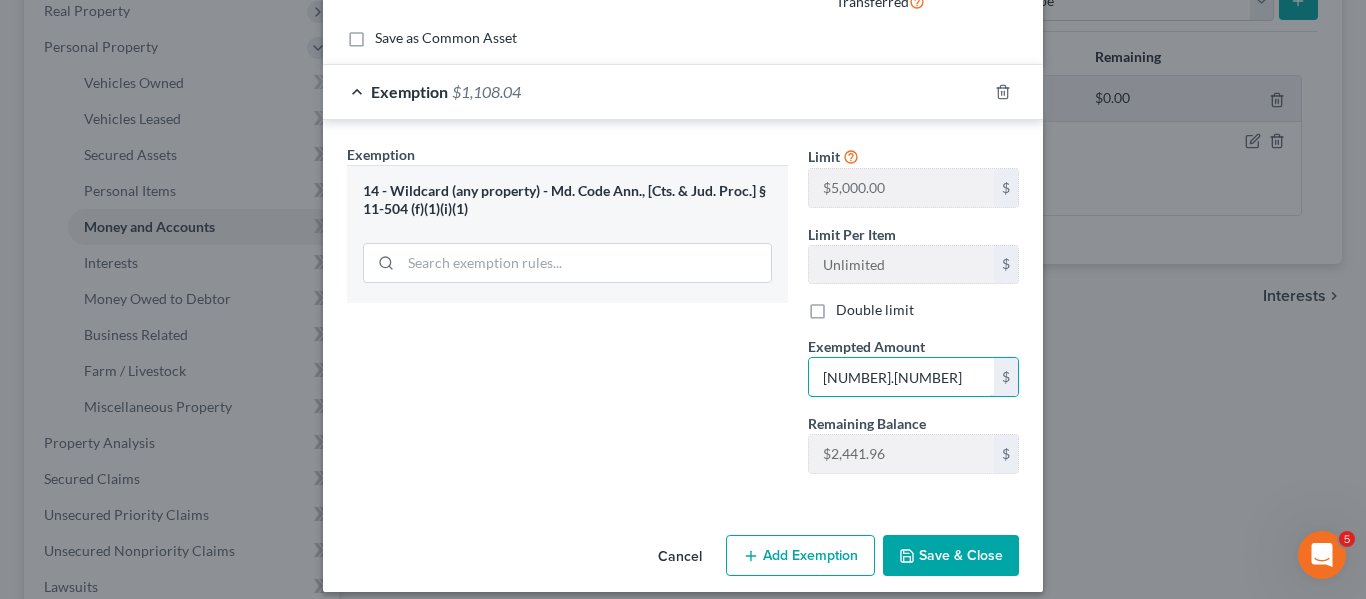 type on "[NUMBER].[NUMBER]" 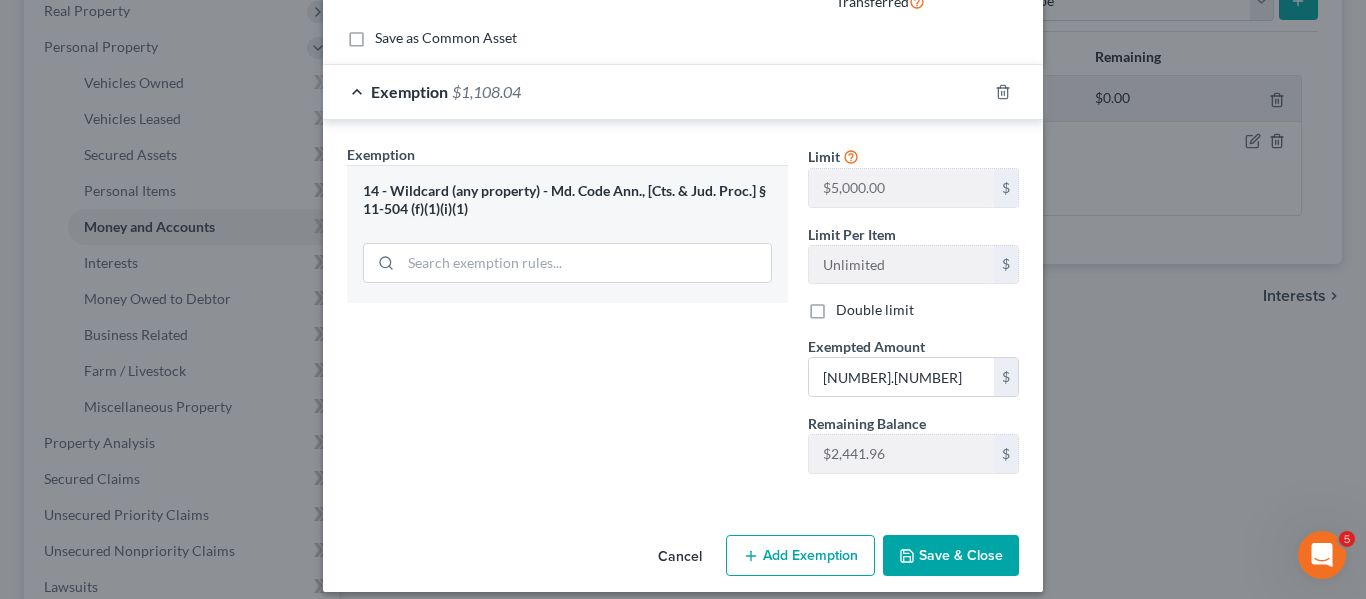 click 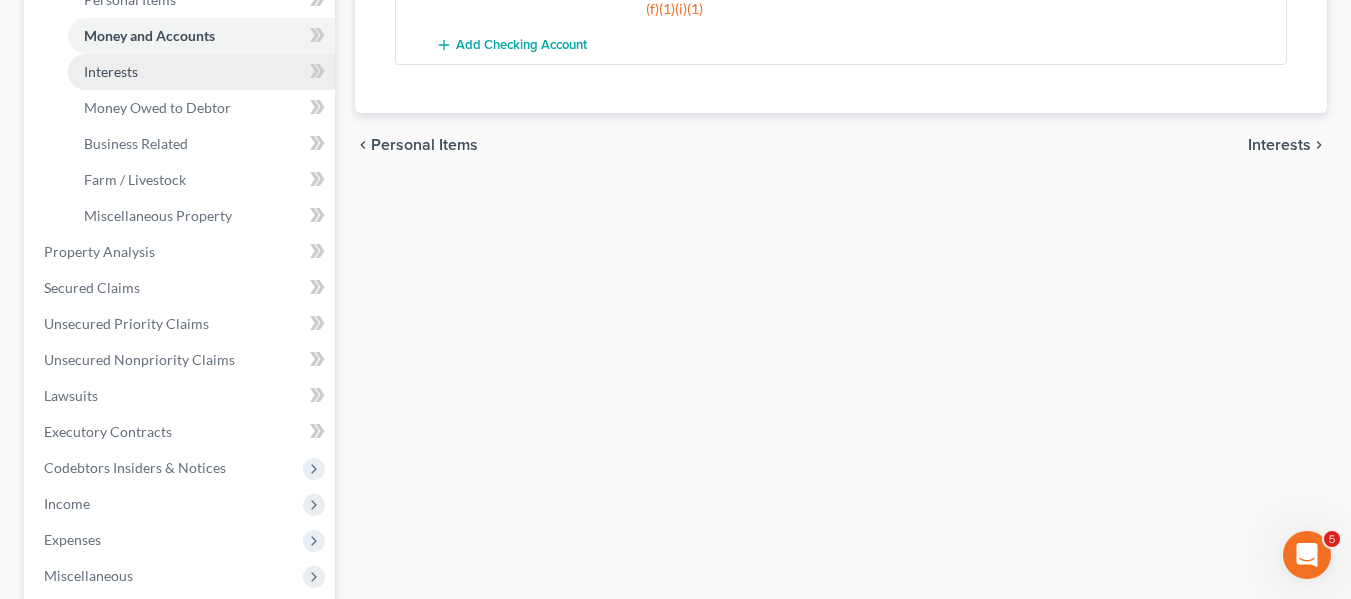 scroll, scrollTop: 515, scrollLeft: 0, axis: vertical 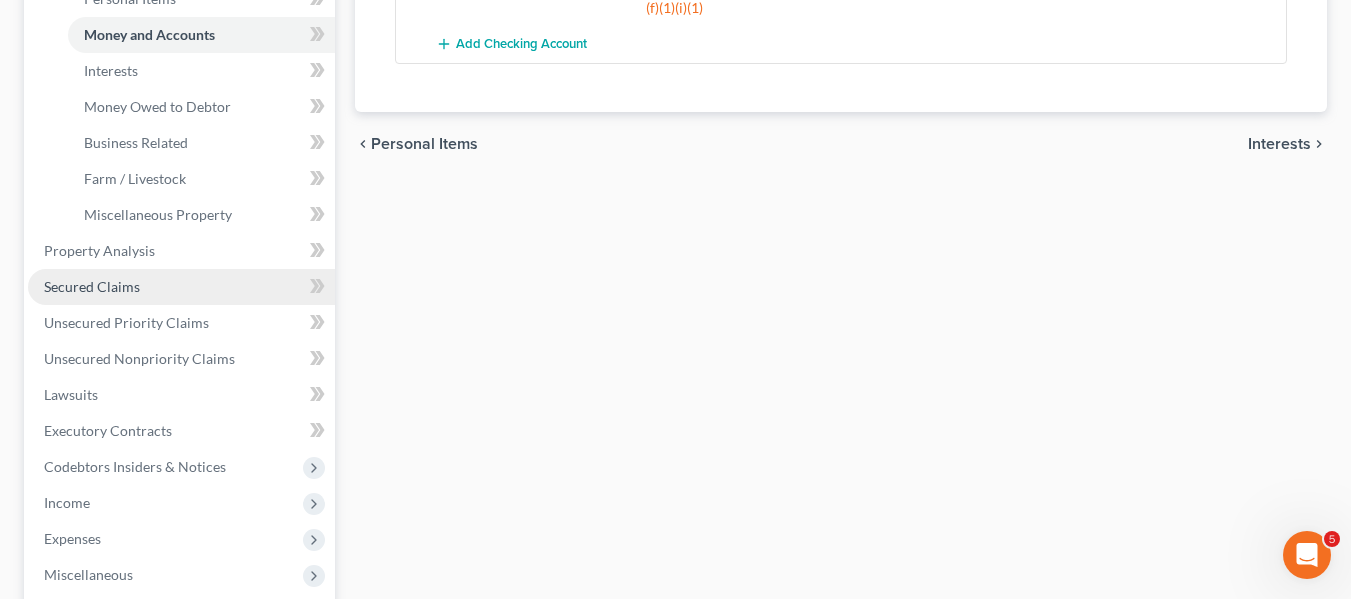 click on "Secured Claims" at bounding box center (181, 287) 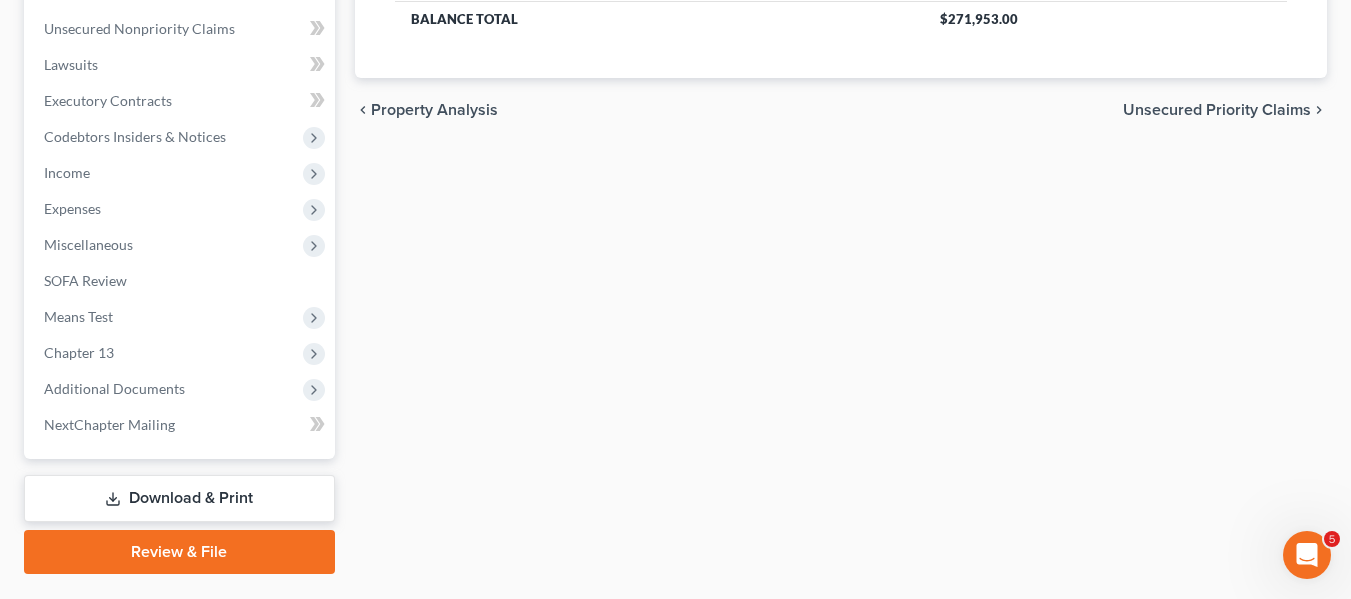 scroll, scrollTop: 536, scrollLeft: 0, axis: vertical 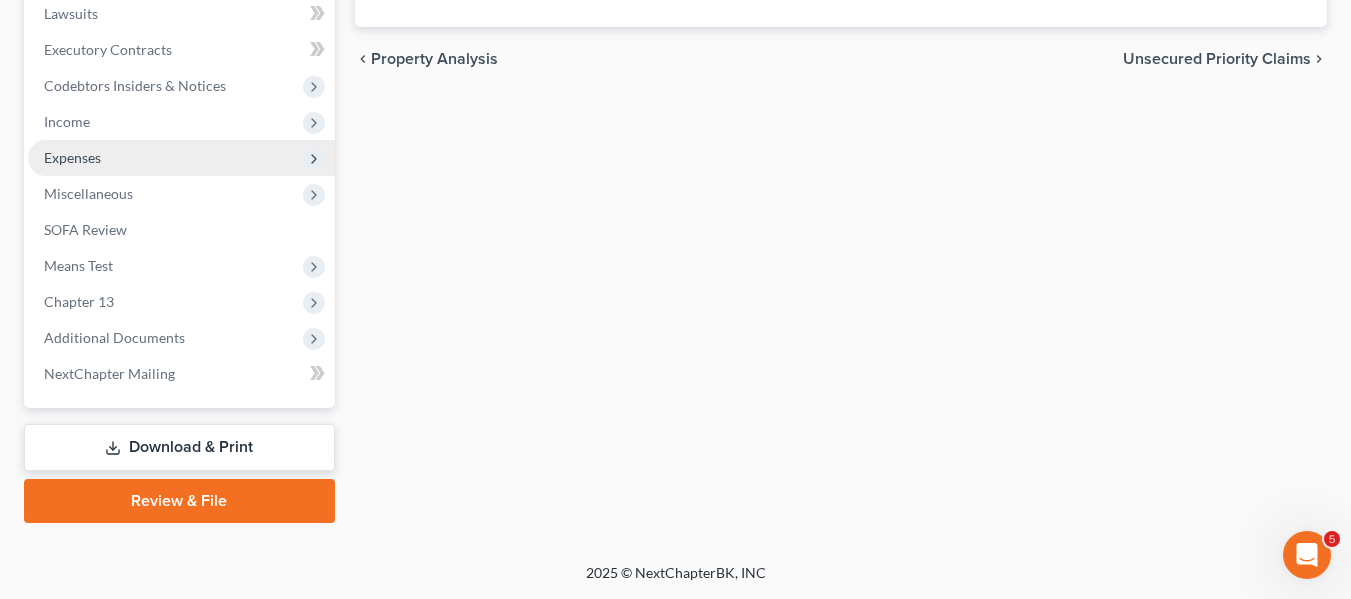 click on "Expenses" at bounding box center [72, 157] 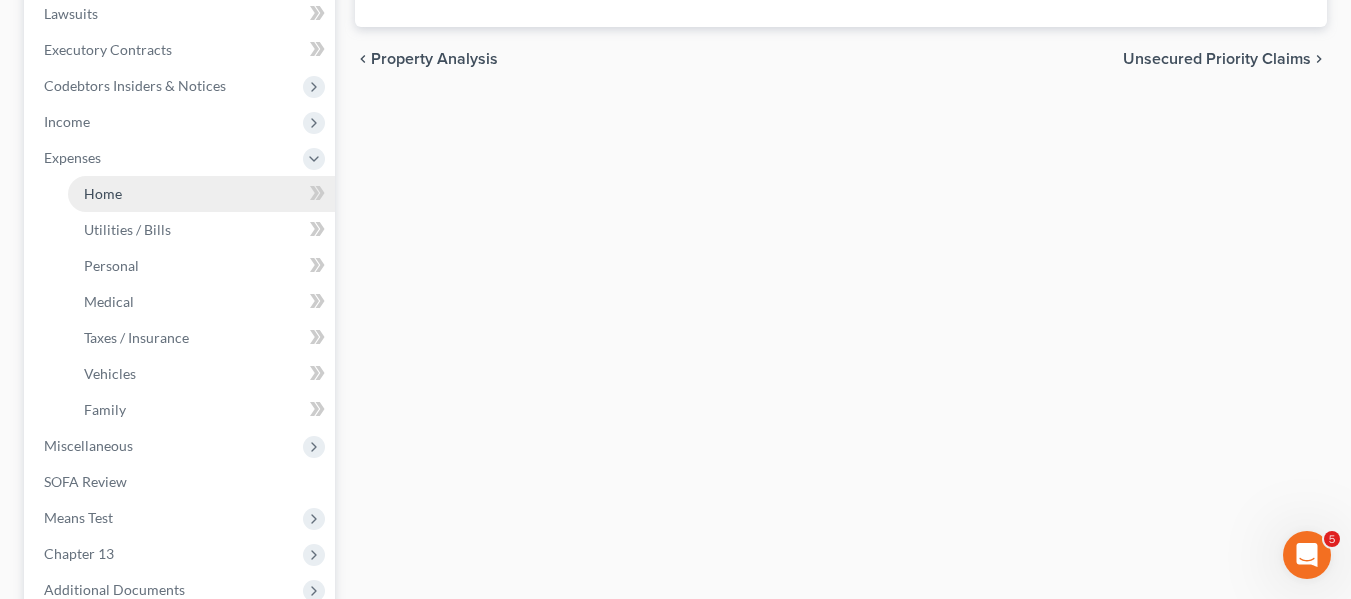 click on "Home" at bounding box center [201, 194] 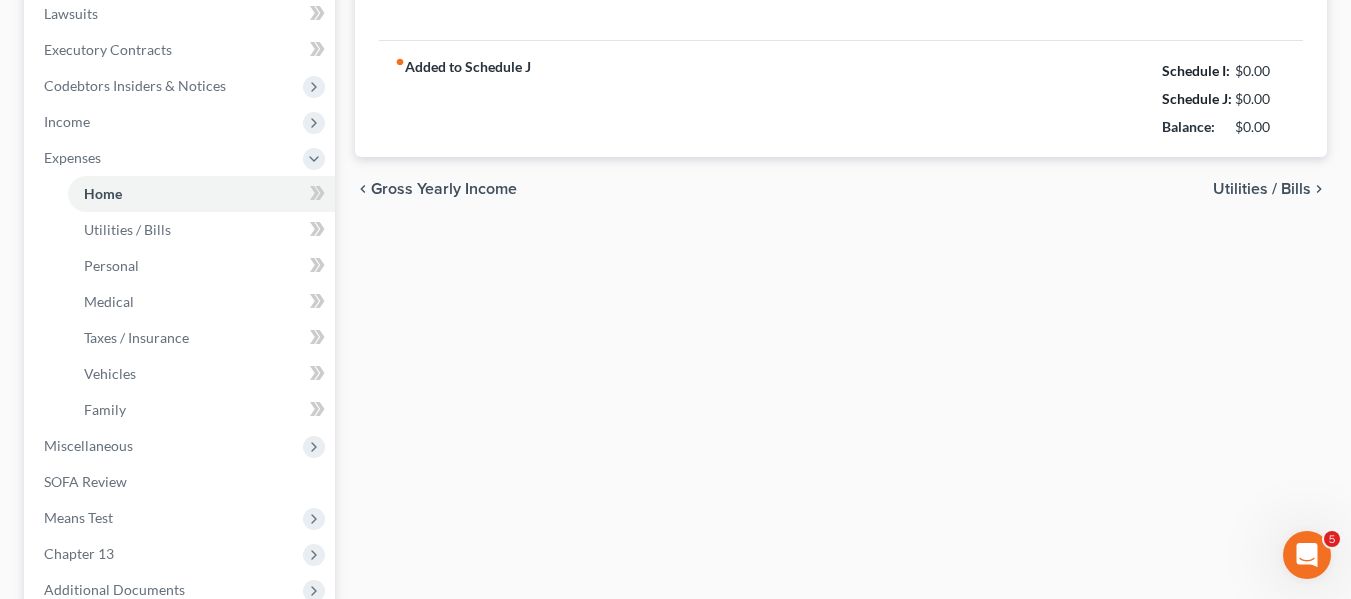 type on "1,600.00" 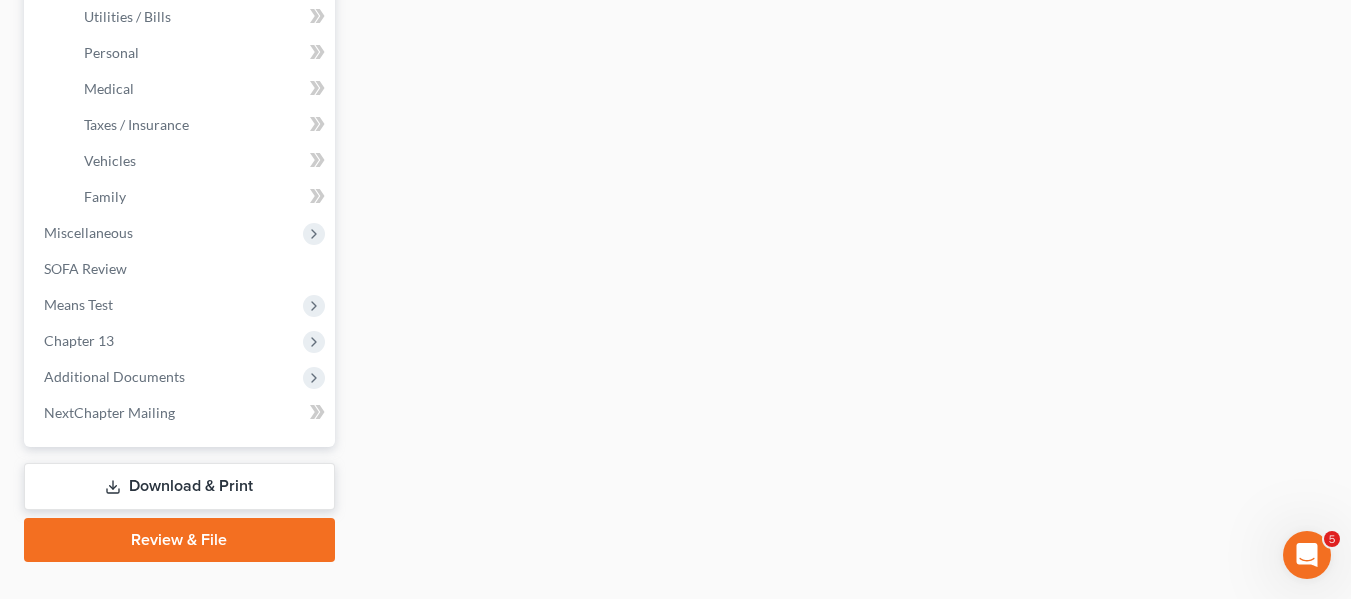 scroll, scrollTop: 754, scrollLeft: 0, axis: vertical 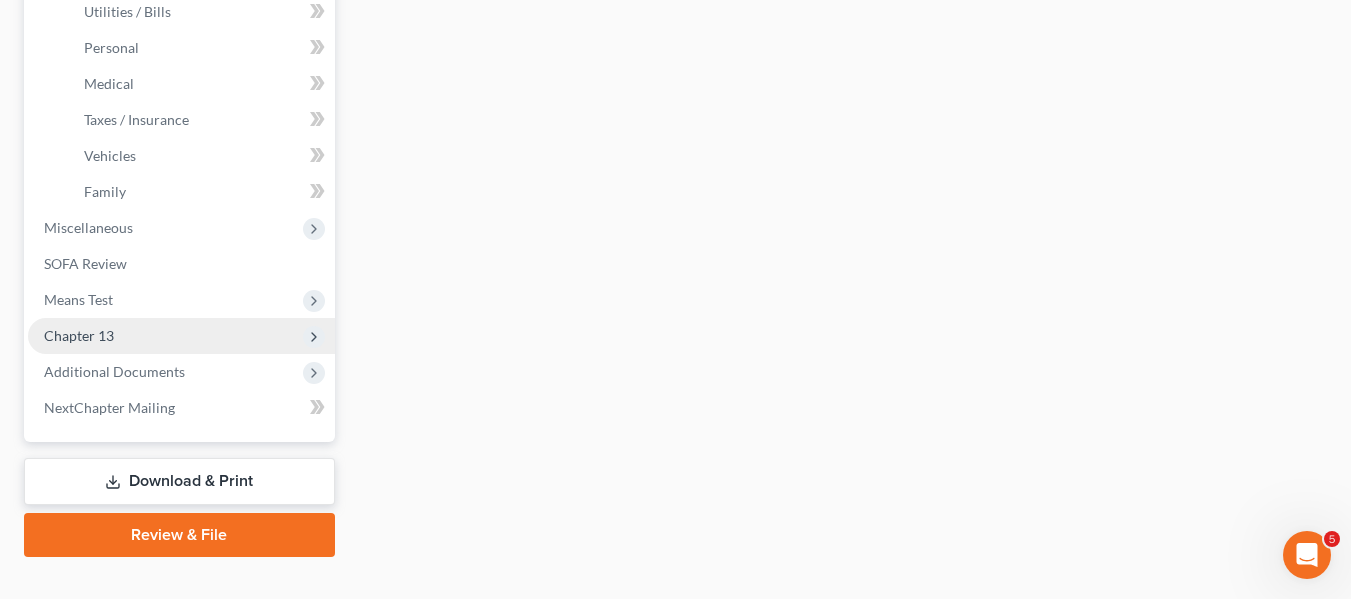 click on "Chapter 13" at bounding box center [181, 336] 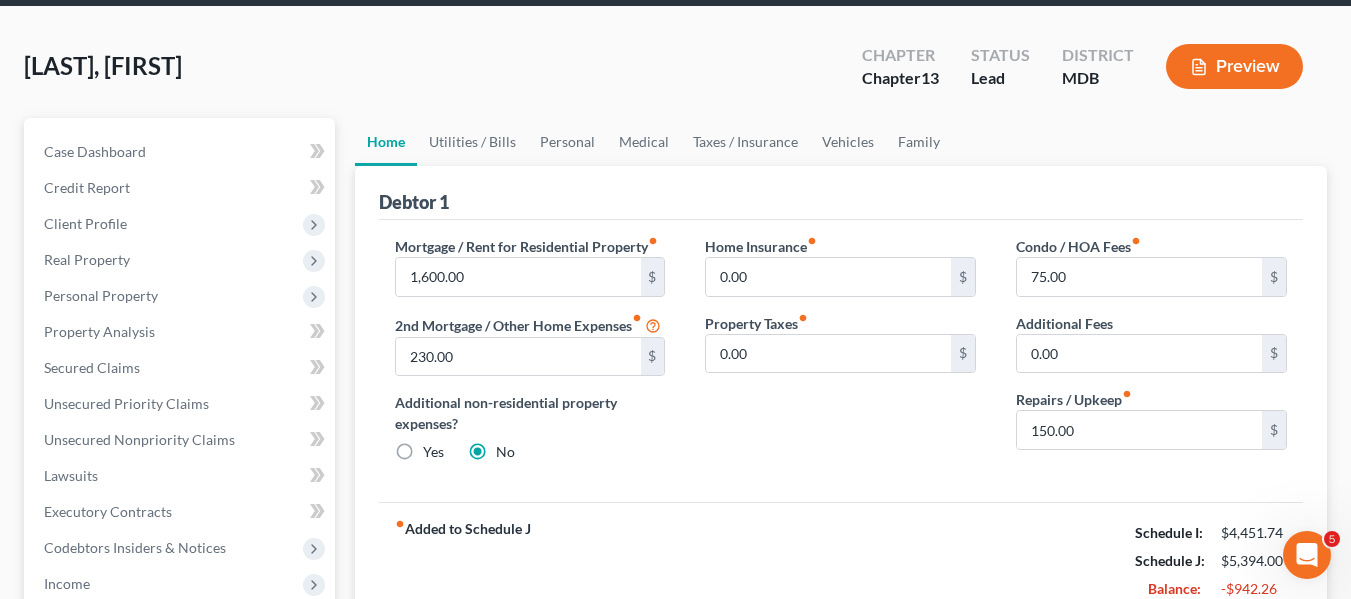 scroll, scrollTop: 5, scrollLeft: 0, axis: vertical 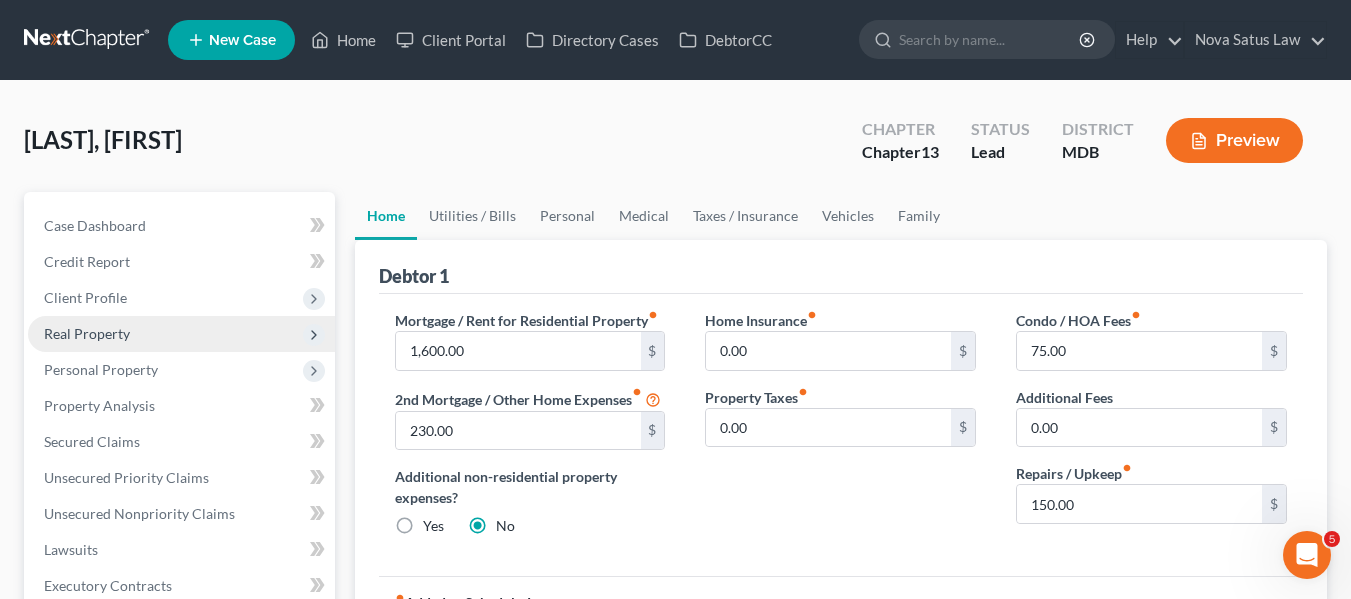 click on "Real Property" at bounding box center [87, 333] 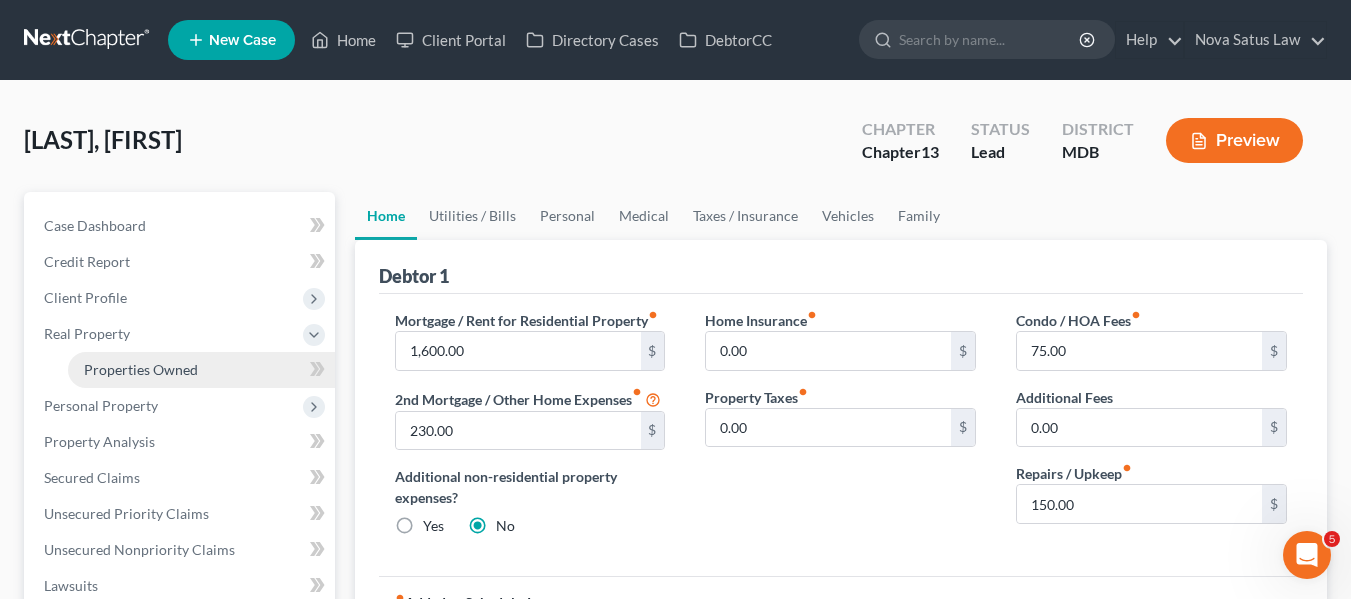click on "Properties Owned" at bounding box center (141, 369) 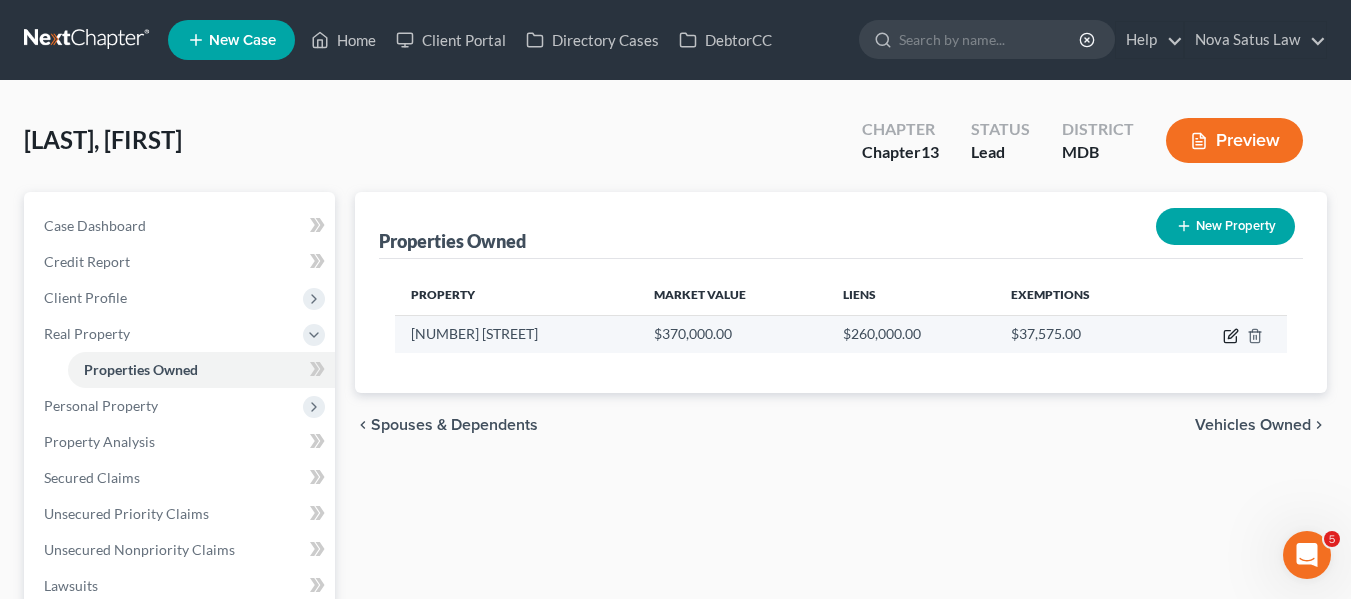 click 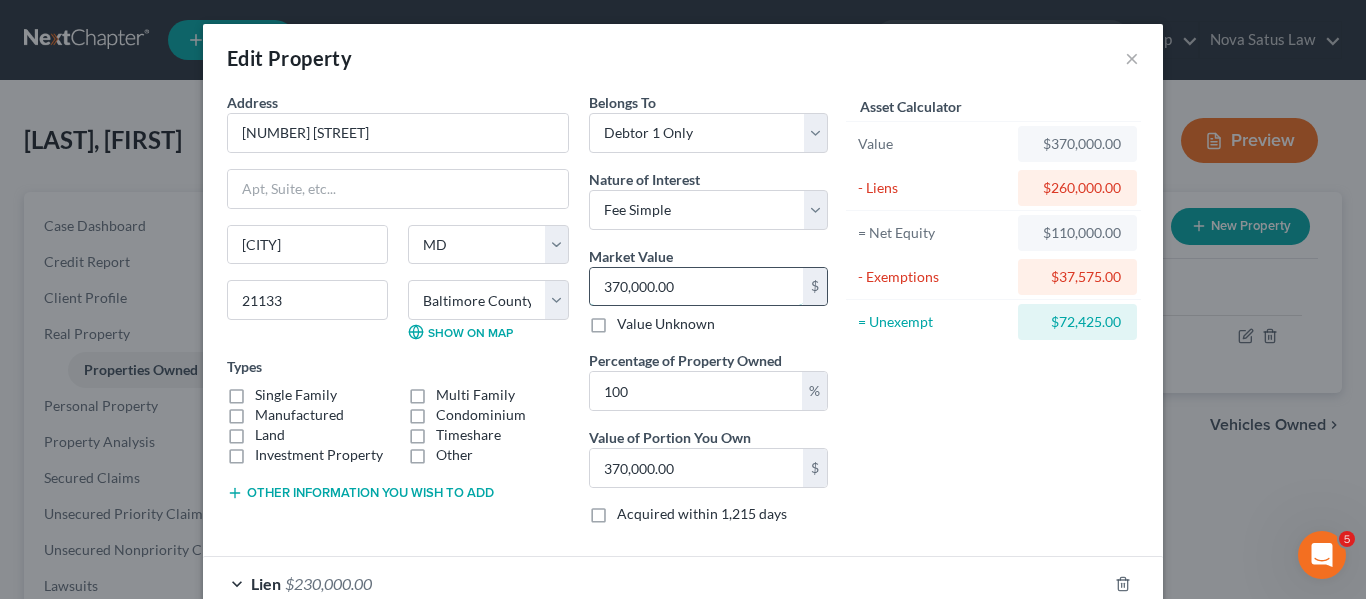 click on "370,000.00" at bounding box center (696, 287) 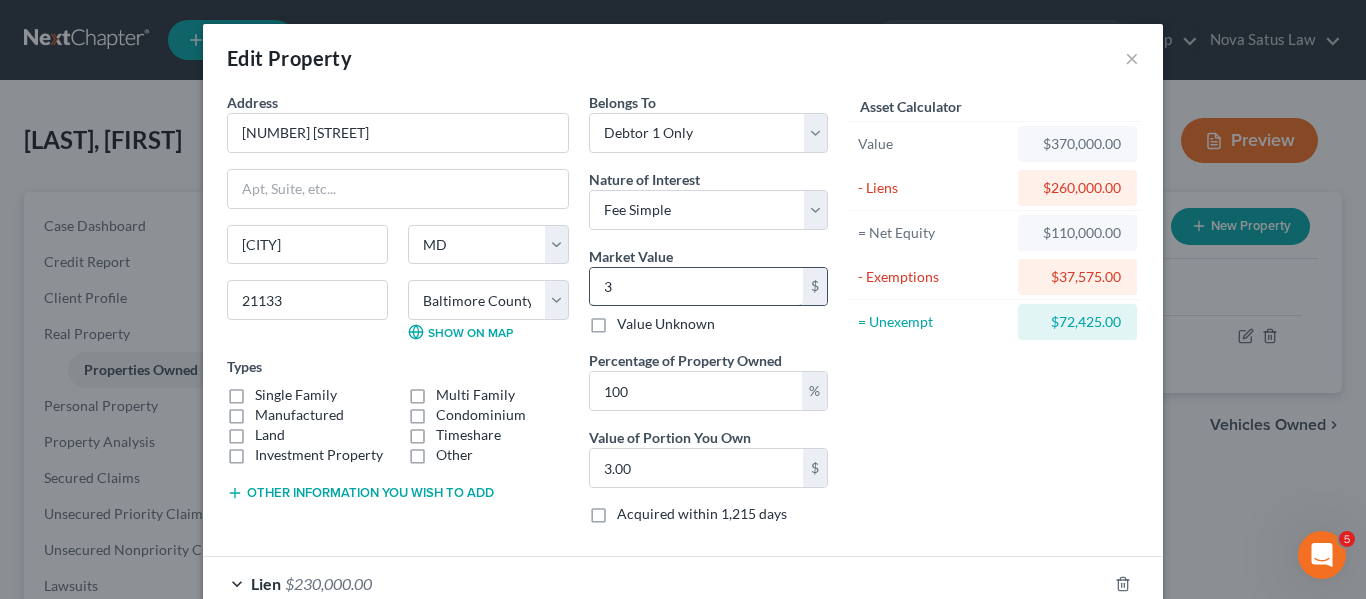 type on "33" 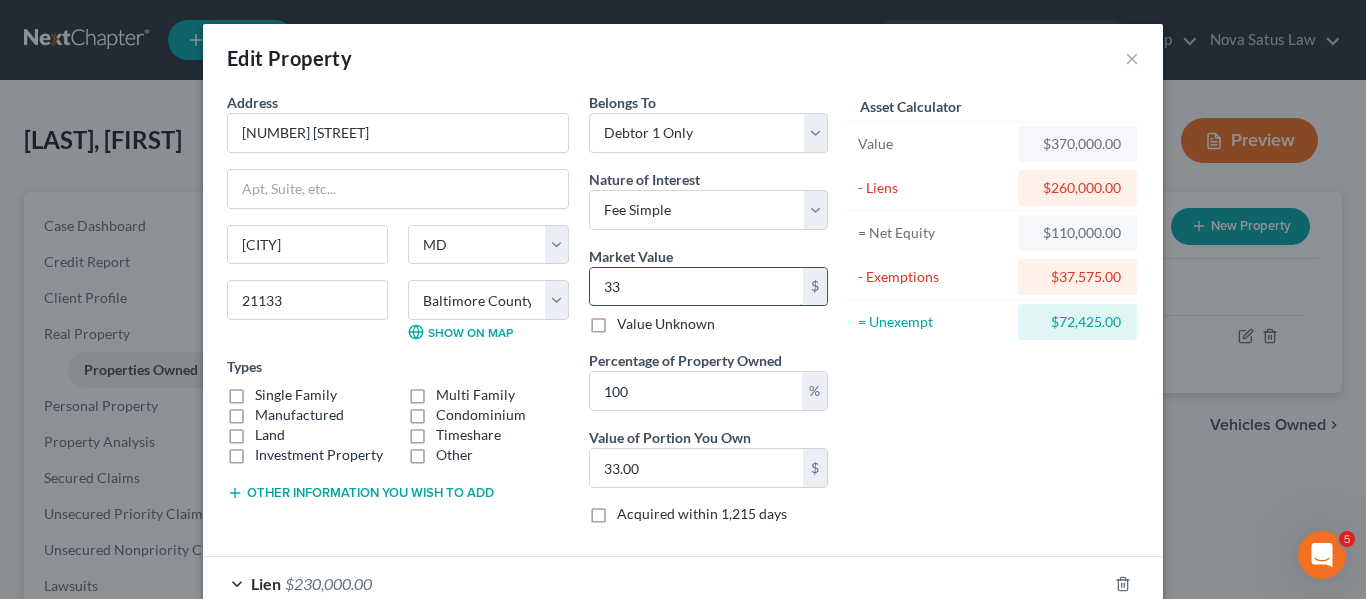 type on "333" 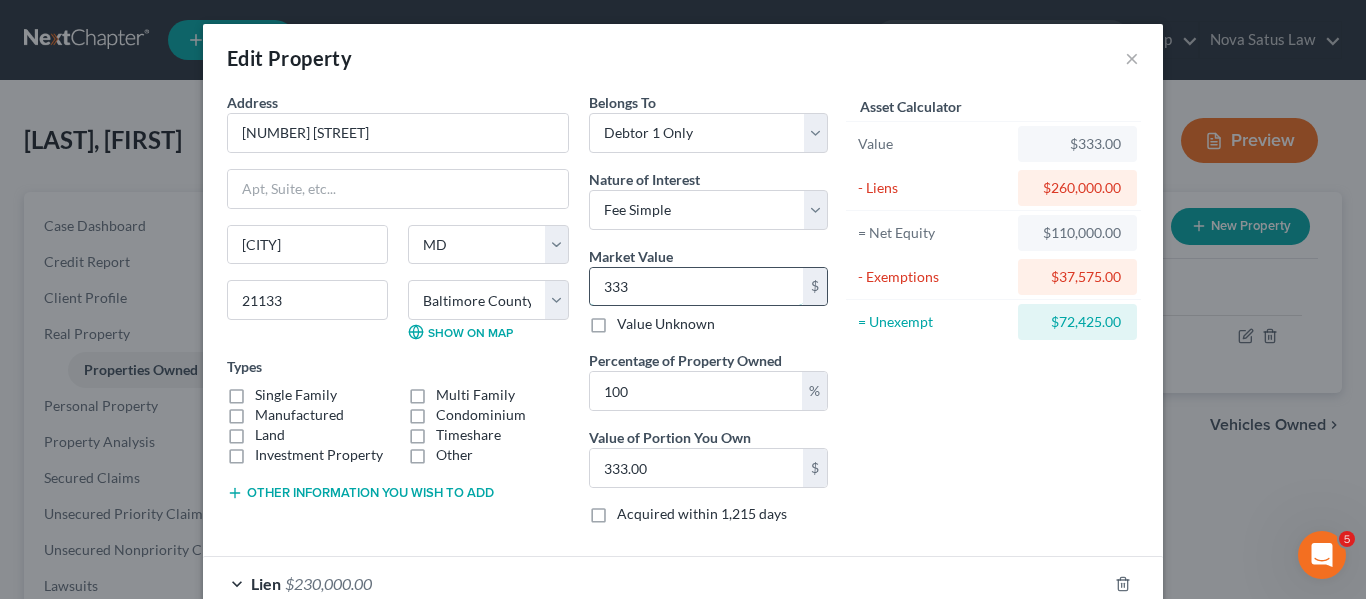 type on "3330" 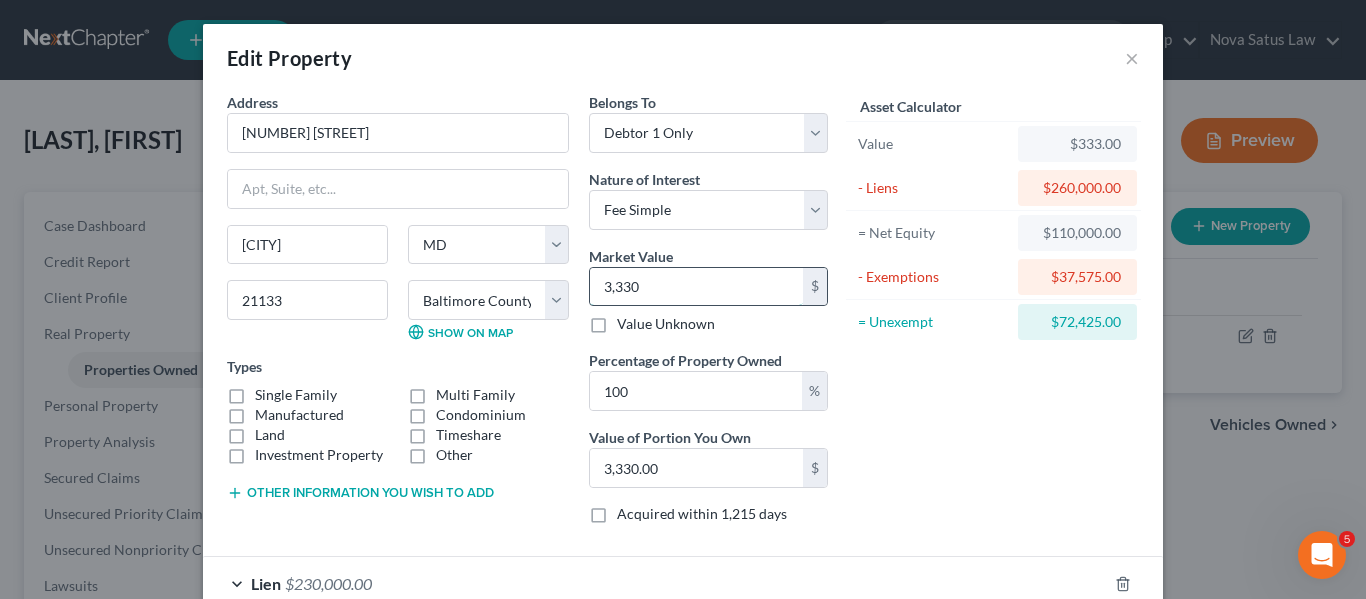 type on "[NUMBER]" 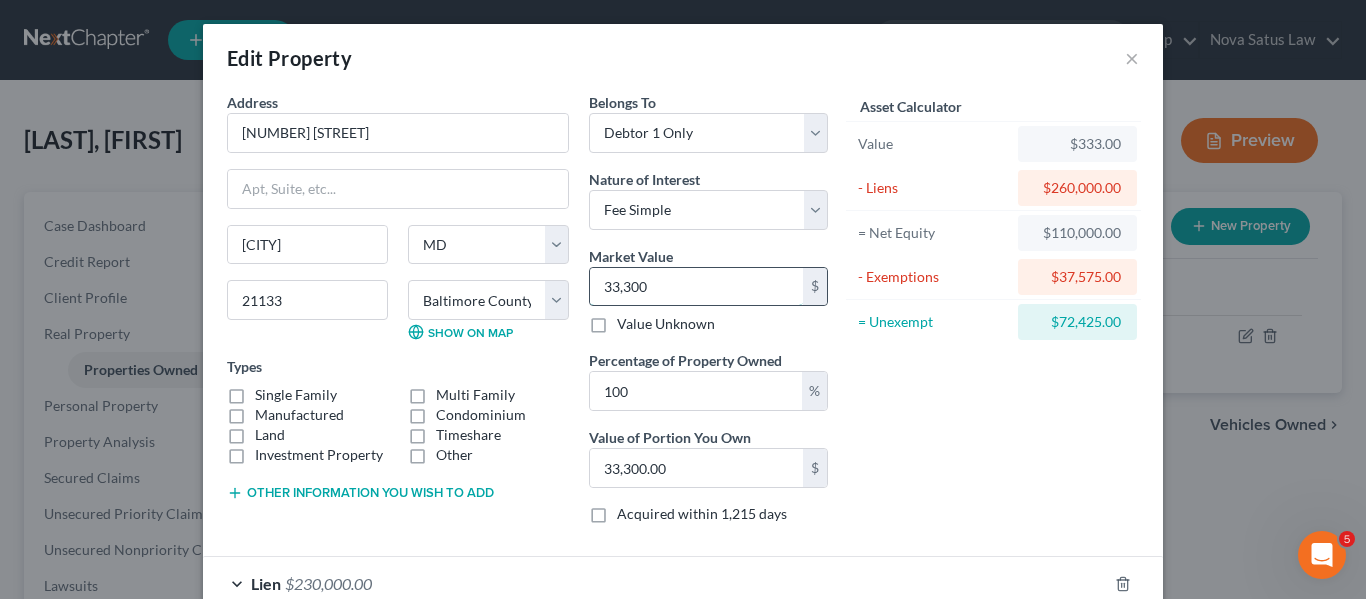 type on "[NUMBER]" 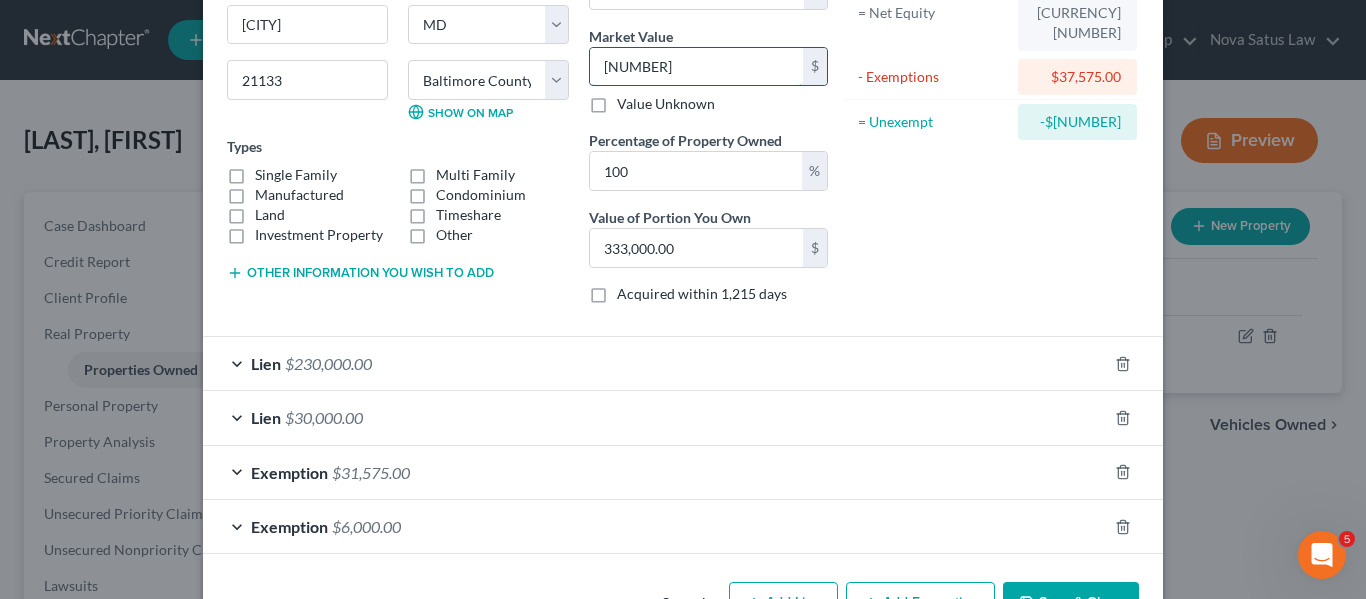 scroll, scrollTop: 221, scrollLeft: 0, axis: vertical 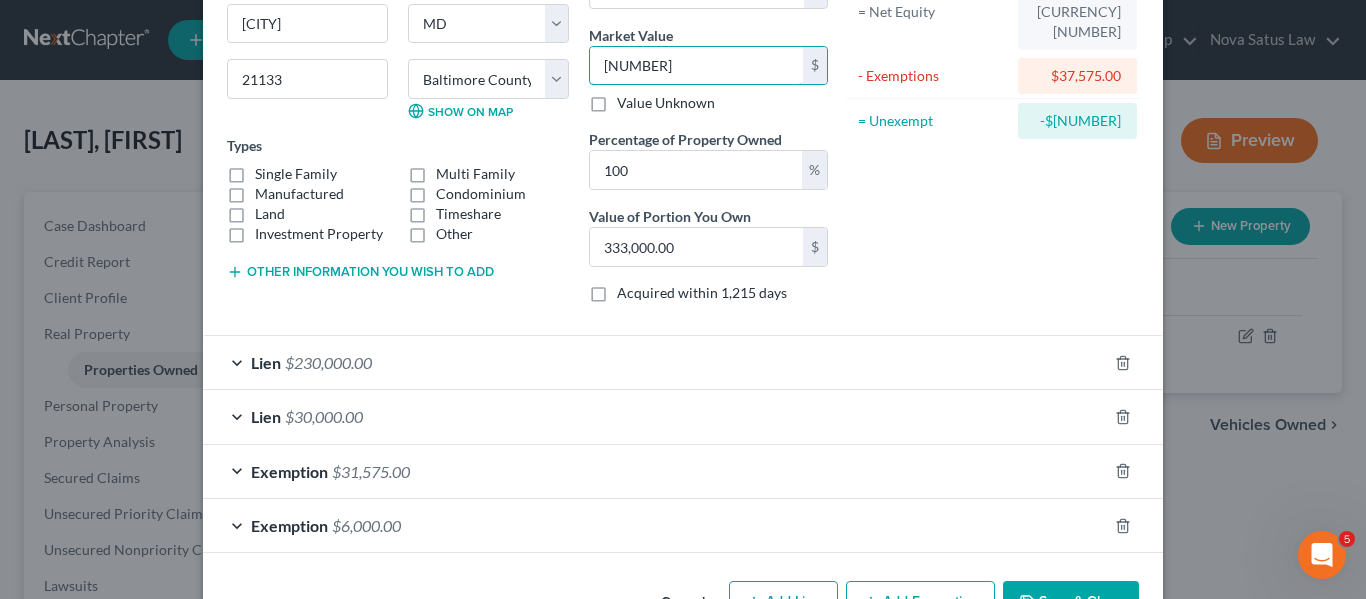 type on "[NUMBER]" 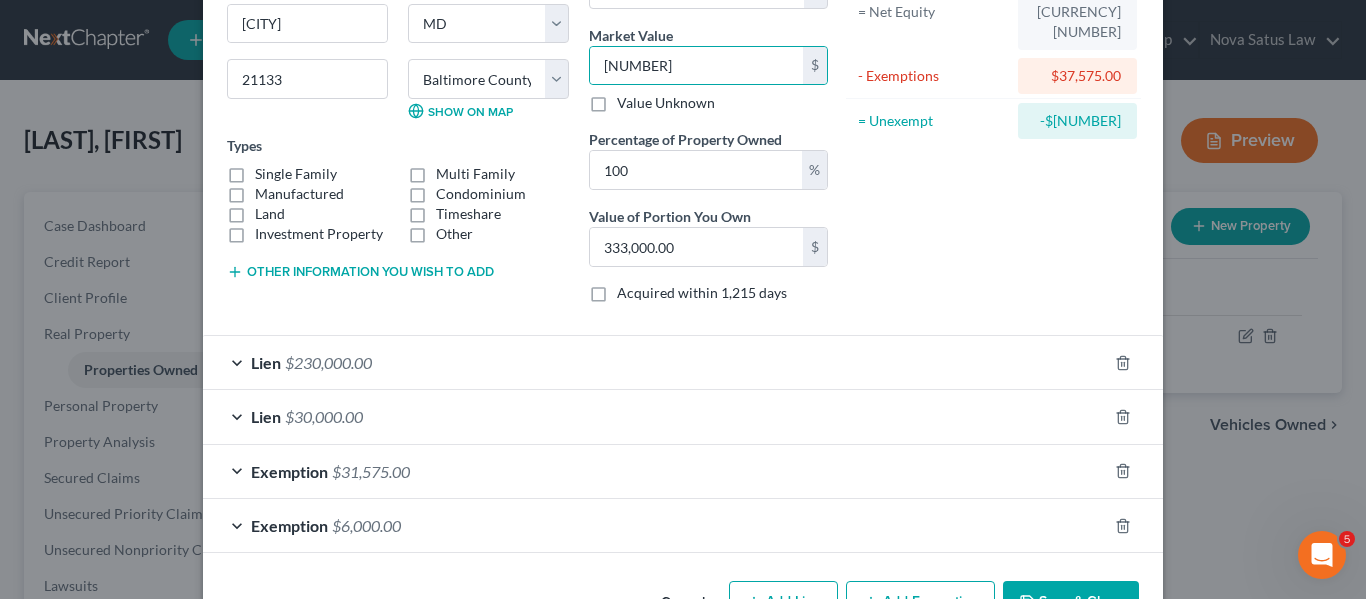 click on "Other information you wish to add" at bounding box center [360, 272] 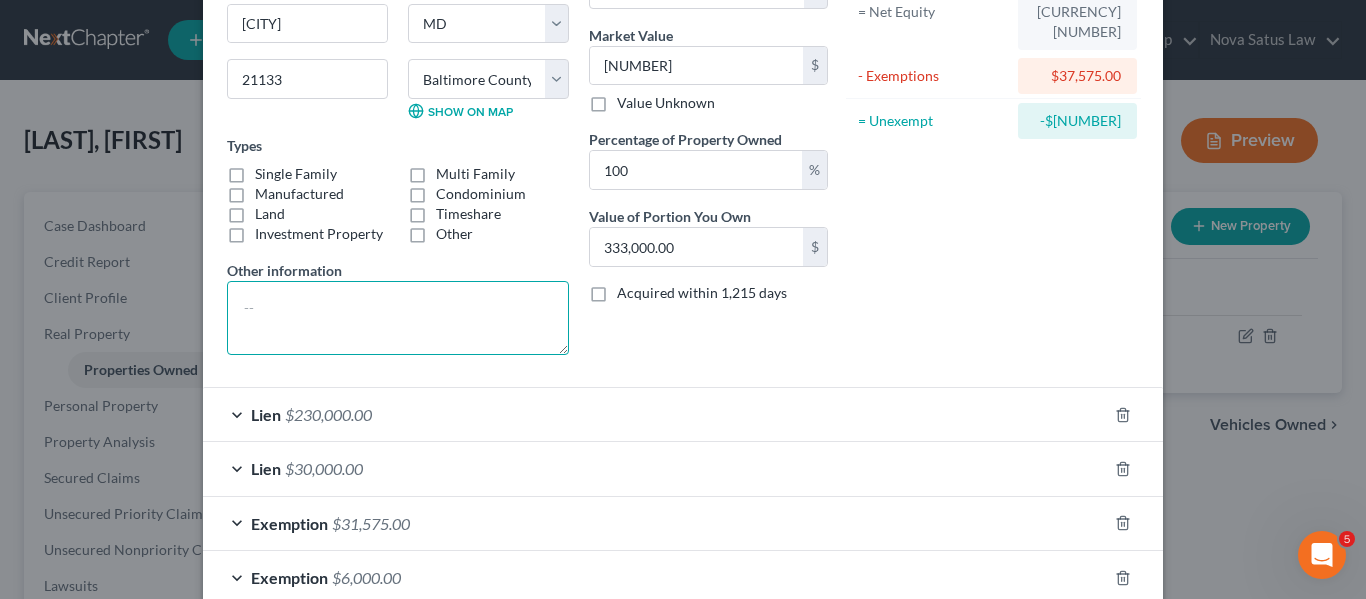 click at bounding box center [398, 318] 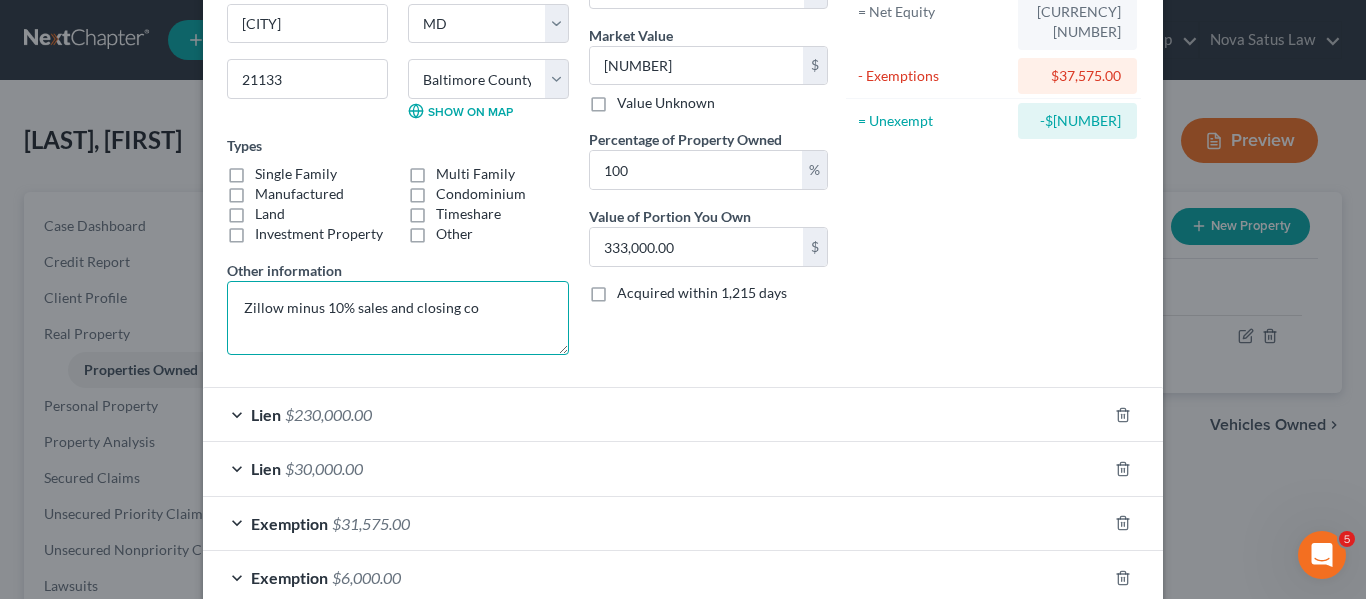 click on "Zillow minus 10% sales and closing co" at bounding box center (398, 318) 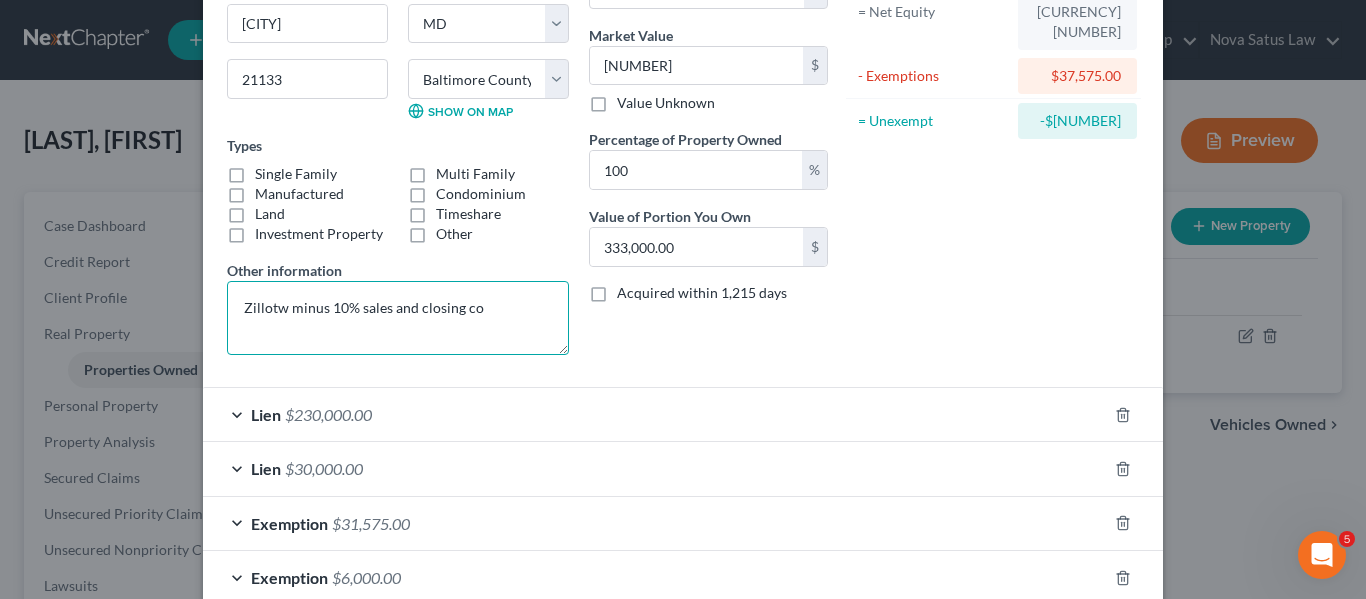 click on "Zillotw minus 10% sales and closing co" at bounding box center (398, 318) 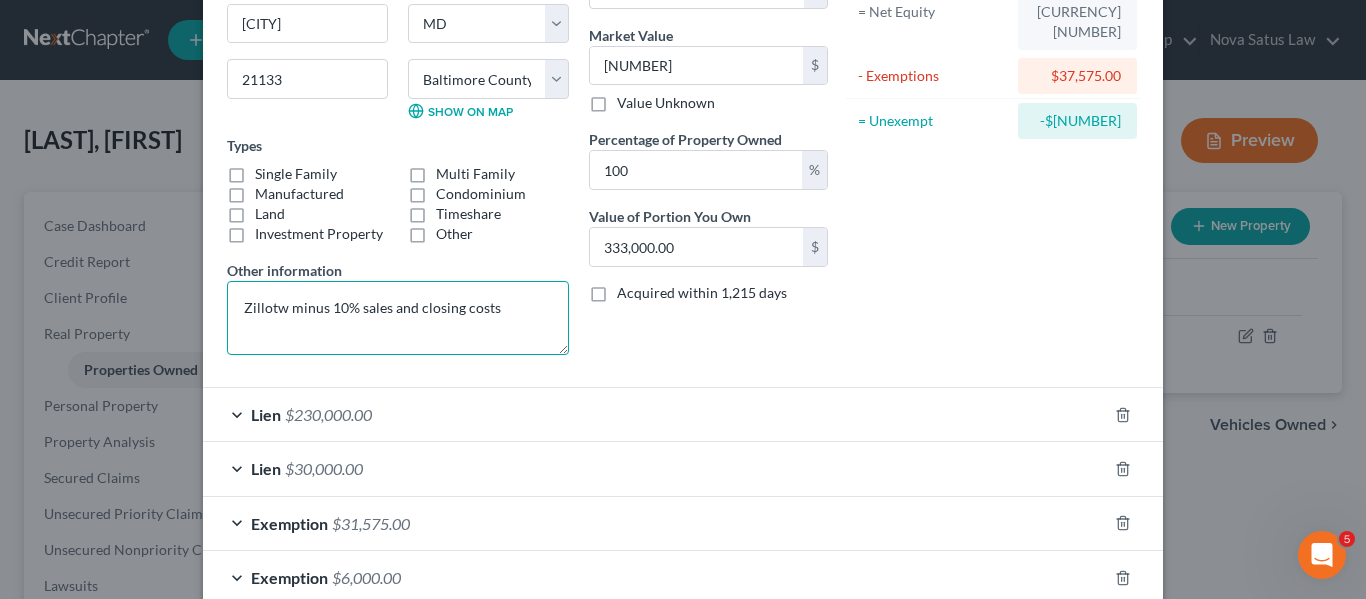 click on "Zillotw minus 10% sales and closing costs" at bounding box center (398, 318) 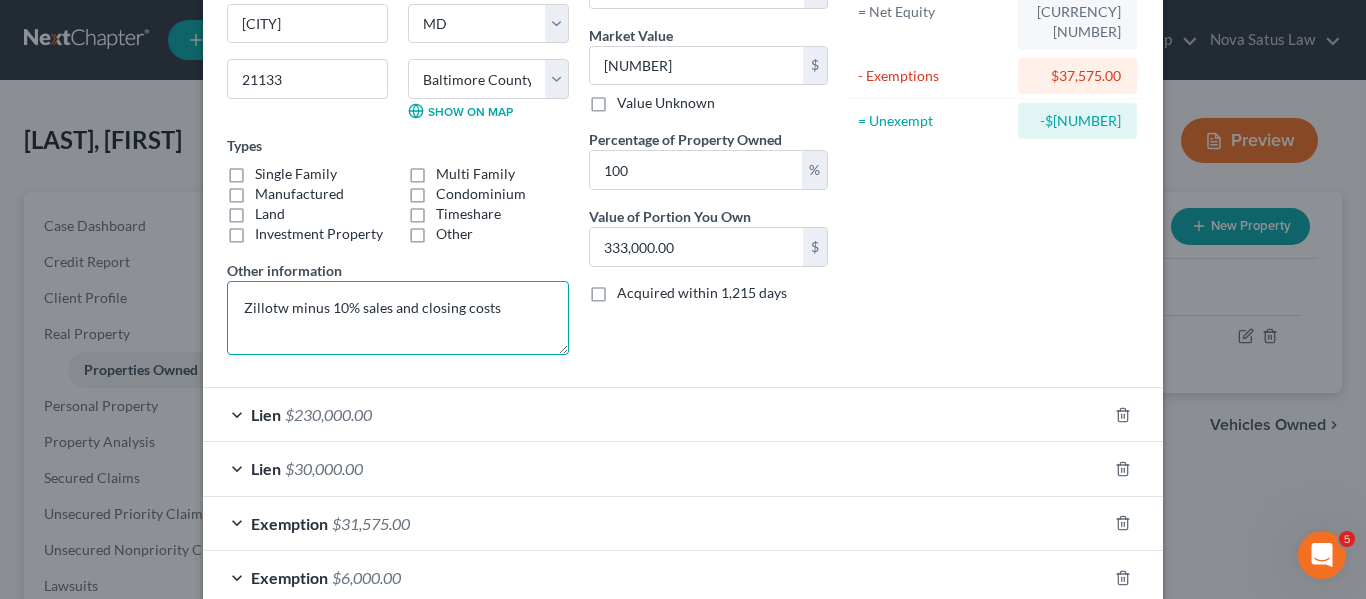 click on "Zillotw minus 10% sales and closing costs" at bounding box center (398, 318) 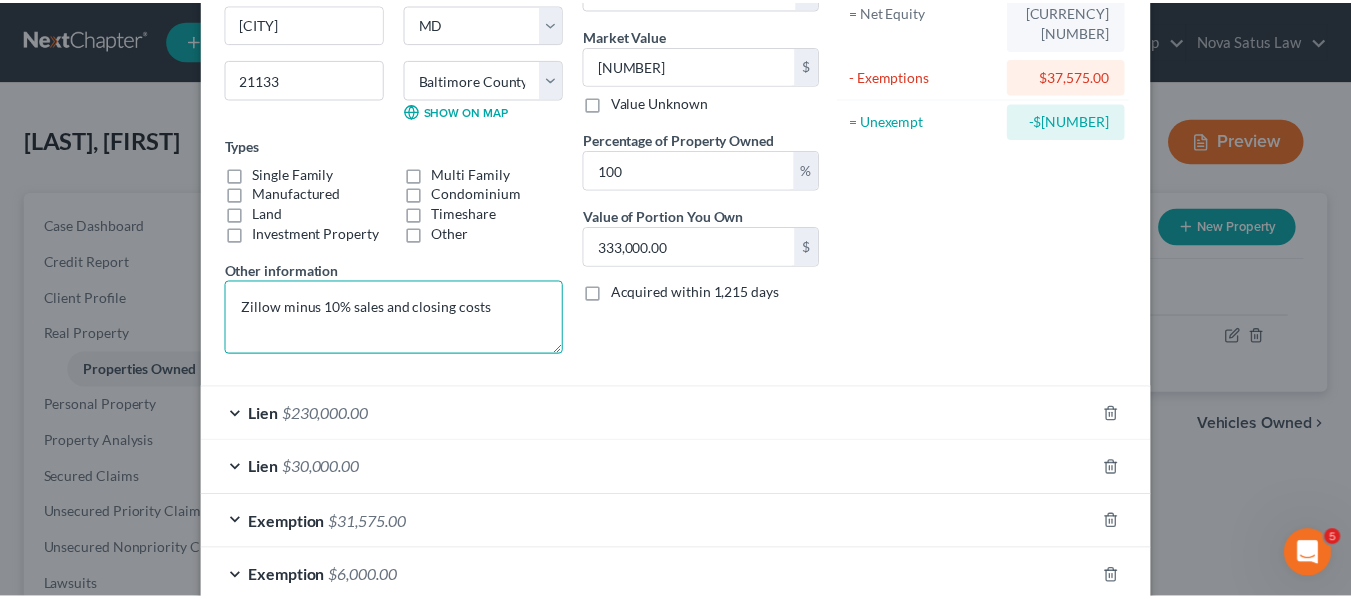 scroll, scrollTop: 337, scrollLeft: 0, axis: vertical 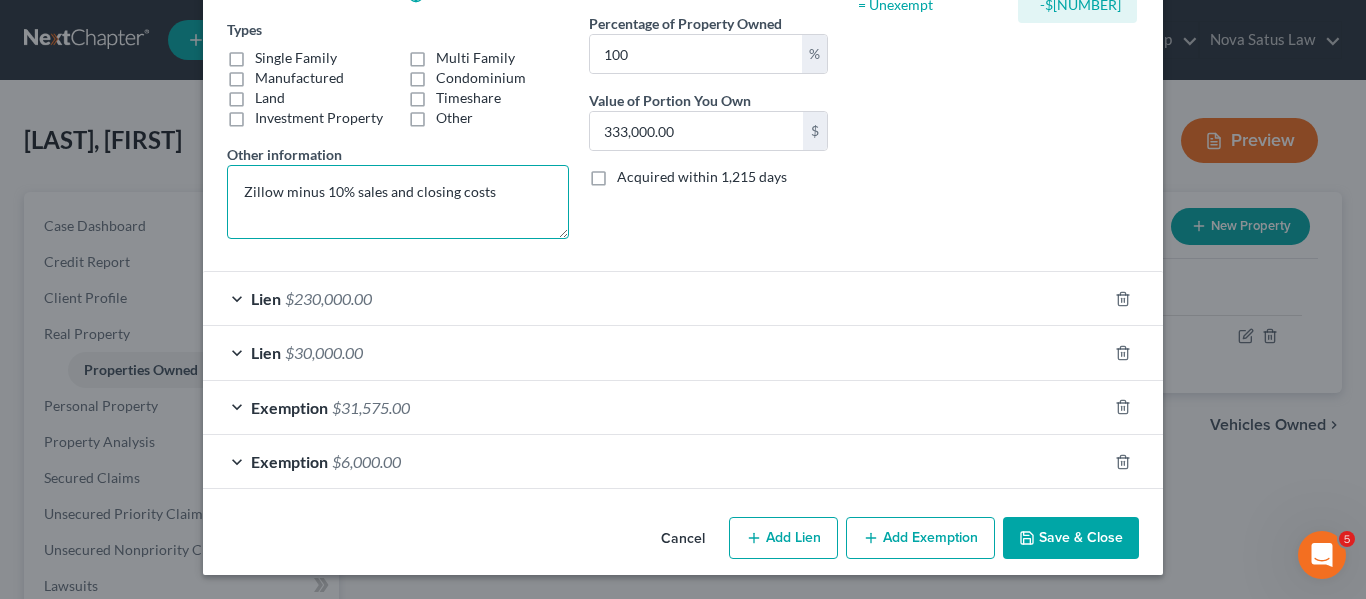 type on "Zillow minus 10% sales and closing costs" 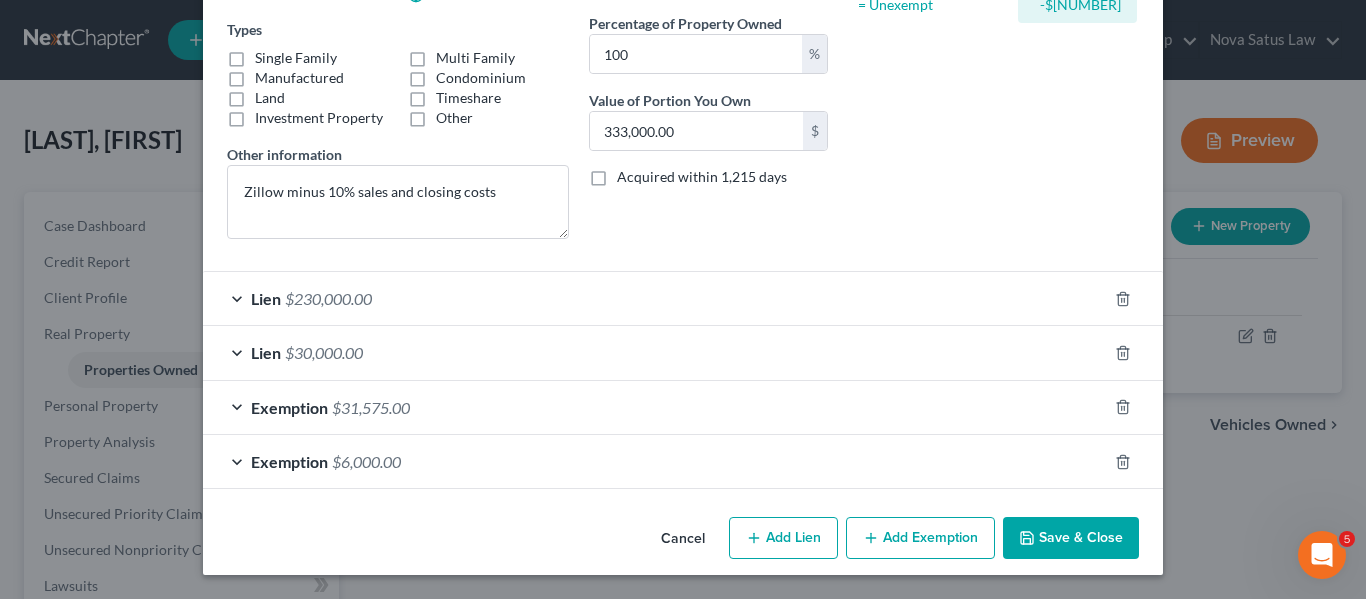 click on "Save & Close" at bounding box center (1071, 538) 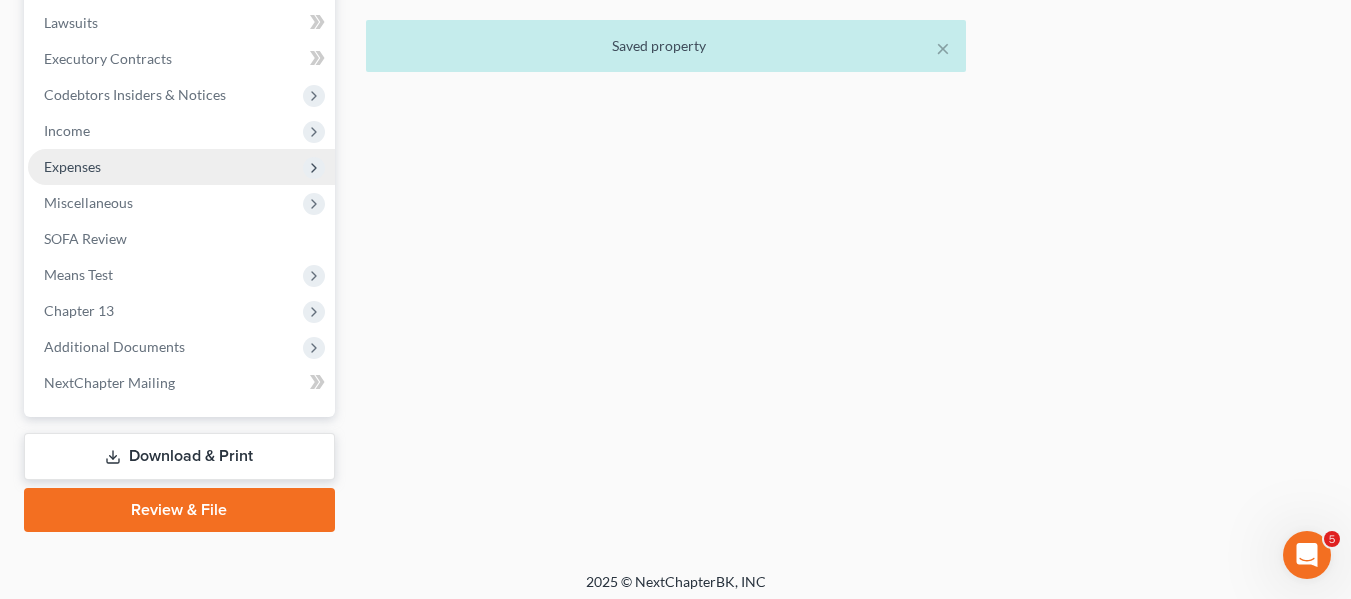 scroll, scrollTop: 572, scrollLeft: 0, axis: vertical 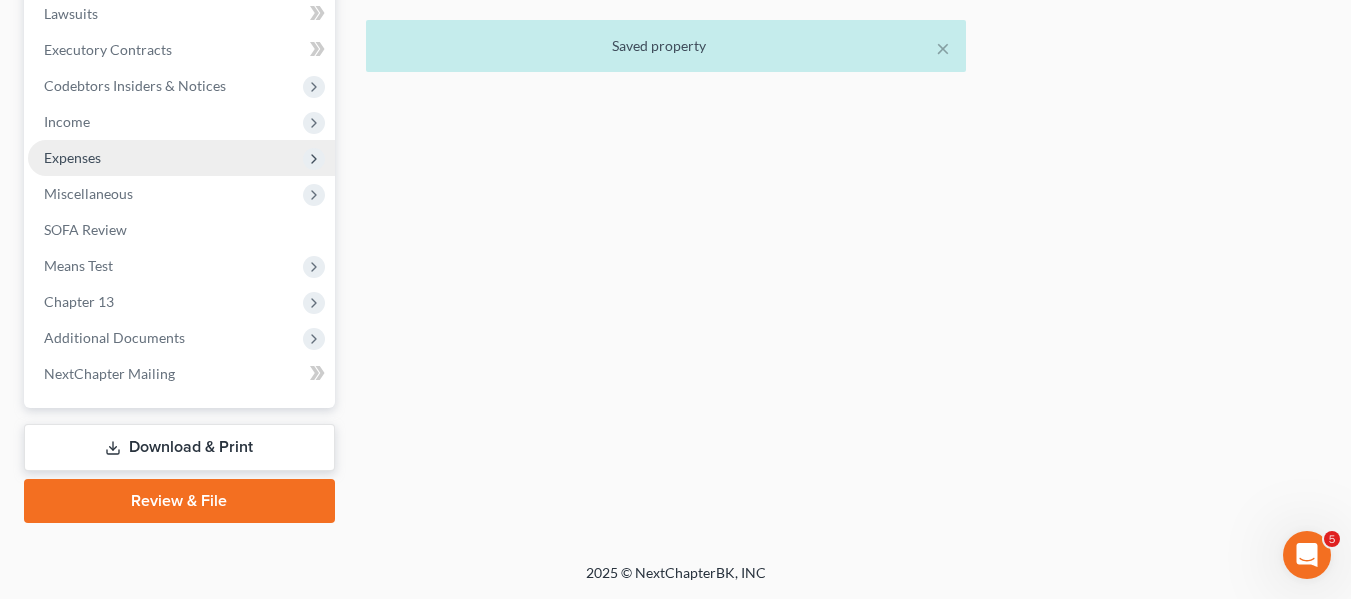 click on "Expenses" at bounding box center (72, 157) 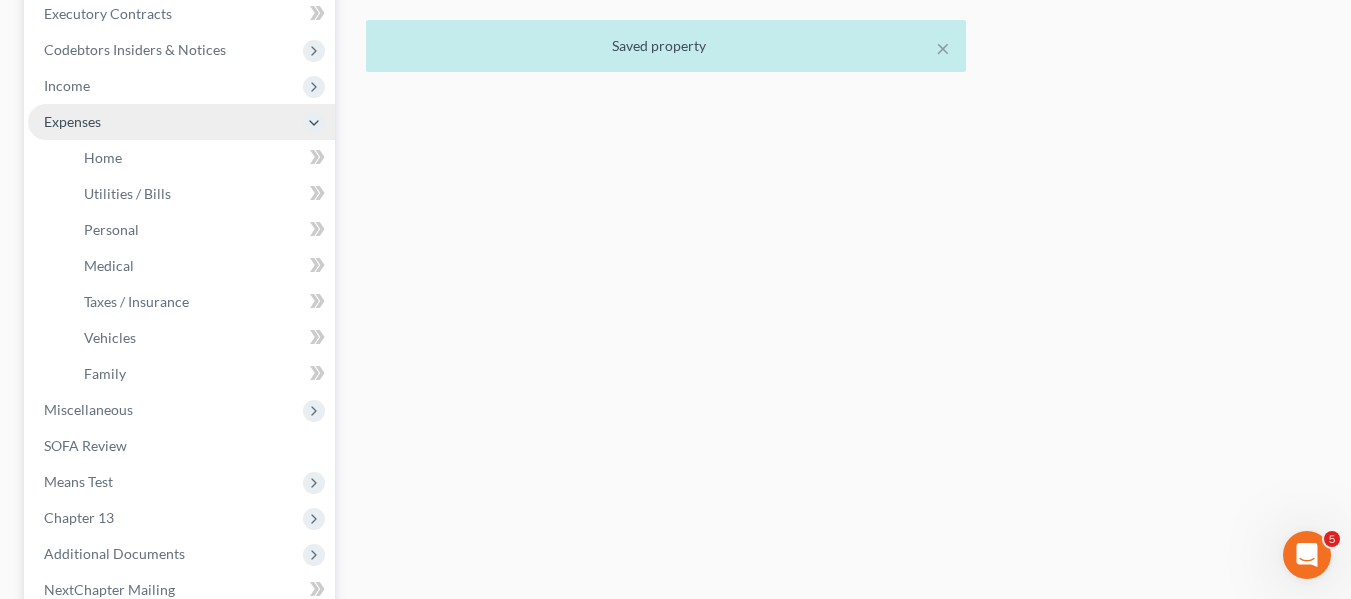 scroll, scrollTop: 536, scrollLeft: 0, axis: vertical 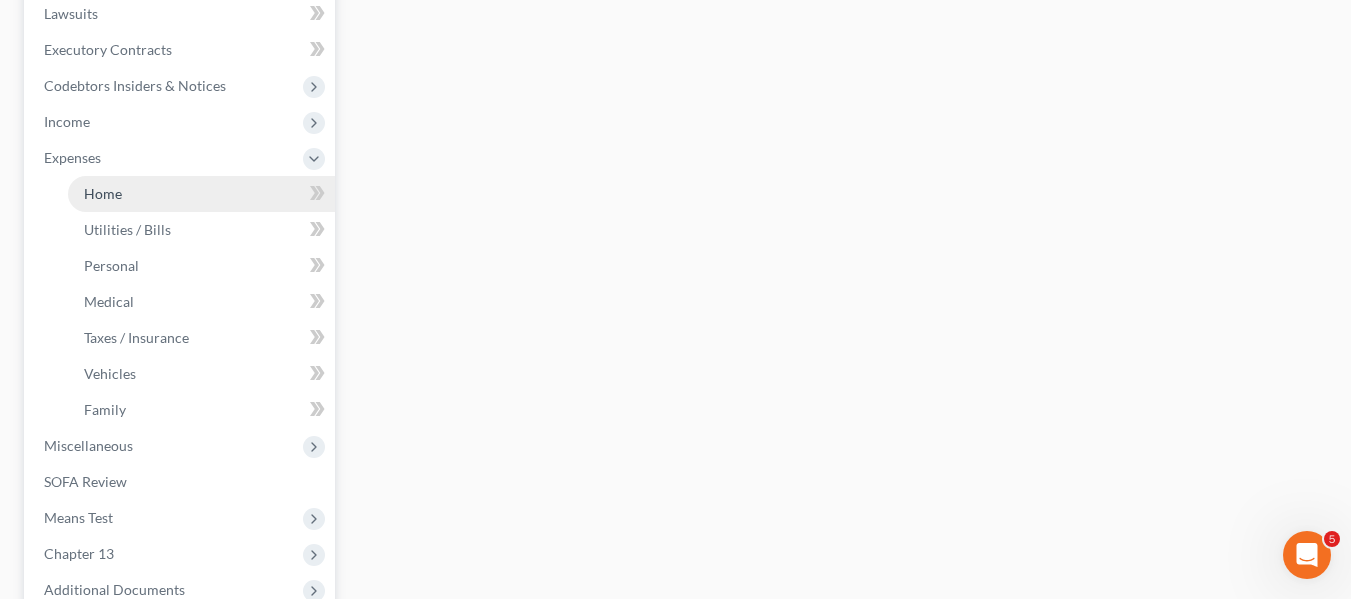 click on "Home" at bounding box center [103, 193] 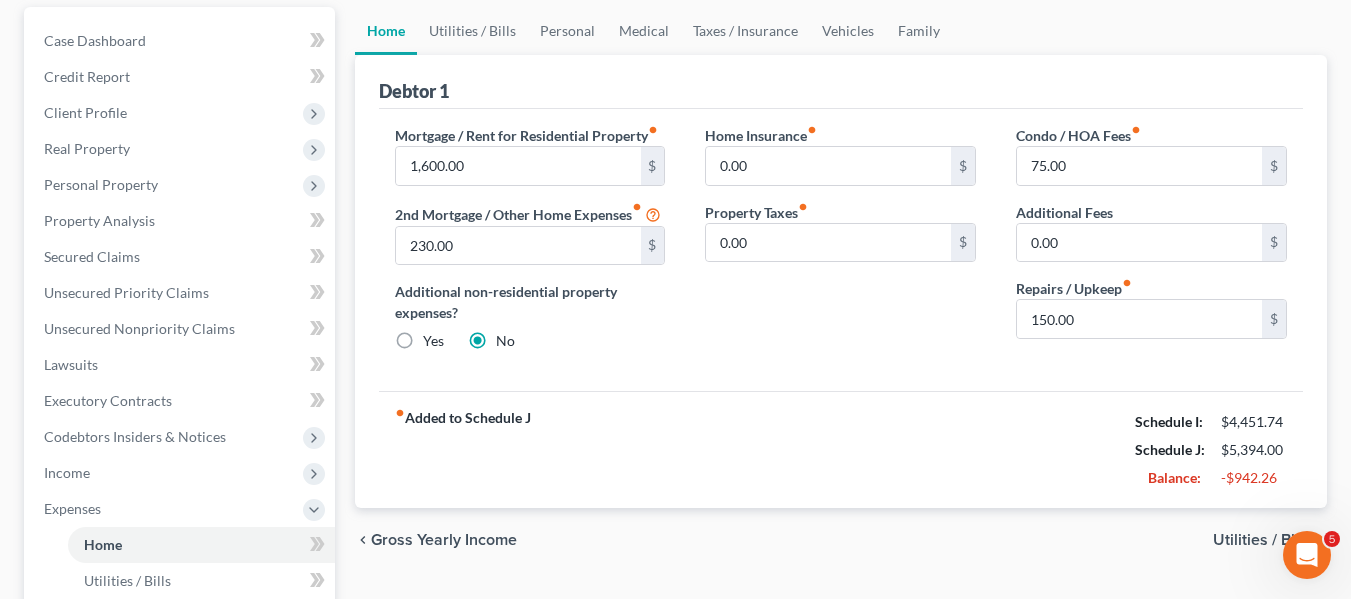 scroll, scrollTop: 0, scrollLeft: 0, axis: both 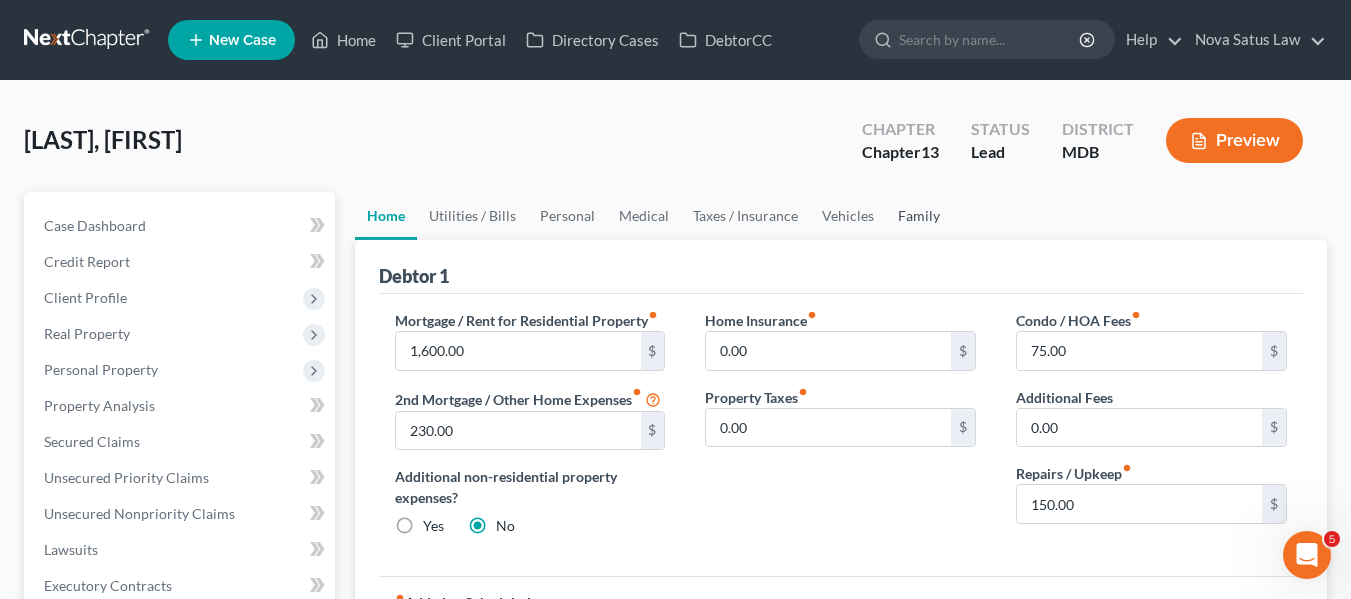 click on "Family" at bounding box center [919, 216] 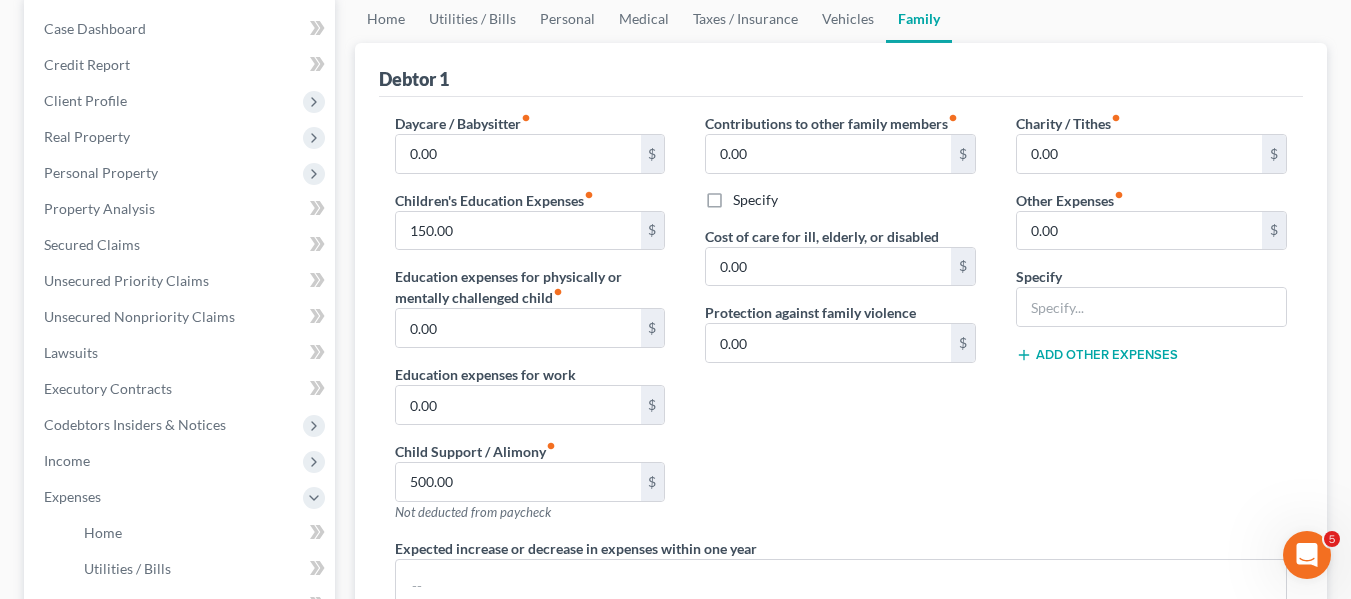 scroll, scrollTop: 196, scrollLeft: 0, axis: vertical 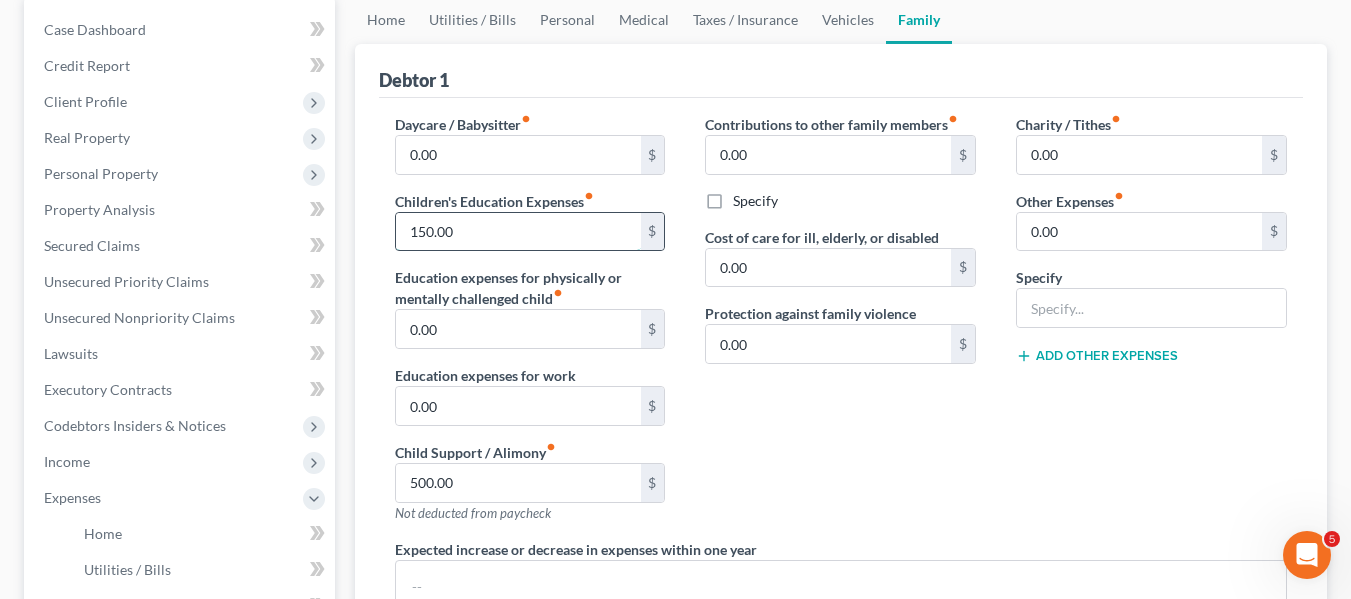 click on "150.00" at bounding box center [518, 232] 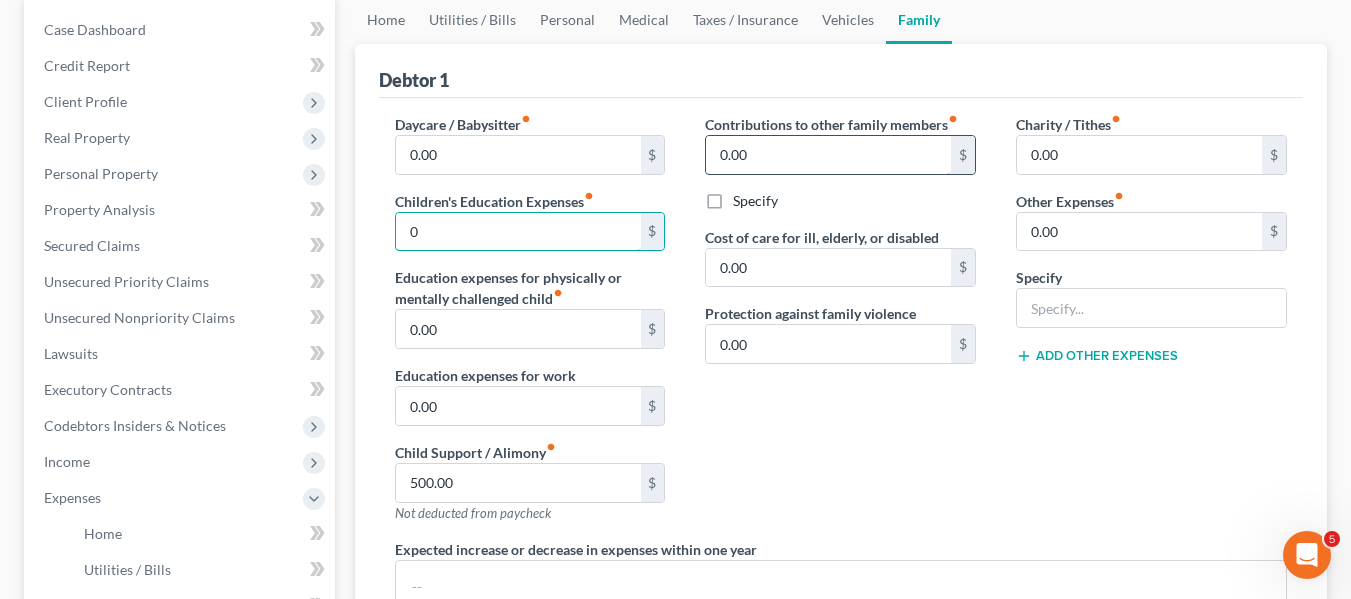 type on "0" 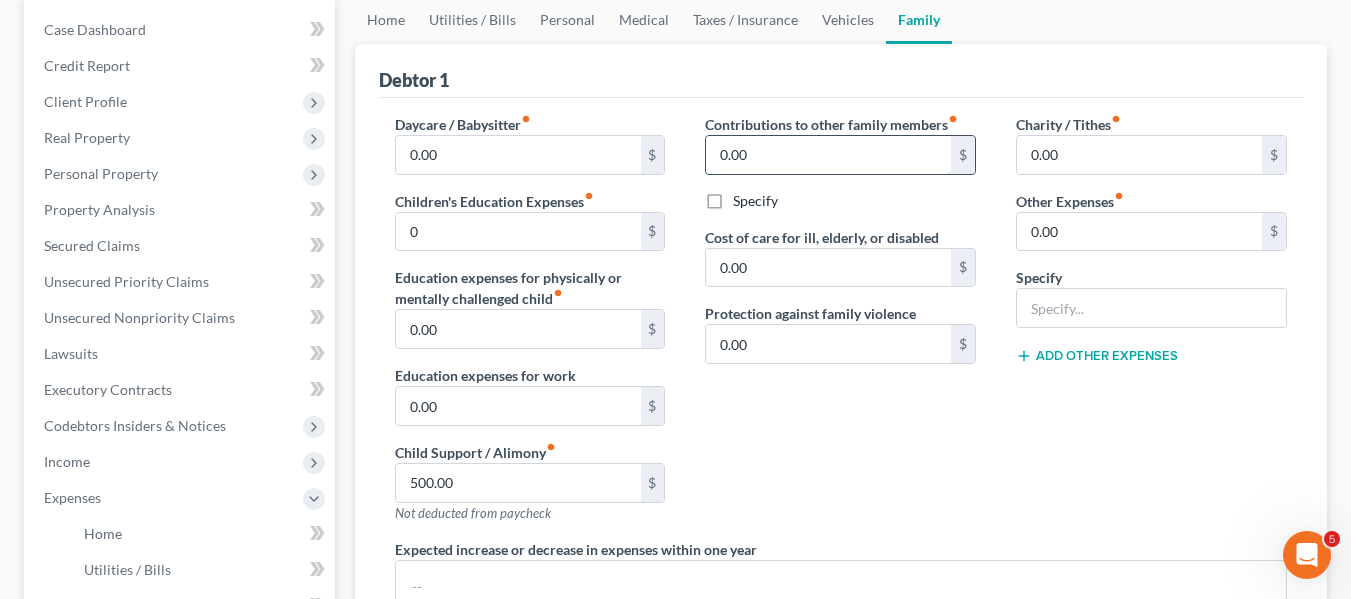 click on "0.00" at bounding box center [828, 155] 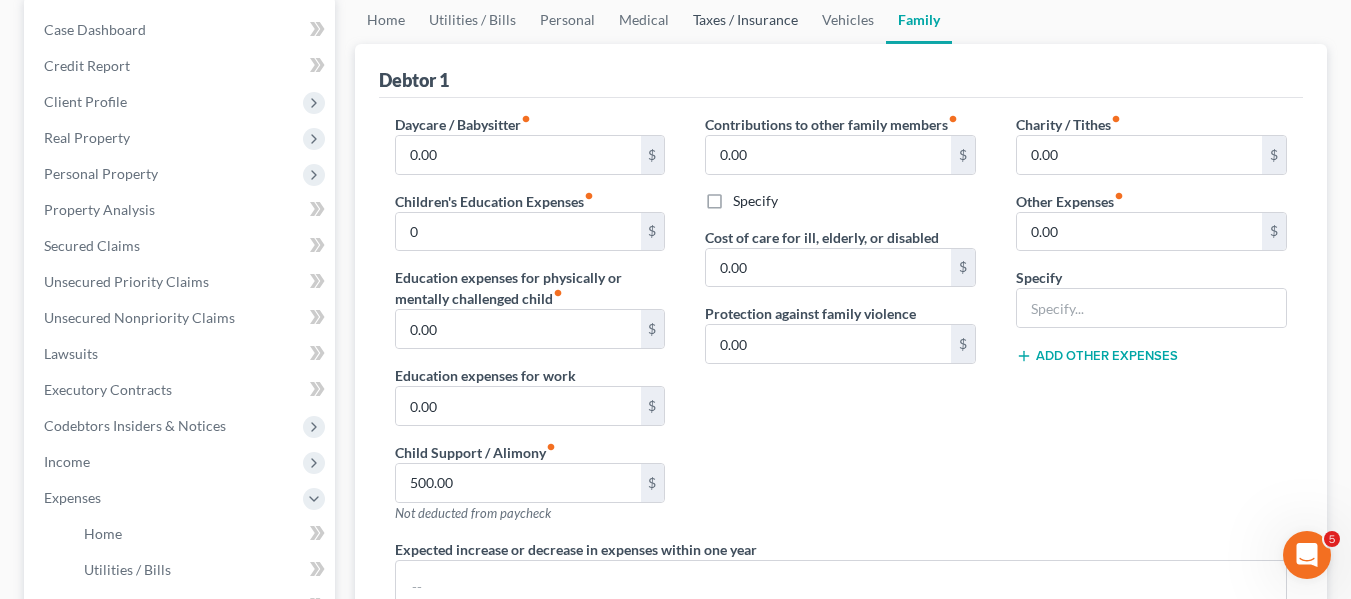click on "Taxes / Insurance" at bounding box center [745, 20] 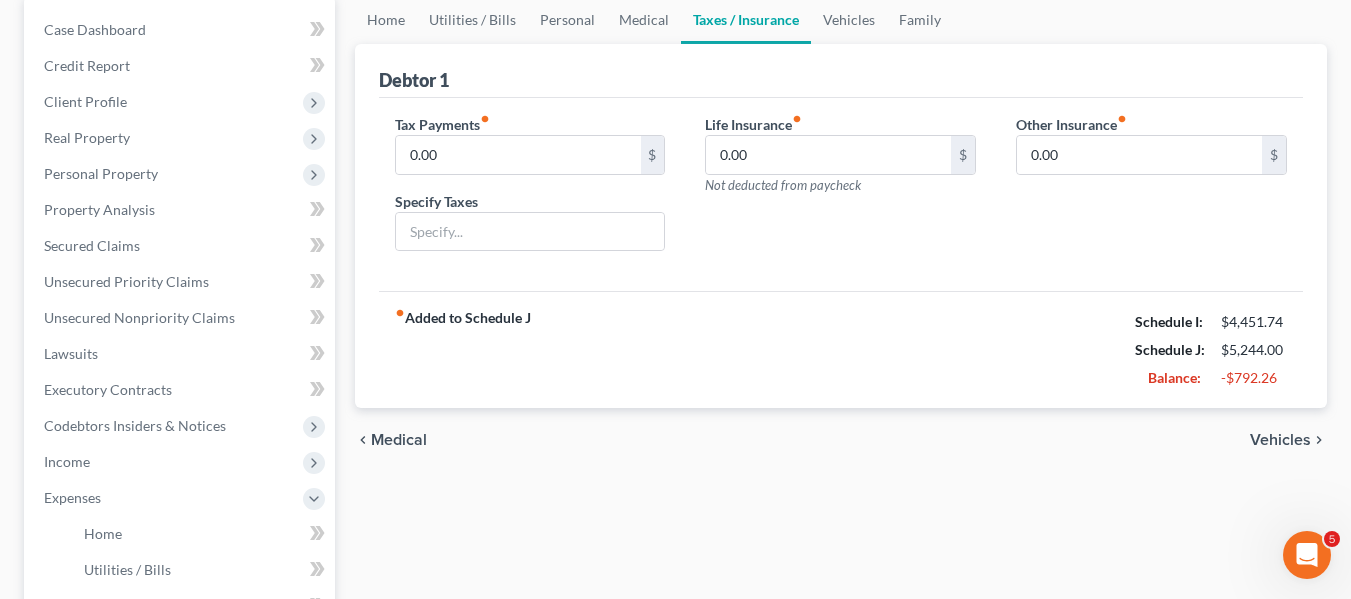 scroll, scrollTop: 0, scrollLeft: 0, axis: both 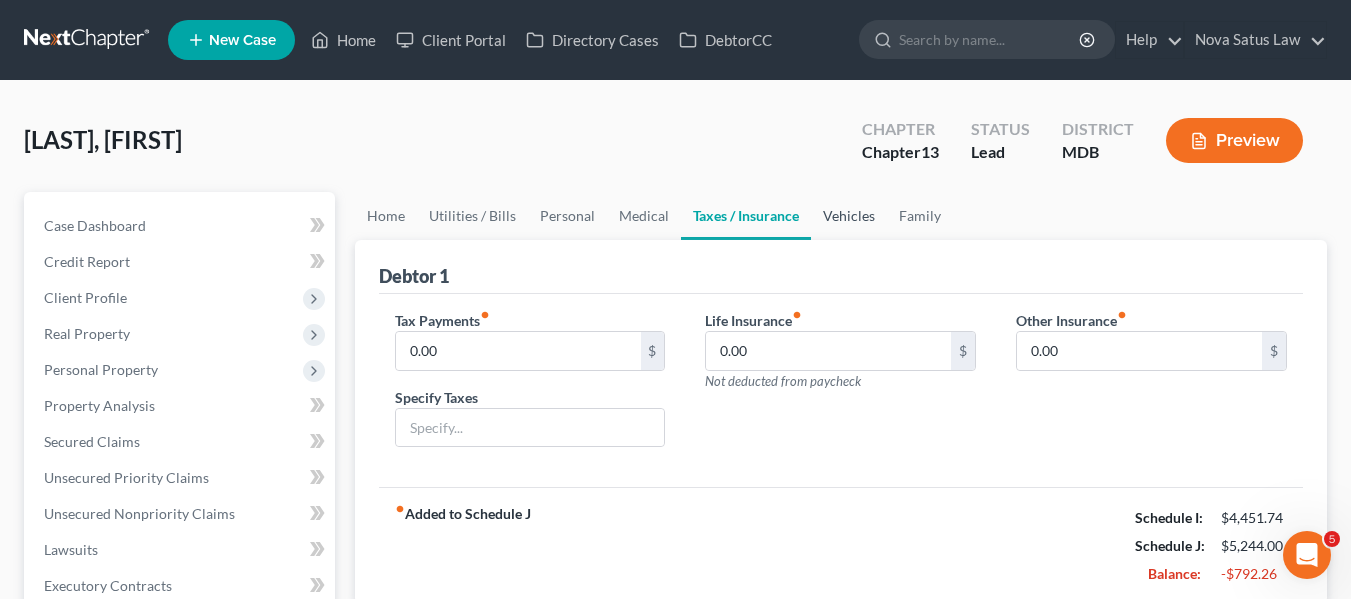 click on "Vehicles" at bounding box center (849, 216) 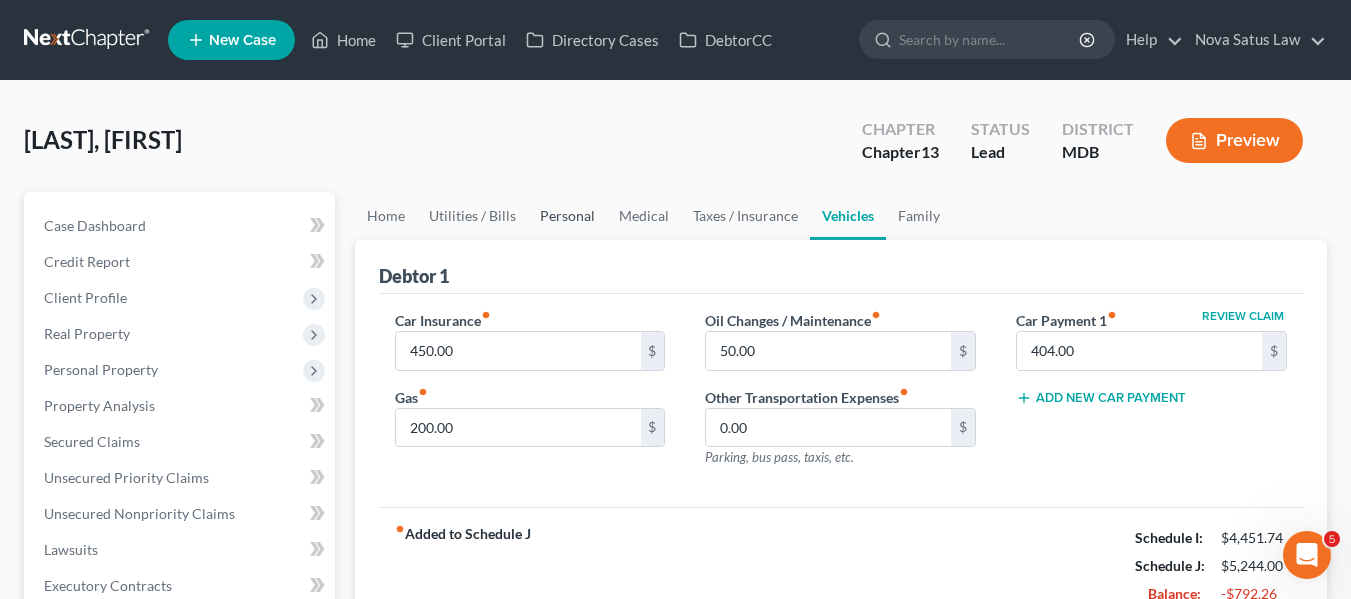 click on "Personal" at bounding box center [567, 216] 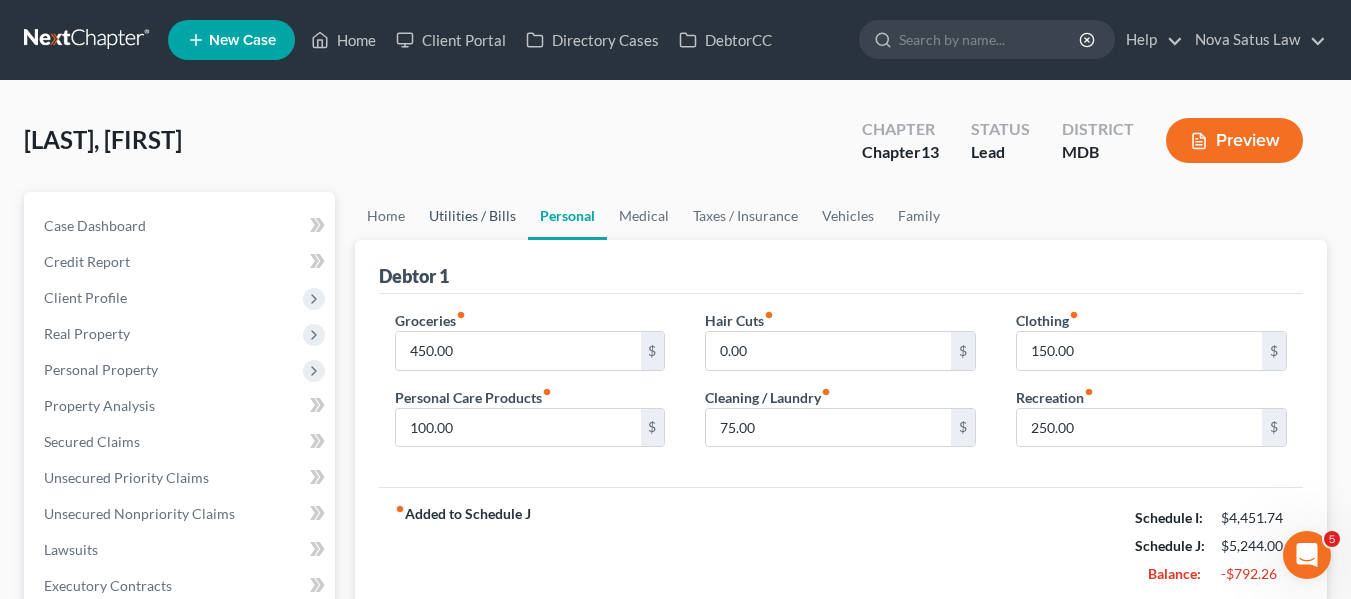 click on "Utilities / Bills" at bounding box center [472, 216] 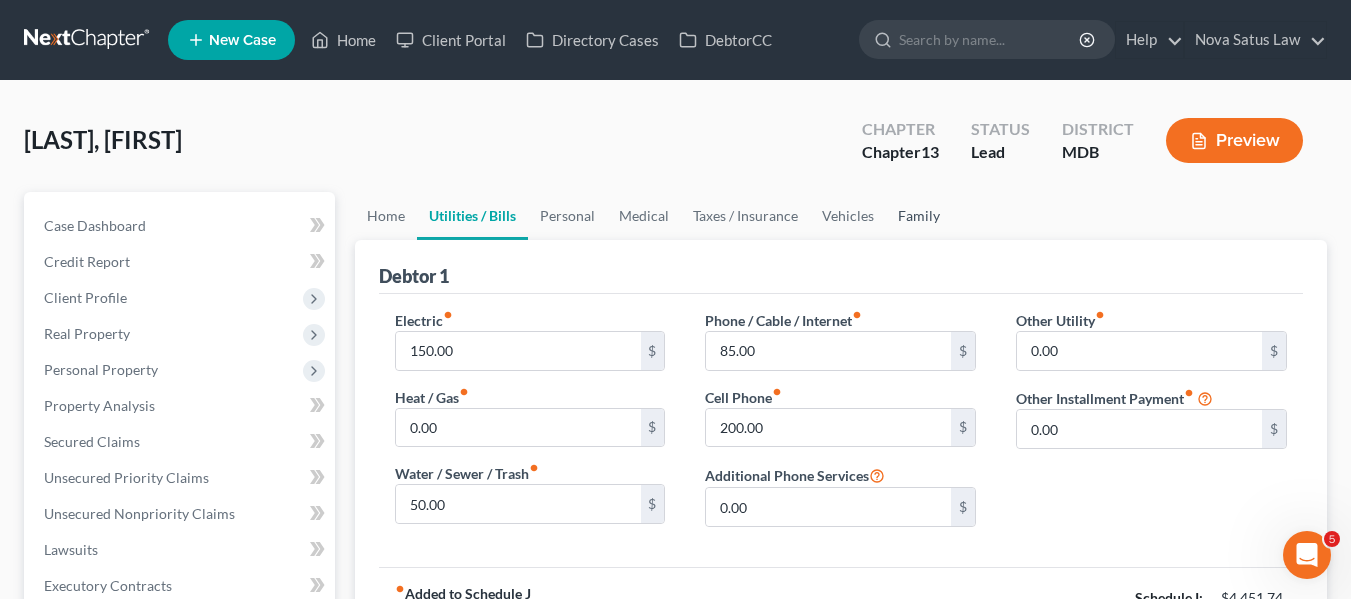 click on "Family" at bounding box center (919, 216) 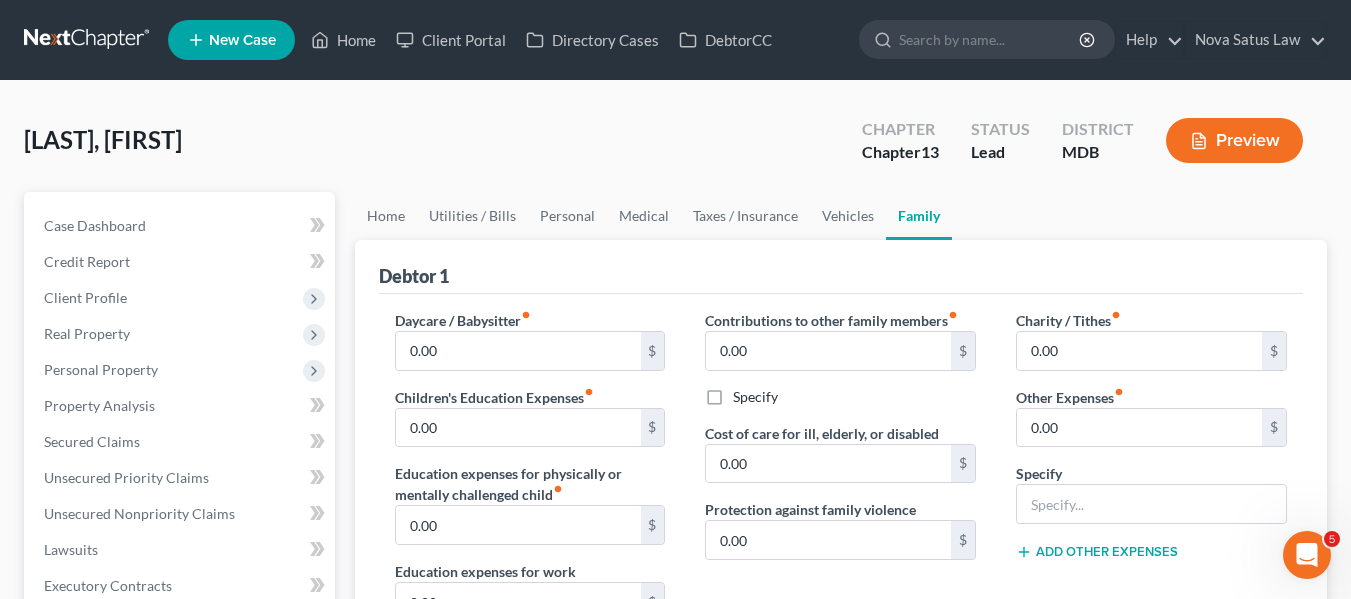 click on "Family" at bounding box center (919, 216) 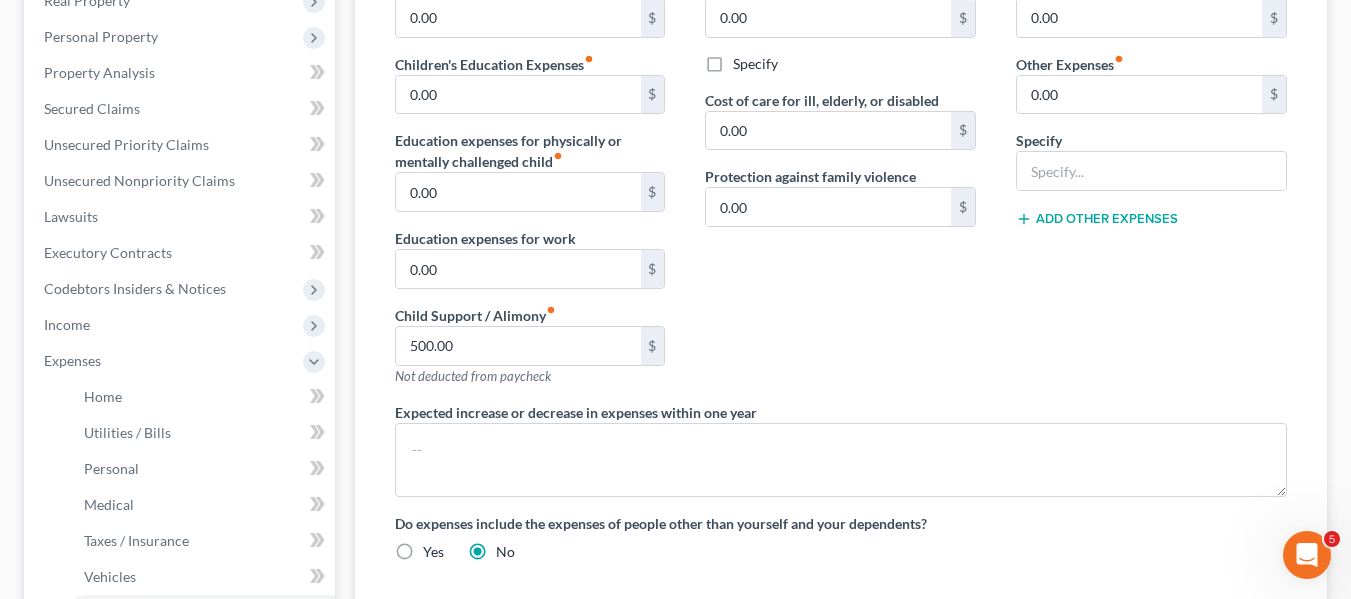 scroll, scrollTop: 334, scrollLeft: 0, axis: vertical 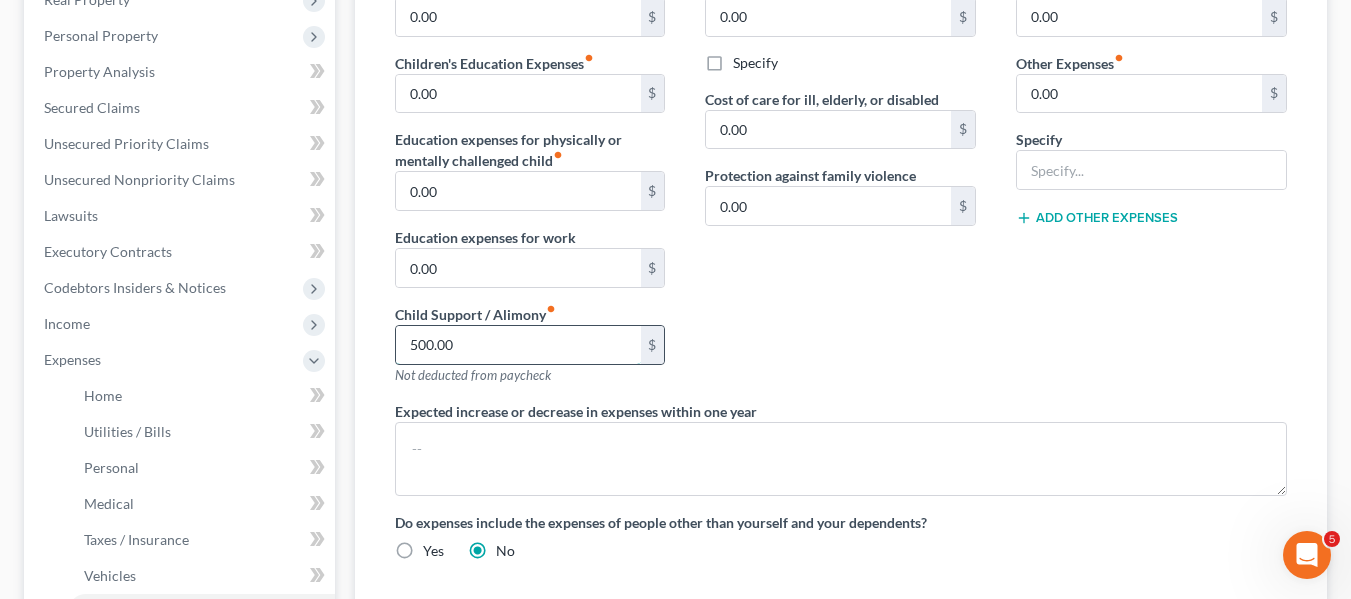 click on "500.00" at bounding box center [518, 345] 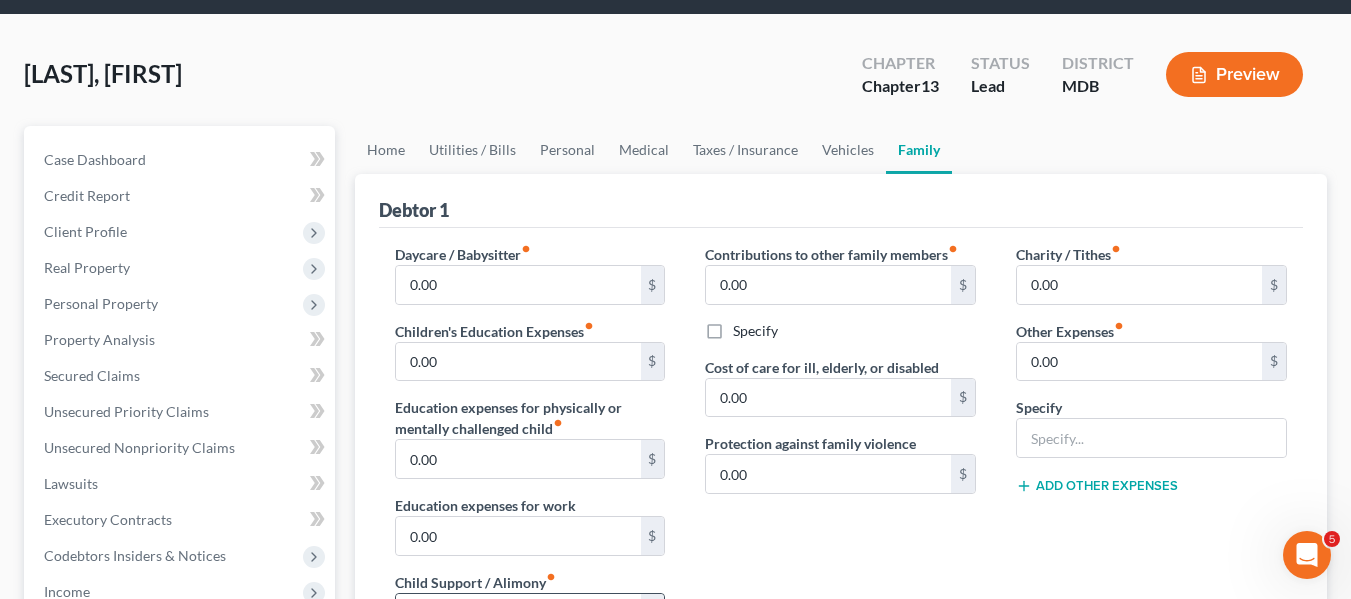 scroll, scrollTop: 0, scrollLeft: 0, axis: both 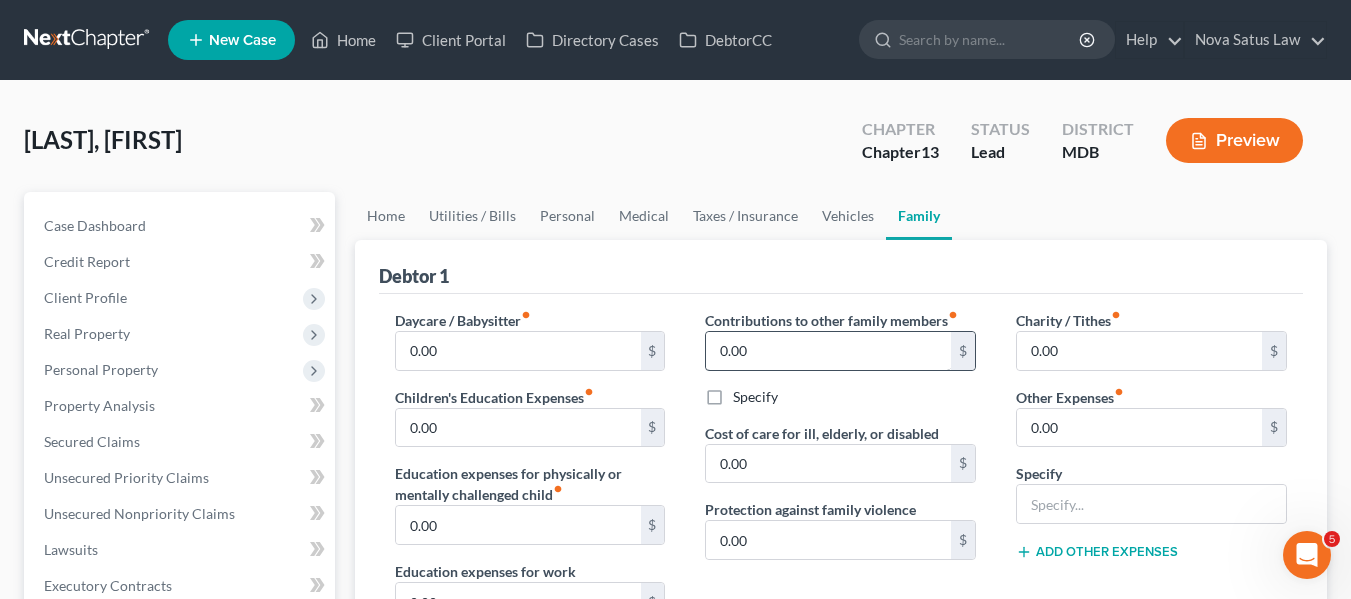 type on "0" 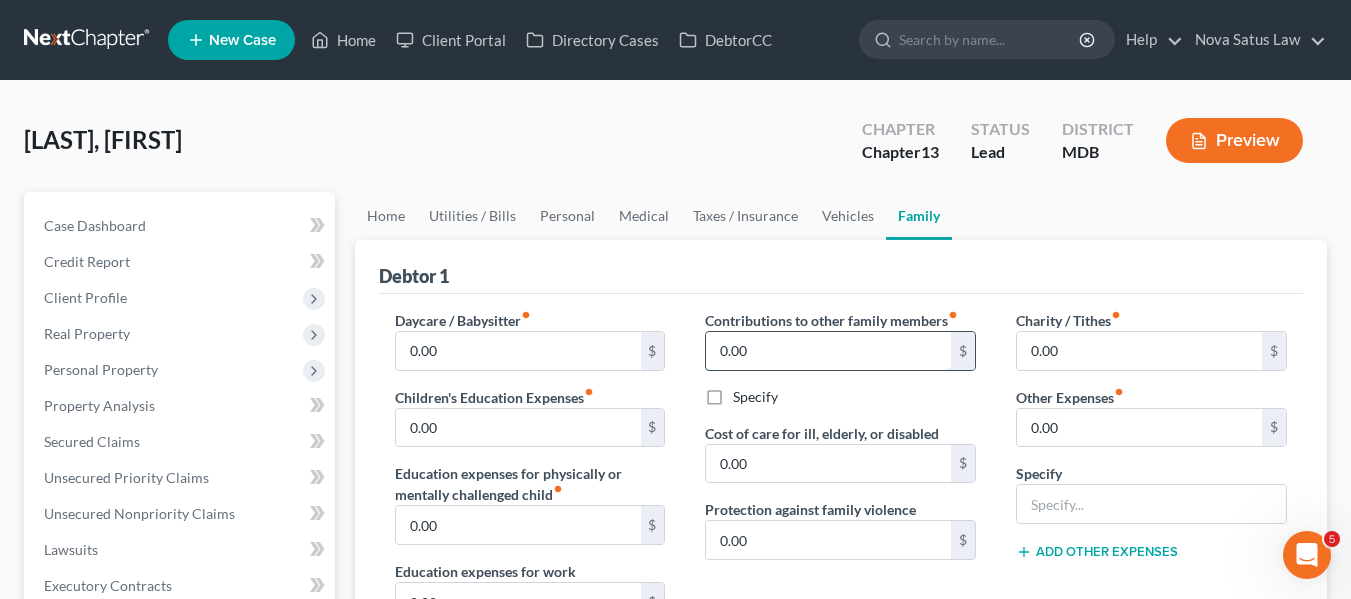 click on "0.00" at bounding box center (828, 351) 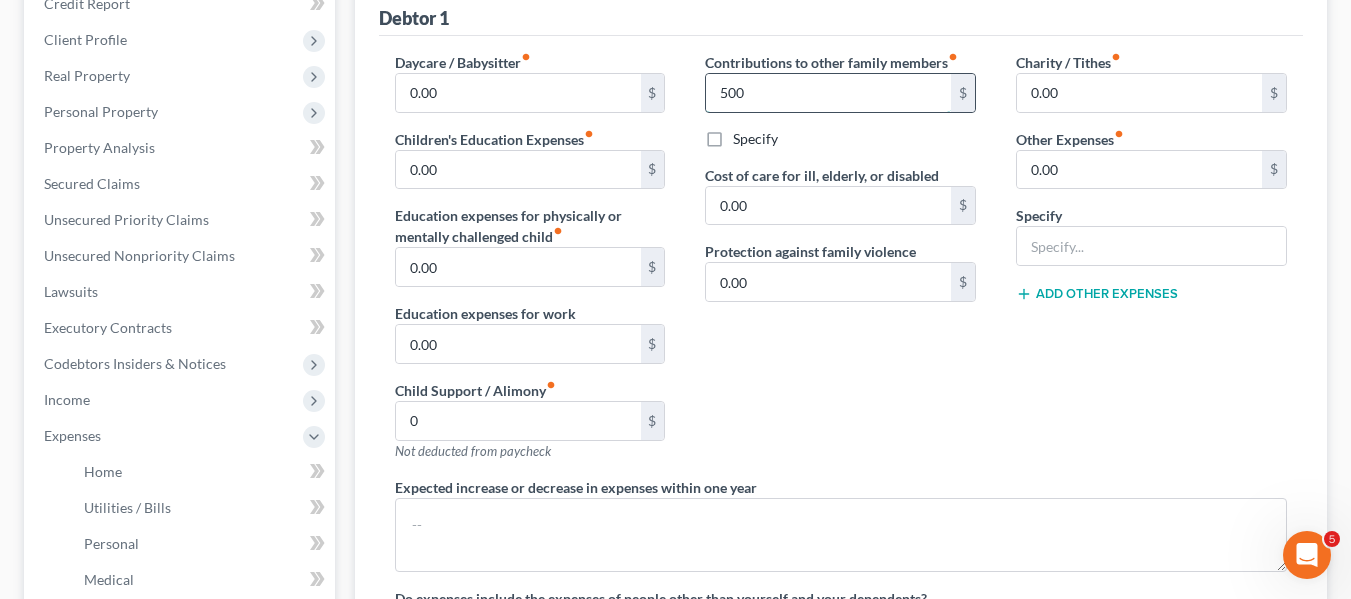 scroll, scrollTop: 259, scrollLeft: 0, axis: vertical 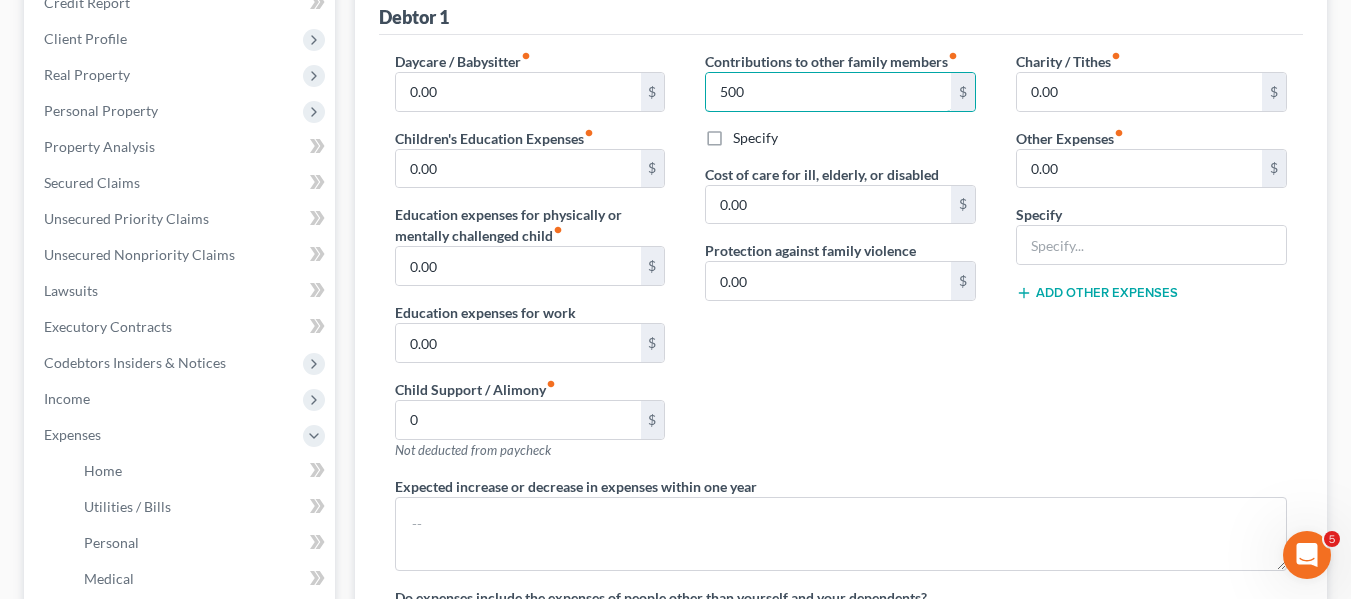 type on "500" 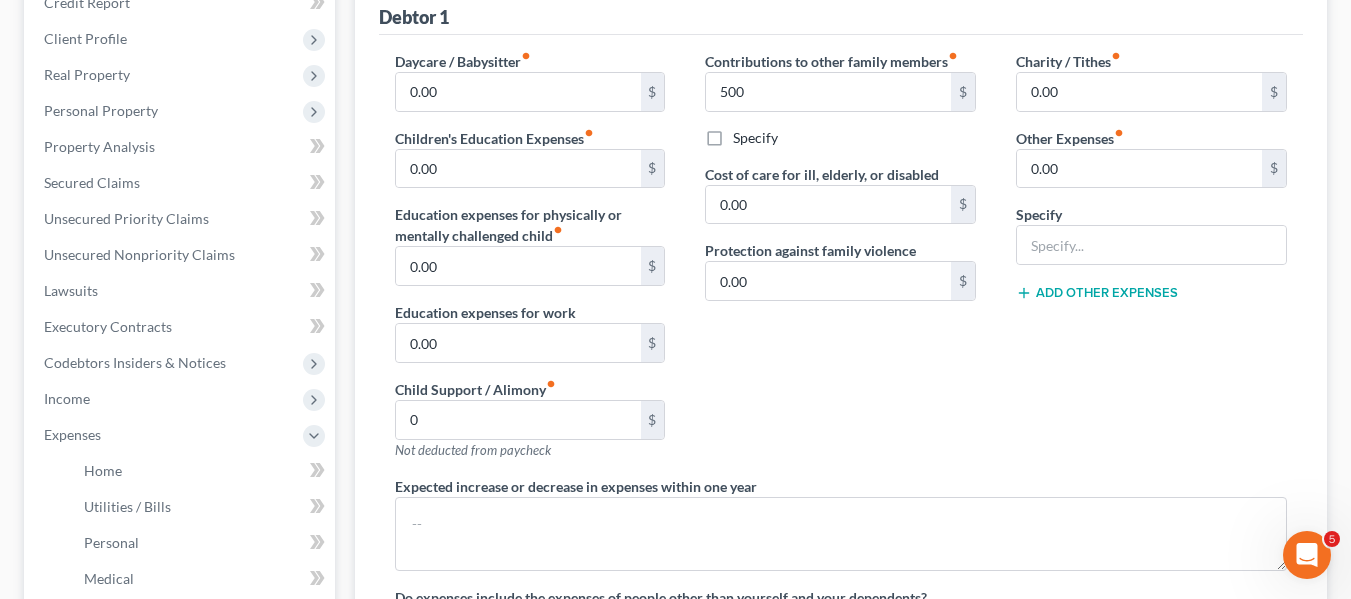 click on "Specify" at bounding box center [755, 138] 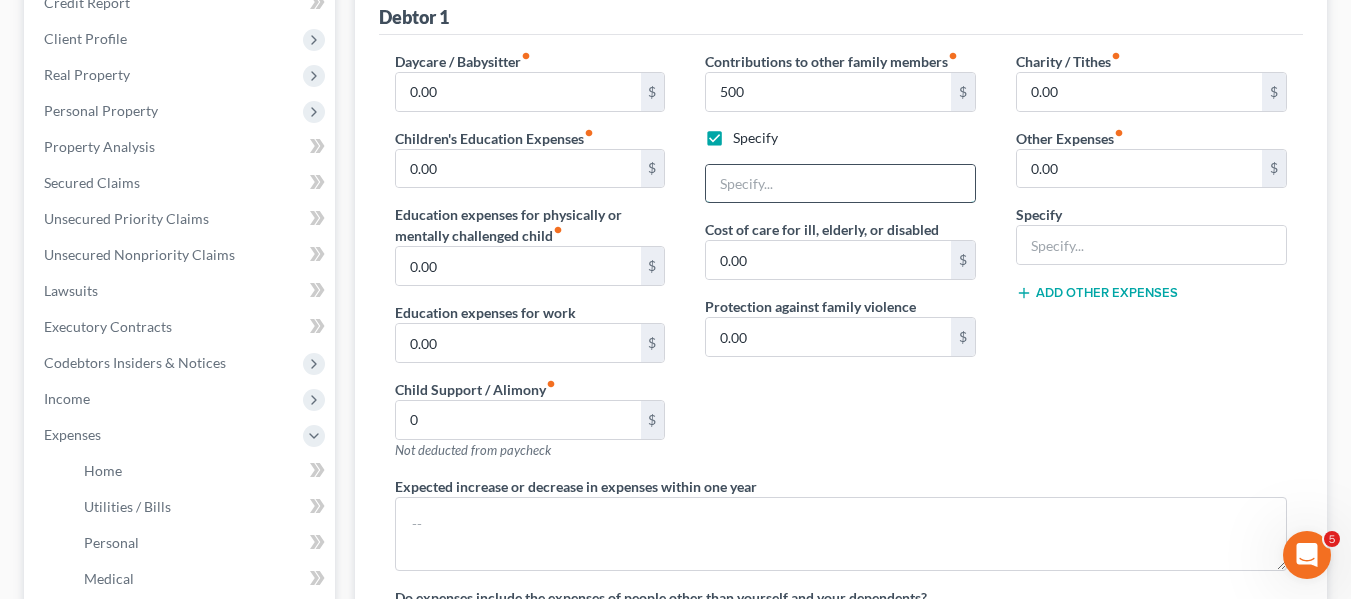 click at bounding box center (840, 184) 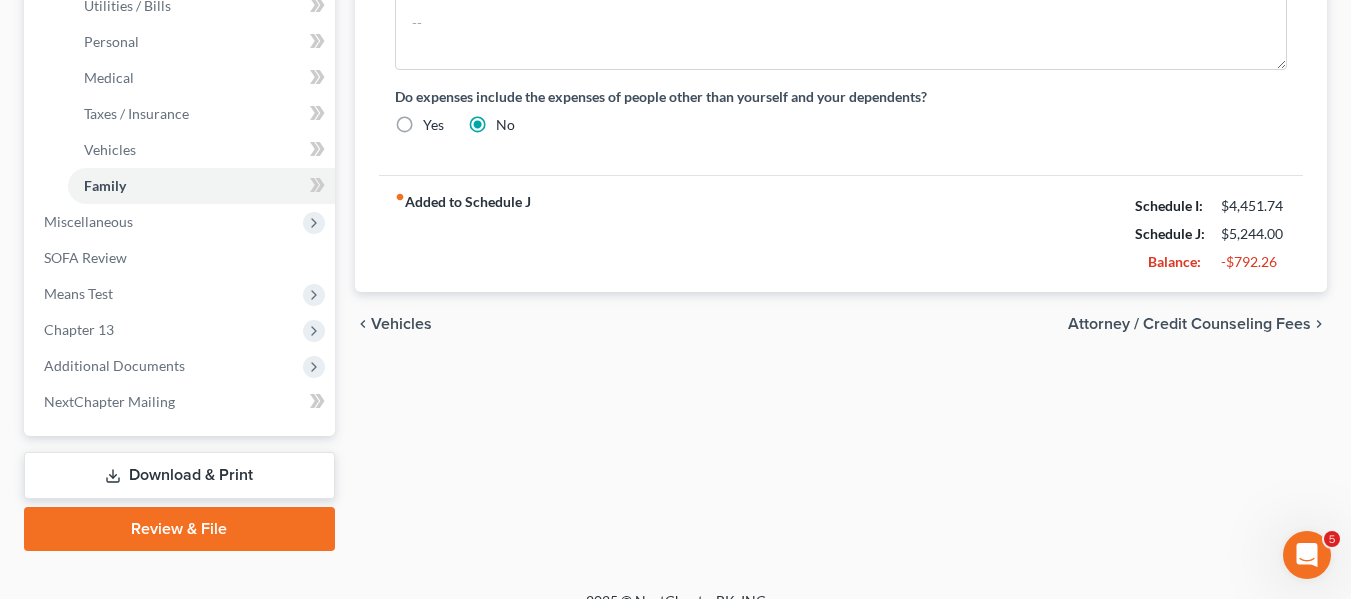scroll, scrollTop: 761, scrollLeft: 0, axis: vertical 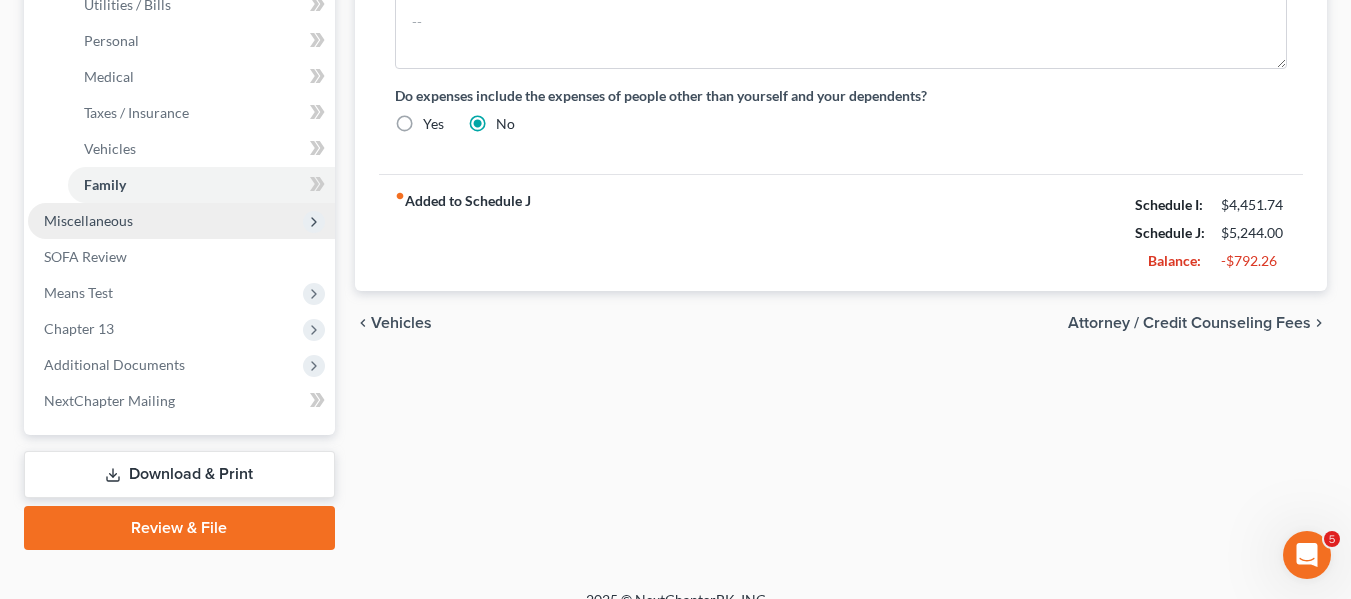 type on "Contribution to daughters" 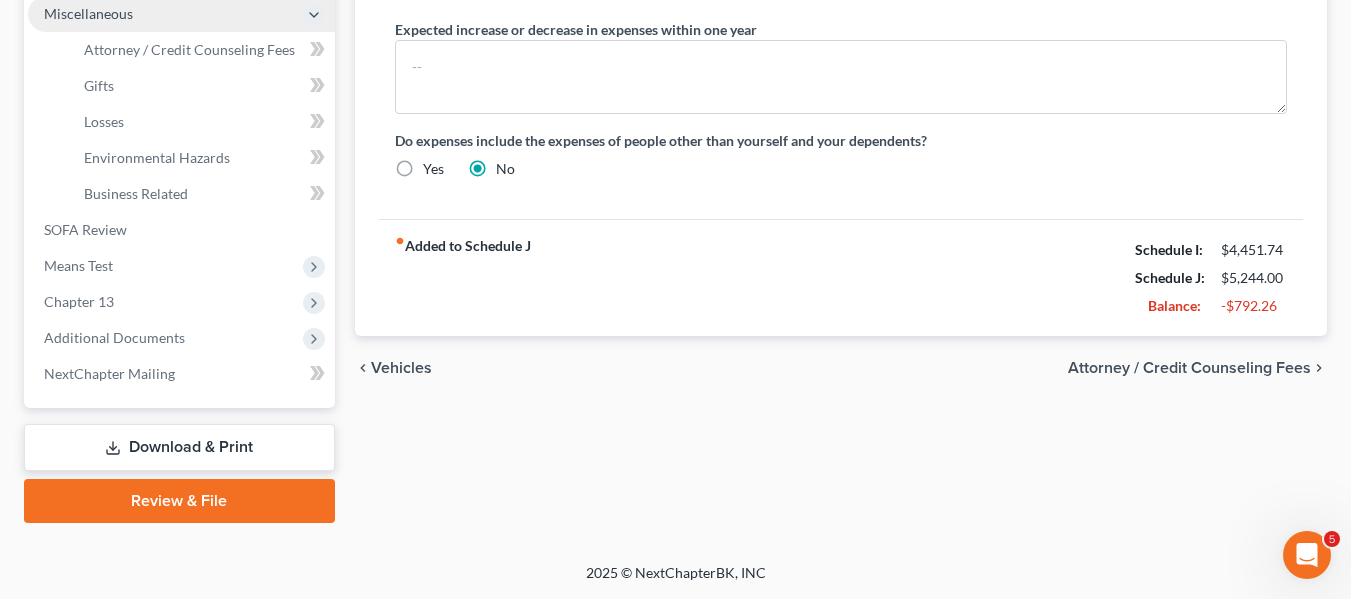 scroll, scrollTop: 716, scrollLeft: 0, axis: vertical 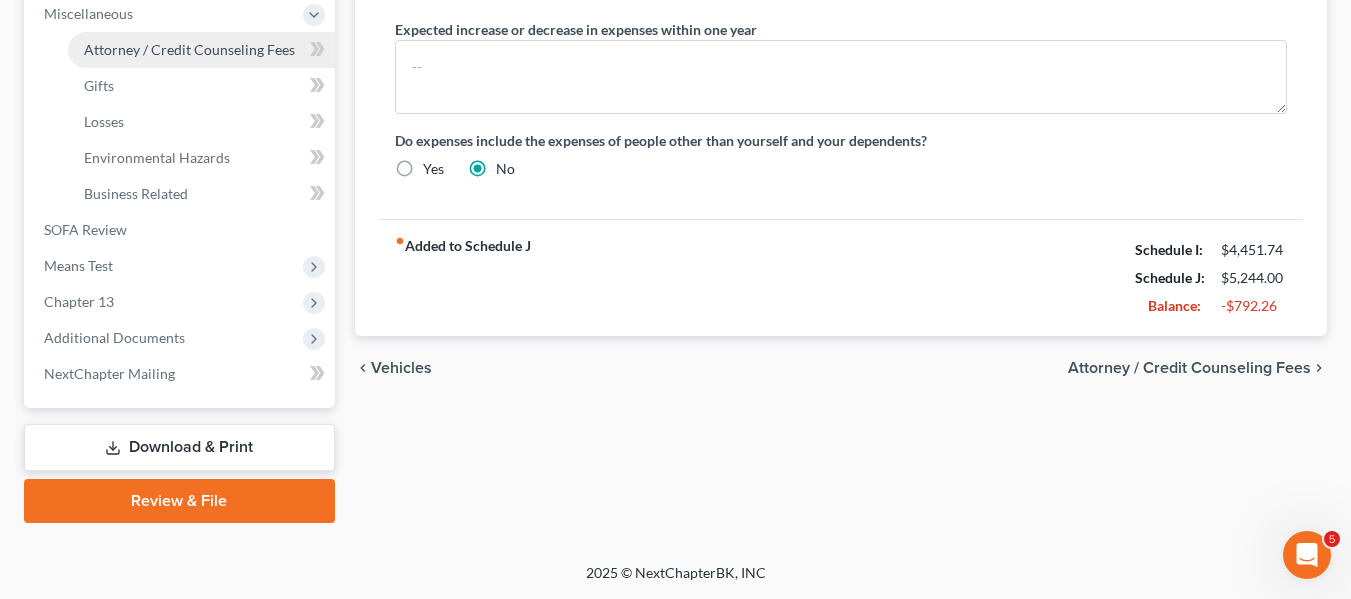 click on "Attorney / Credit Counseling Fees" at bounding box center (189, 49) 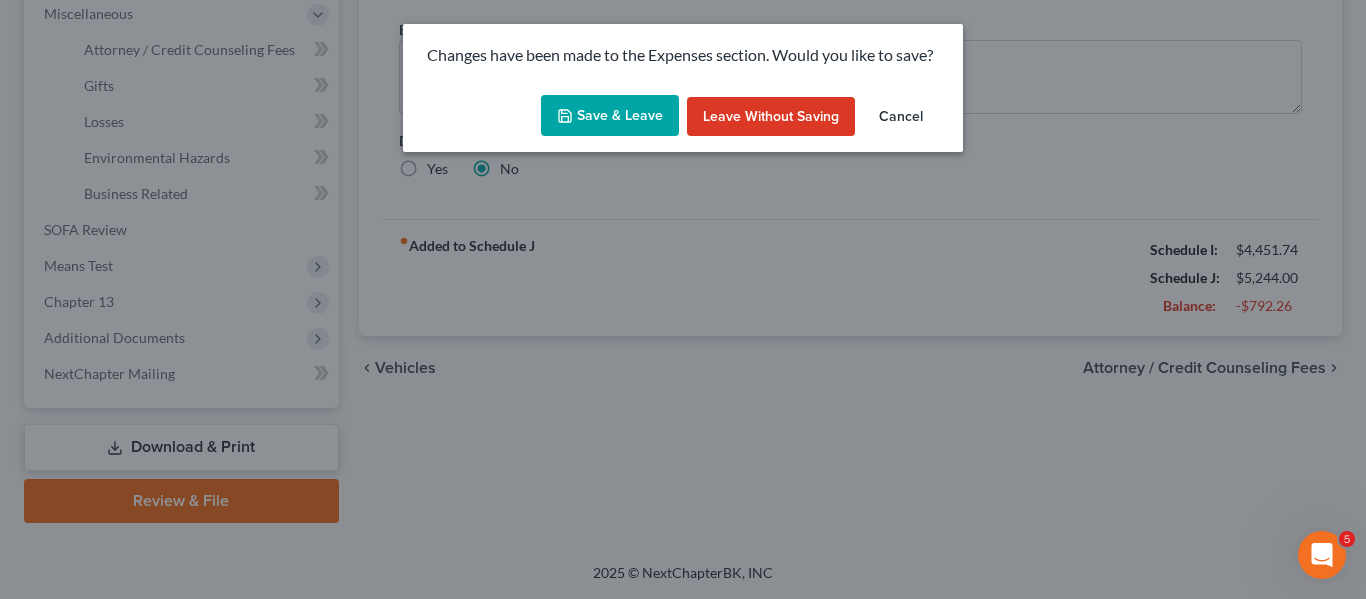 click 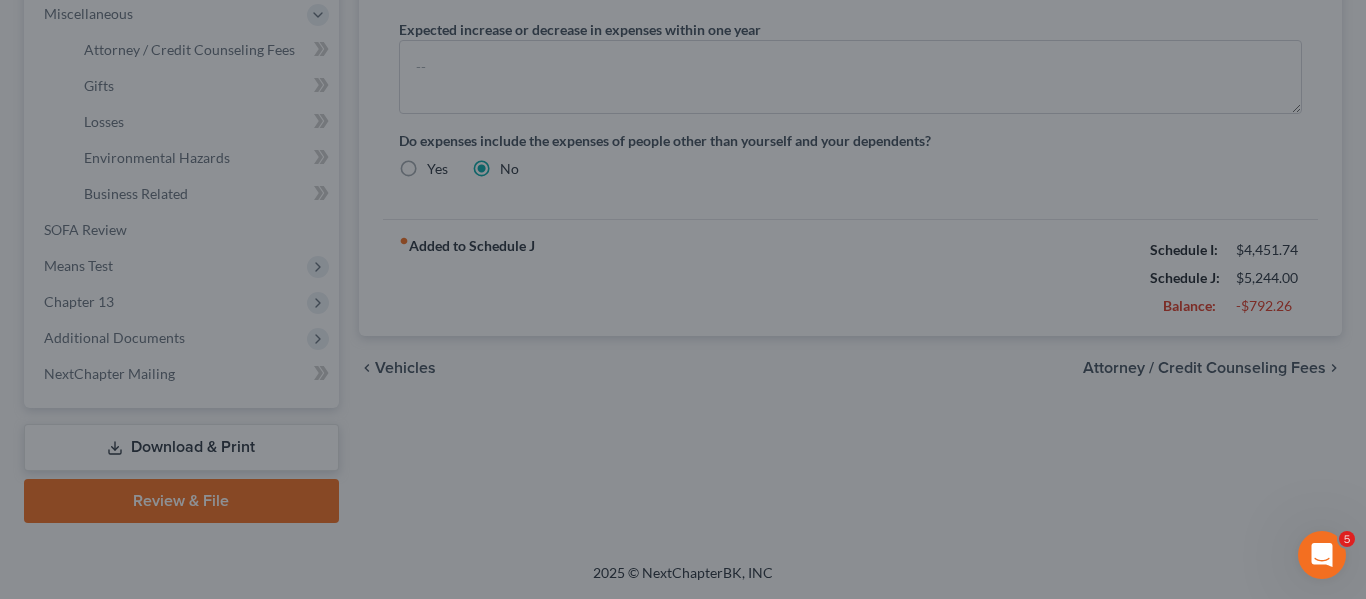 type on "0.00" 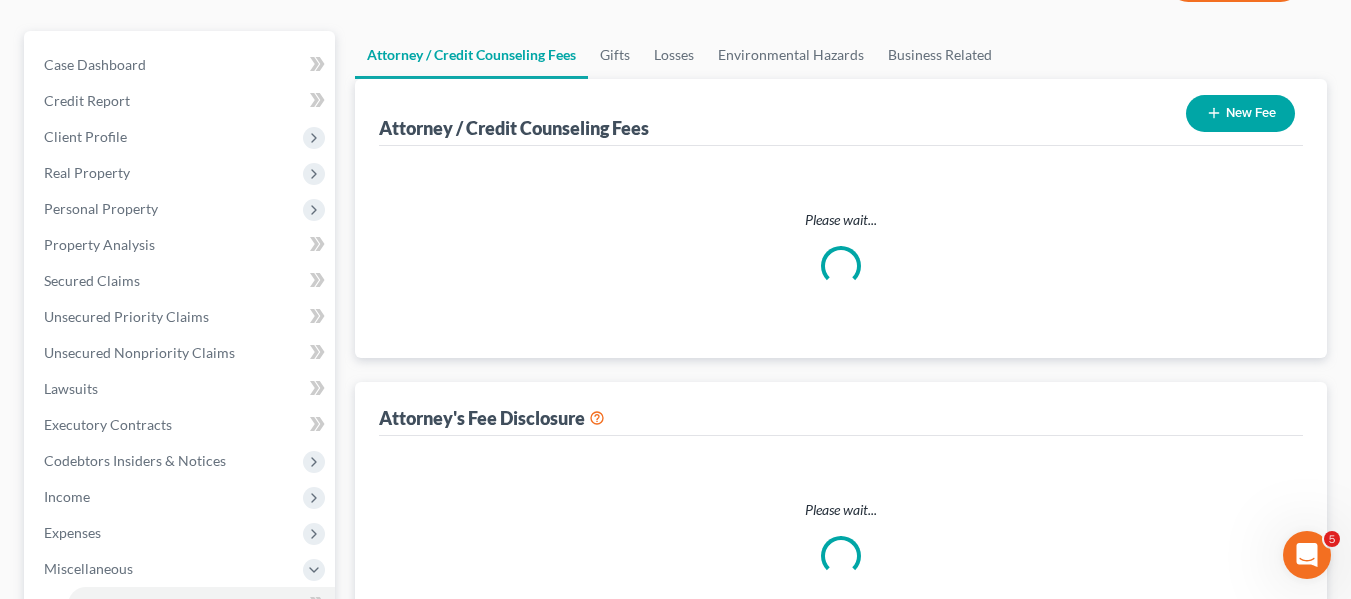 select on "2" 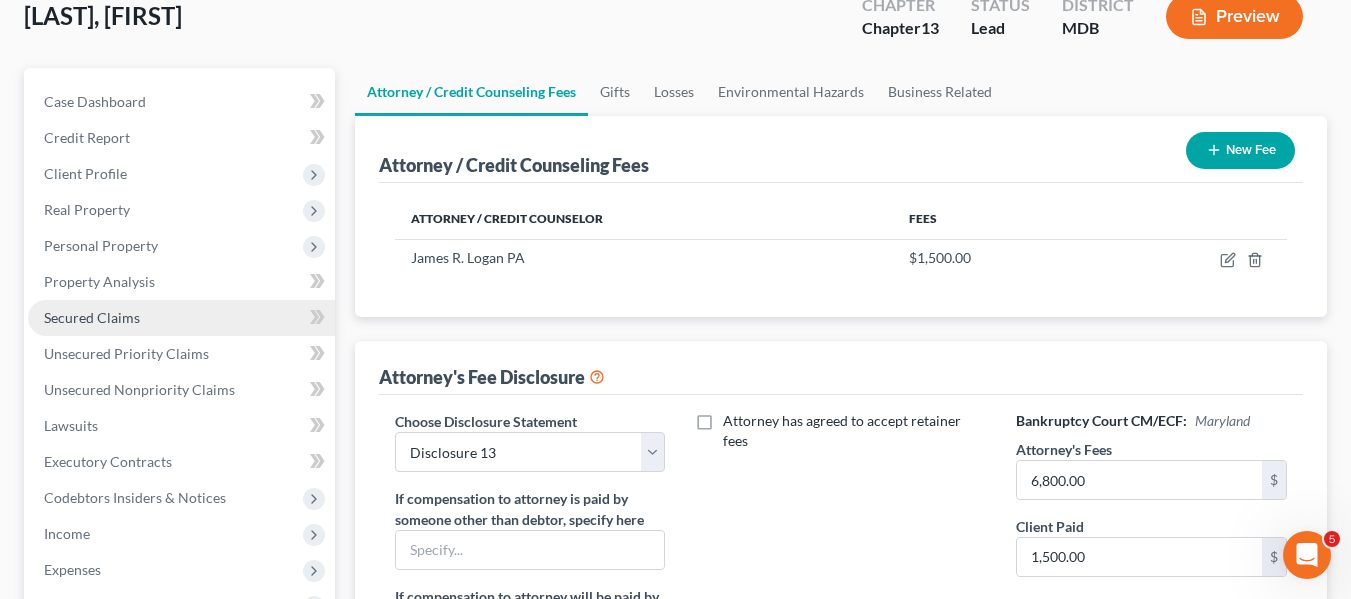 scroll, scrollTop: 126, scrollLeft: 0, axis: vertical 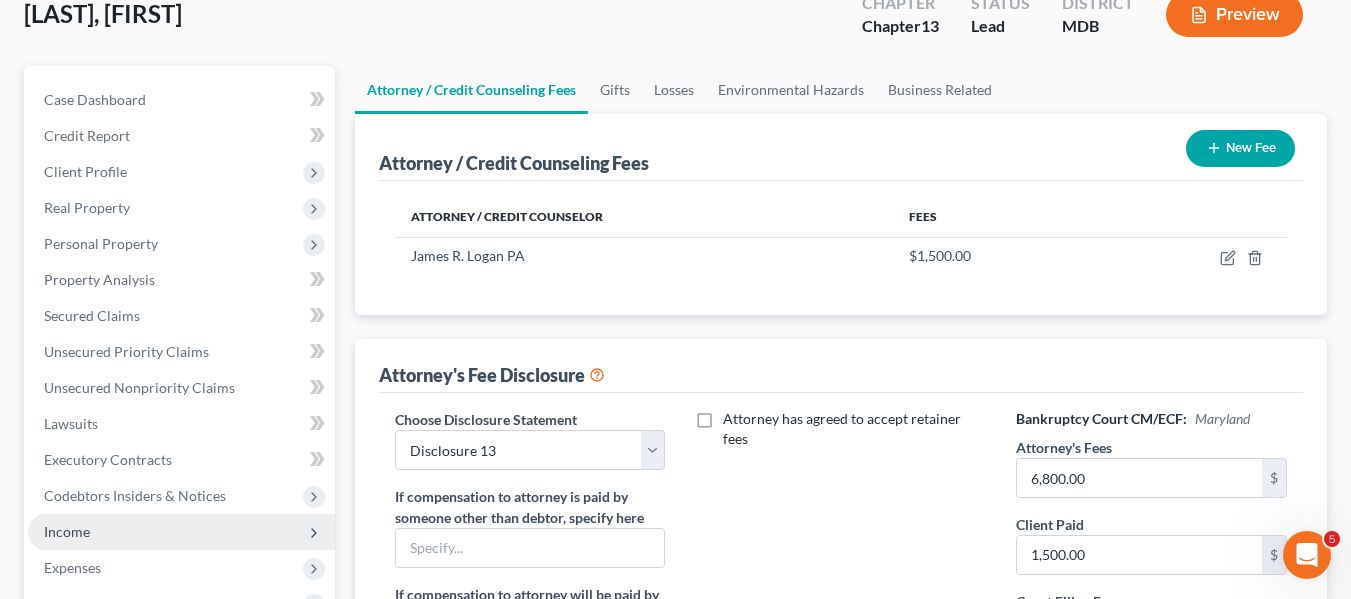click on "Income" at bounding box center (67, 531) 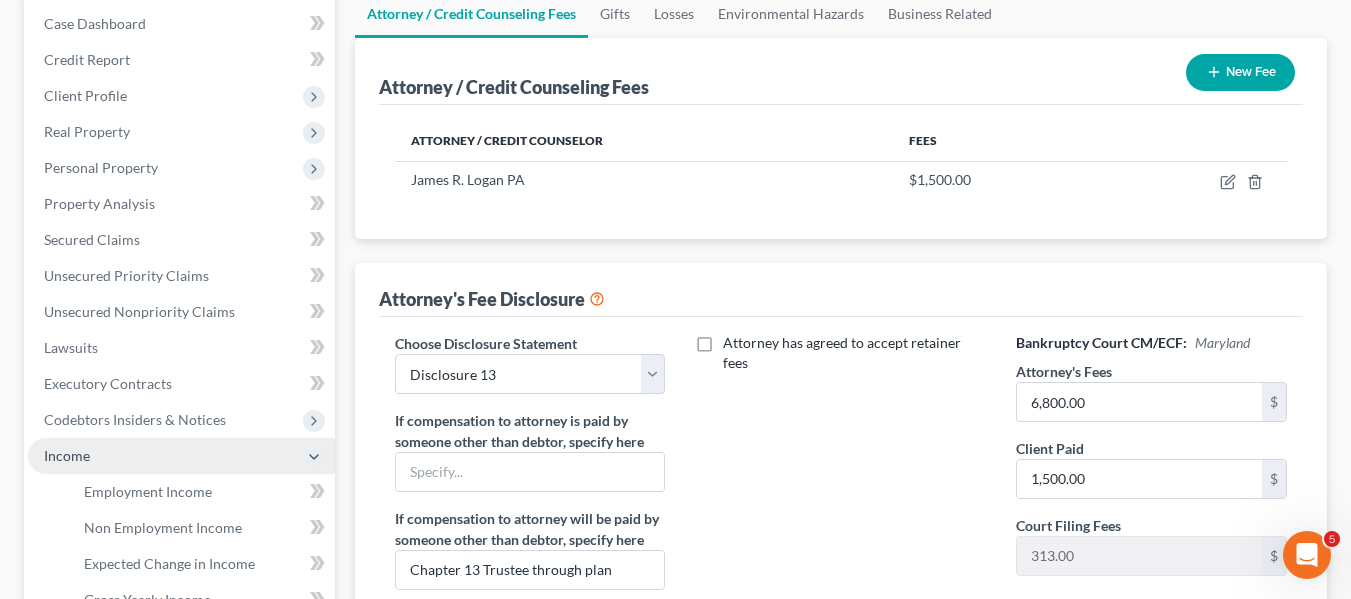 scroll, scrollTop: 203, scrollLeft: 0, axis: vertical 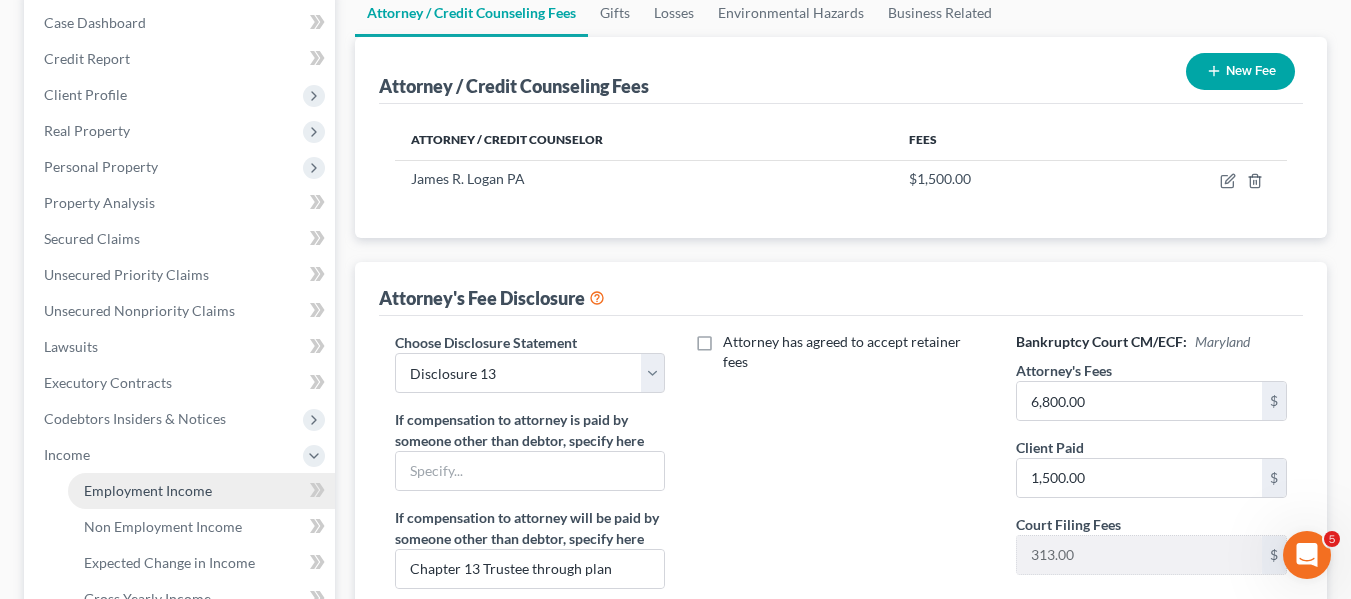 click on "Employment Income" at bounding box center [148, 490] 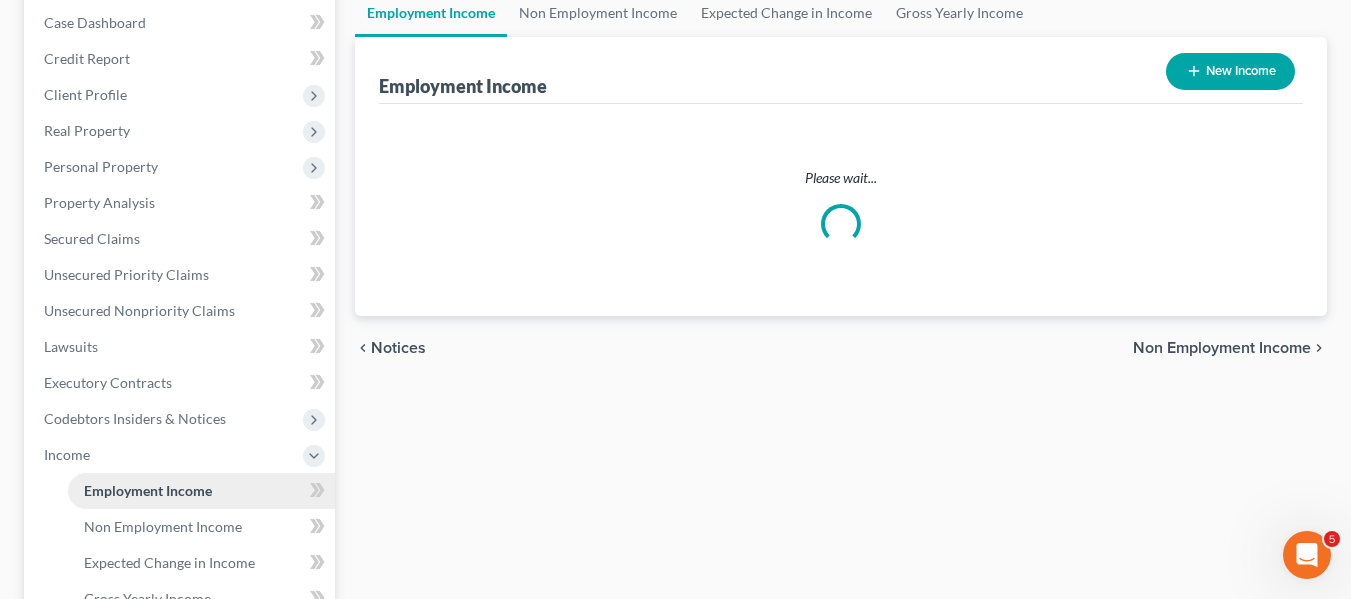 scroll, scrollTop: 0, scrollLeft: 0, axis: both 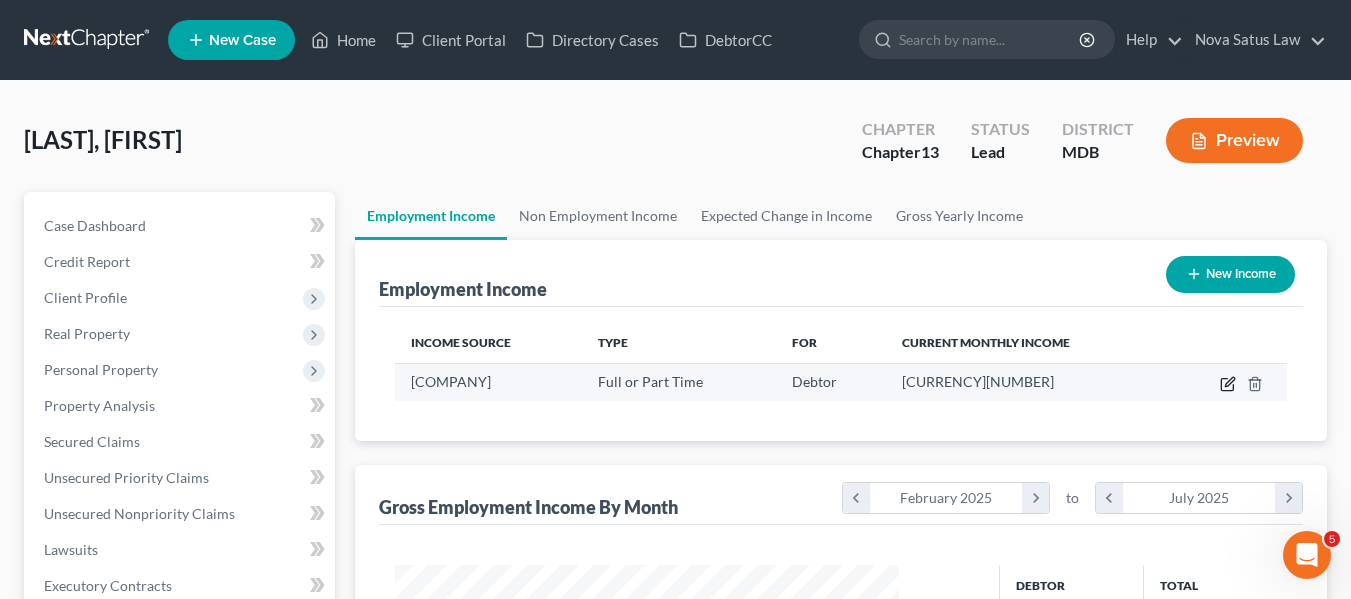 click 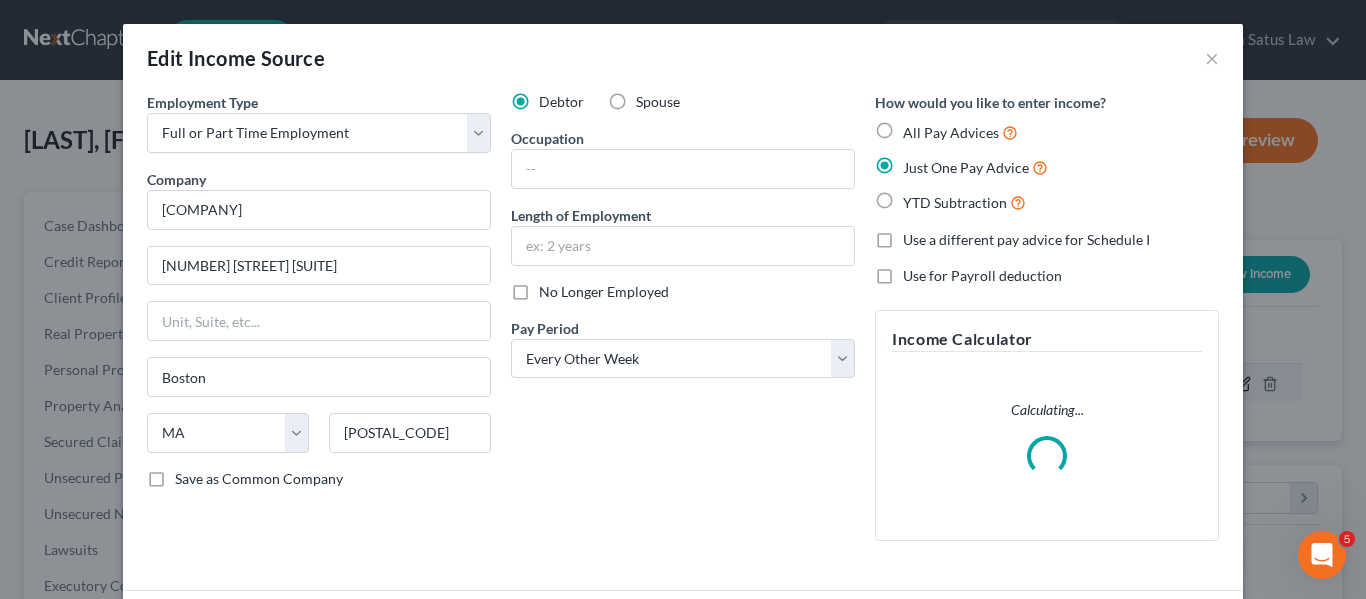 scroll, scrollTop: 999642, scrollLeft: 999450, axis: both 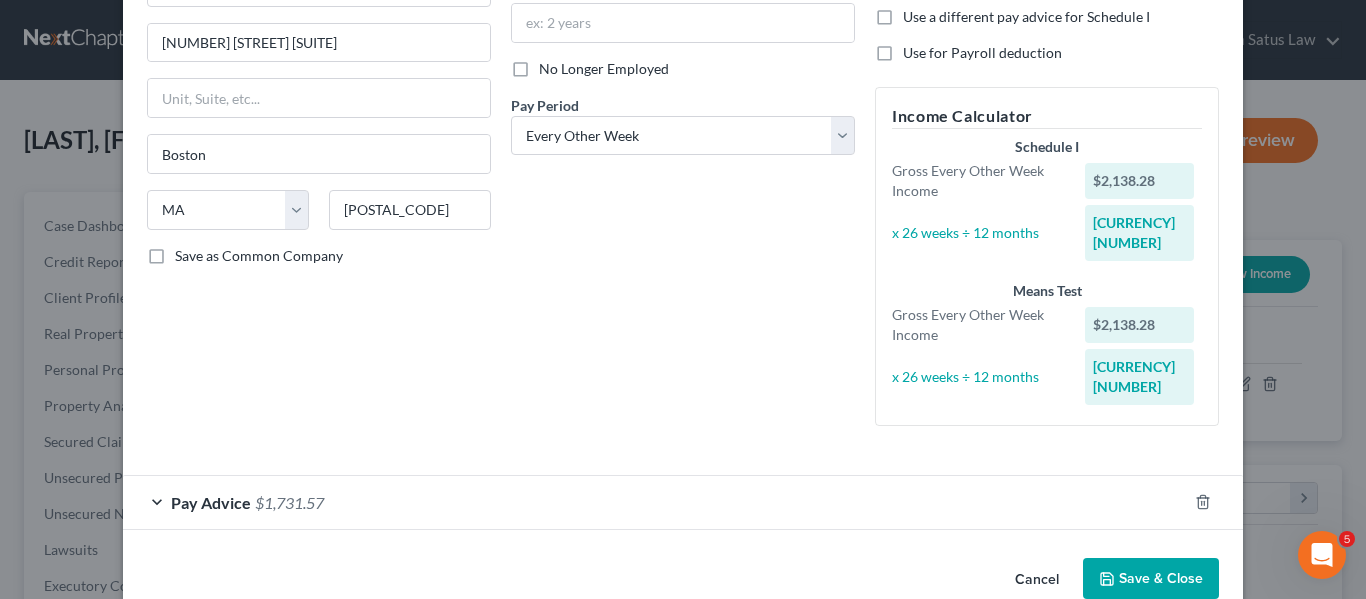 click on "Save & Close" at bounding box center (1151, 579) 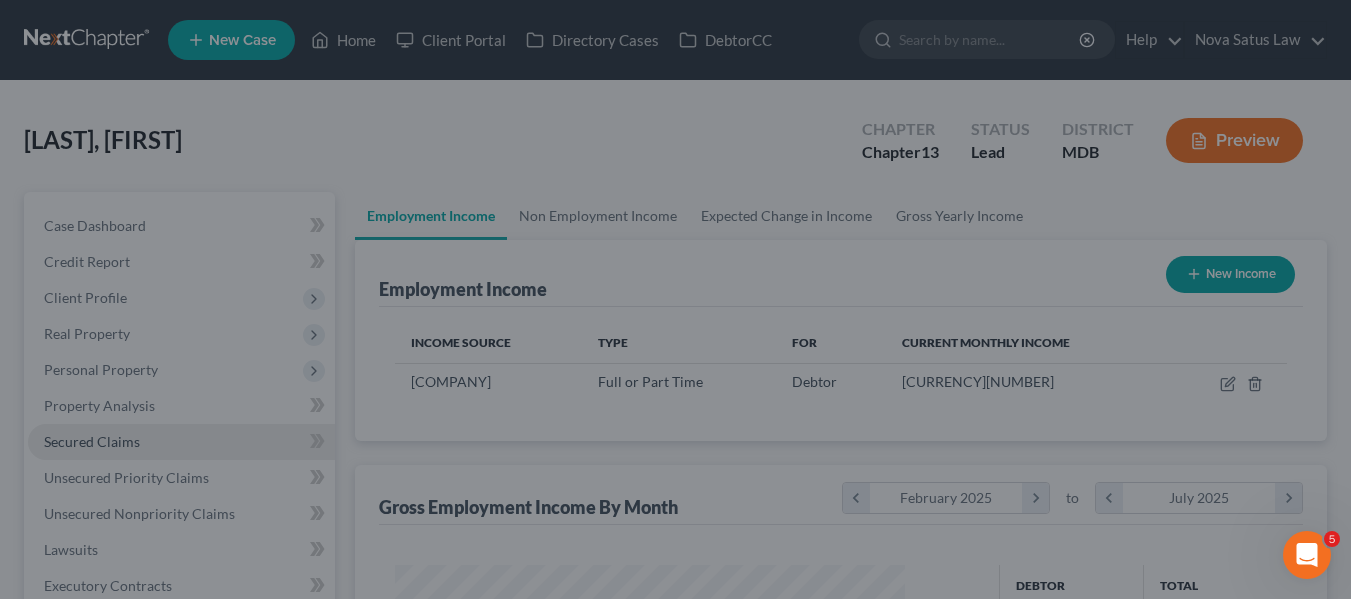scroll, scrollTop: 359, scrollLeft: 544, axis: both 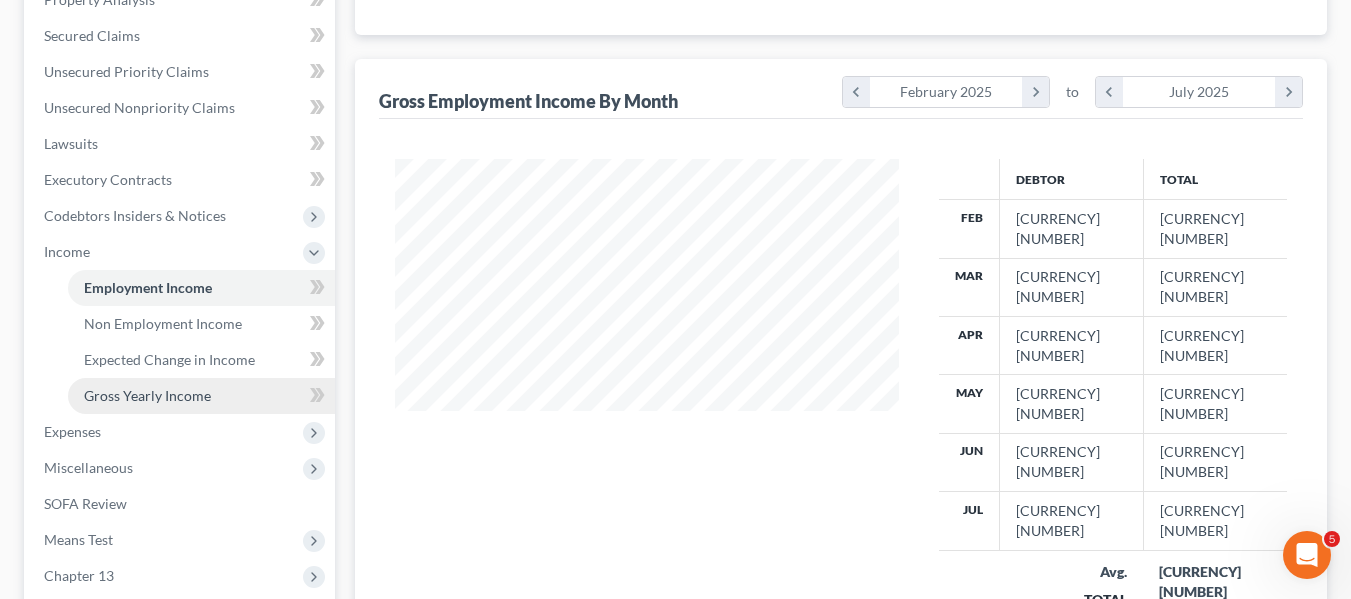click on "Gross Yearly Income" at bounding box center [147, 395] 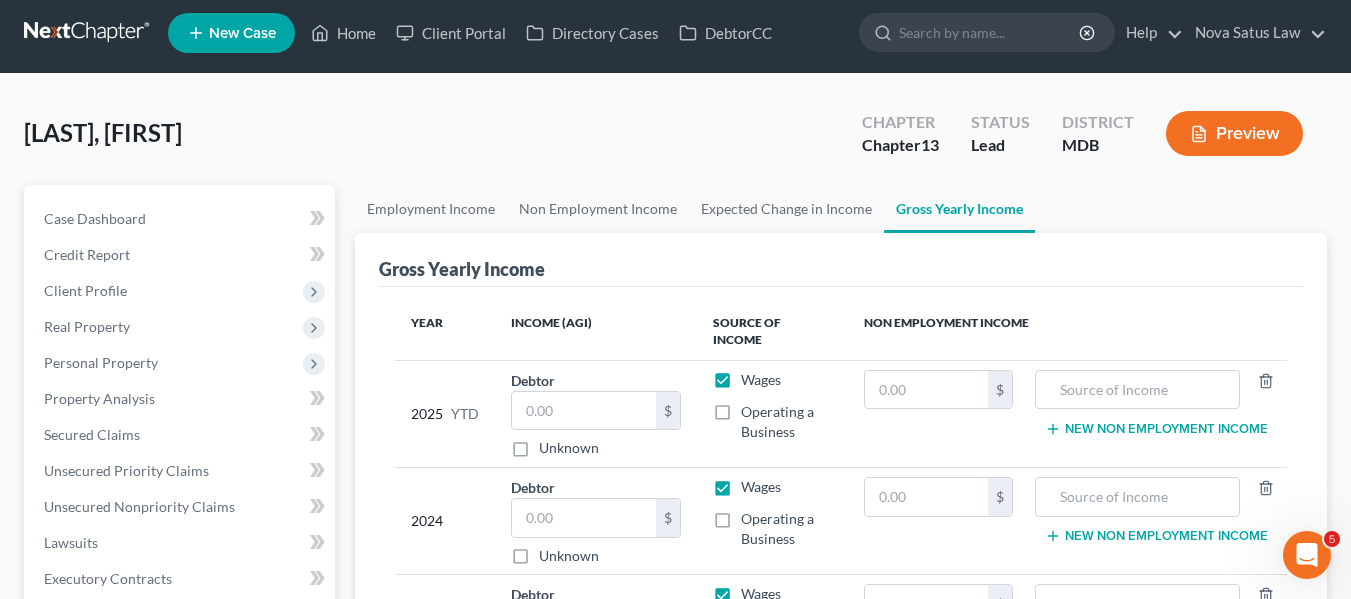 scroll, scrollTop: 0, scrollLeft: 0, axis: both 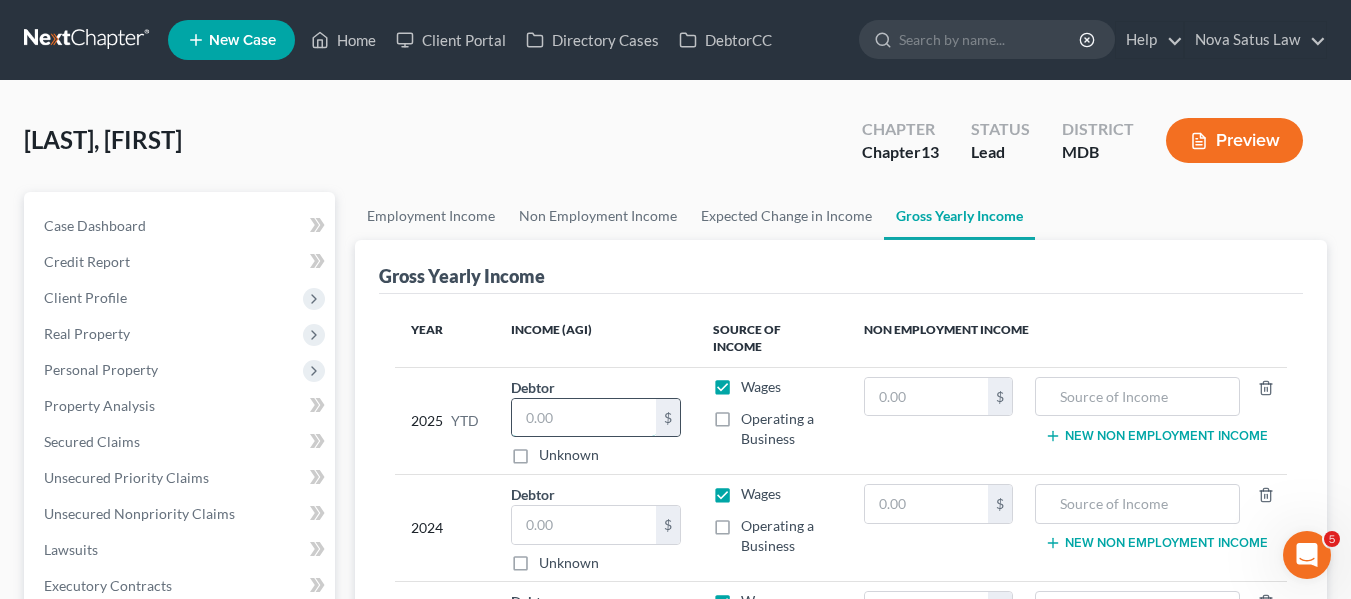 click at bounding box center [584, 418] 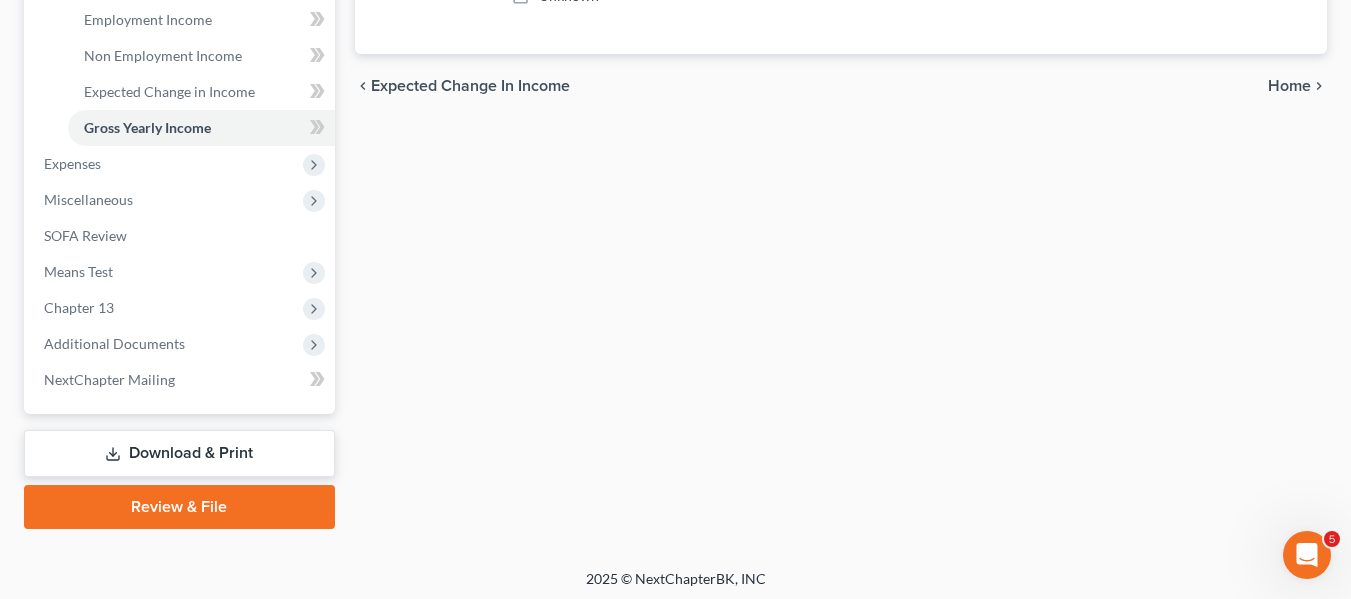 scroll, scrollTop: 680, scrollLeft: 0, axis: vertical 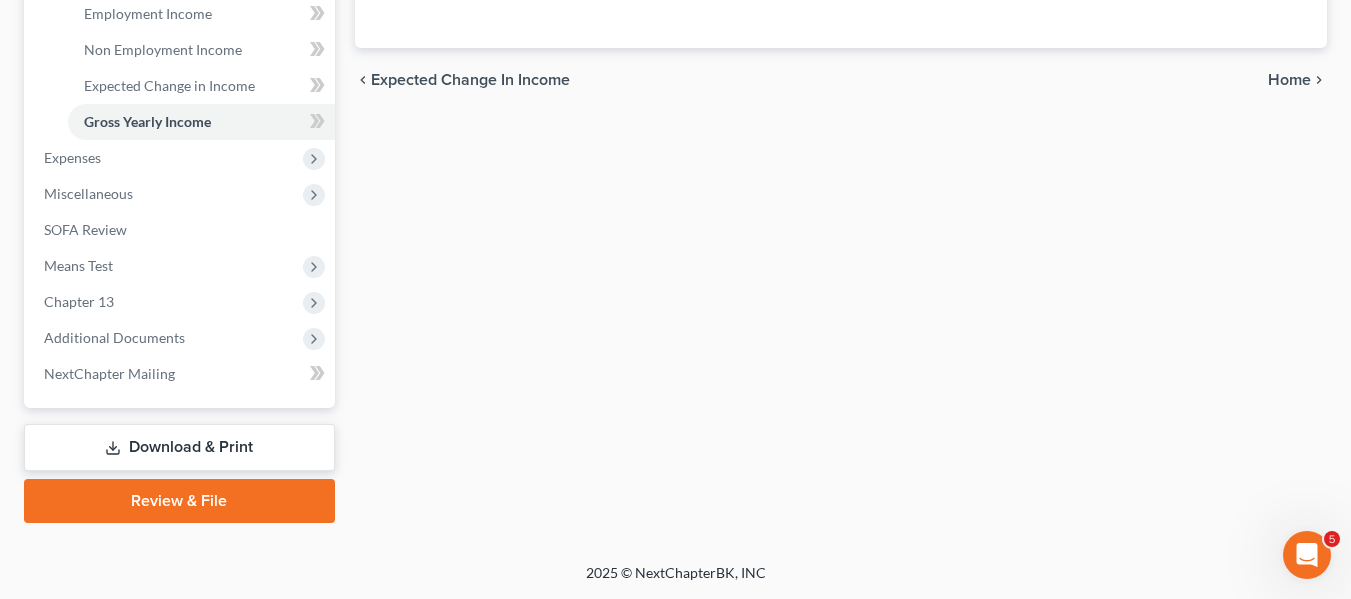 type on "5,357" 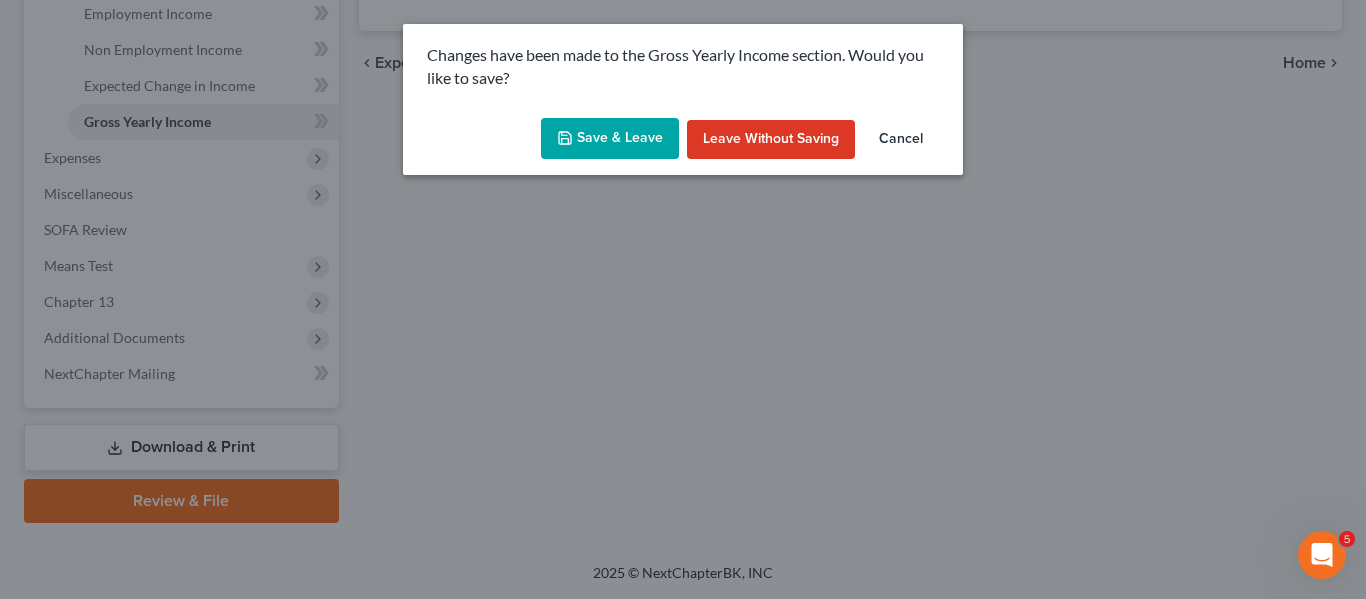 click on "Save & Leave" at bounding box center (610, 139) 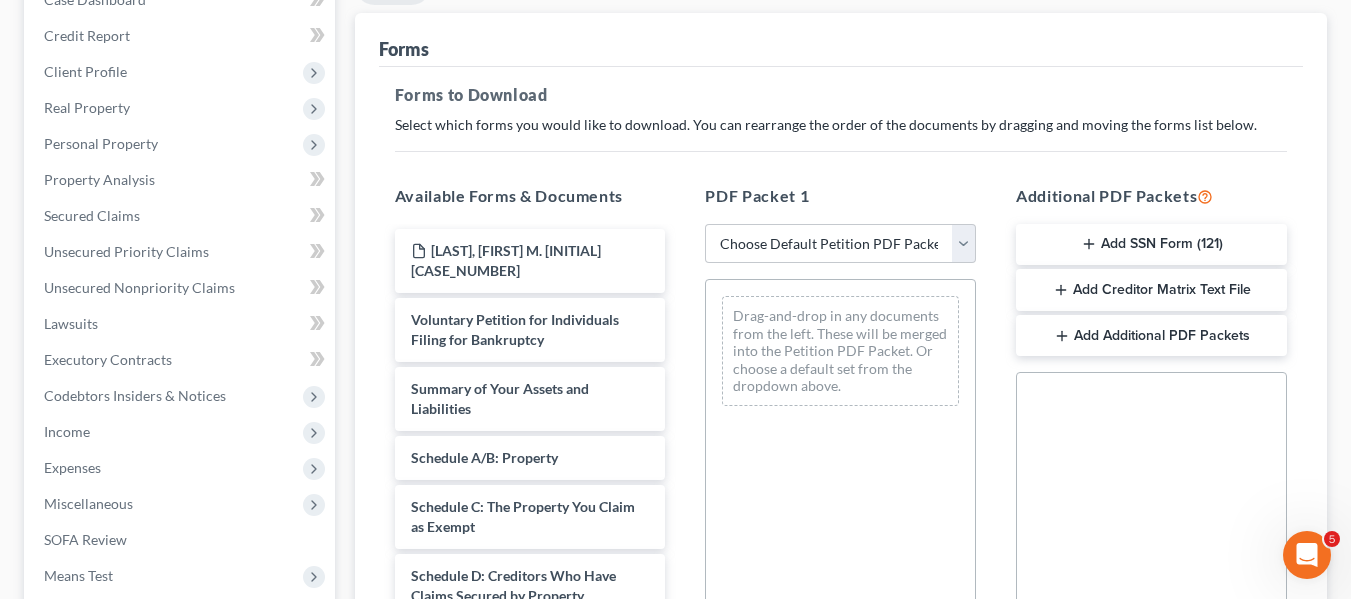 scroll, scrollTop: 228, scrollLeft: 0, axis: vertical 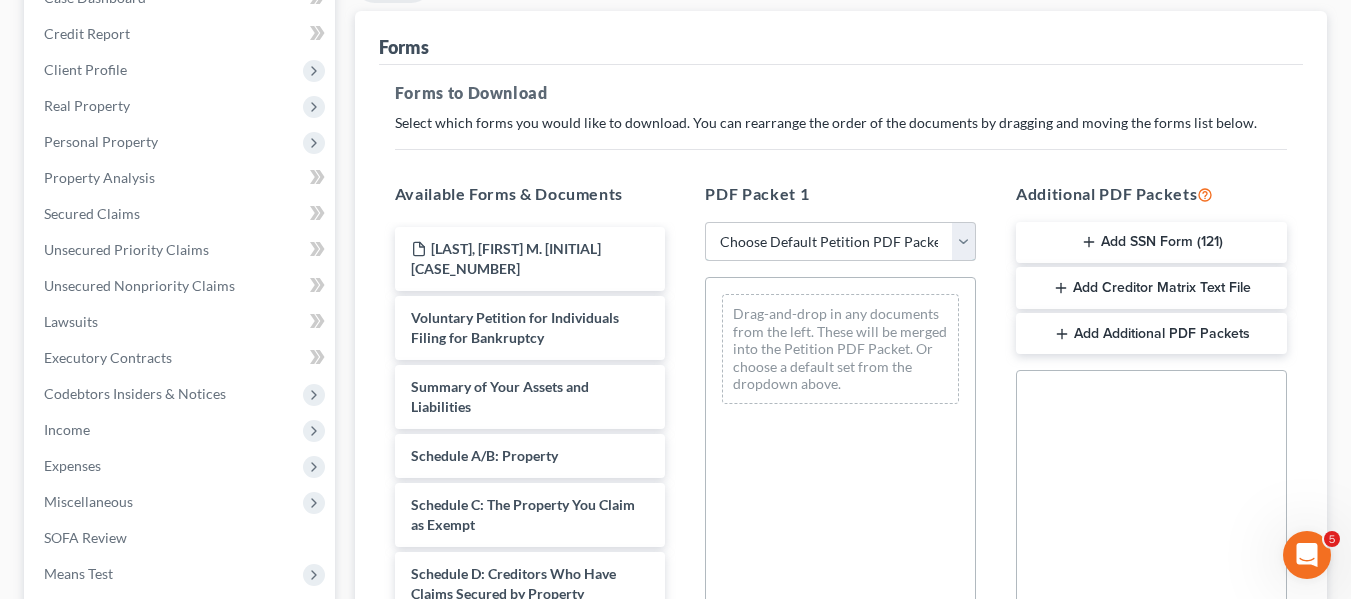 click on "Choose Default Petition PDF Packet Complete Bankruptcy Petition (all forms and schedules) Emergency Filing Forms (Petition and Creditor List Only) Amended Forms Signature Pages Only Supplemental Post Petition (Sch. I & J) Supplemental Post Petition (Sch. I) Supplemental Post Petition (Sch. J) AJ" at bounding box center [840, 242] 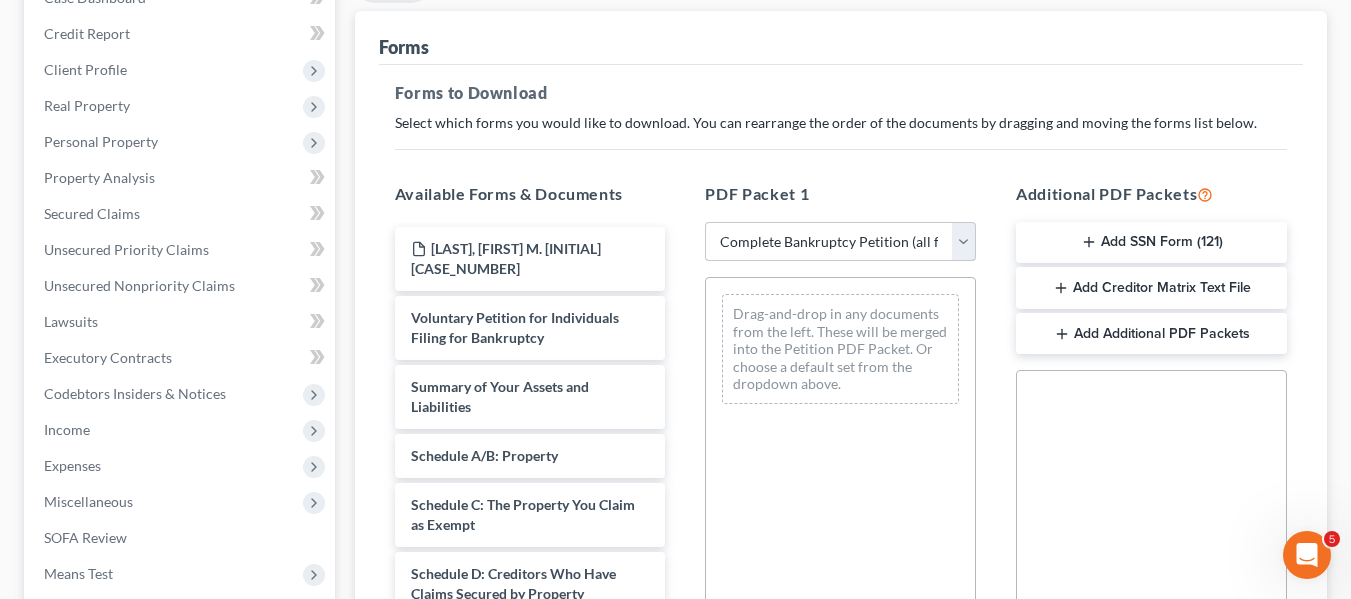 click on "Choose Default Petition PDF Packet Complete Bankruptcy Petition (all forms and schedules) Emergency Filing Forms (Petition and Creditor List Only) Amended Forms Signature Pages Only Supplemental Post Petition (Sch. I & J) Supplemental Post Petition (Sch. I) Supplemental Post Petition (Sch. J) AJ" at bounding box center [840, 242] 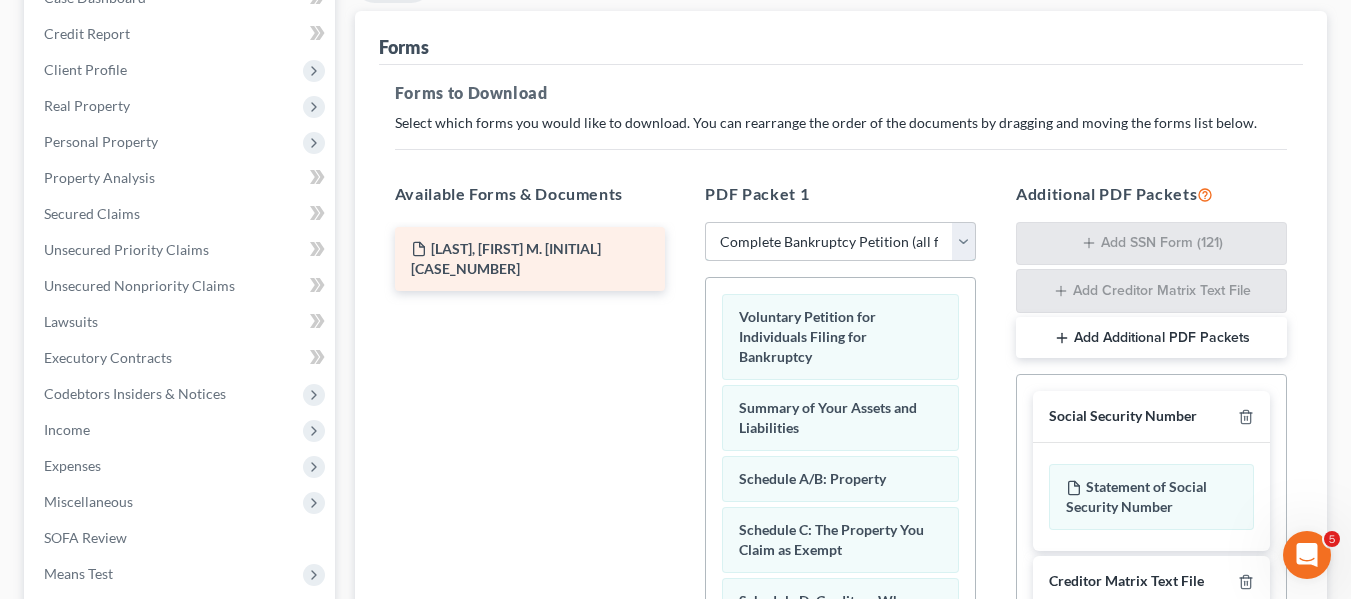 scroll, scrollTop: 0, scrollLeft: 0, axis: both 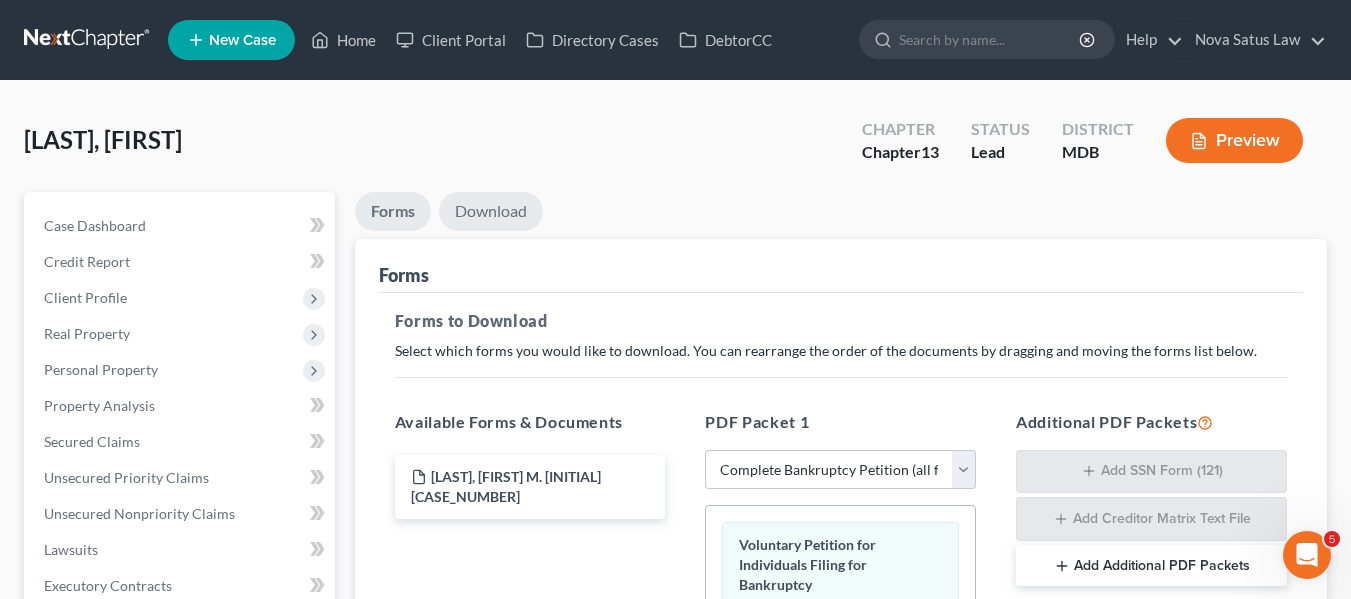 click on "Download" at bounding box center (491, 211) 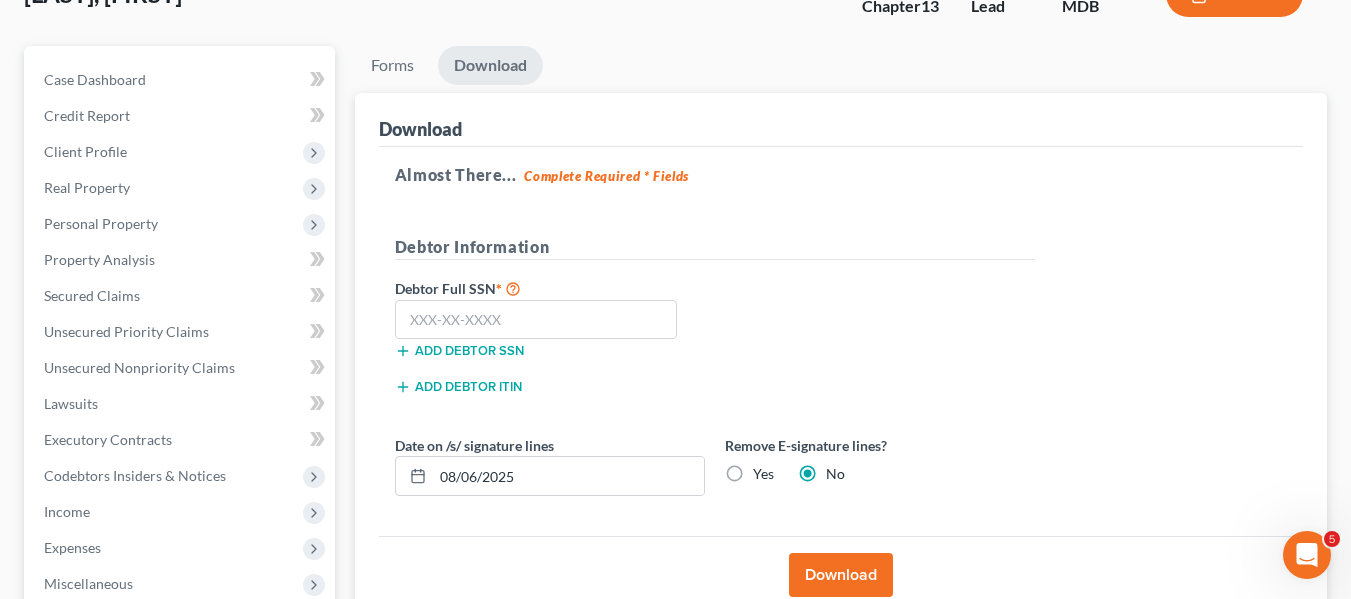 scroll, scrollTop: 147, scrollLeft: 0, axis: vertical 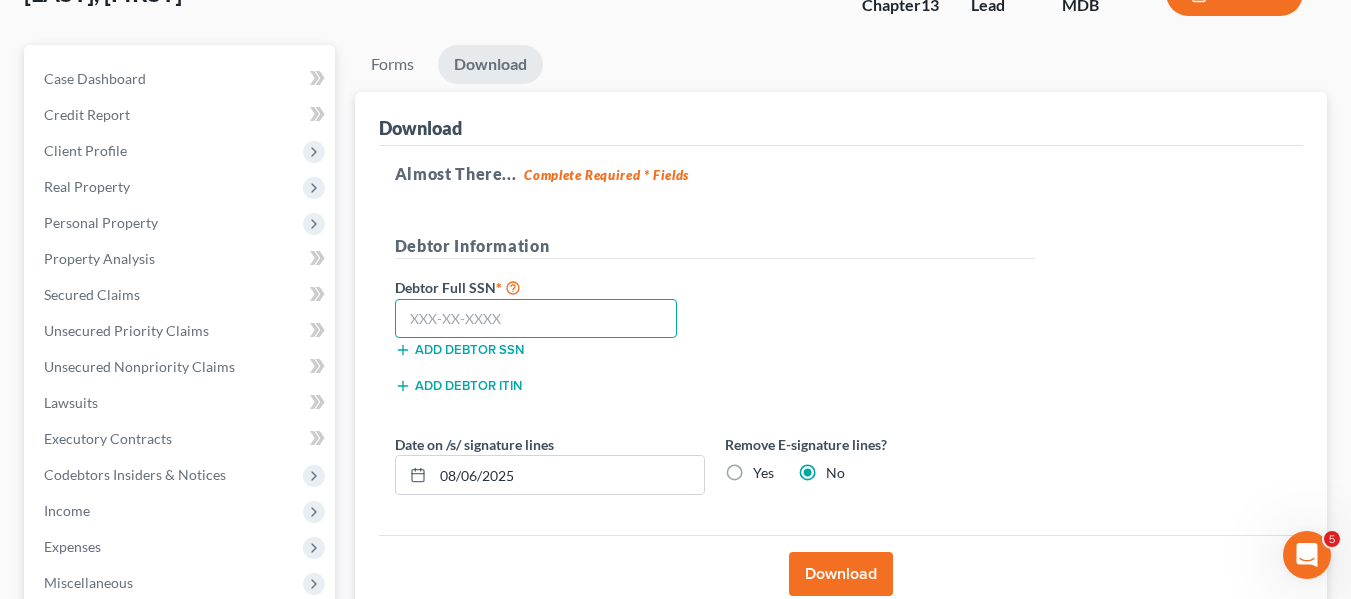 click at bounding box center [536, 319] 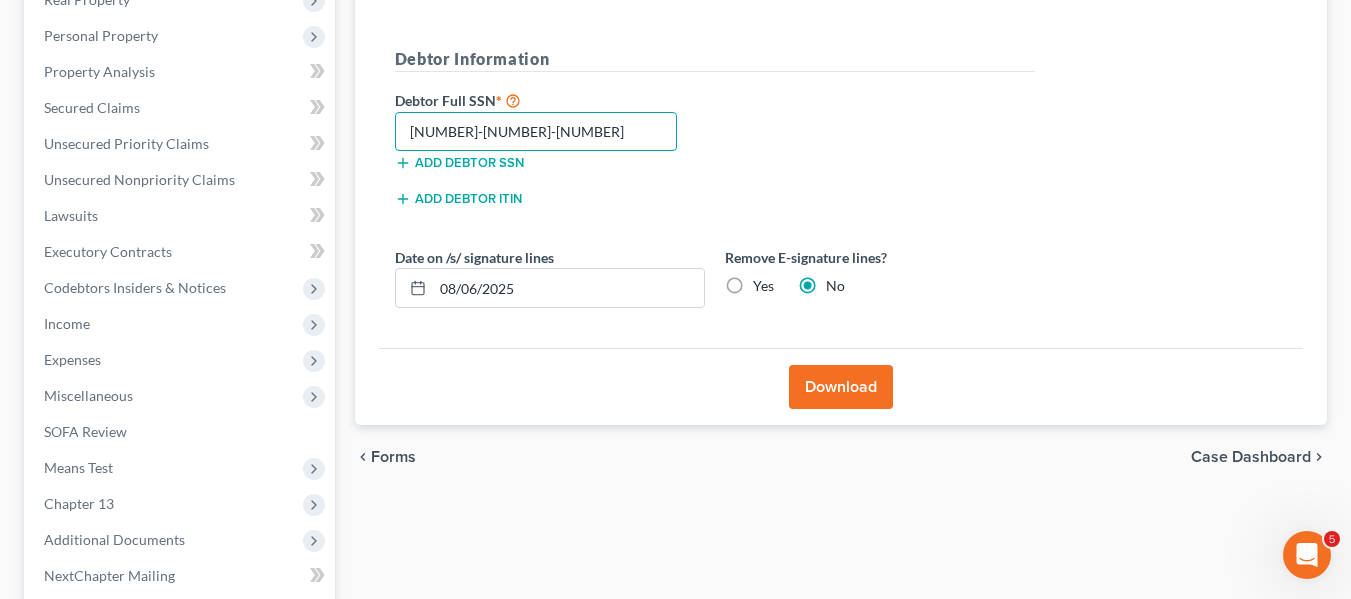 scroll, scrollTop: 335, scrollLeft: 0, axis: vertical 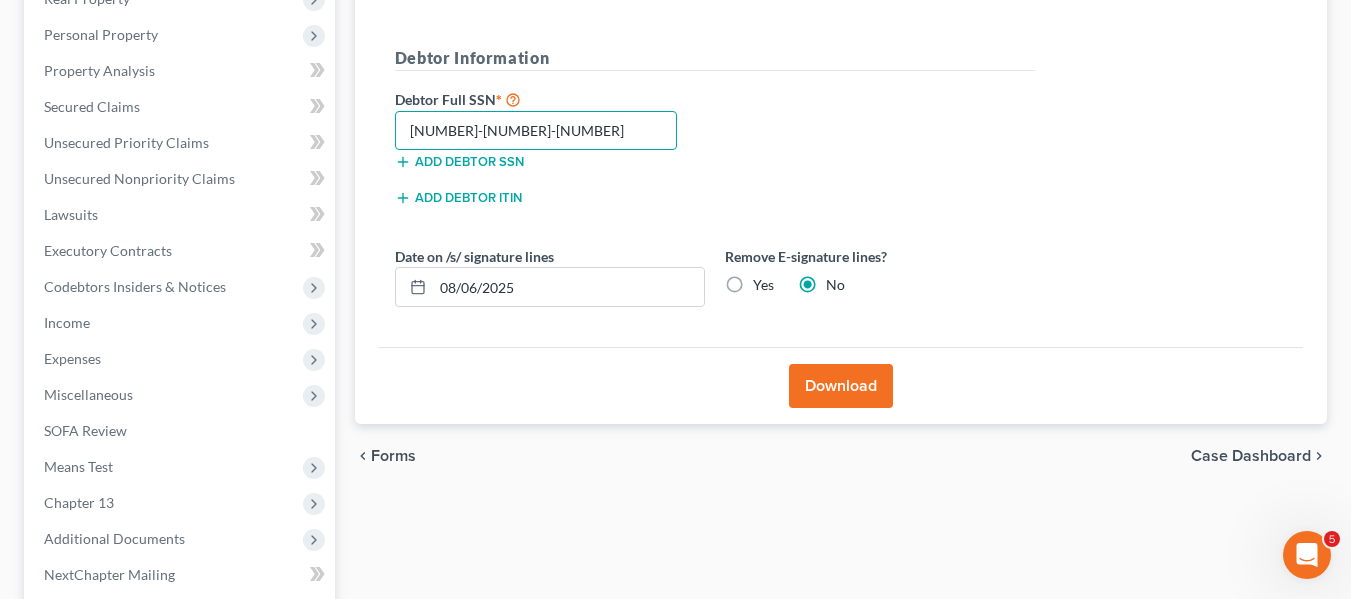 type on "[NUMBER]-[NUMBER]-[NUMBER]" 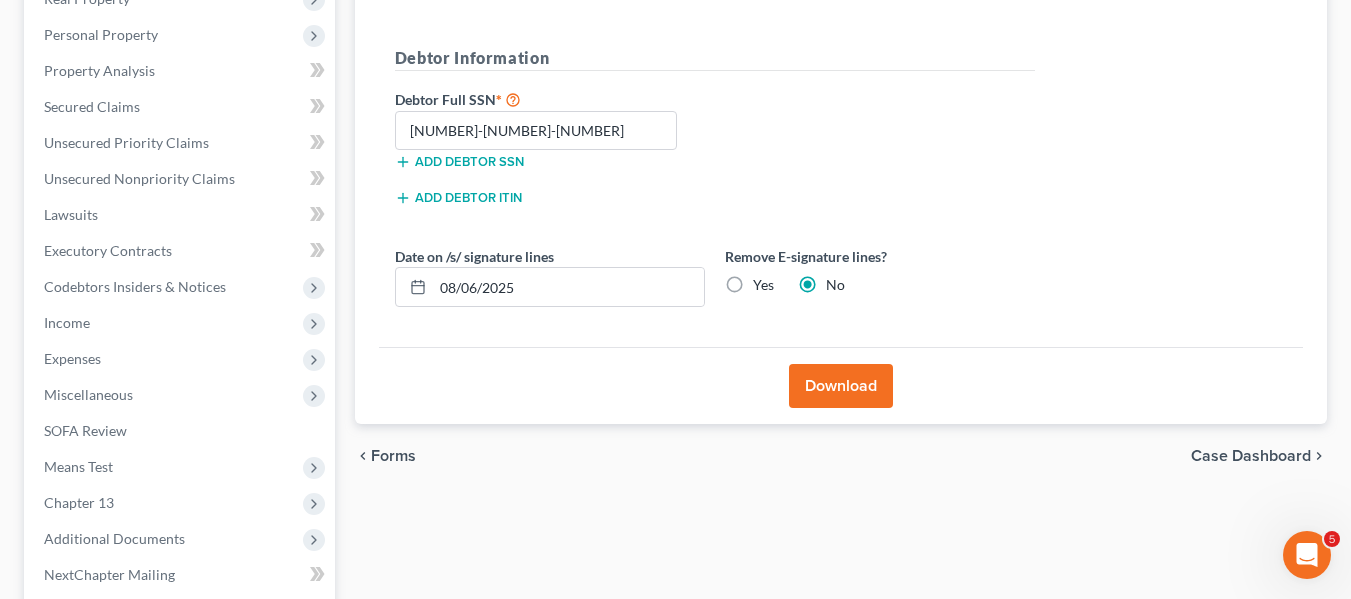 click on "Download" at bounding box center [841, 386] 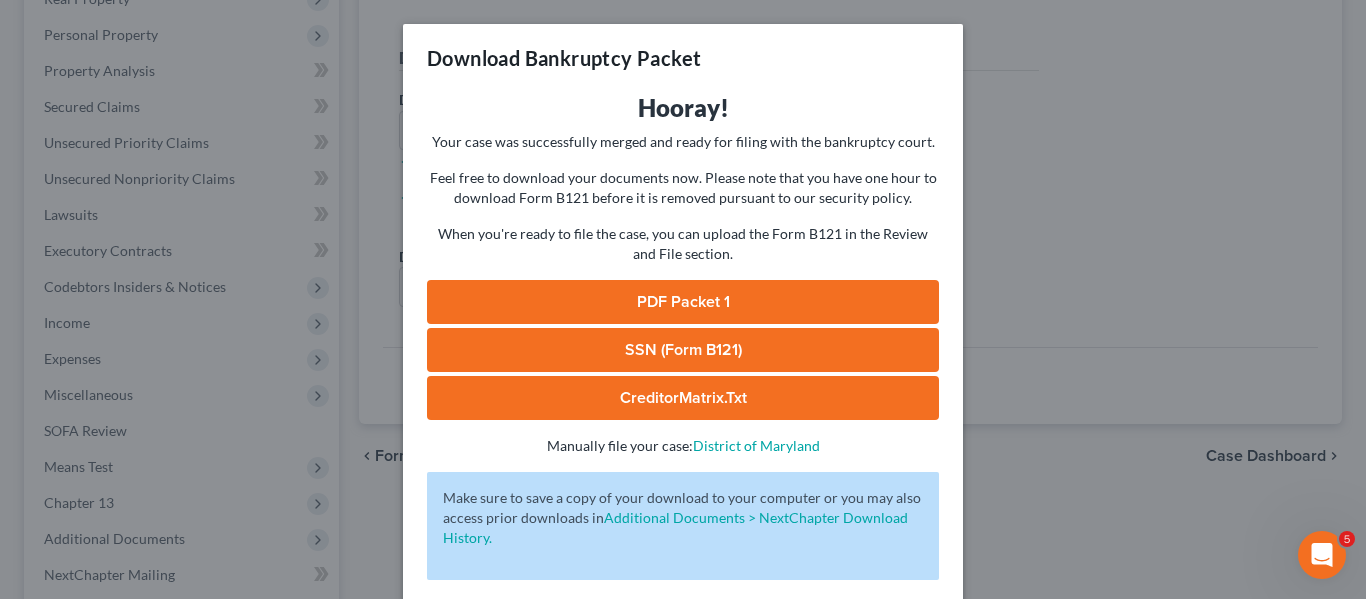 click on "PDF Packet 1" at bounding box center [683, 302] 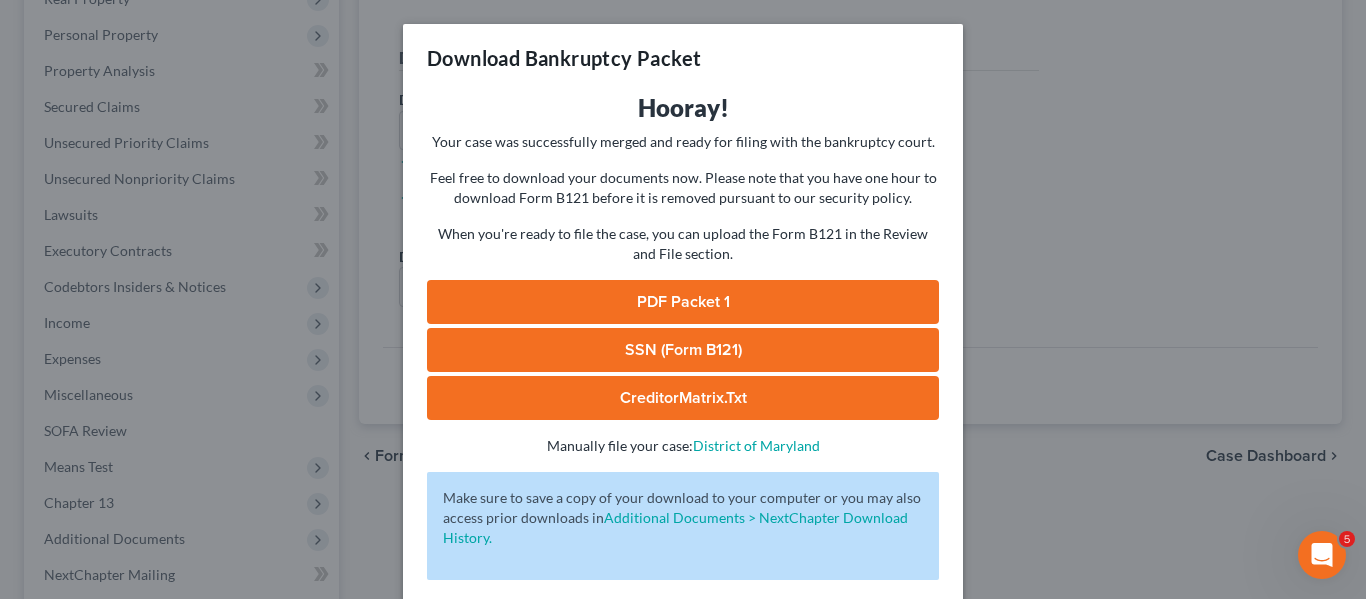 click on "Download Bankruptcy Packet
Hooray! Your case was successfully merged and ready for filing with the bankruptcy court. Feel free to download your documents now. Please note that you have one hour to download Form B121 before it is removed pursuant to our security policy. When you're ready to file the case, you can upload the Form B121 in the Review and File section. PDF Packet 1 SSN (Form B121) CreditorMatrix.txt -  Manually file your case:  District of Maryland Oops! There was an error with generating the download packet. -
Make sure to save a copy of your download to your computer or you may also access prior downloads in  Additional Documents > NextChapter Download History.
Complete!" at bounding box center [683, 299] 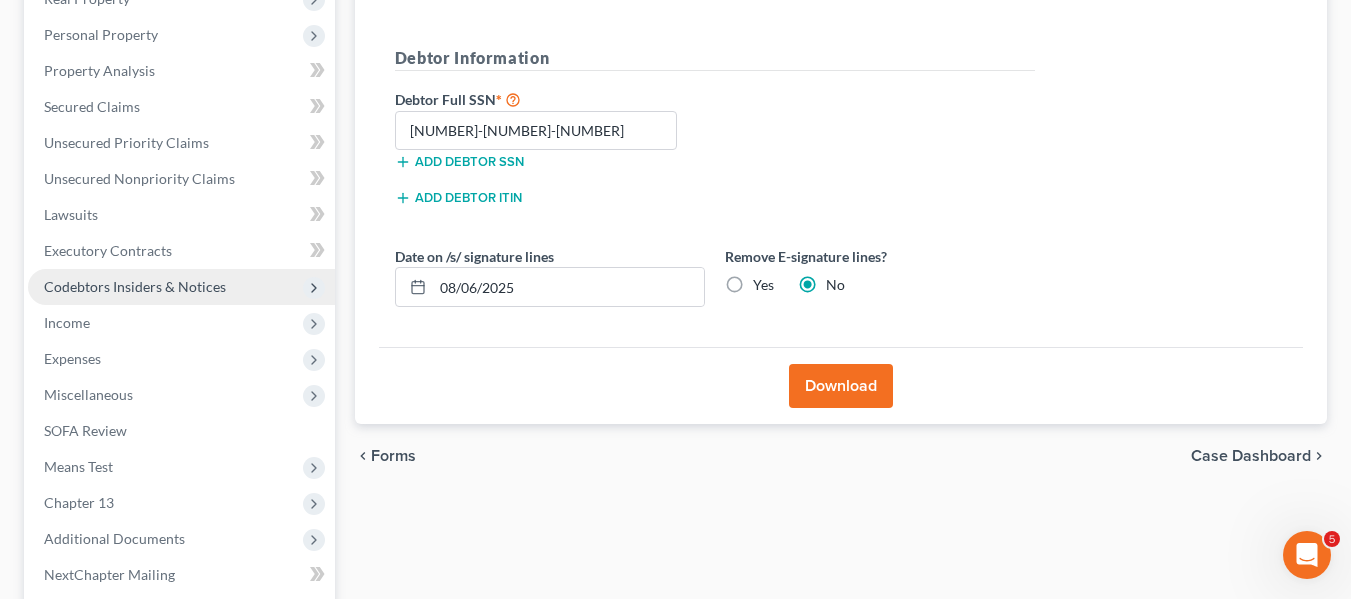 scroll, scrollTop: 536, scrollLeft: 0, axis: vertical 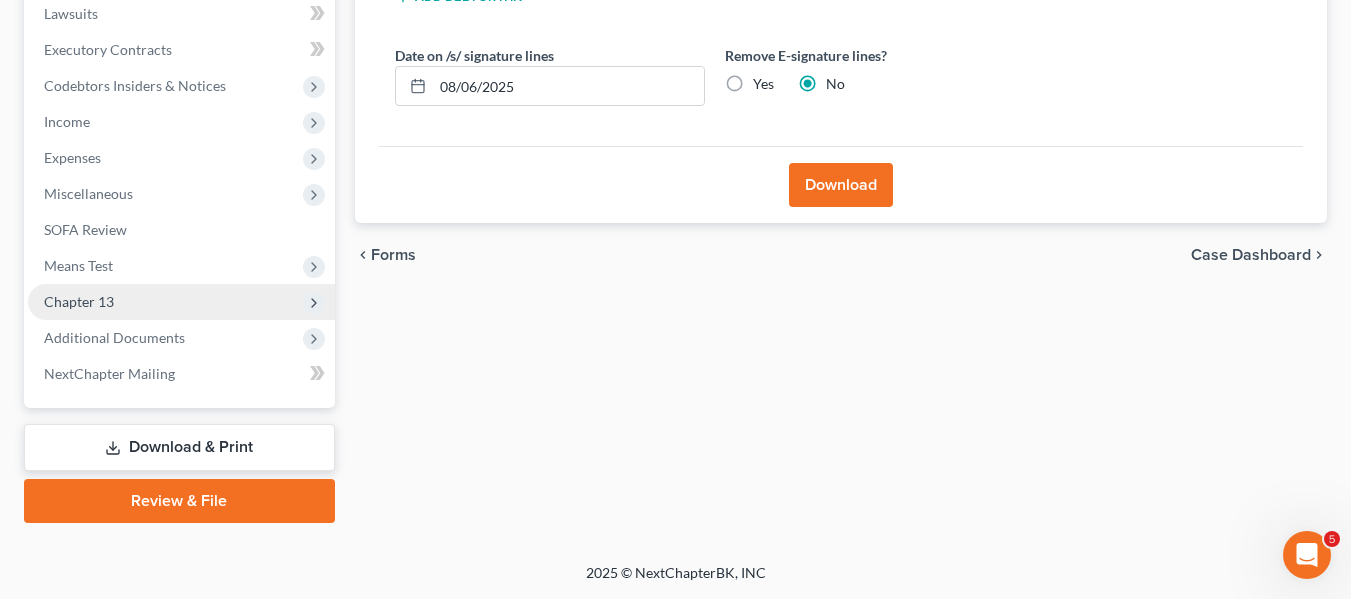 click on "Chapter 13" at bounding box center [79, 301] 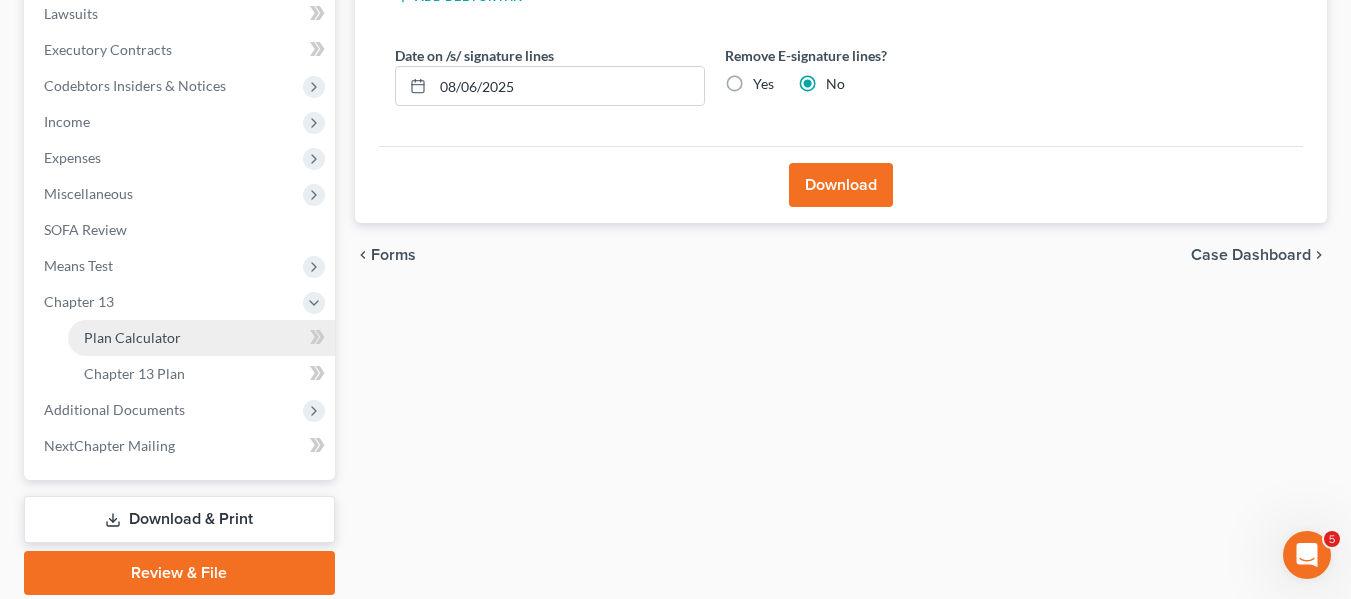 click on "Plan Calculator" at bounding box center [201, 338] 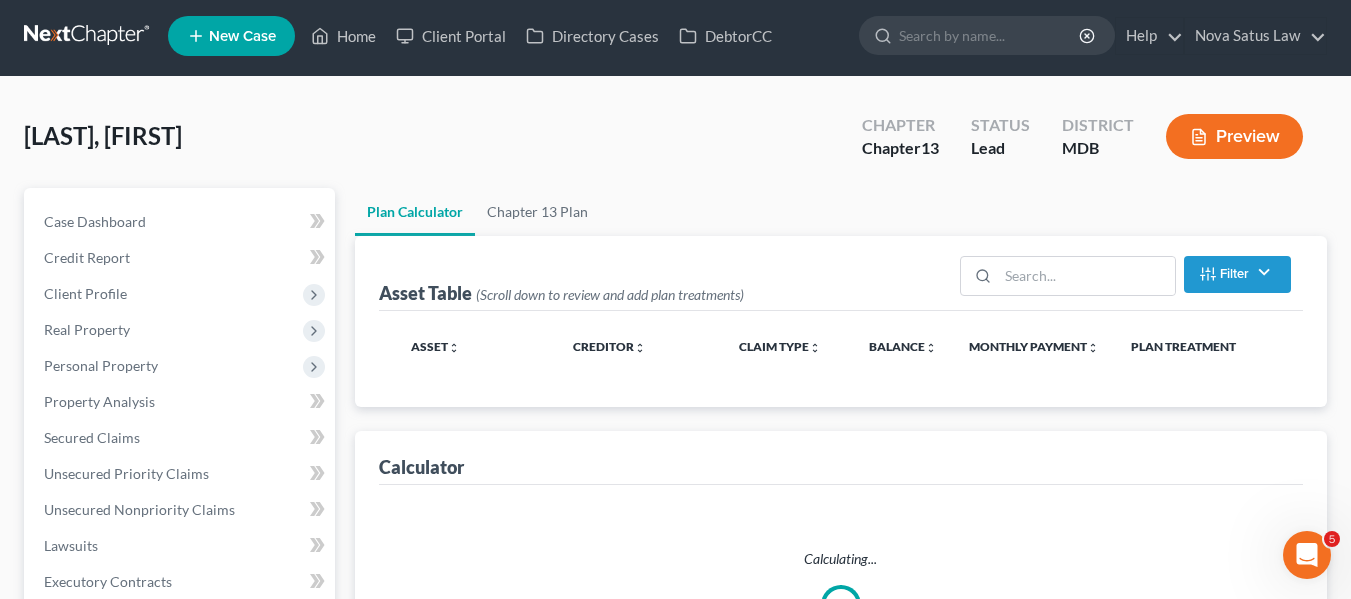 scroll, scrollTop: 0, scrollLeft: 0, axis: both 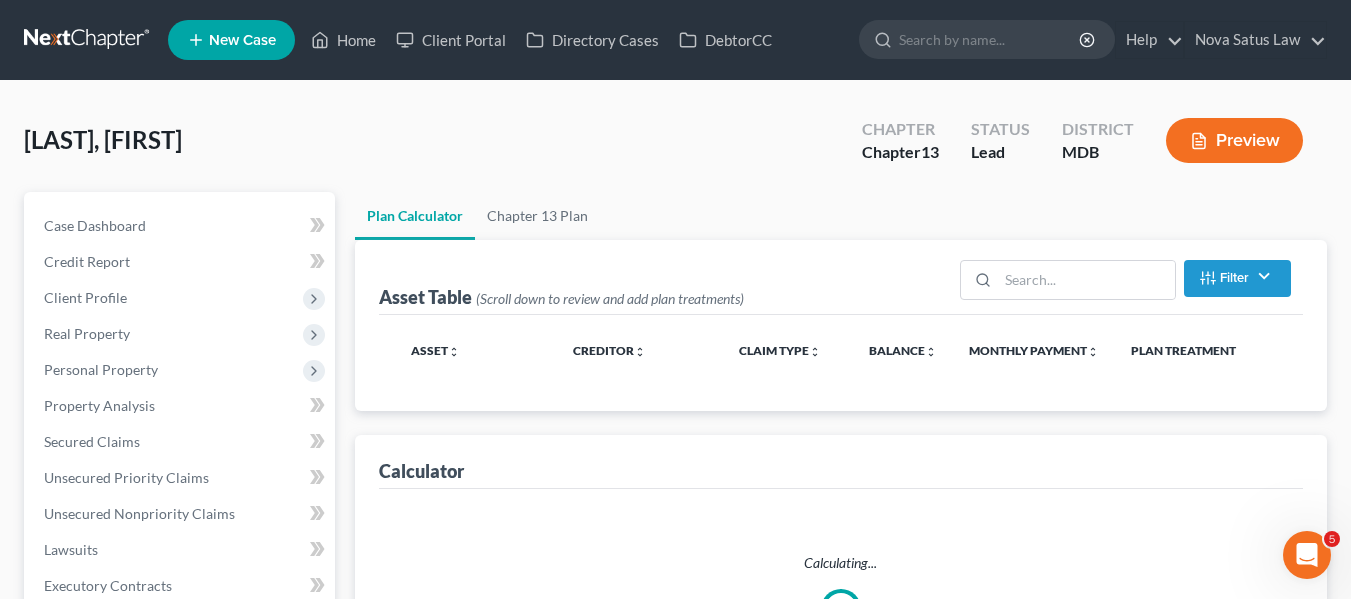 select on "59" 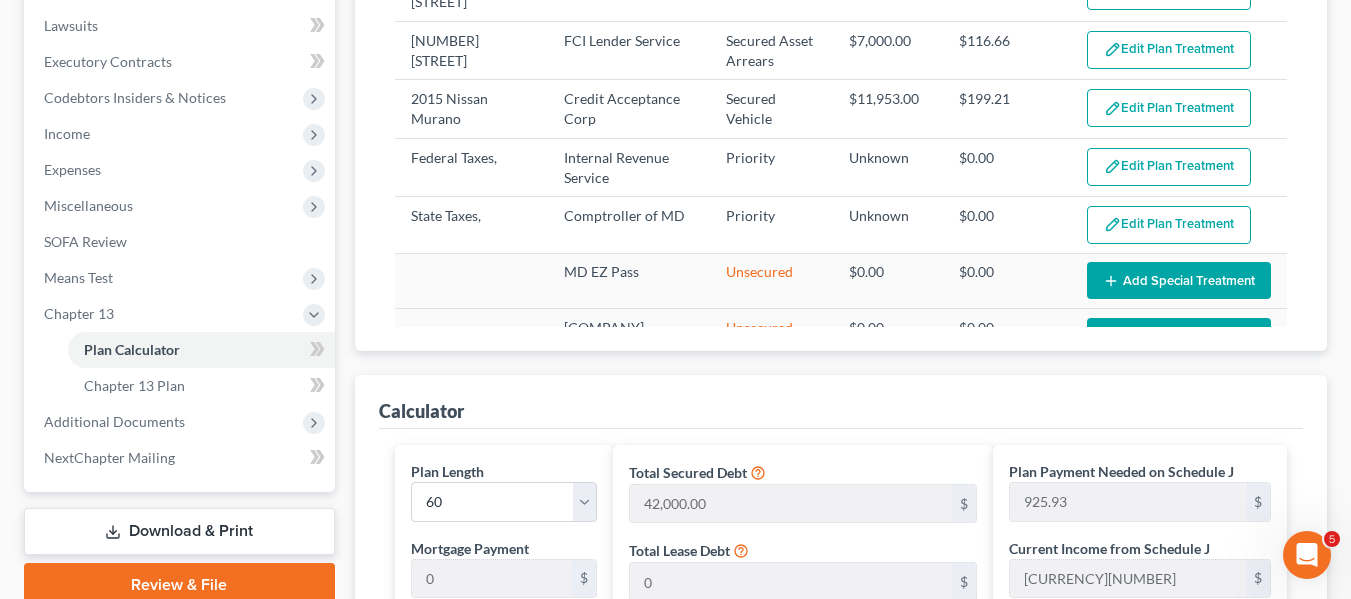 scroll, scrollTop: 1048, scrollLeft: 0, axis: vertical 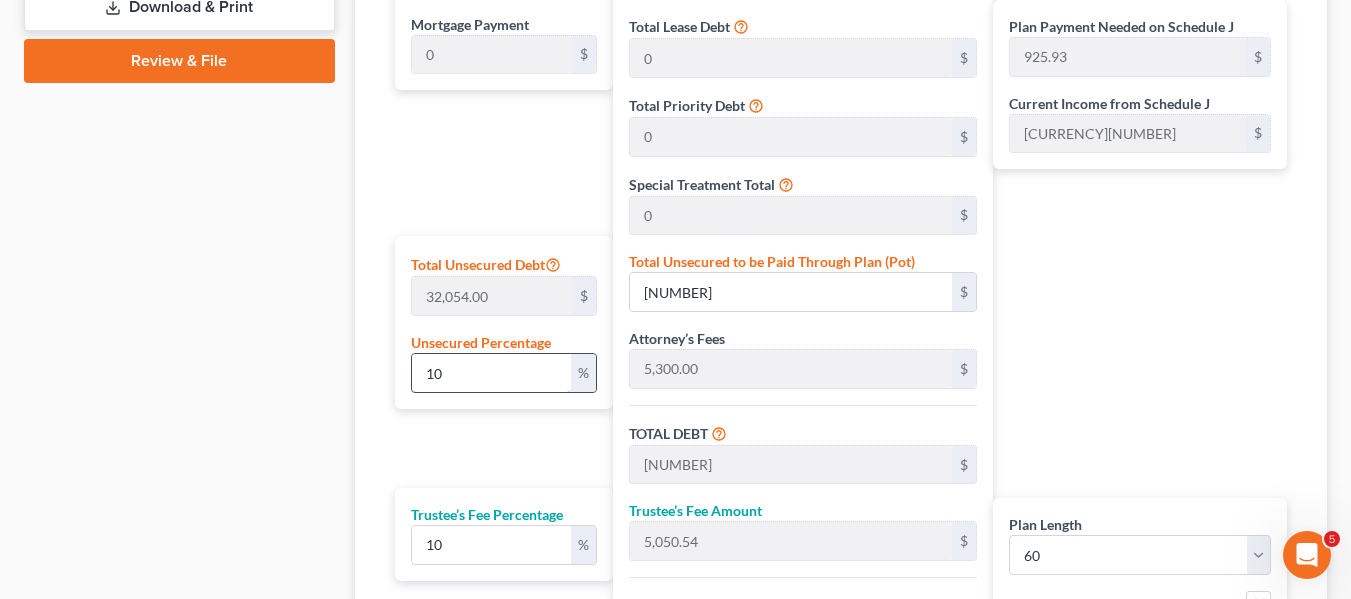 click on "10" at bounding box center [491, 373] 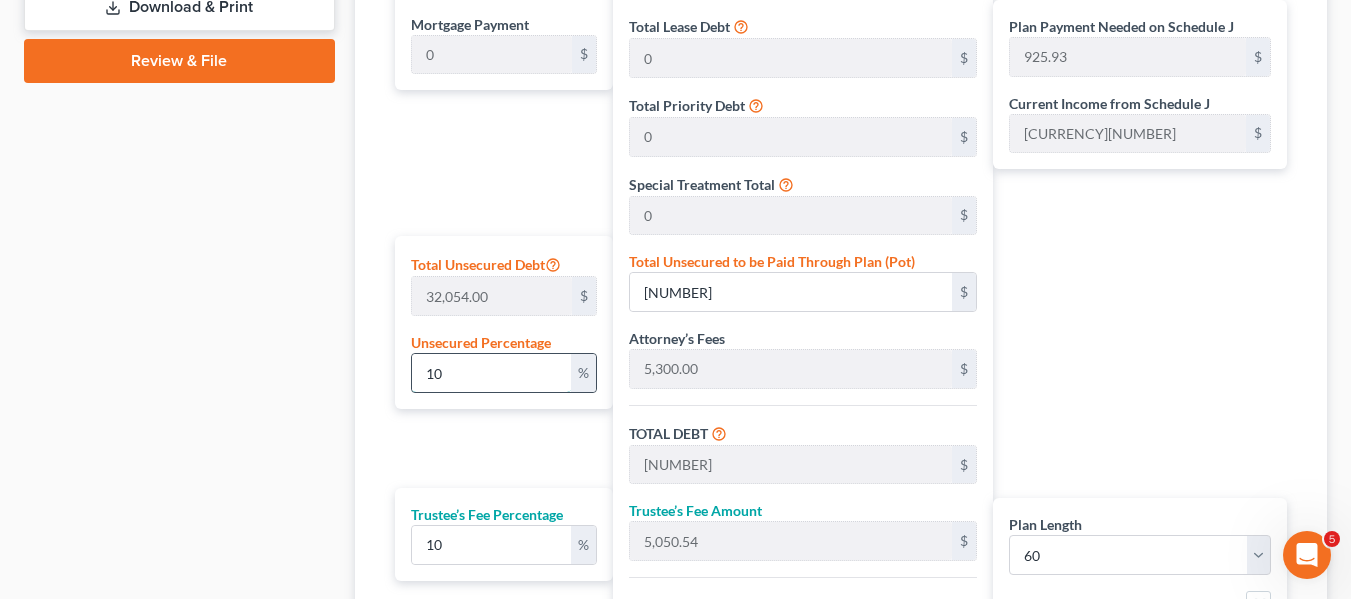 type on "1" 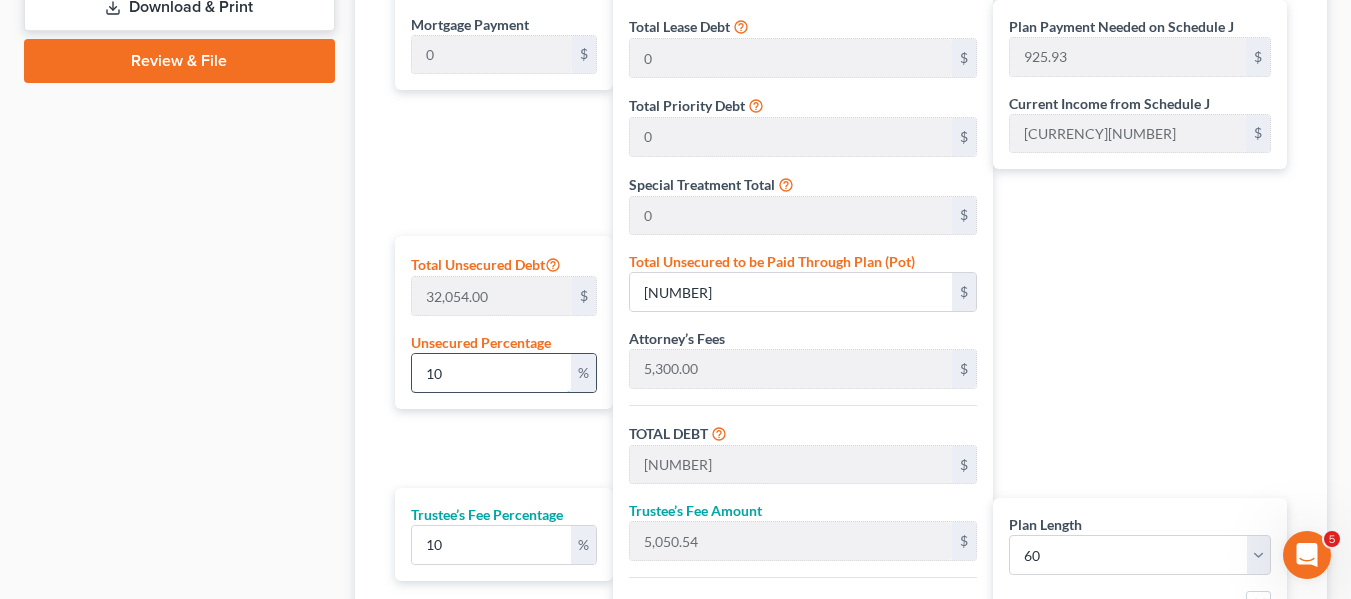 type on "320.54" 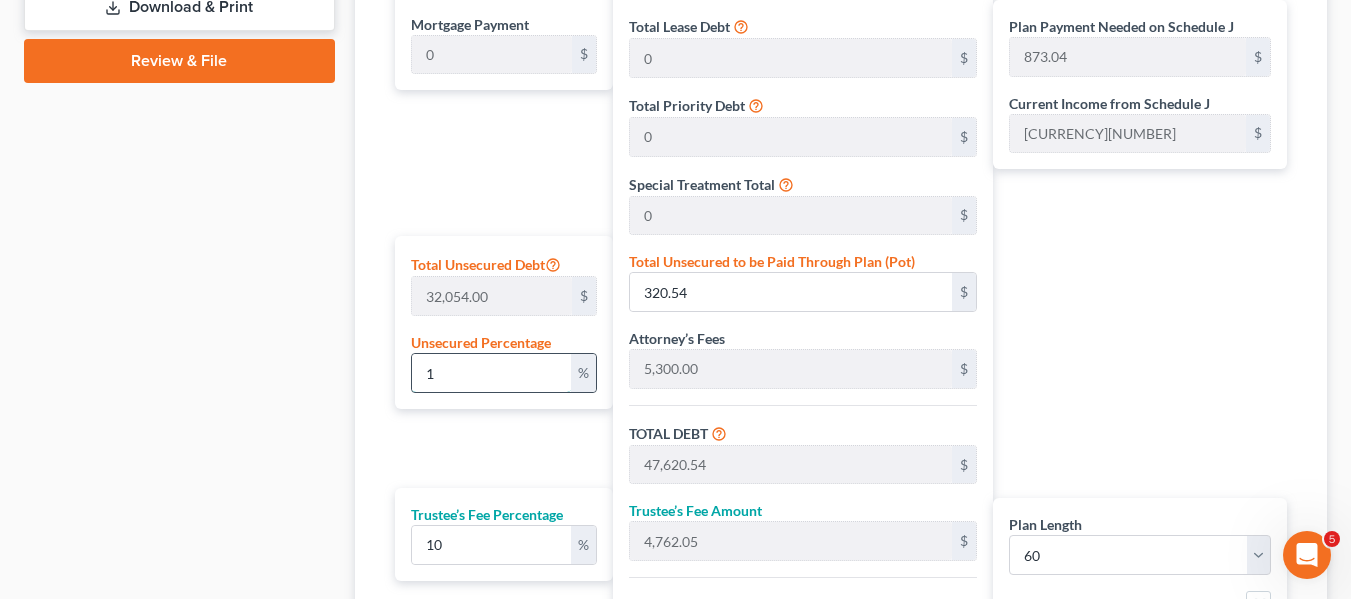 type on "10" 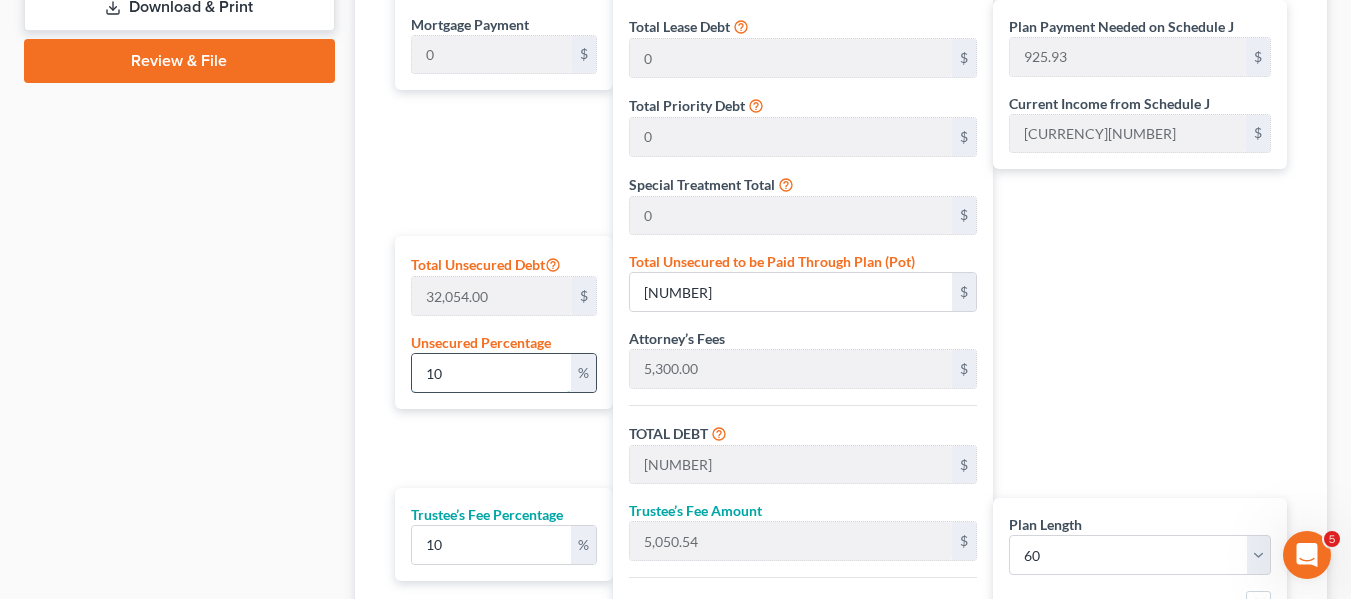 type on "100" 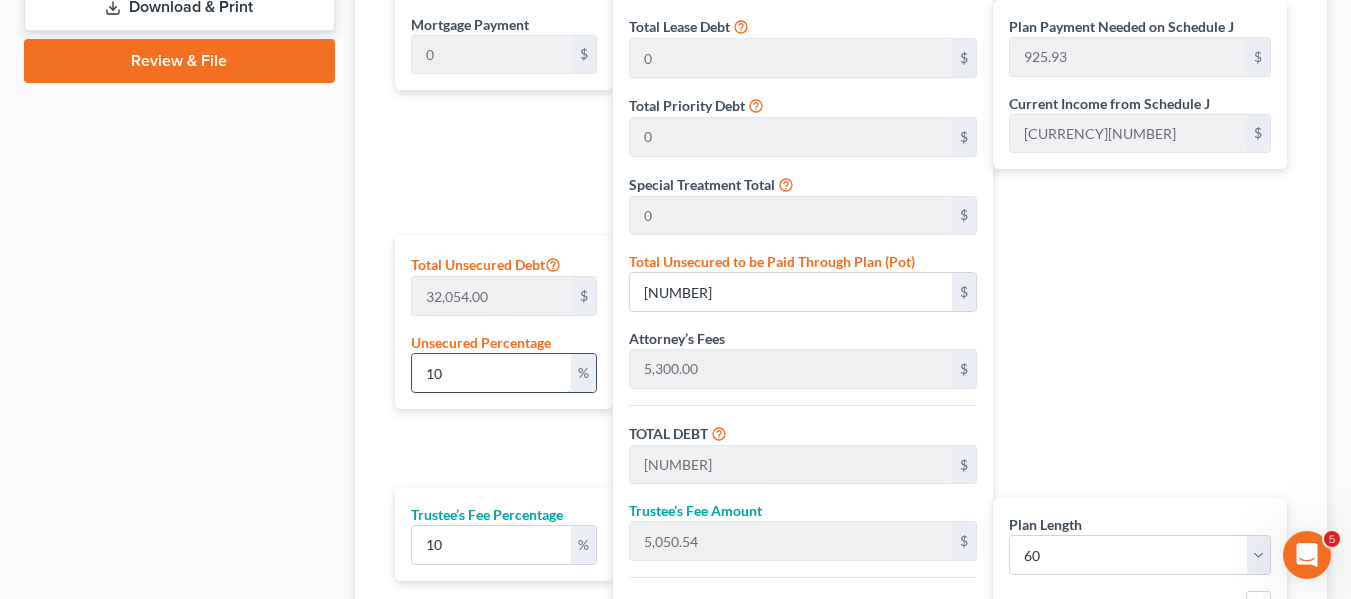 type on "32,054.00" 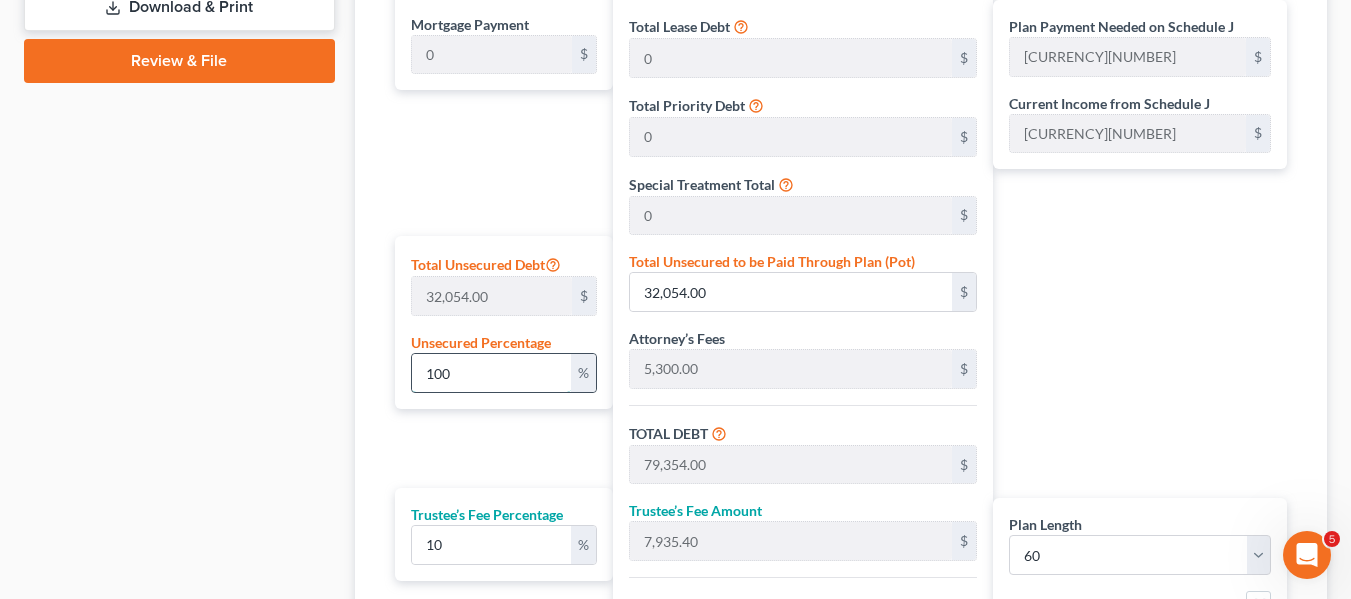 type on "10" 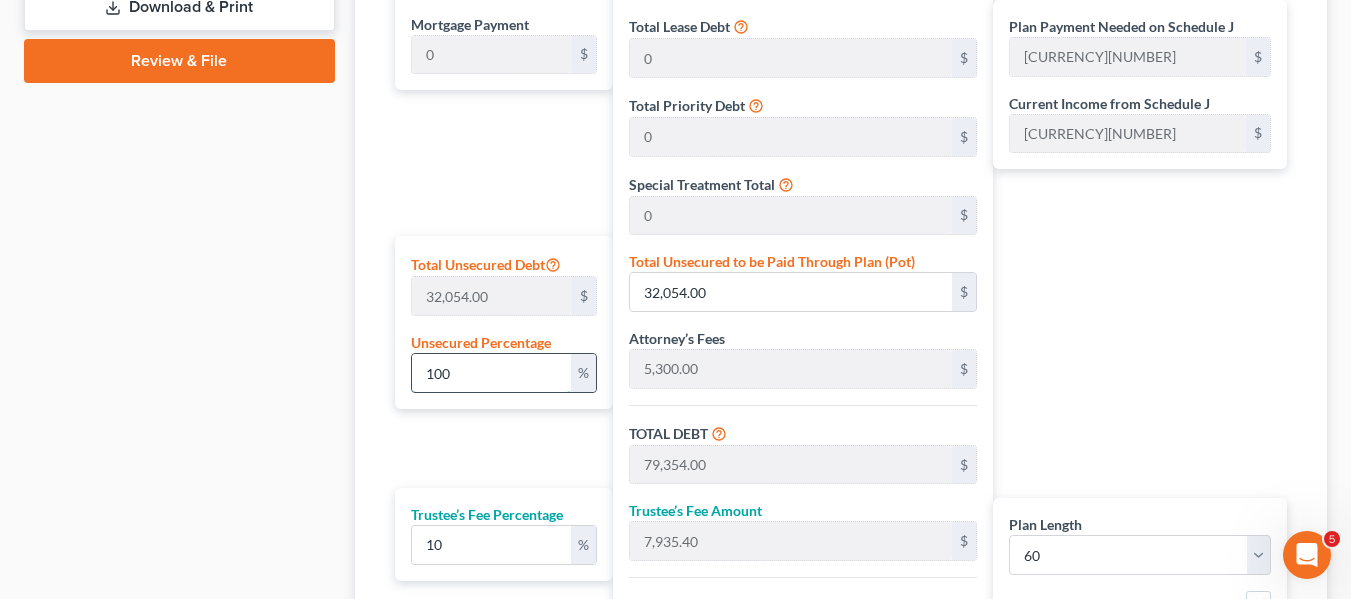 type on "[NUMBER]" 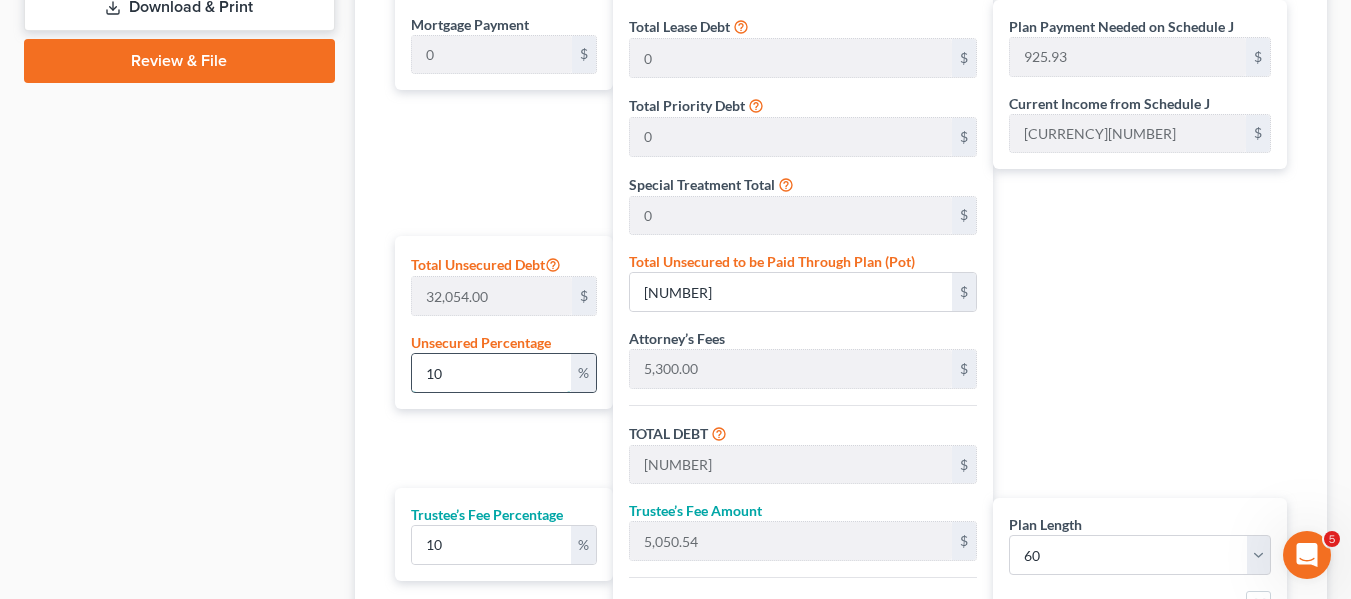 type on "1" 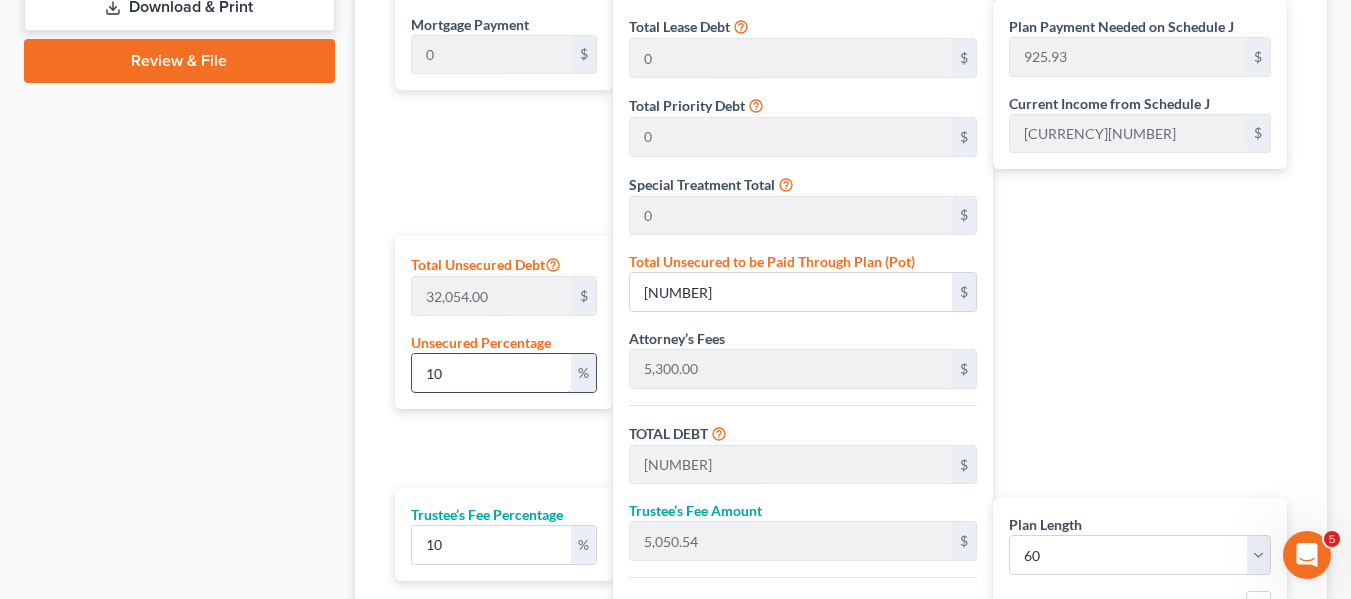 type on "320.54" 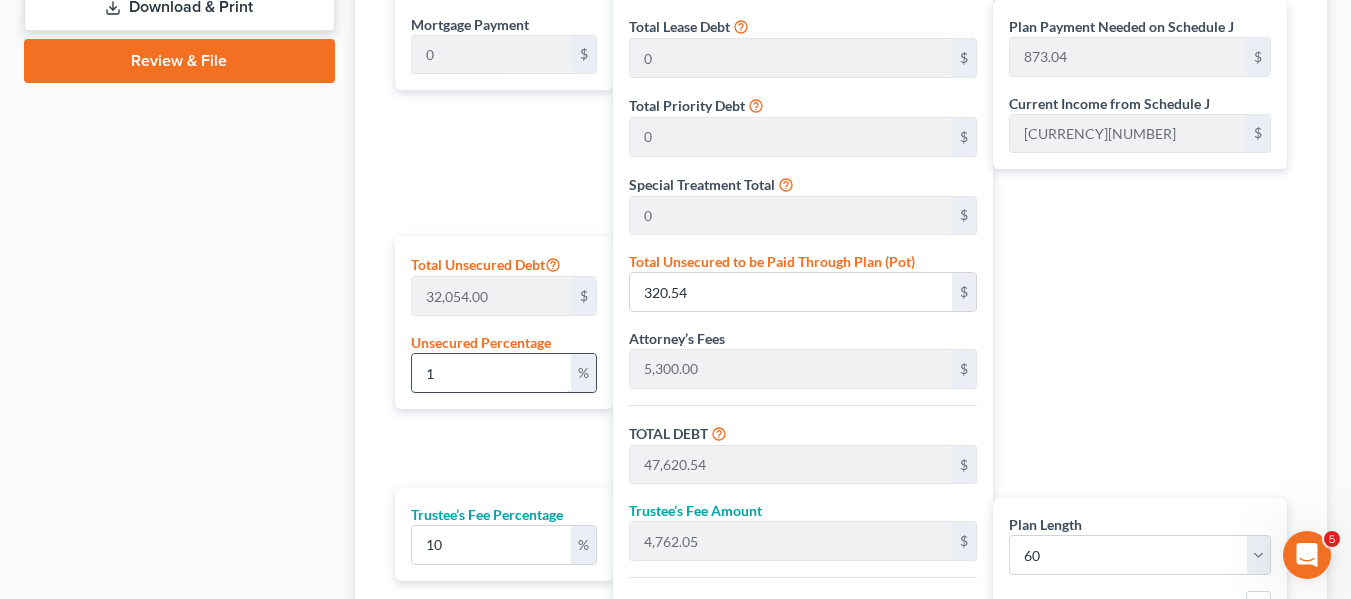 type 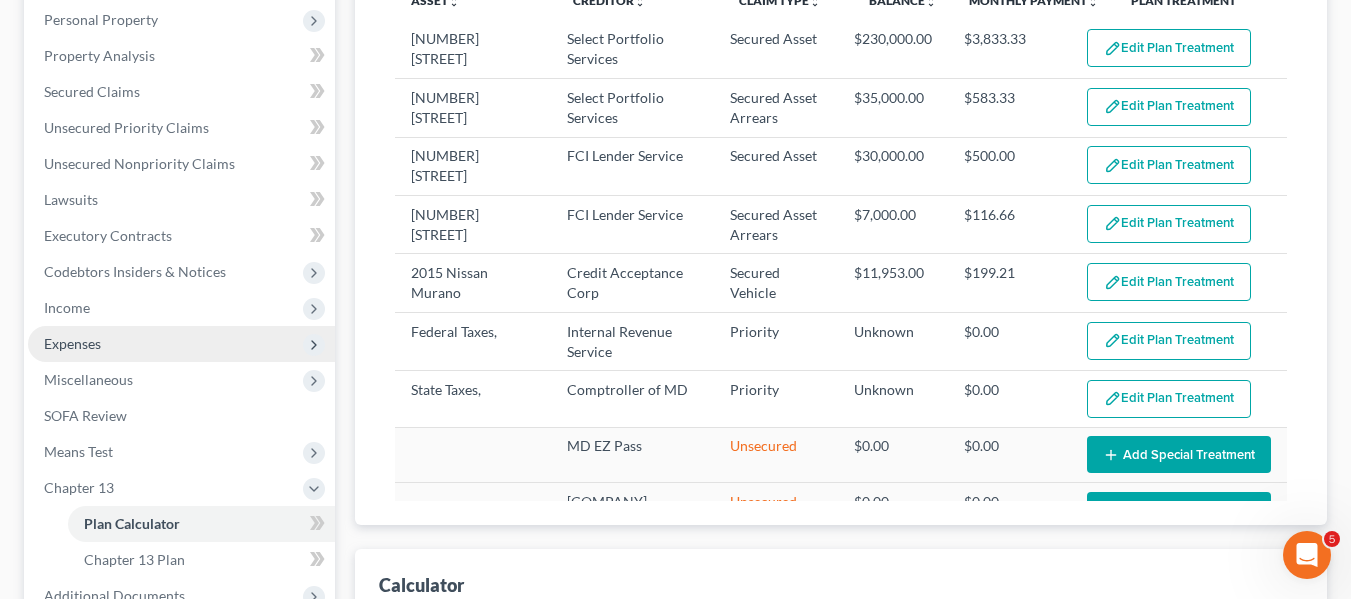 scroll, scrollTop: 343, scrollLeft: 0, axis: vertical 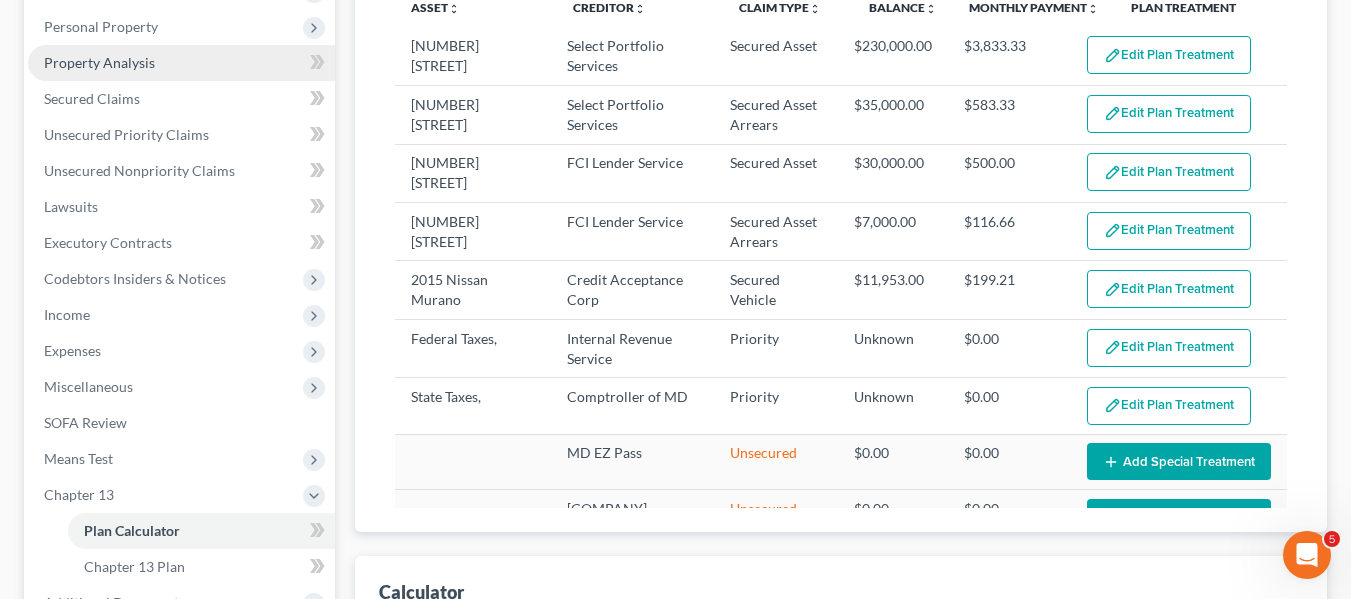 type 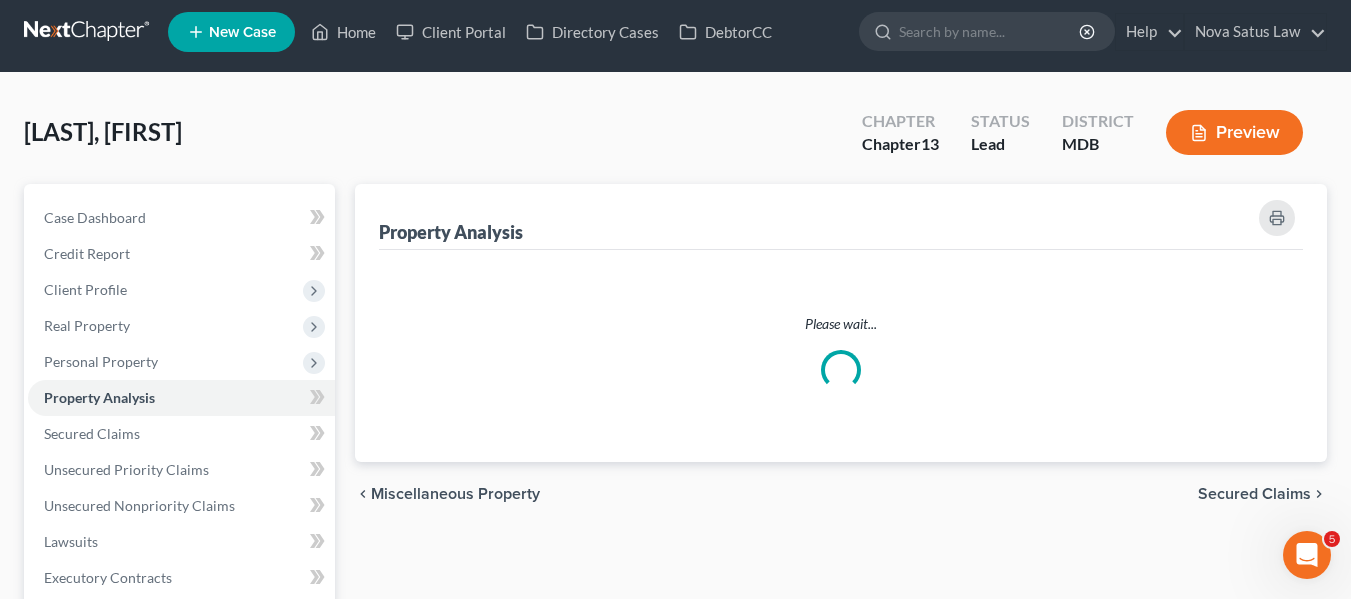 scroll, scrollTop: 0, scrollLeft: 0, axis: both 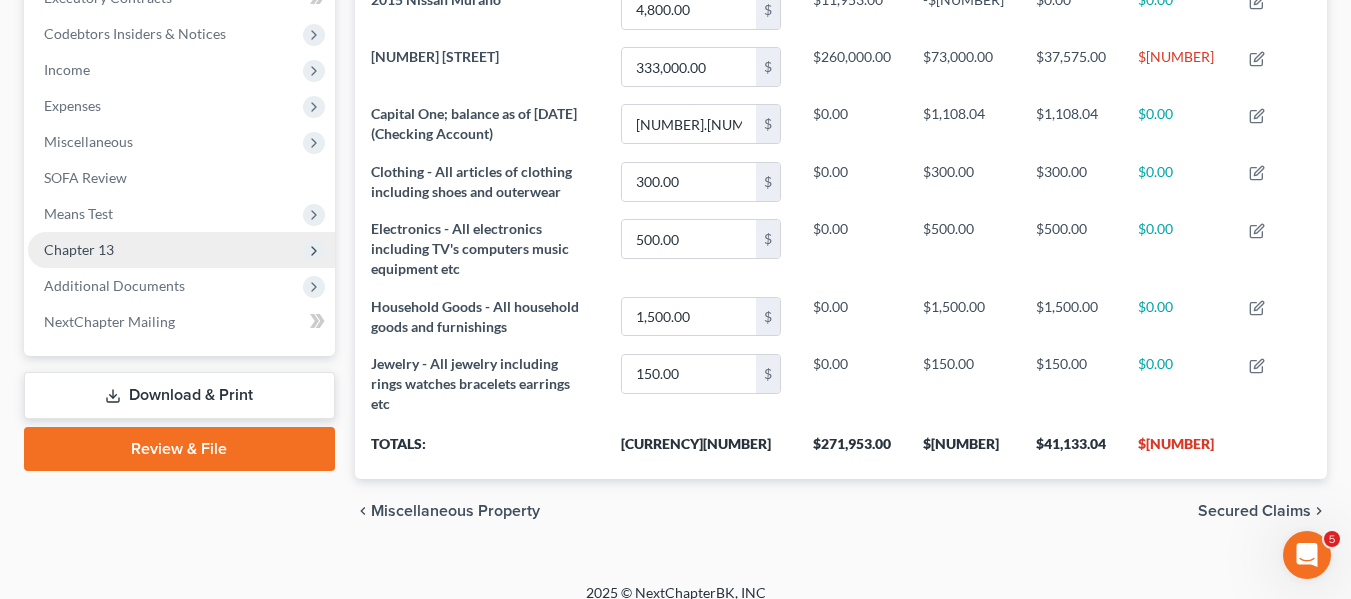 click on "Chapter 13" at bounding box center [181, 250] 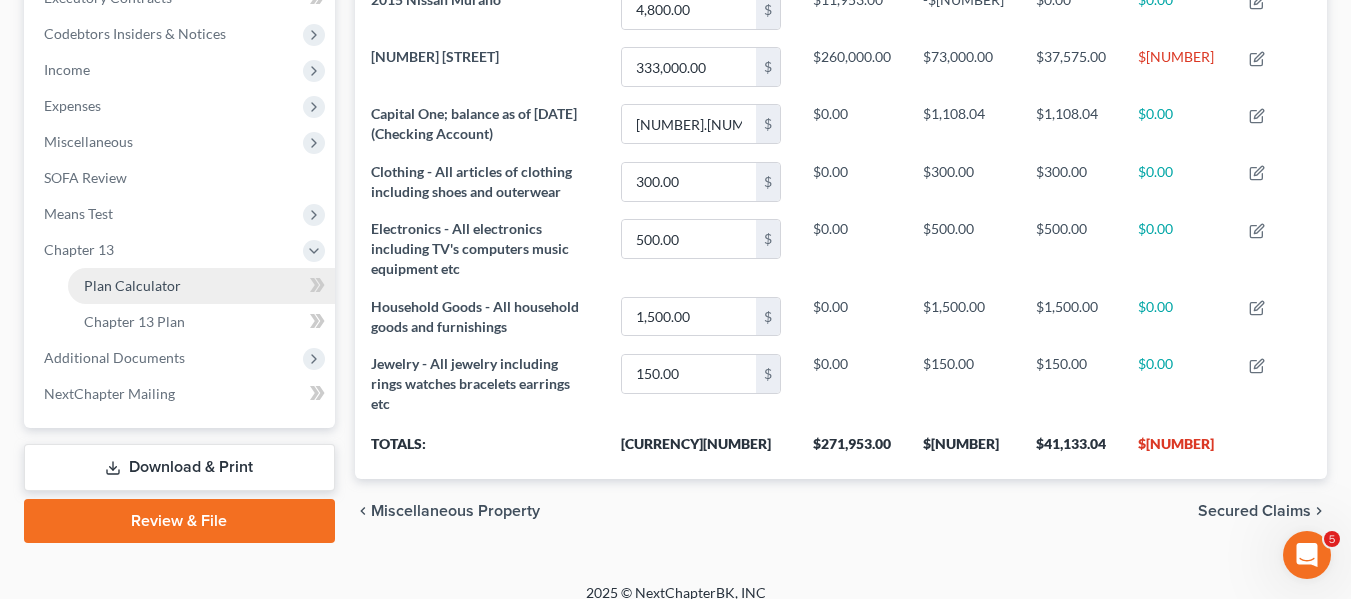 click on "Plan Calculator" at bounding box center [201, 286] 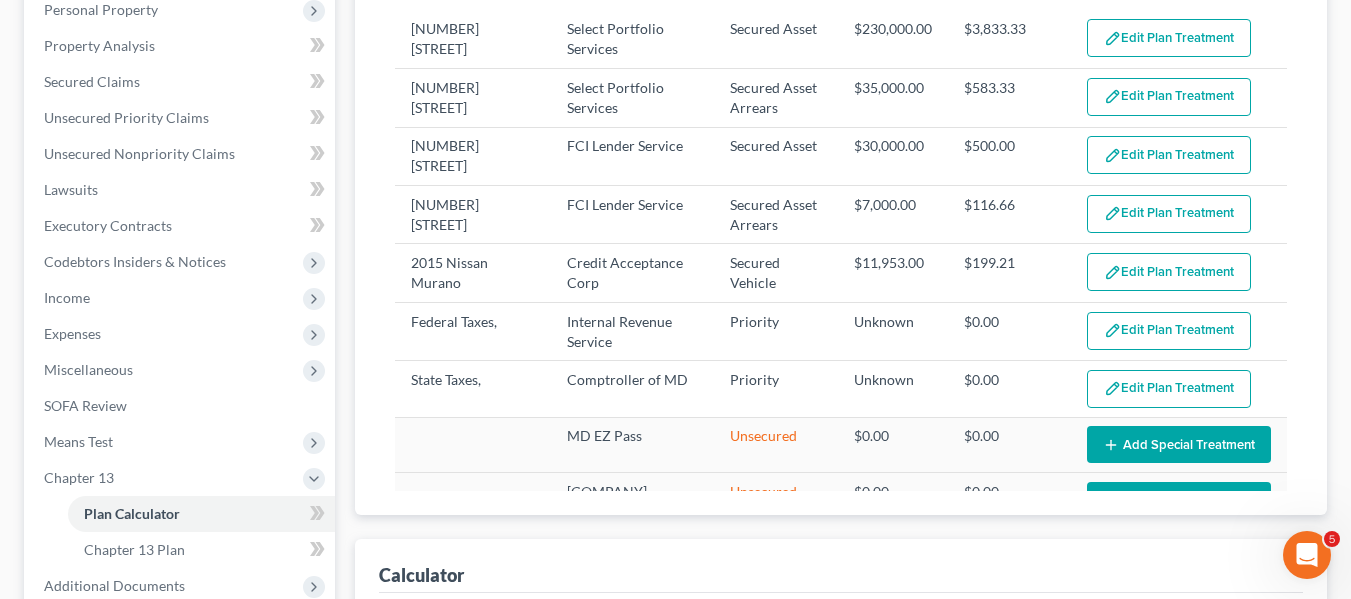 scroll, scrollTop: 364, scrollLeft: 0, axis: vertical 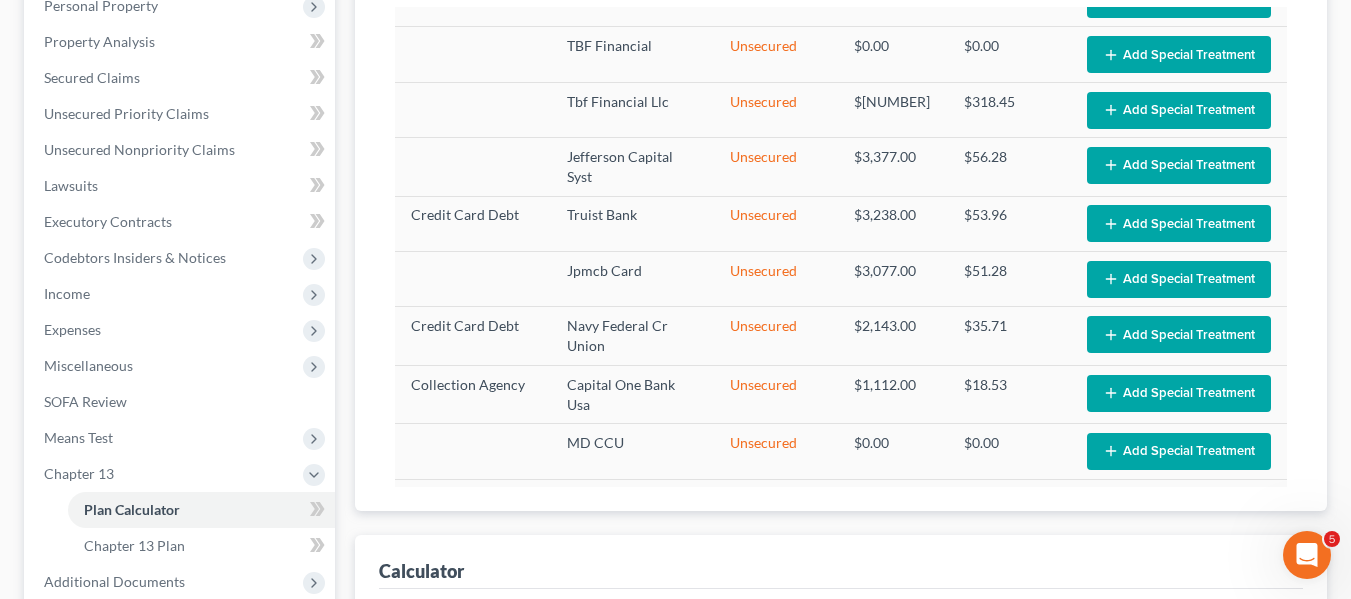 select on "59" 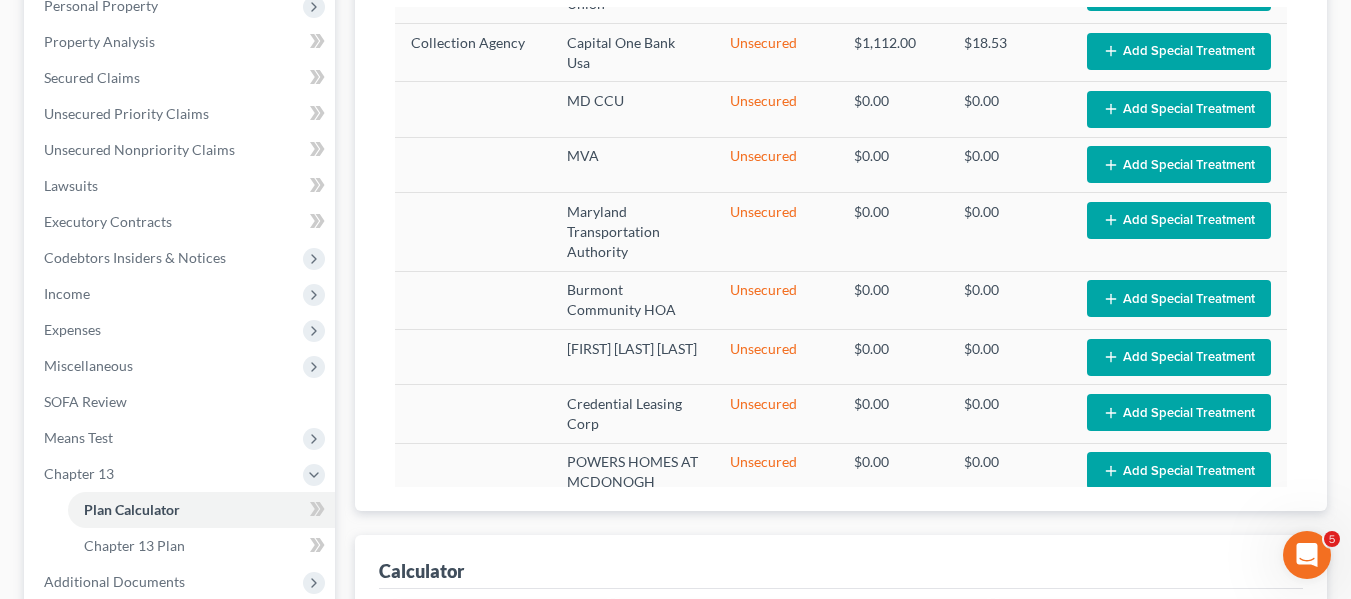 scroll, scrollTop: 890, scrollLeft: 0, axis: vertical 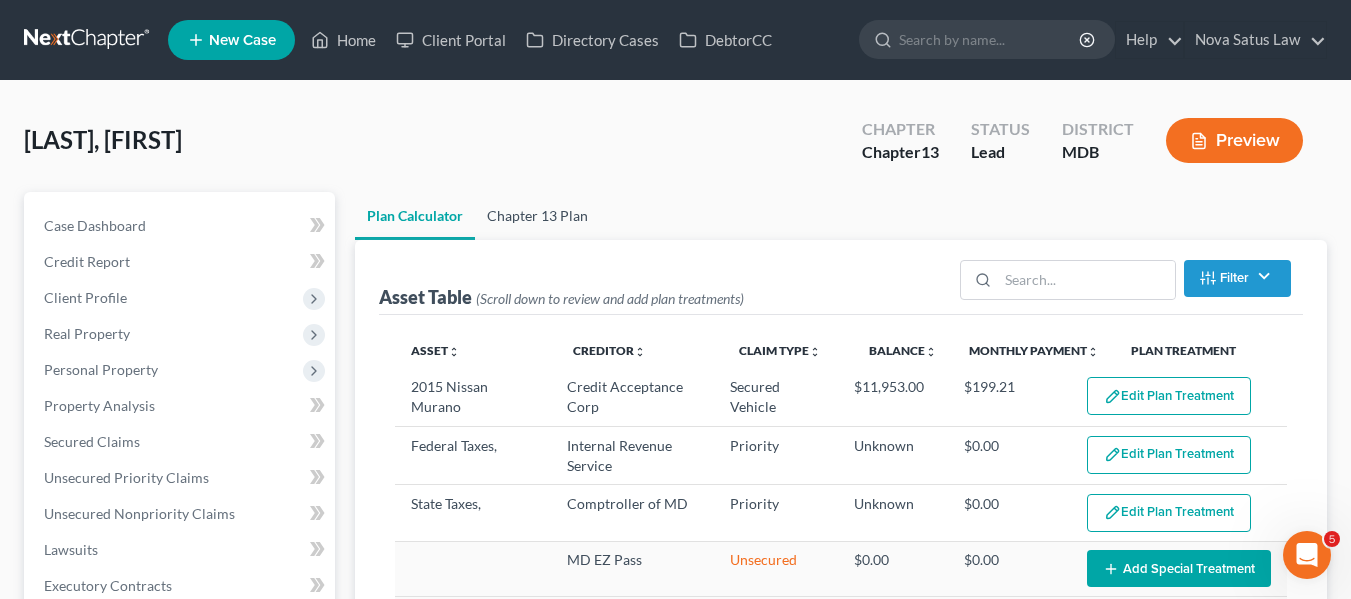 click on "Chapter 13 Plan" at bounding box center [537, 216] 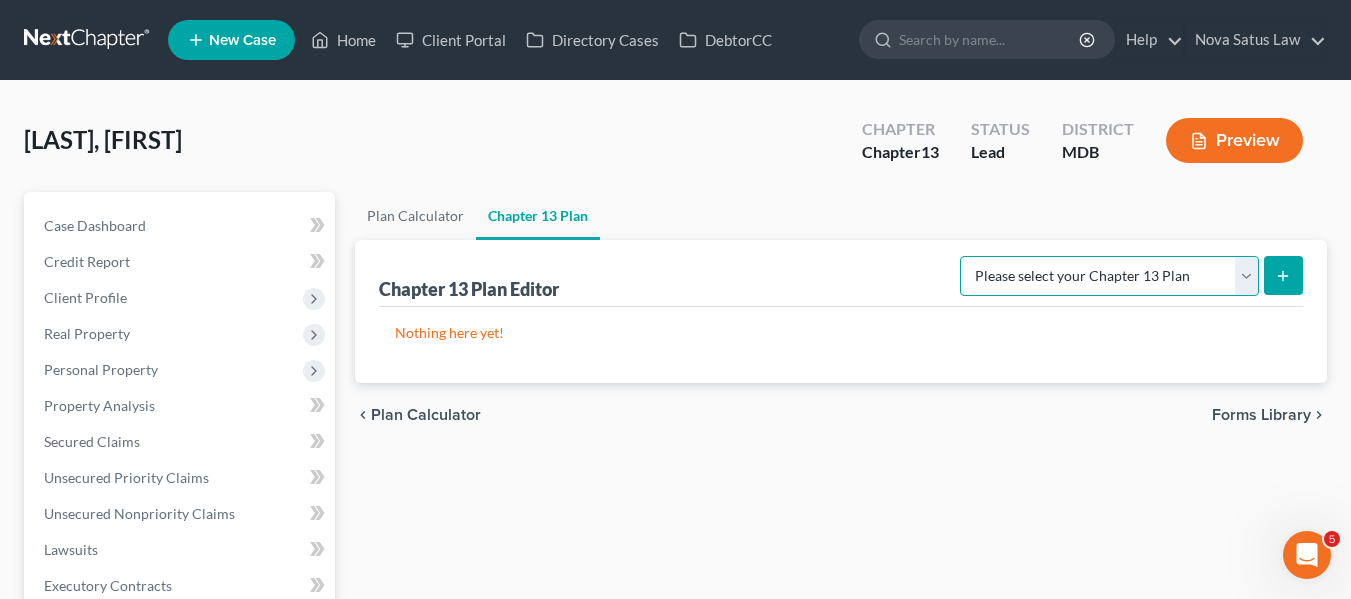 click on "Please select your Chapter 13 Plan District of Maryland District of Maryland - Effective 12/1/17 District of Maryland - Effective 12/1/24	 National Form Plan - Official Form 113" at bounding box center [1109, 276] 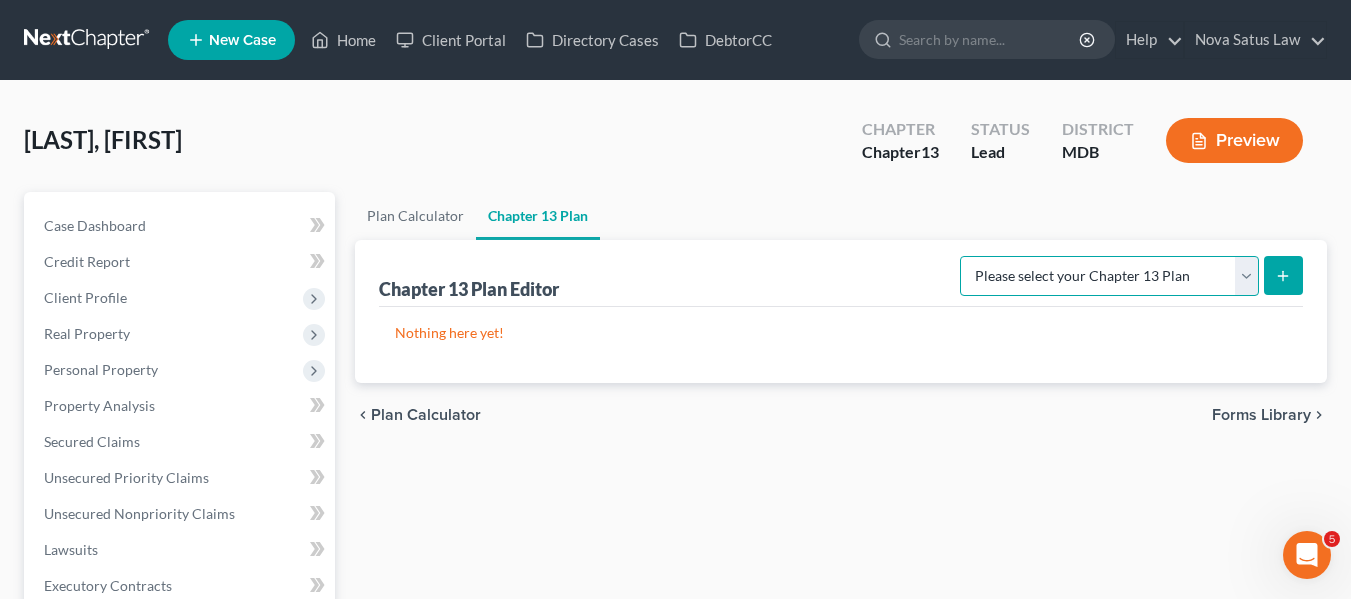 select on "1" 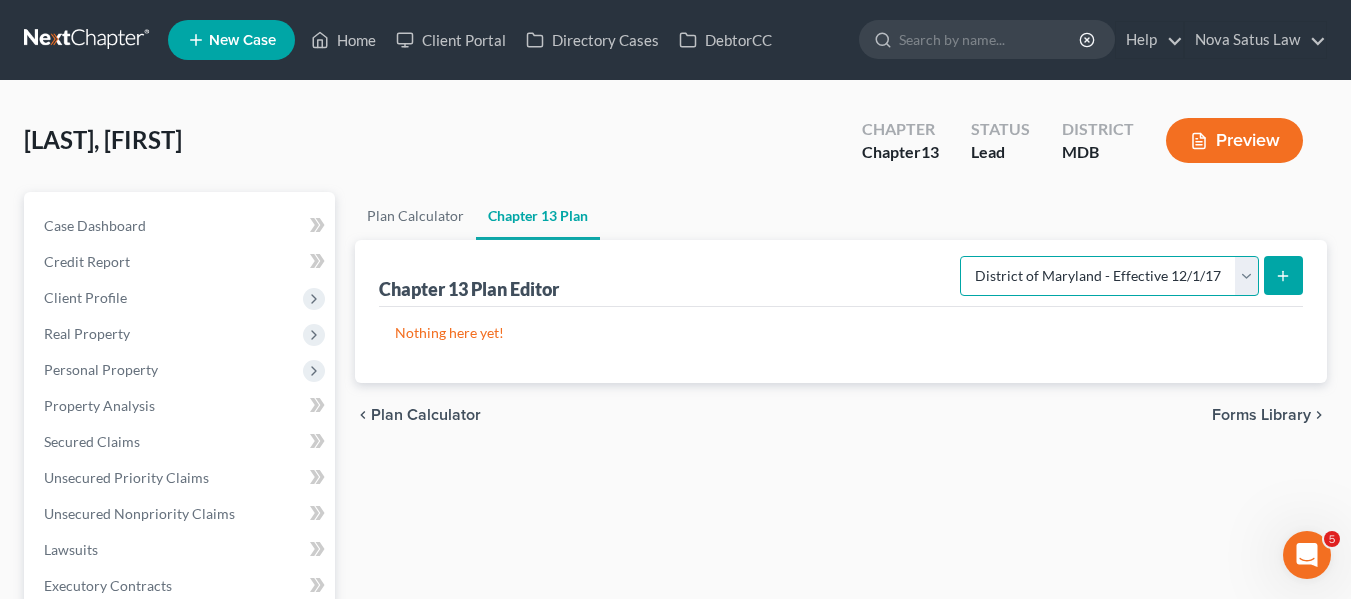 click on "Please select your Chapter 13 Plan District of Maryland District of Maryland - Effective 12/1/17 District of Maryland - Effective 12/1/24	 National Form Plan - Official Form 113" at bounding box center (1109, 276) 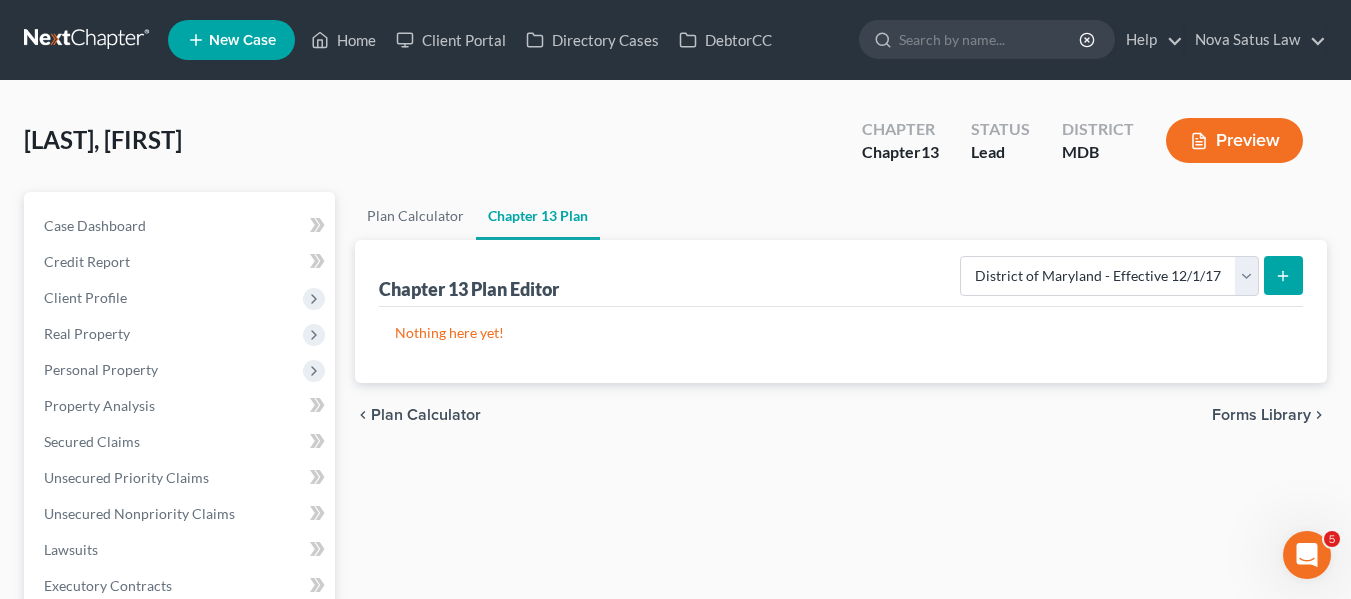 click 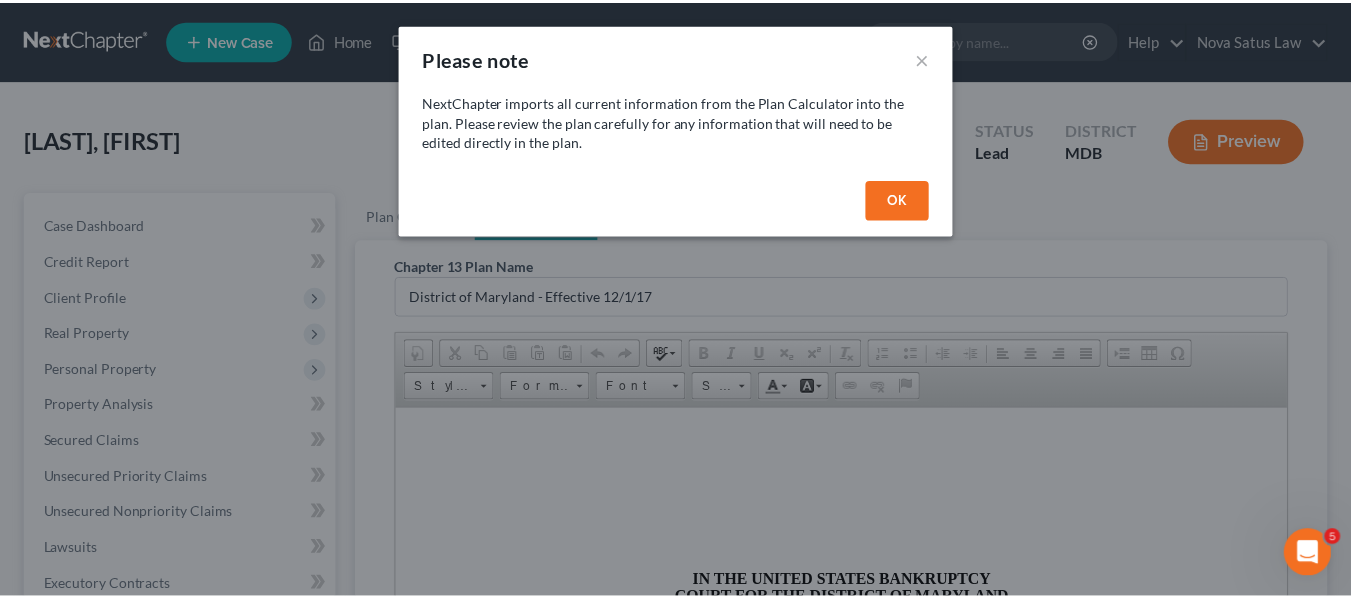 scroll, scrollTop: 0, scrollLeft: 0, axis: both 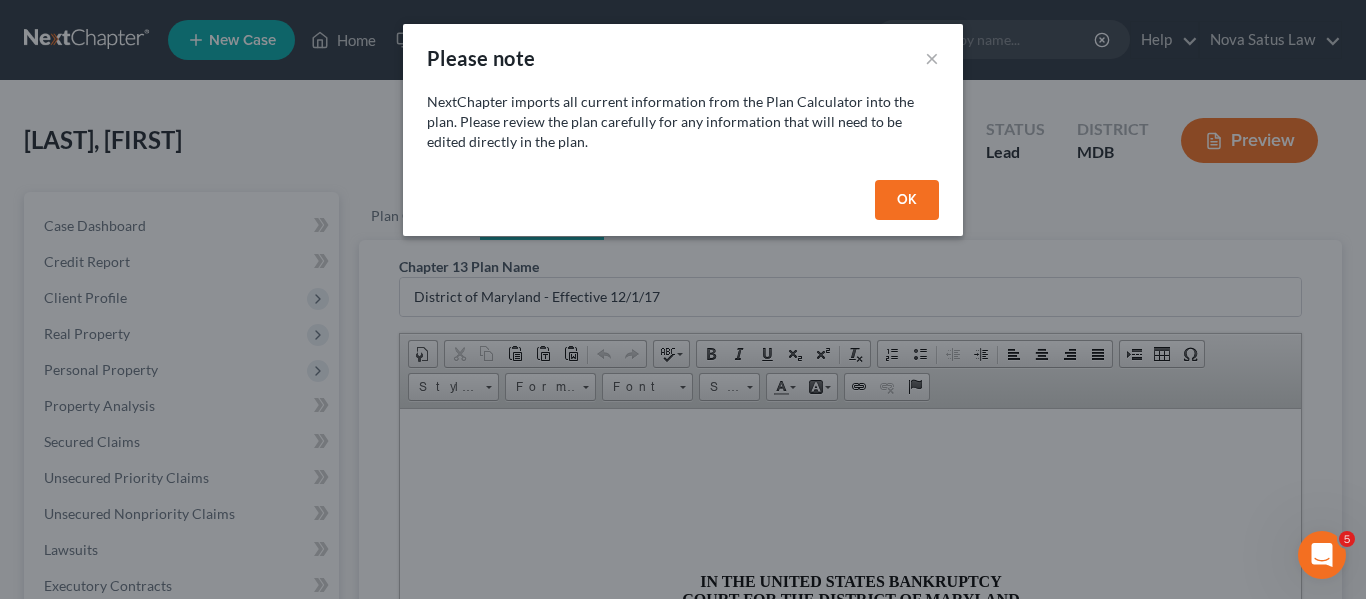 click on "OK" at bounding box center [907, 200] 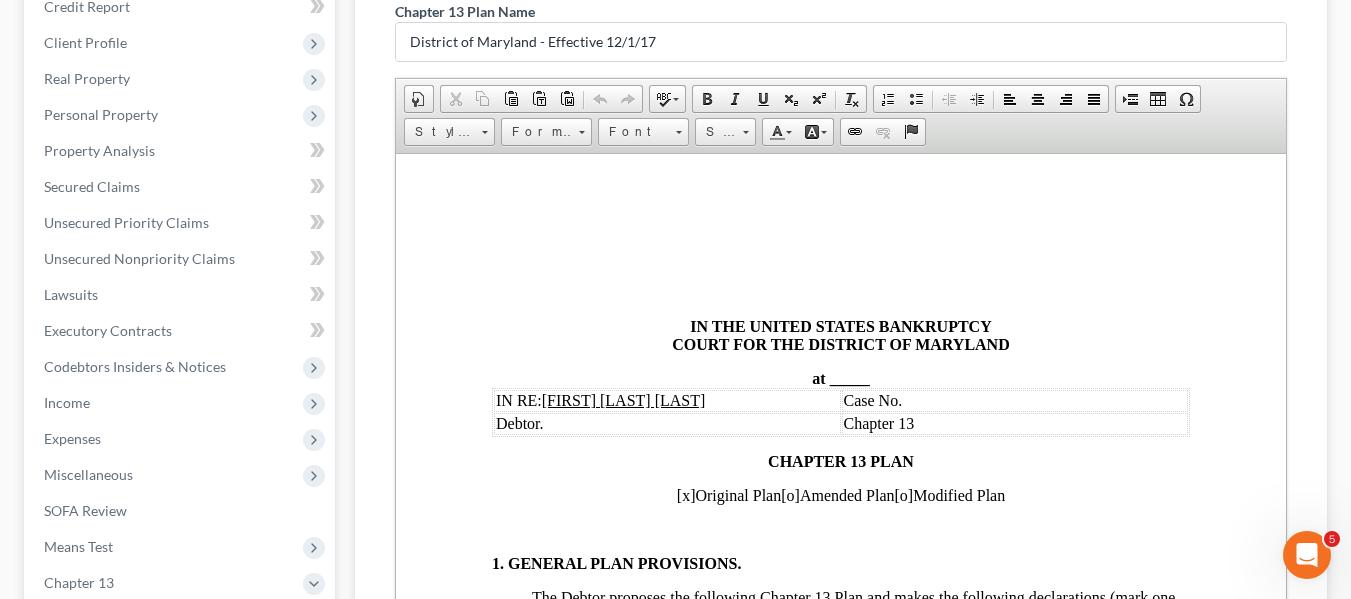 scroll, scrollTop: 258, scrollLeft: 0, axis: vertical 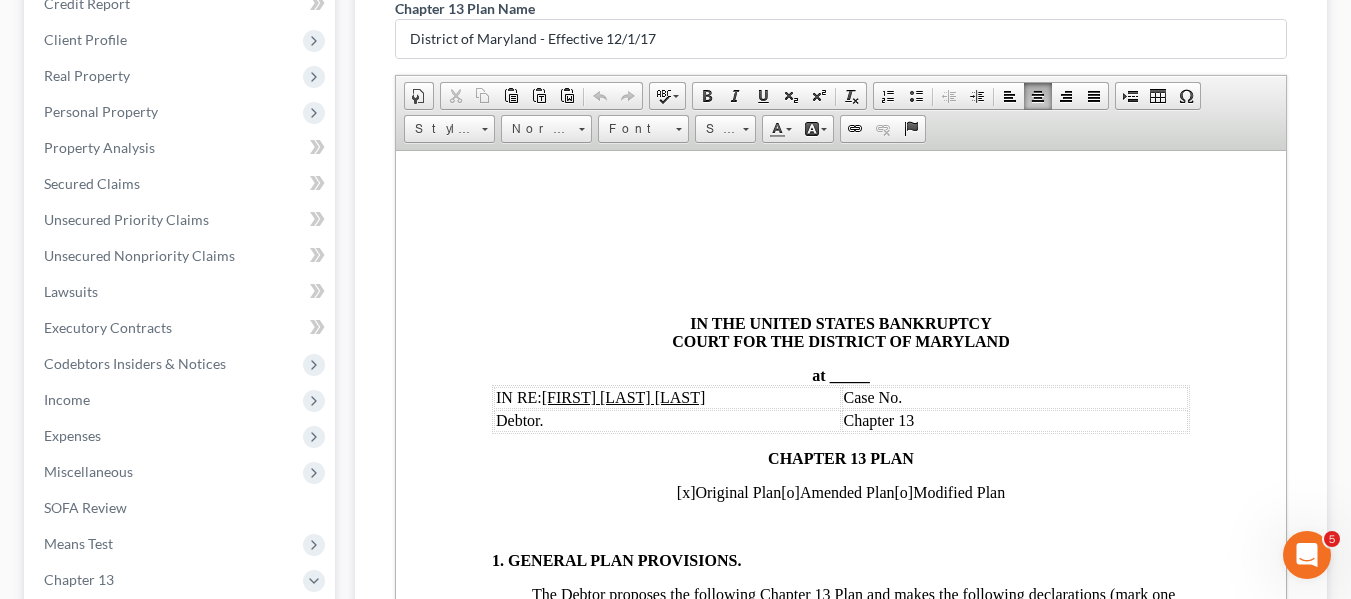 click on "_____" at bounding box center (849, 374) 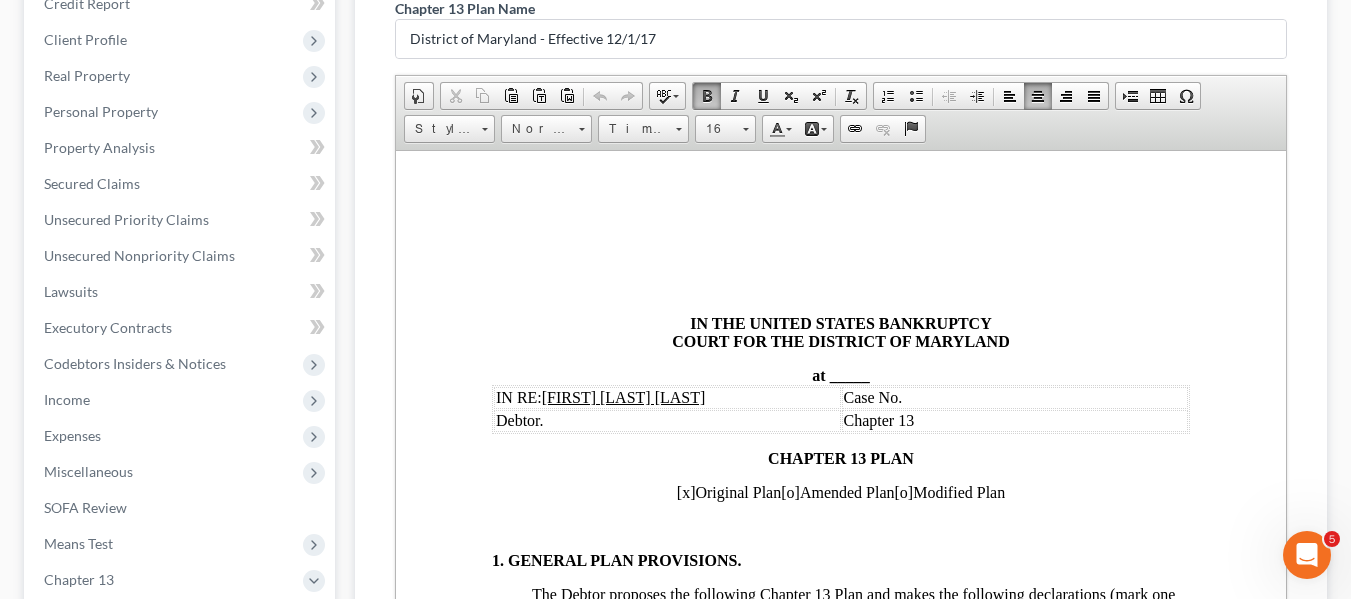 type 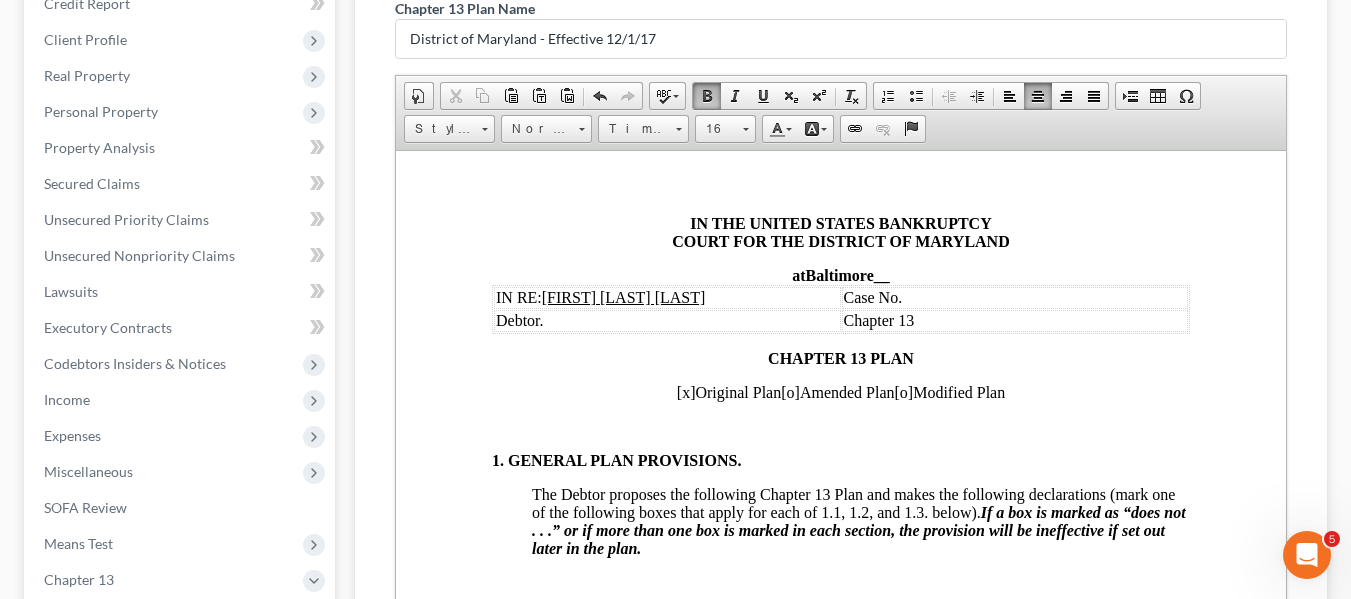 scroll, scrollTop: 110, scrollLeft: 0, axis: vertical 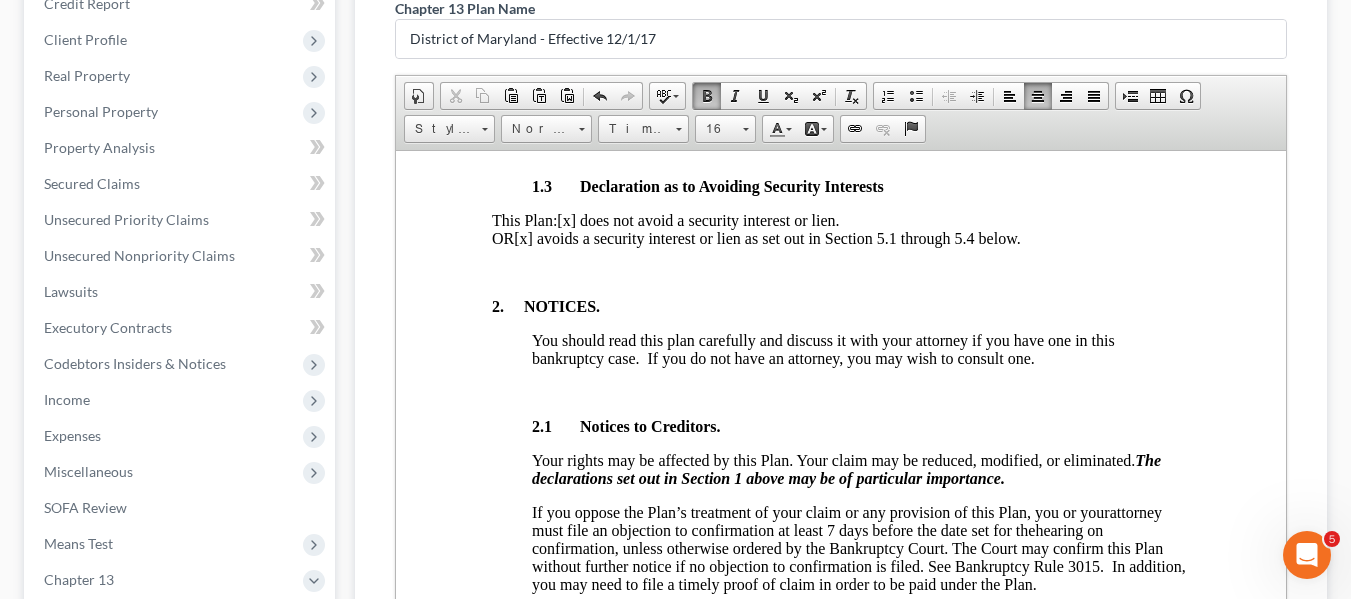 click on "[x] avoids a security interest or lien as set out in Section 5.1 through 5.4 below." at bounding box center [766, 237] 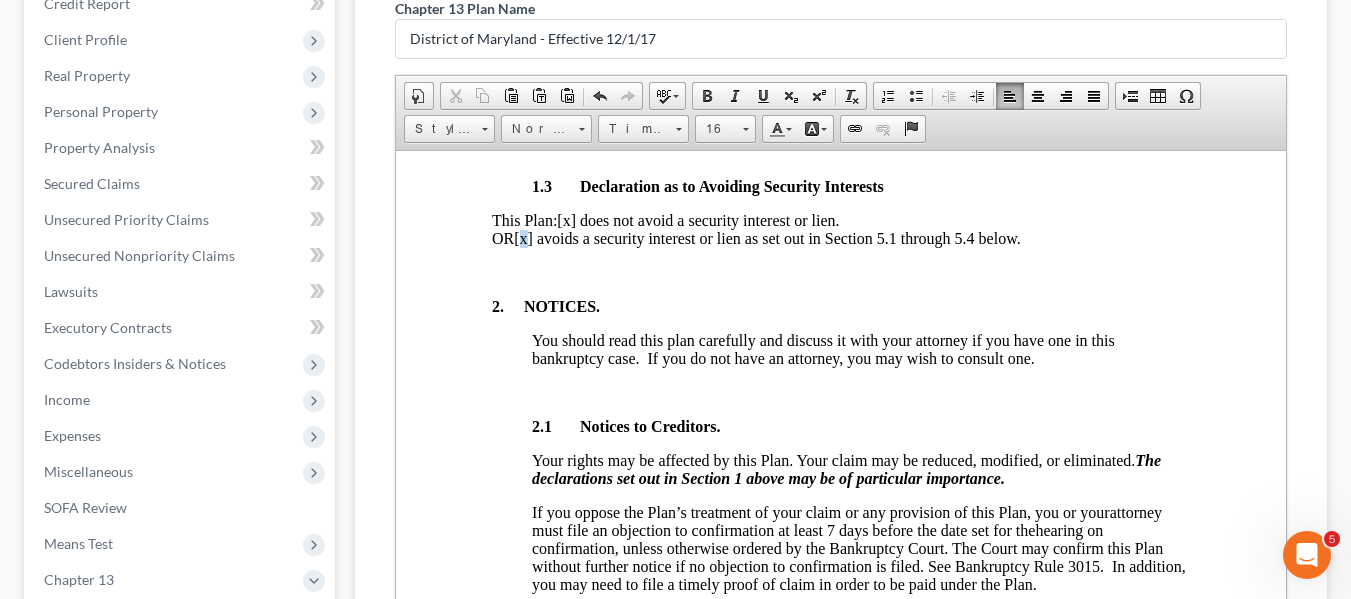 click on "[x] avoids a security interest or lien as set out in Section 5.1 through 5.4 below." at bounding box center (766, 237) 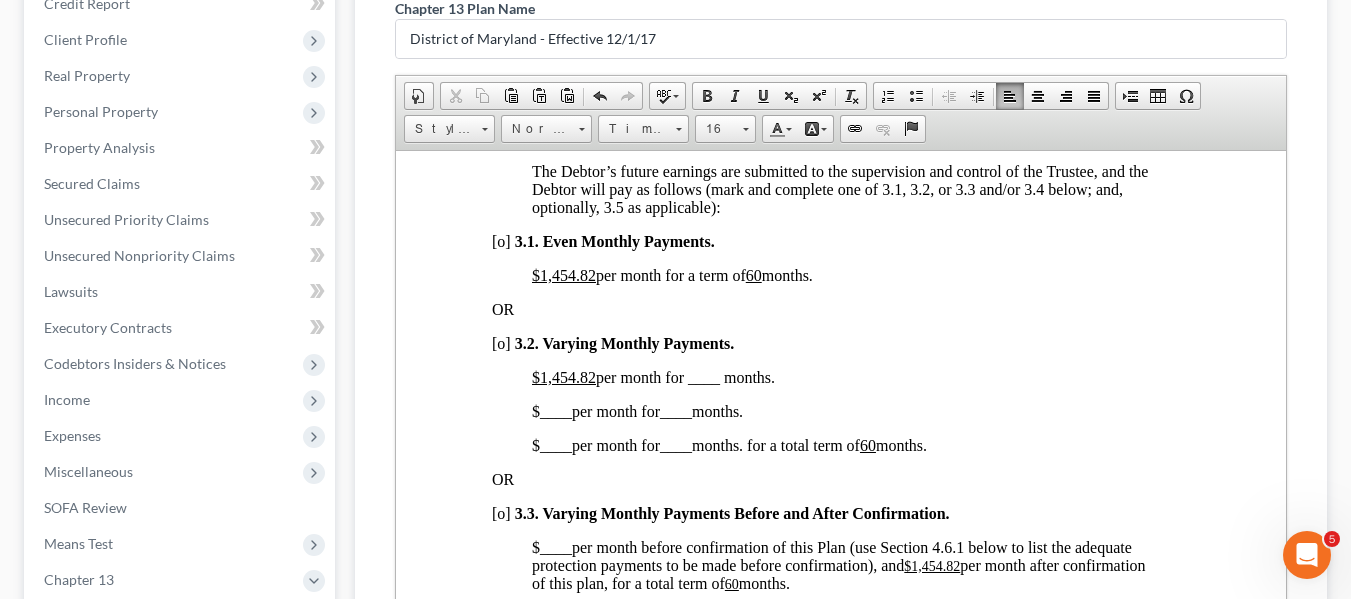 click on "$1,454.82" at bounding box center (563, 274) 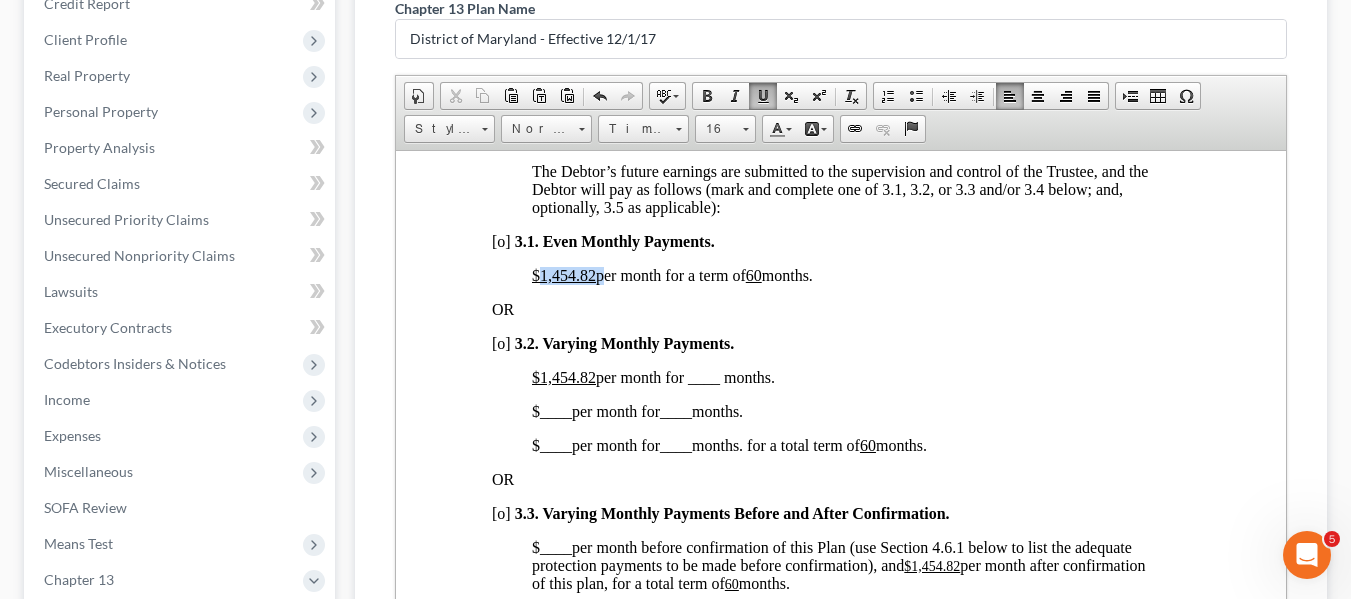 click on "$1,454.82" at bounding box center [563, 274] 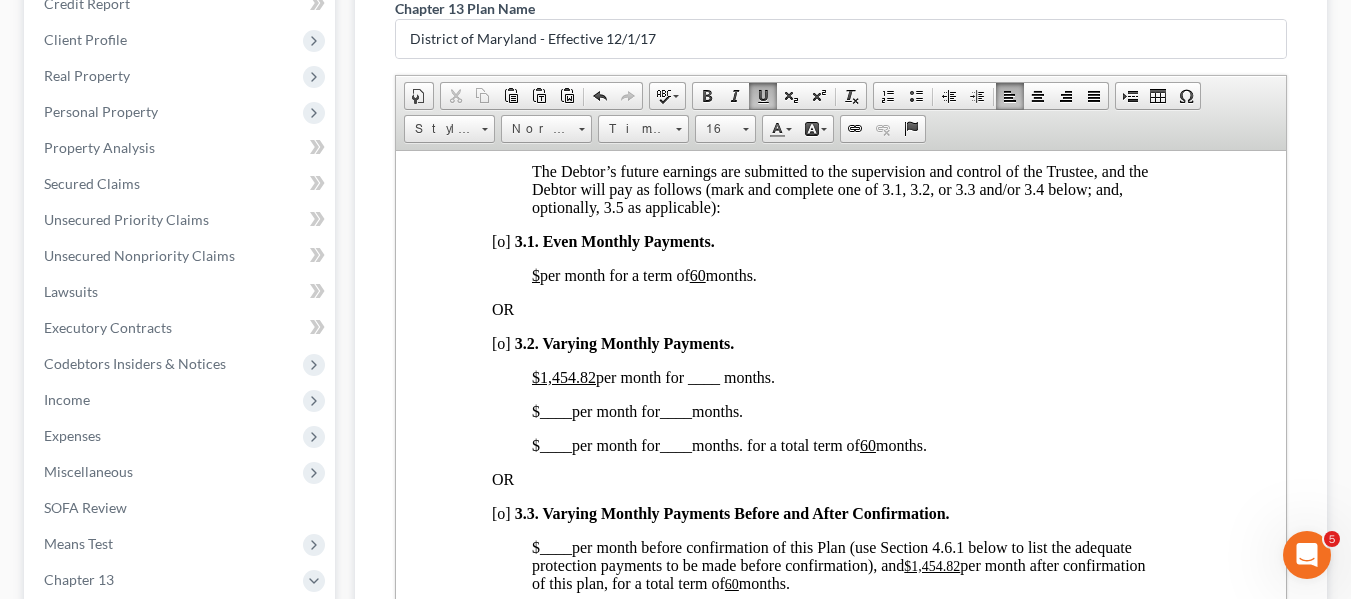 click on "60" at bounding box center (697, 274) 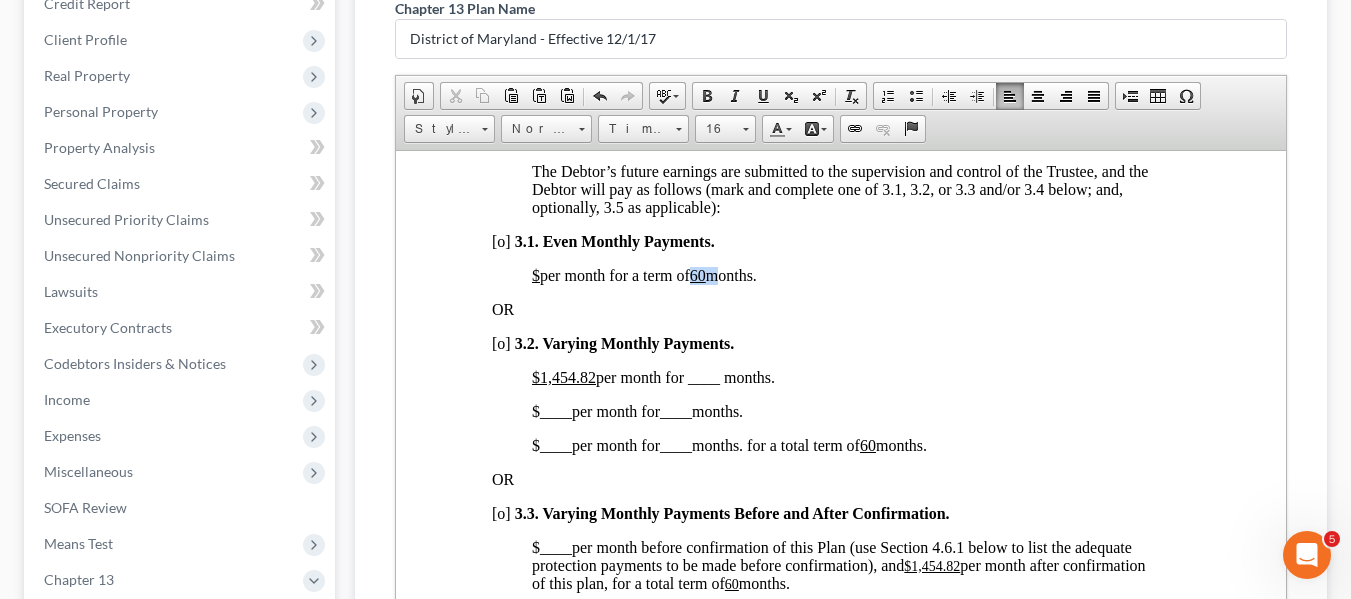 click on "60" at bounding box center (697, 274) 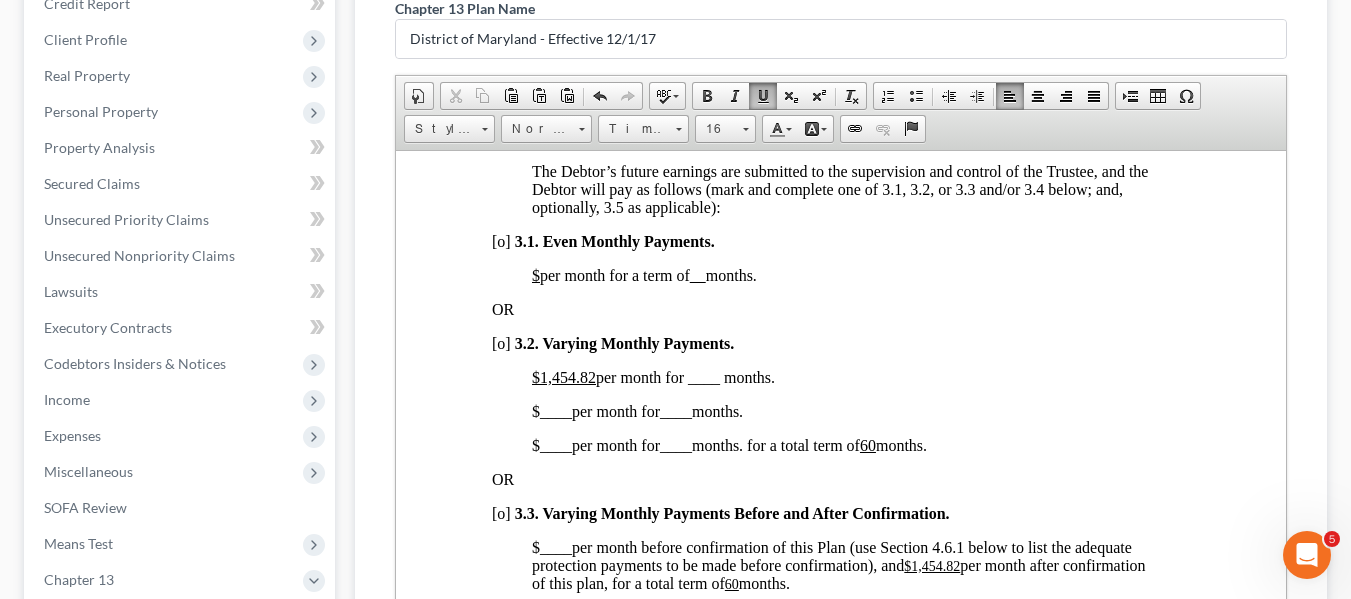 click on "[o]" at bounding box center [500, 342] 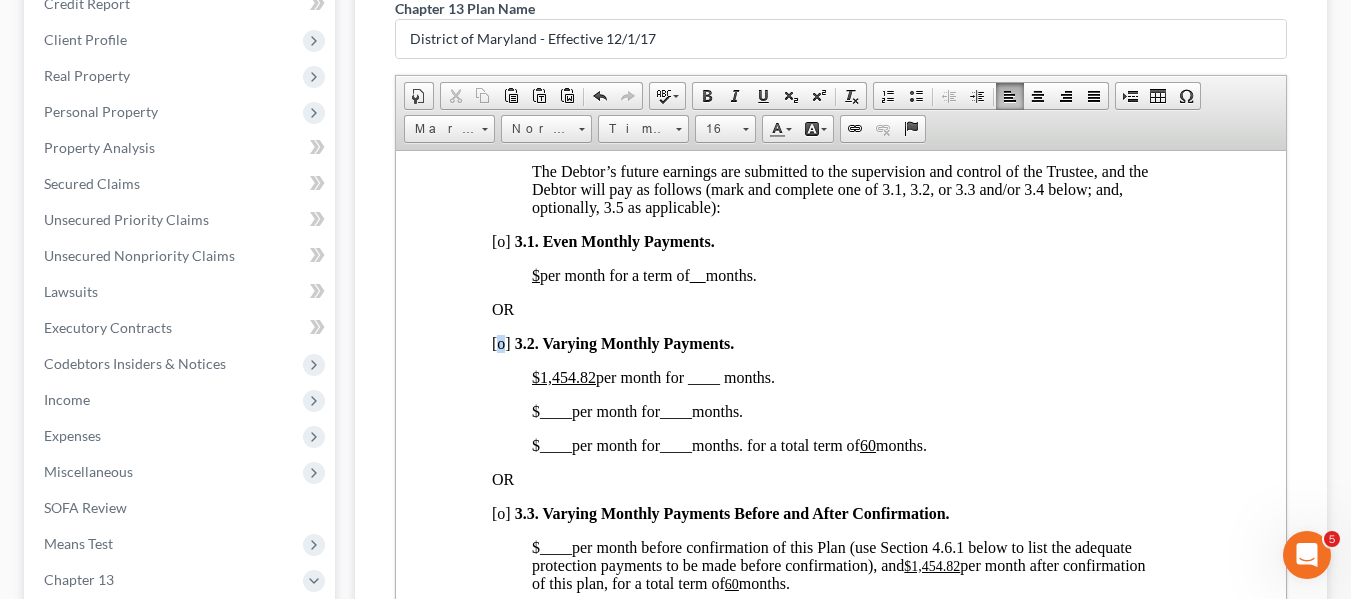 click on "[o]" at bounding box center [500, 342] 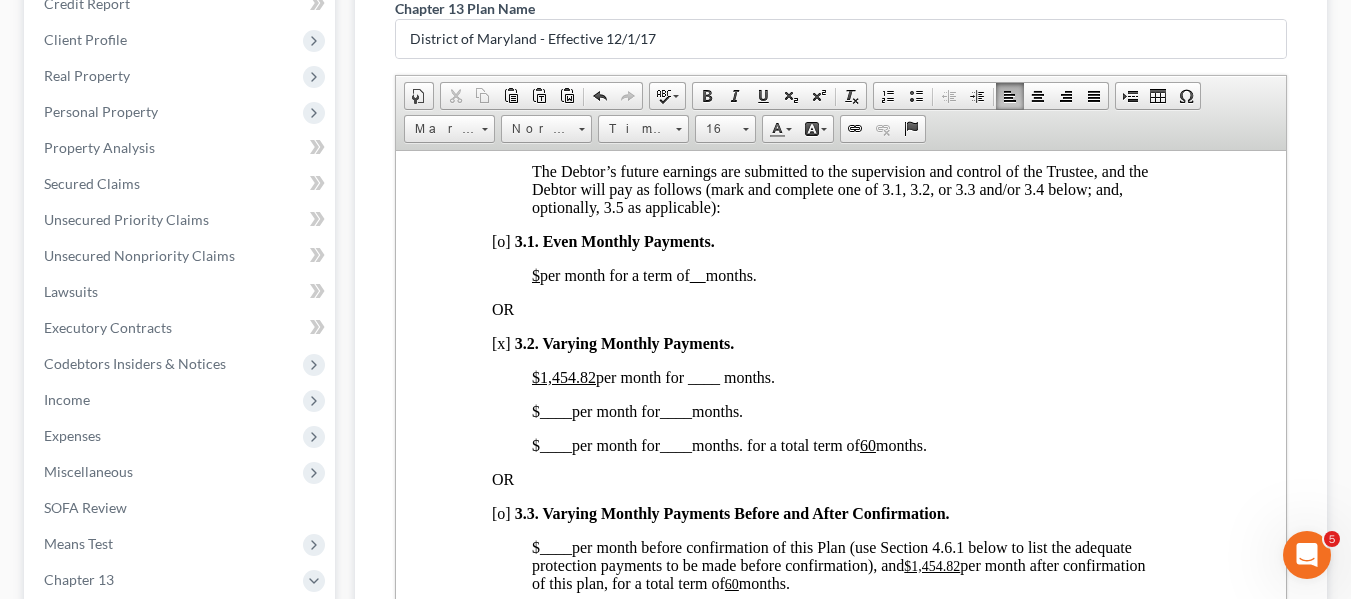 click on "$1,454.82" at bounding box center (563, 376) 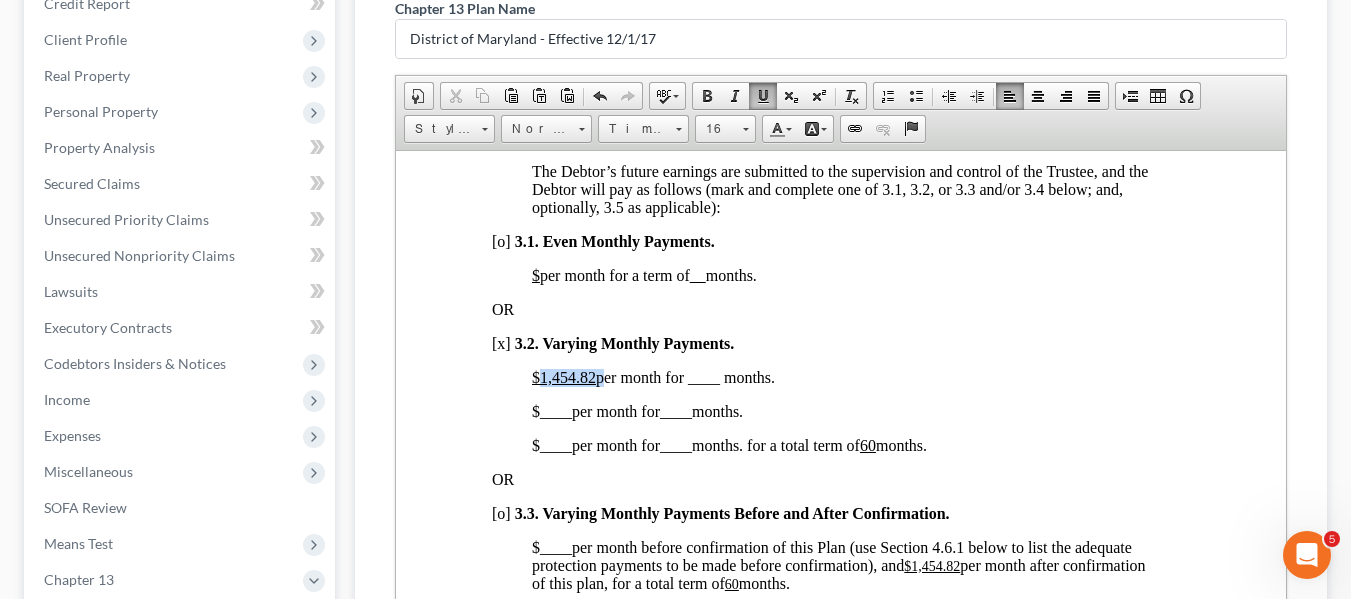 click on "$1,454.82" at bounding box center (563, 376) 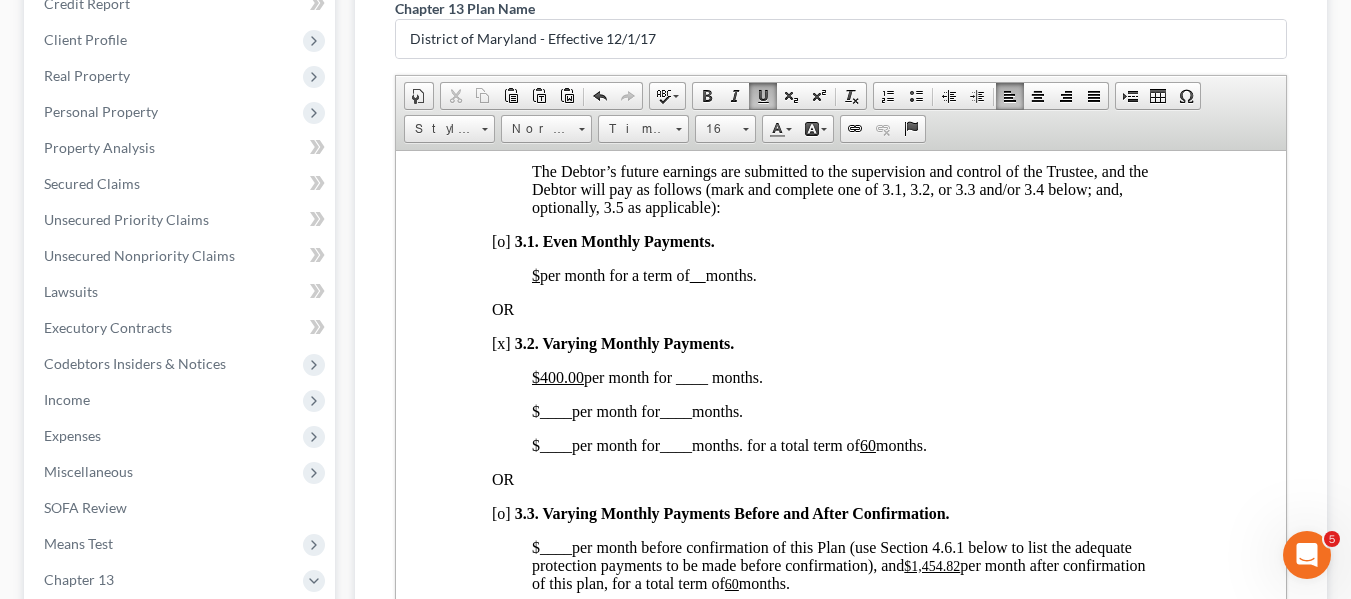 click on "$400.00 per month for ____ months." at bounding box center [646, 376] 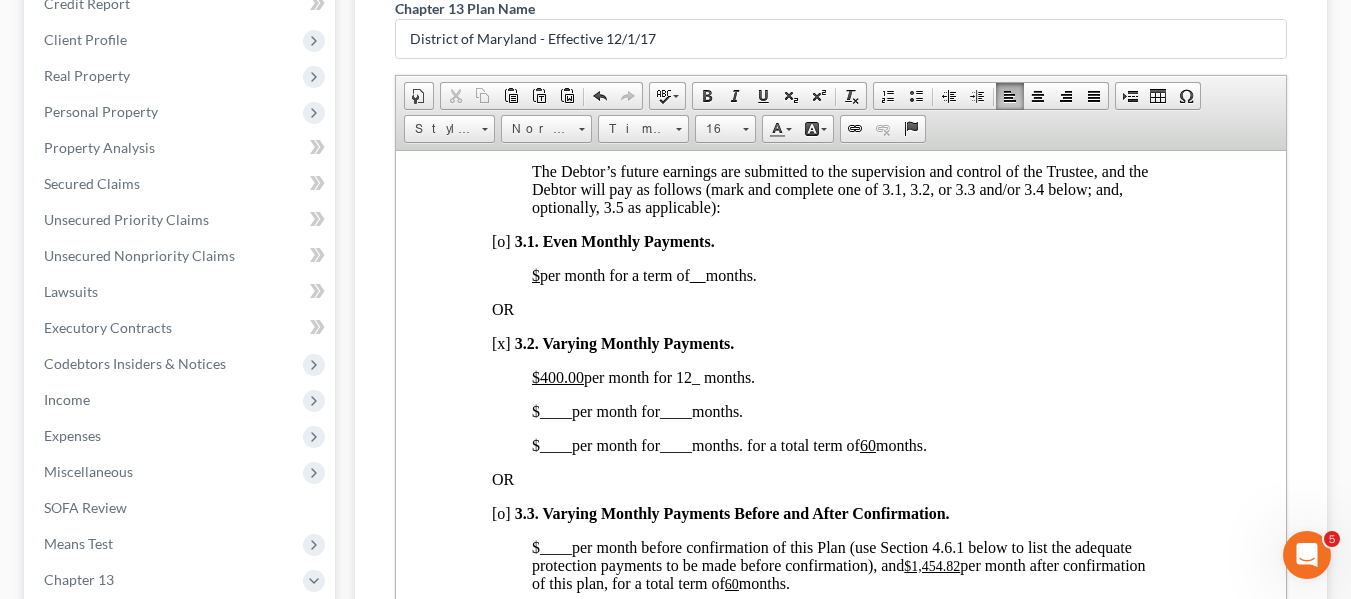 click on "____" at bounding box center (555, 410) 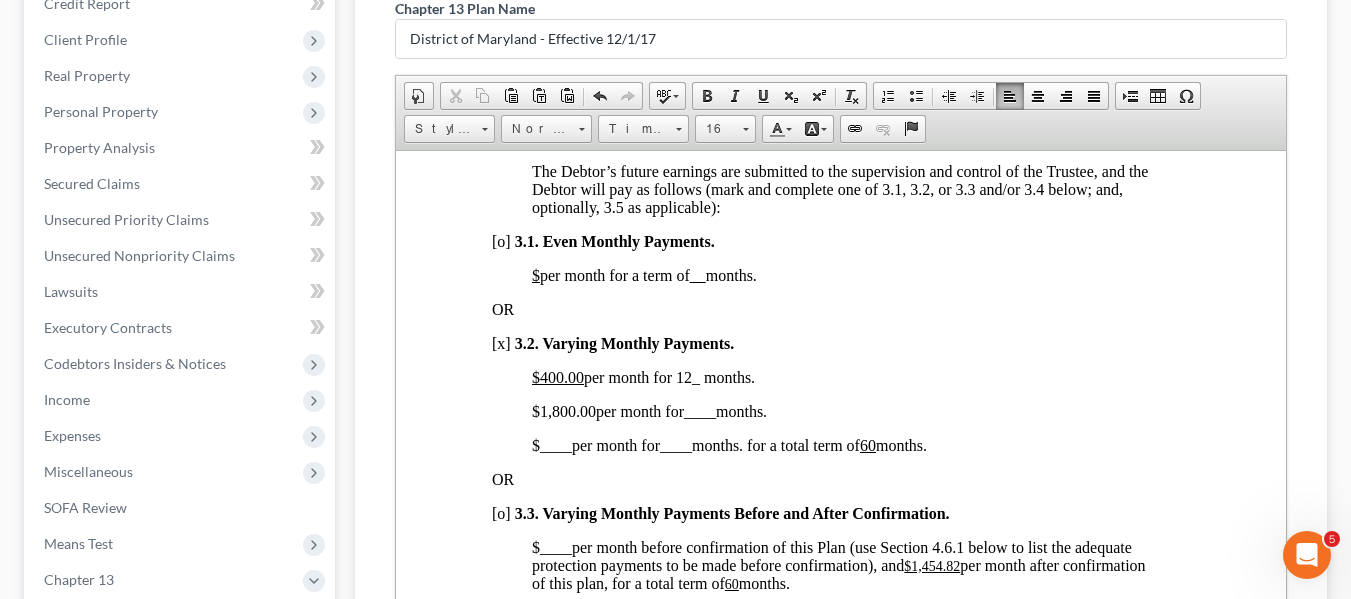 click on "____" at bounding box center (699, 410) 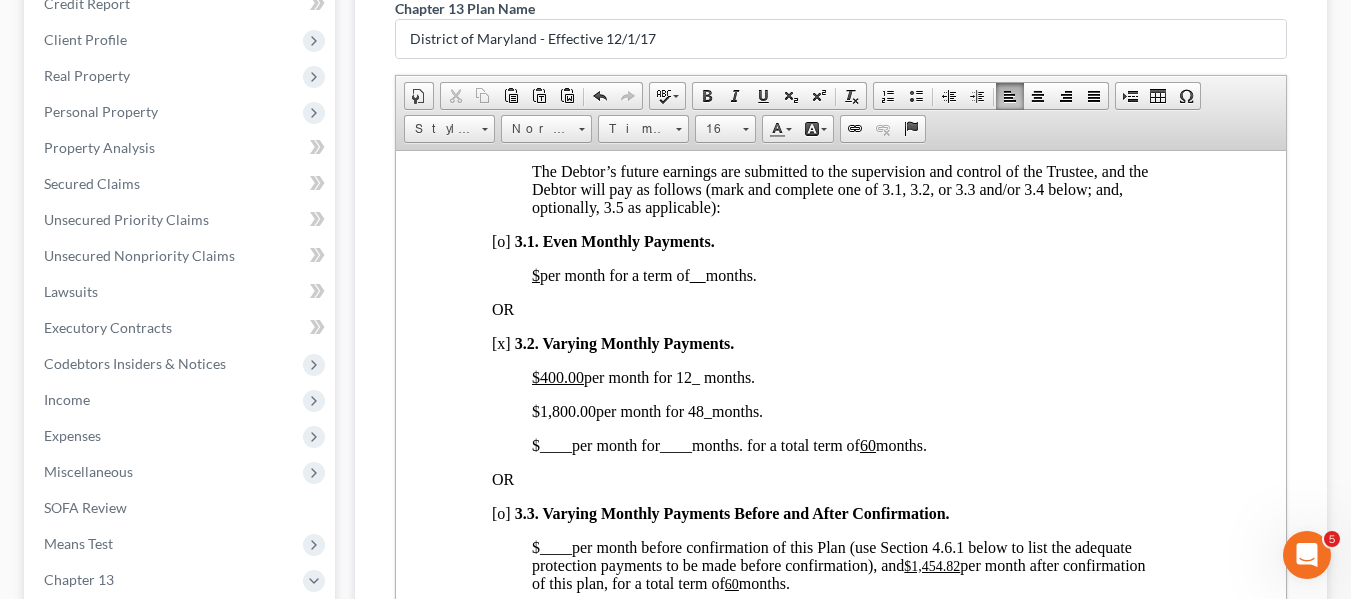 click on "$ ____  per month for  ____  months. for a total term of  60  months." at bounding box center (728, 444) 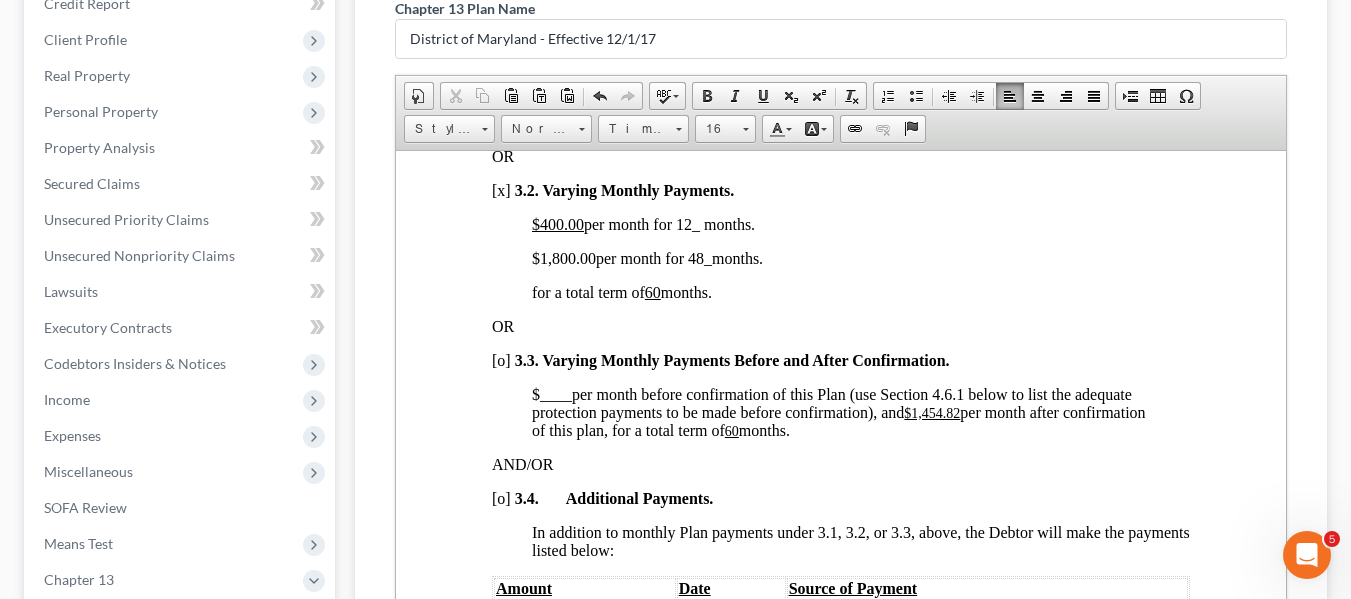 scroll, scrollTop: 1595, scrollLeft: 0, axis: vertical 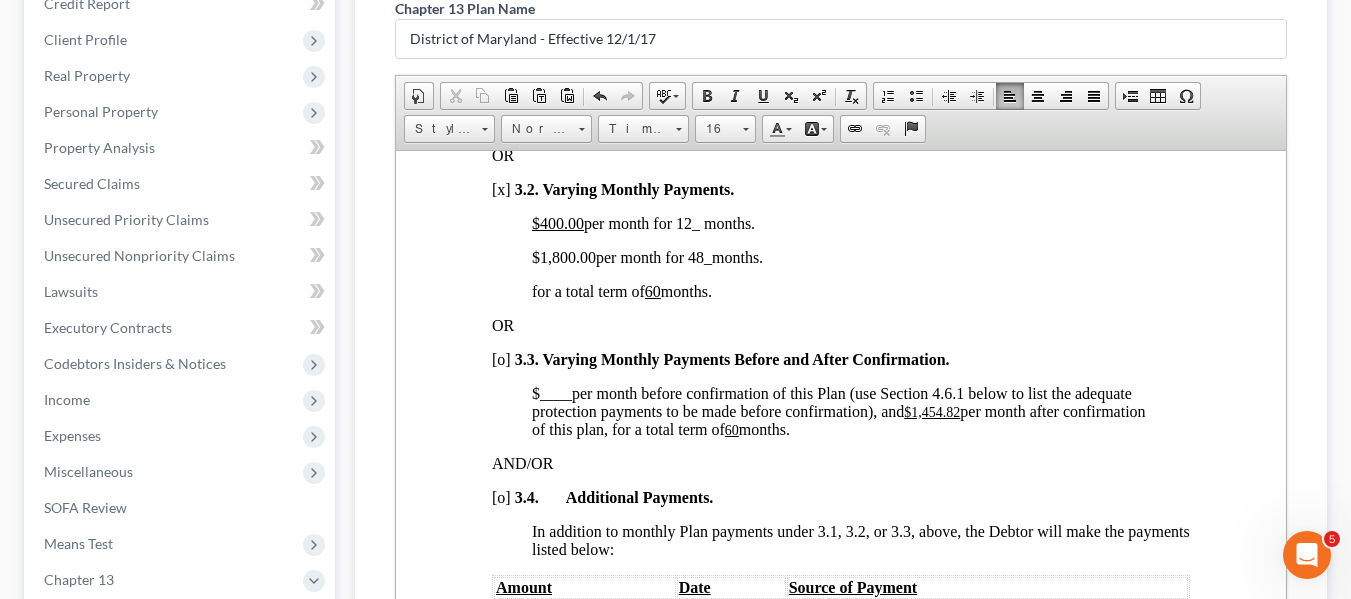 click on "$1,454.82" at bounding box center [931, 411] 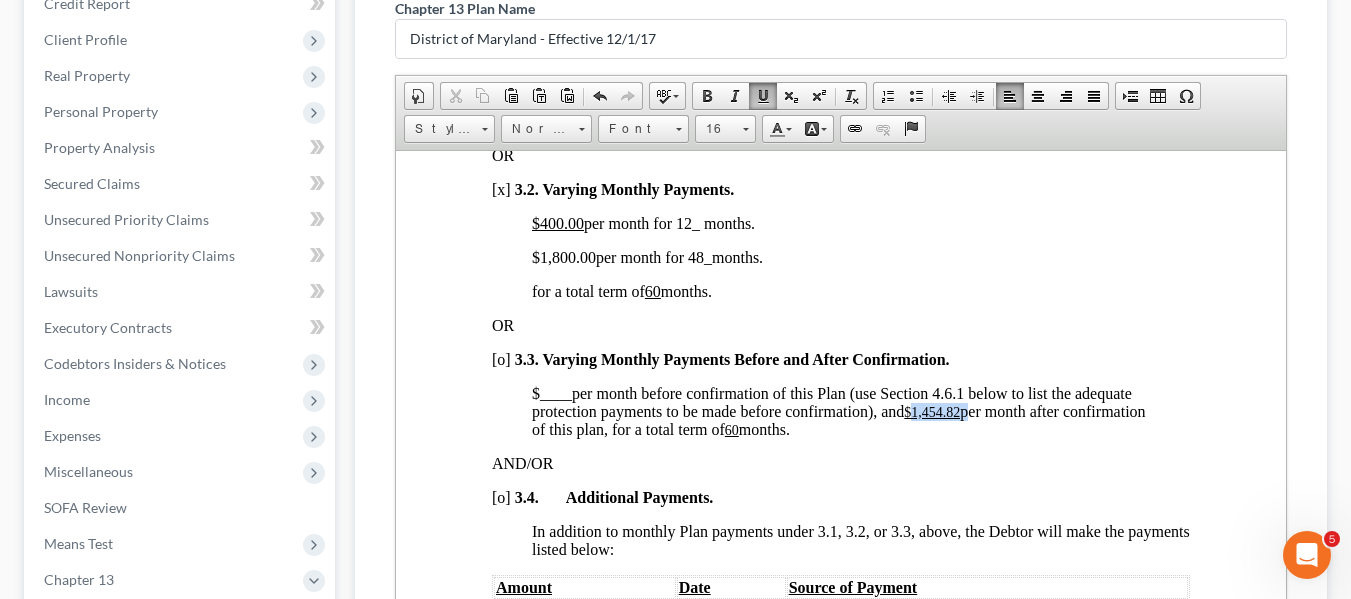 click on "$1,454.82" at bounding box center (931, 411) 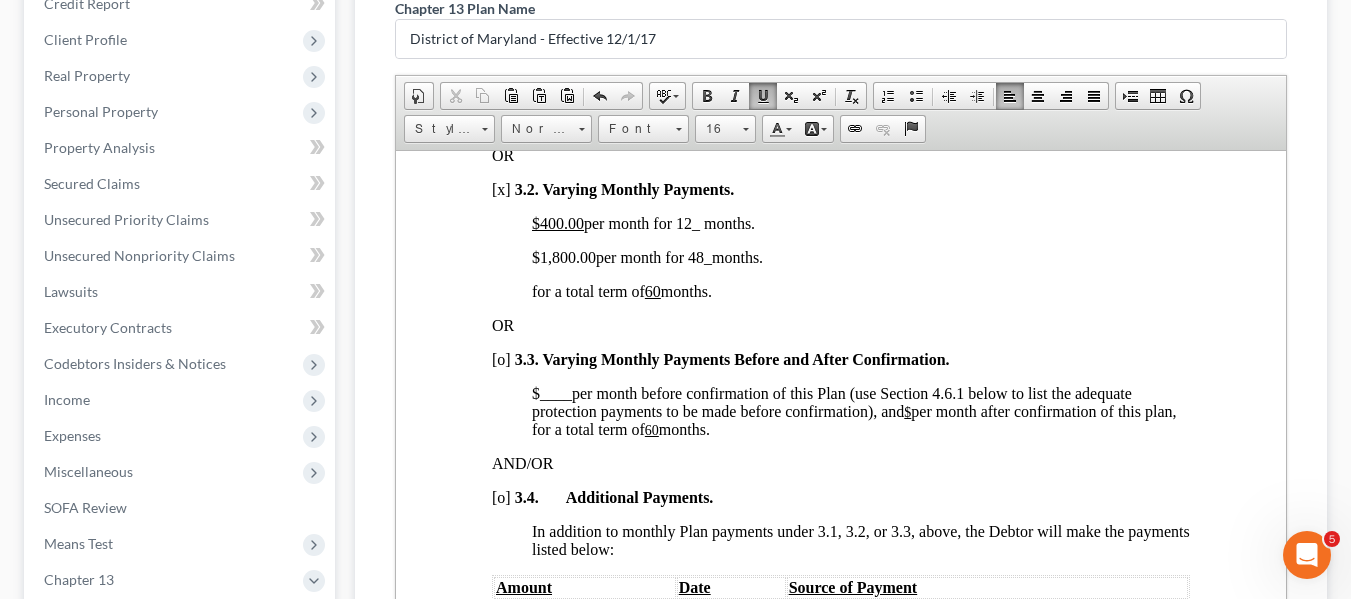 click on "60" at bounding box center [651, 429] 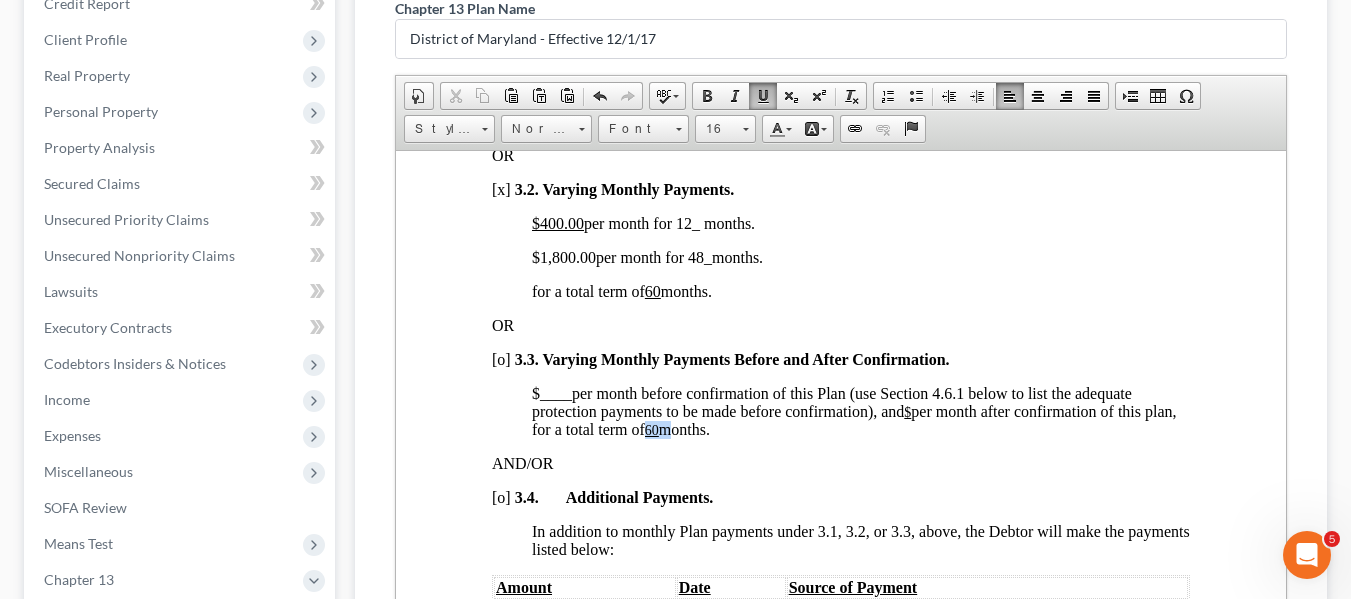 click on "60" at bounding box center (651, 429) 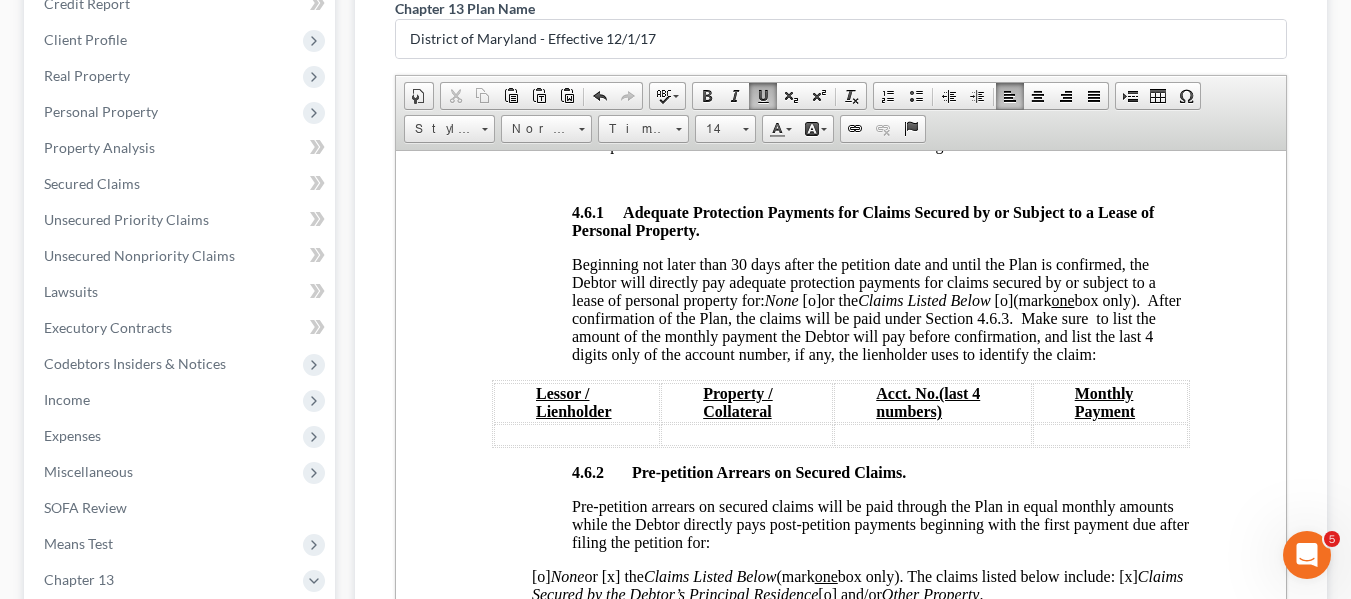 scroll, scrollTop: 3302, scrollLeft: 0, axis: vertical 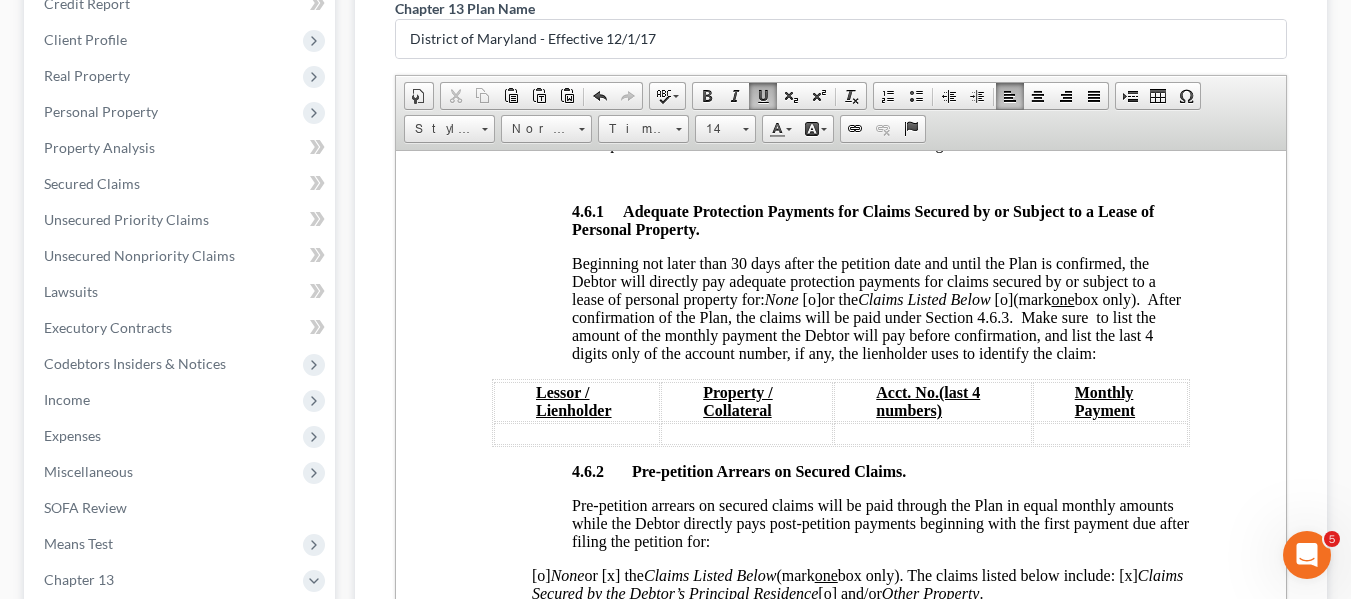 click on "[o]" at bounding box center [811, 298] 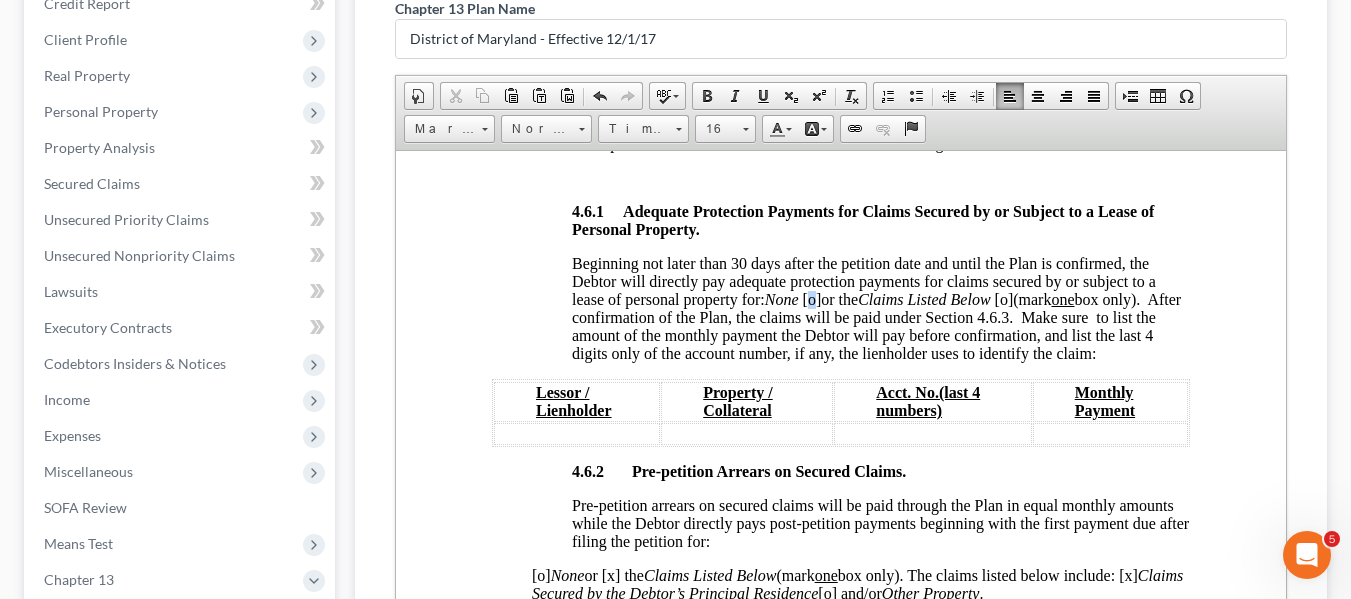 click on "[o]" at bounding box center (811, 298) 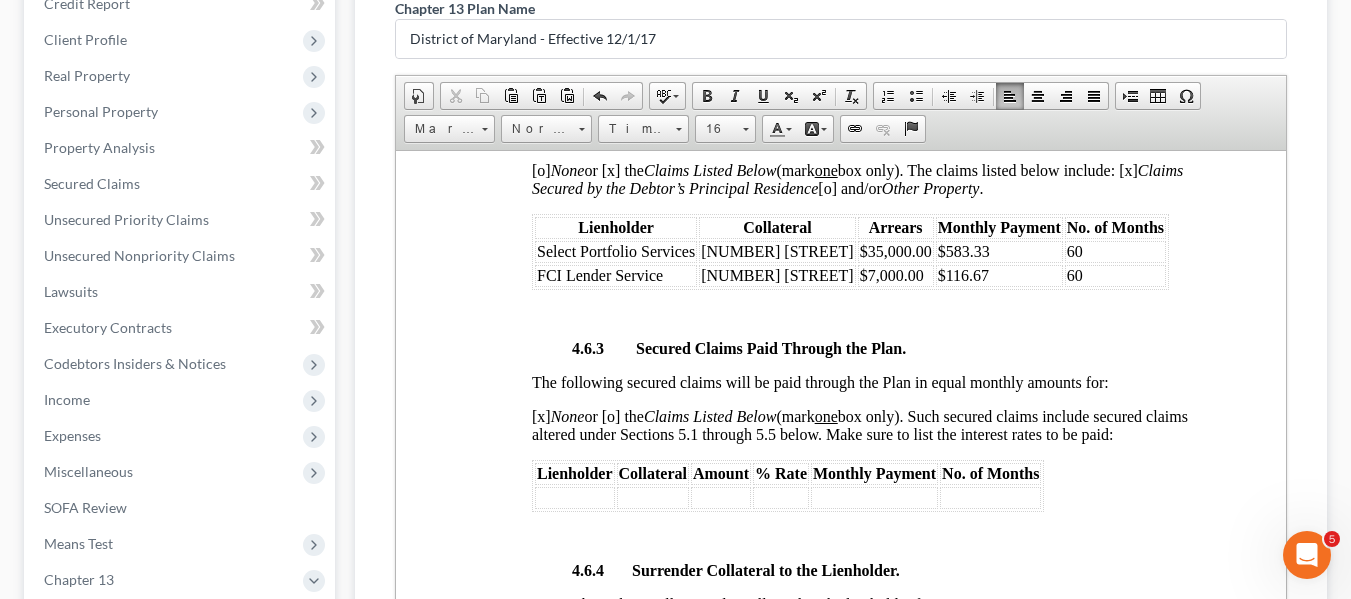 scroll, scrollTop: 3710, scrollLeft: 0, axis: vertical 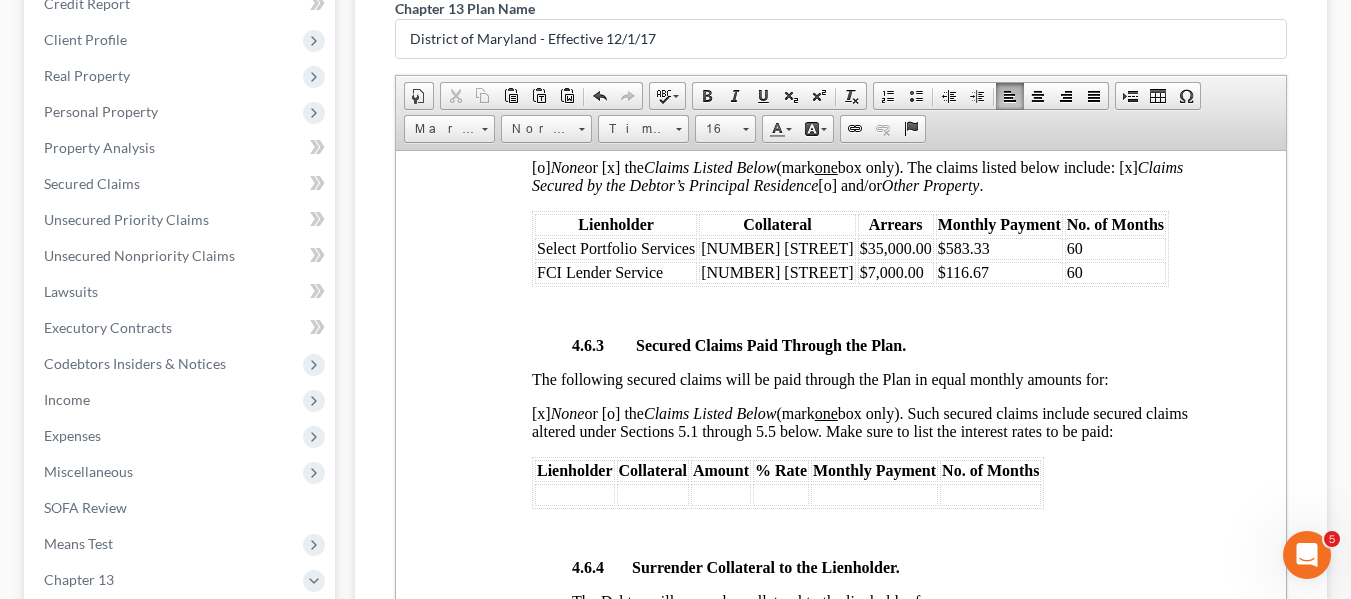 click on "$583.33" at bounding box center (998, 248) 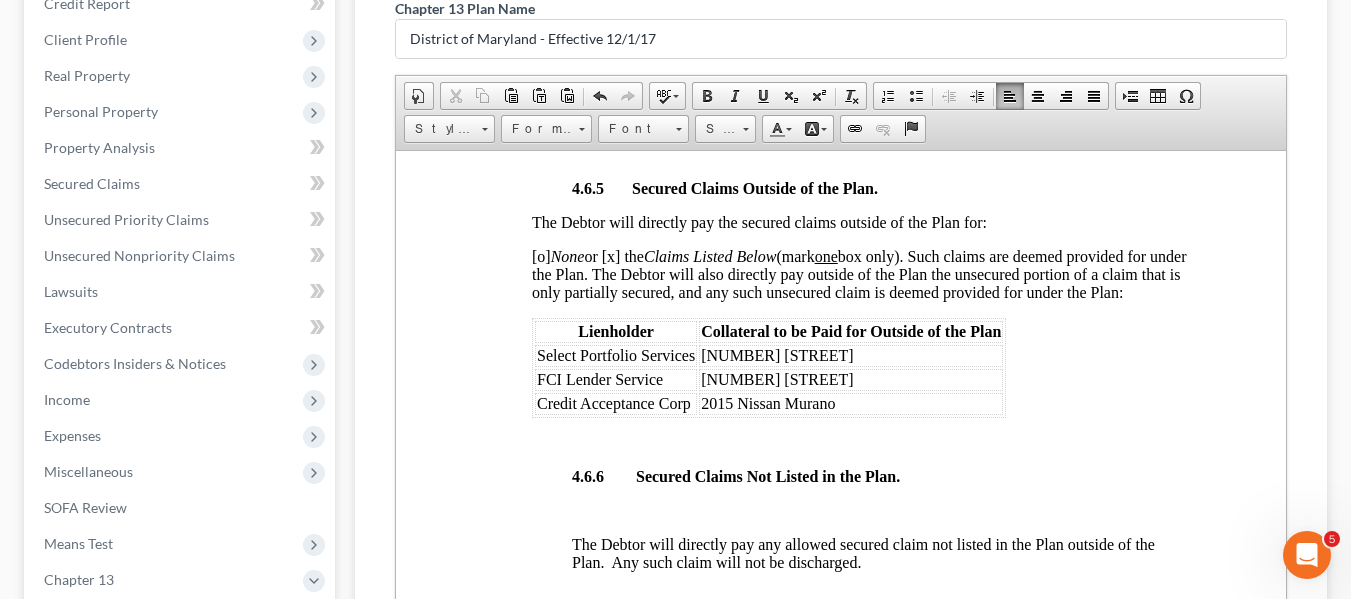 scroll, scrollTop: 4439, scrollLeft: 0, axis: vertical 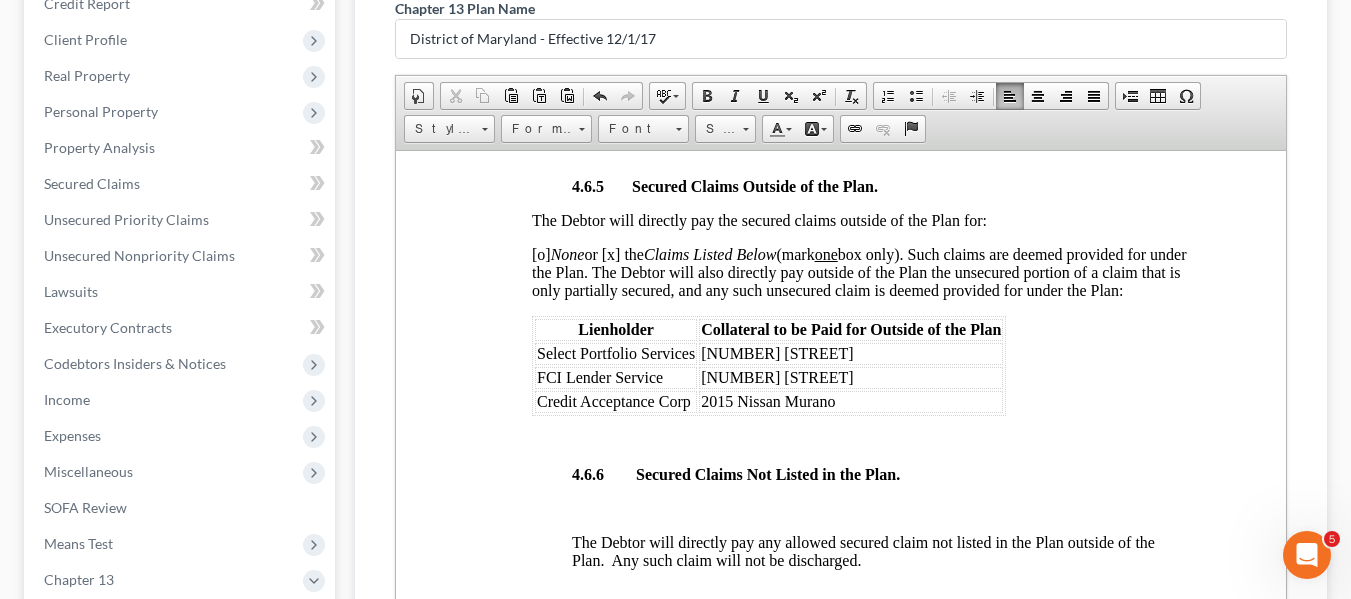 click on "[o]  None  or [x] the  Claims Listed Below  (mark  one  box only). Such claims are deemed provided for under the Plan. The Debtor will also directly pay outside of the Plan the unsecured portion of a claim that is only partially secured, and any such unsecured claim is deemed provided for under the Plan:" at bounding box center (858, 271) 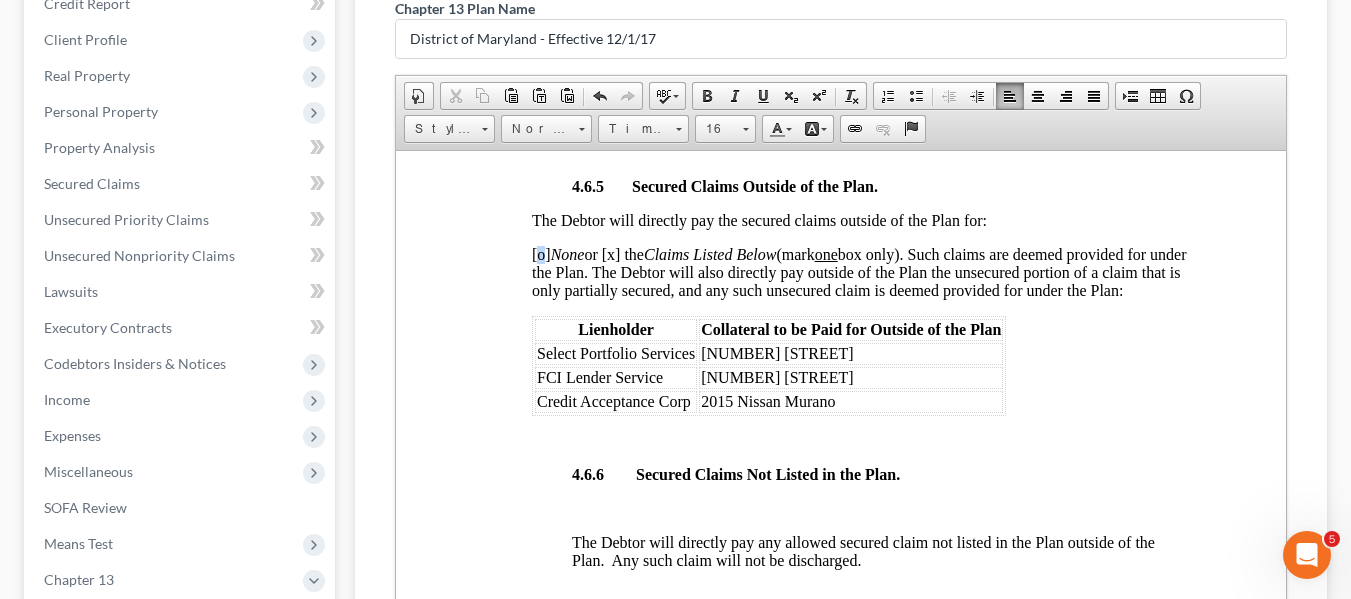 click on "[o]  None  or [x] the  Claims Listed Below  (mark  one  box only). Such claims are deemed provided for under the Plan. The Debtor will also directly pay outside of the Plan the unsecured portion of a claim that is only partially secured, and any such unsecured claim is deemed provided for under the Plan:" at bounding box center [858, 271] 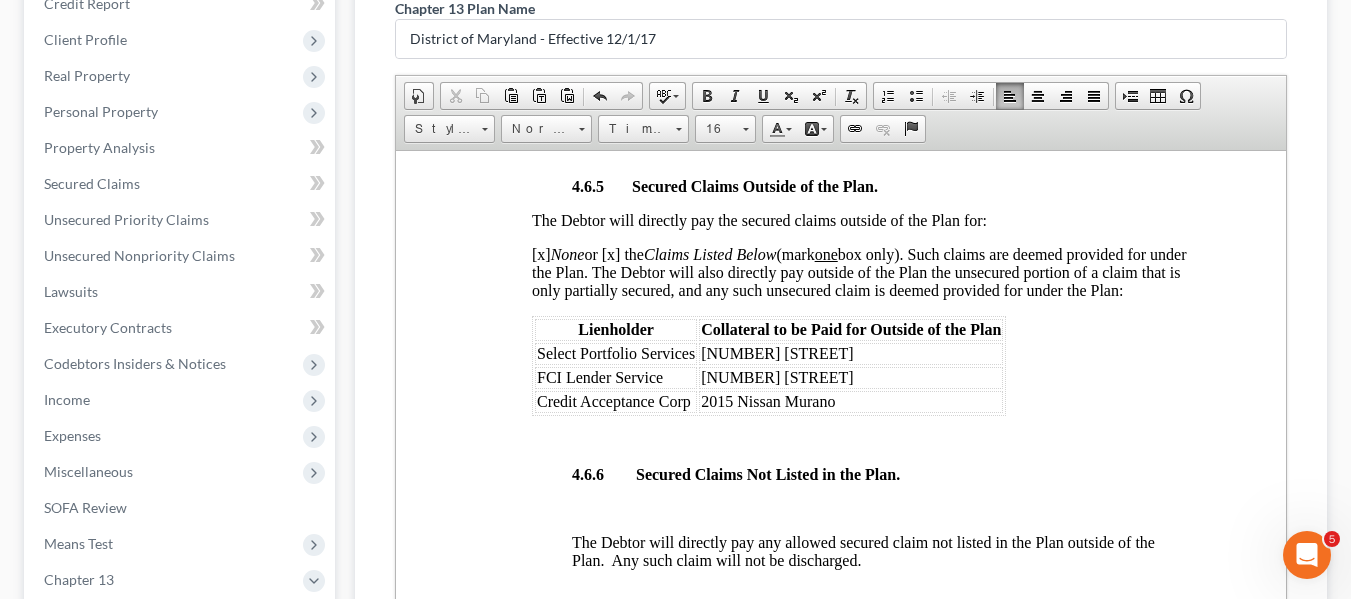 click on "[x]  None  or [x] the  Claims Listed Below  (mark  one  box only). Such claims are deemed provided for under the Plan. The Debtor will also directly pay outside of the Plan the unsecured portion of a claim that is only partially secured, and any such unsecured claim is deemed provided for under the Plan:" at bounding box center (858, 271) 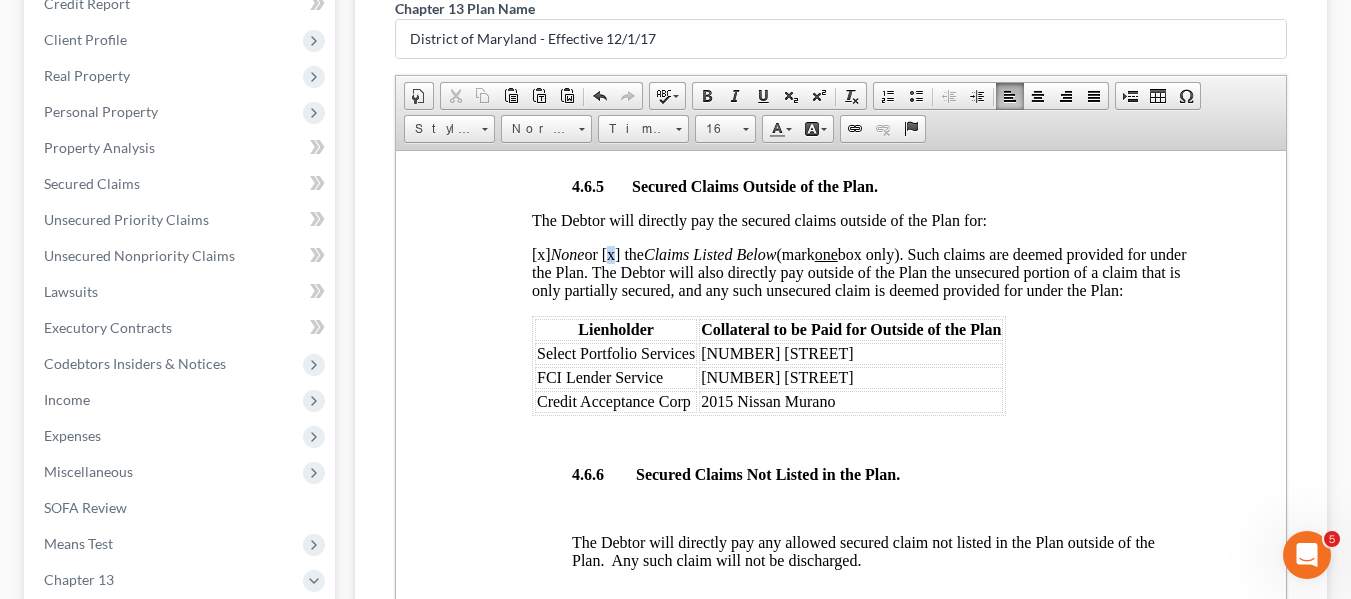 click on "[x]  None  or [x] the  Claims Listed Below  (mark  one  box only). Such claims are deemed provided for under the Plan. The Debtor will also directly pay outside of the Plan the unsecured portion of a claim that is only partially secured, and any such unsecured claim is deemed provided for under the Plan:" at bounding box center [858, 271] 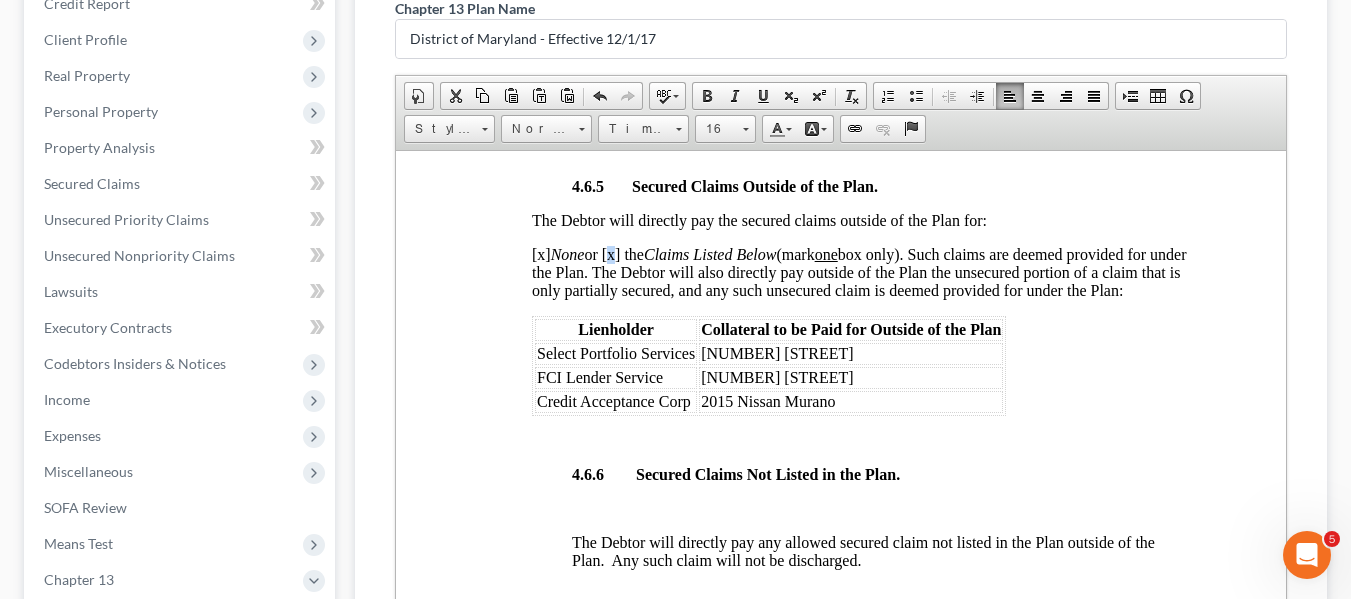 click on "[x]  None  or [x] the  Claims Listed Below  (mark  one  box only). Such claims are deemed provided for under the Plan. The Debtor will also directly pay outside of the Plan the unsecured portion of a claim that is only partially secured, and any such unsecured claim is deemed provided for under the Plan:" at bounding box center (858, 271) 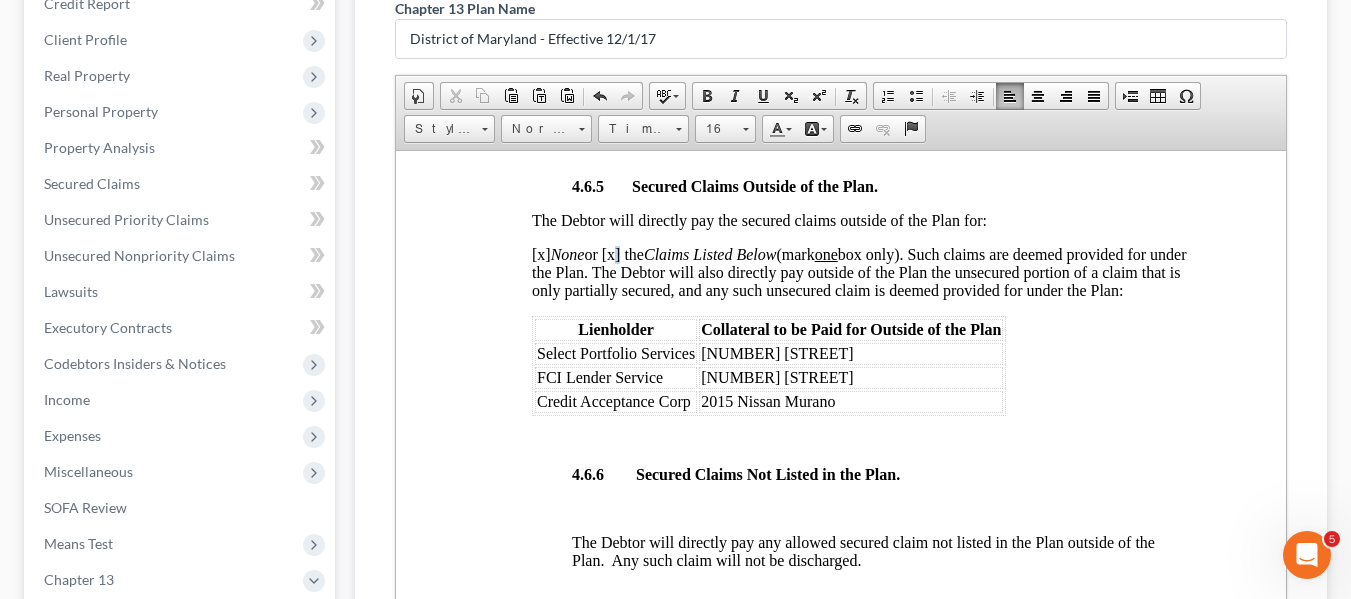 click on "[x]  None  or [x] the  Claims Listed Below  (mark  one  box only). Such claims are deemed provided for under the Plan. The Debtor will also directly pay outside of the Plan the unsecured portion of a claim that is only partially secured, and any such unsecured claim is deemed provided for under the Plan:" at bounding box center [858, 271] 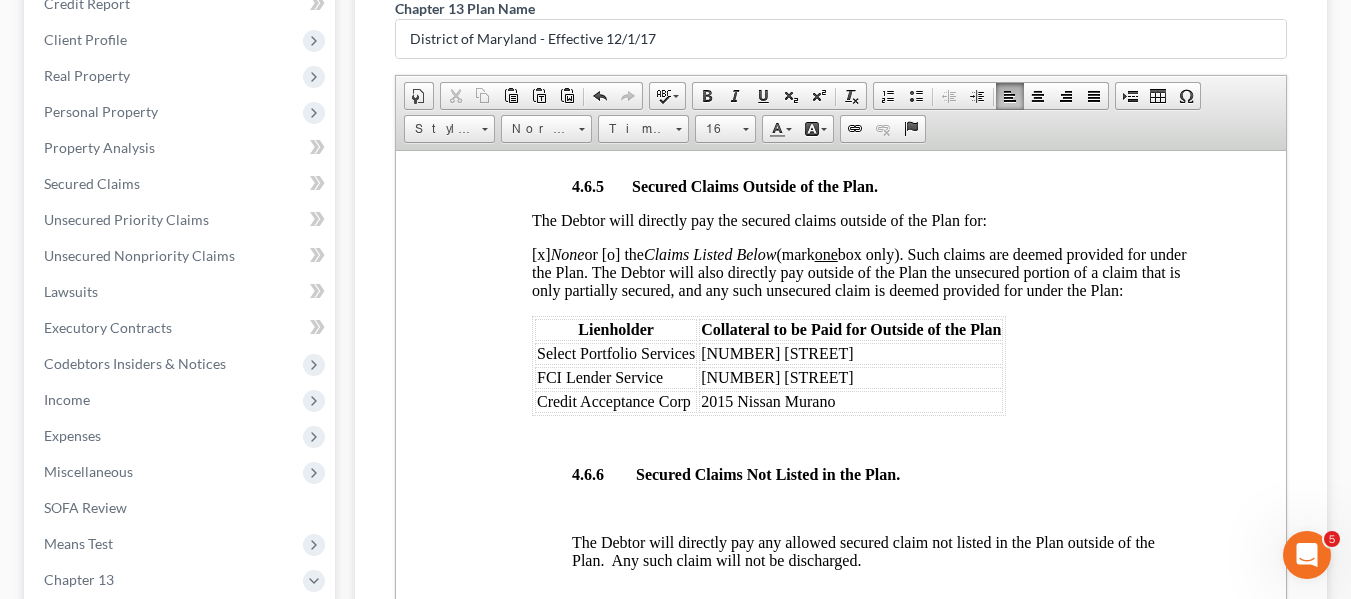 click on "Select Portfolio Services" at bounding box center [615, 352] 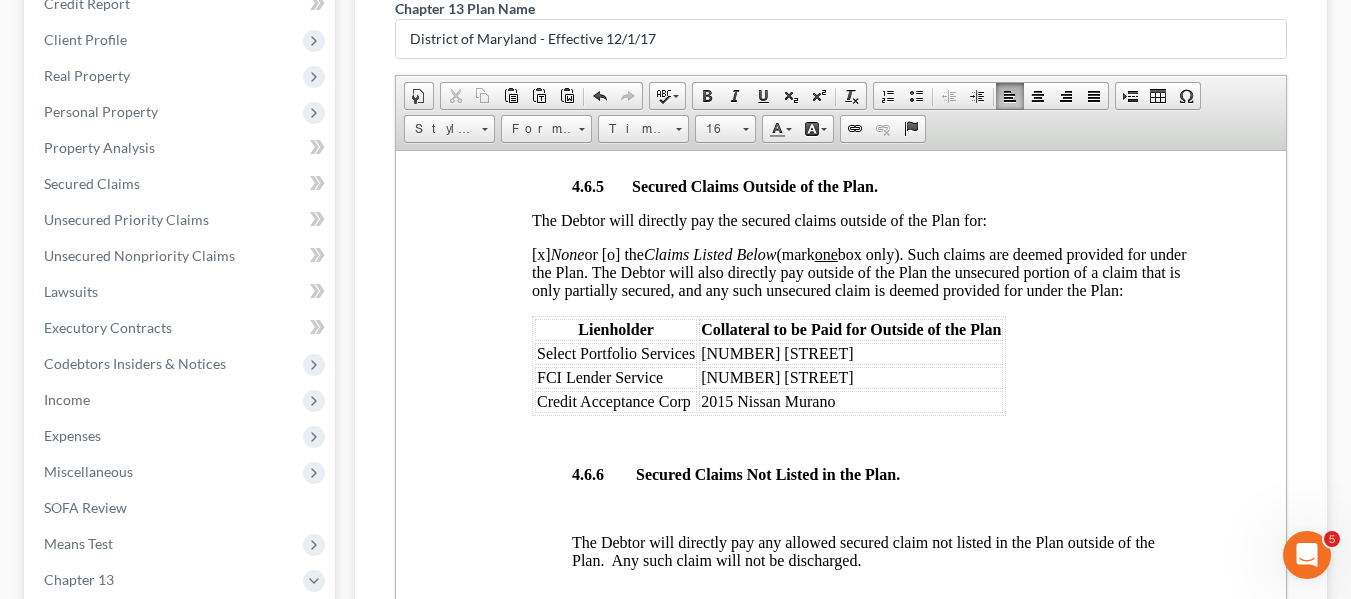 click on "Select Portfolio Services" at bounding box center [615, 353] 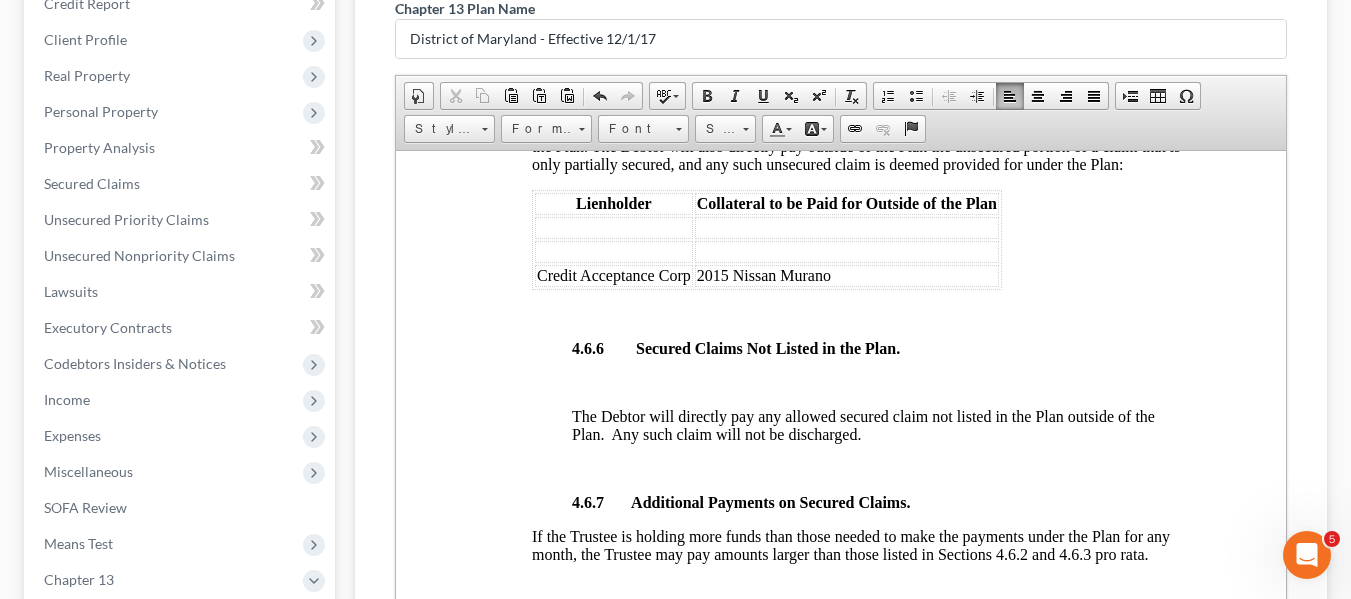 scroll, scrollTop: 4510, scrollLeft: 0, axis: vertical 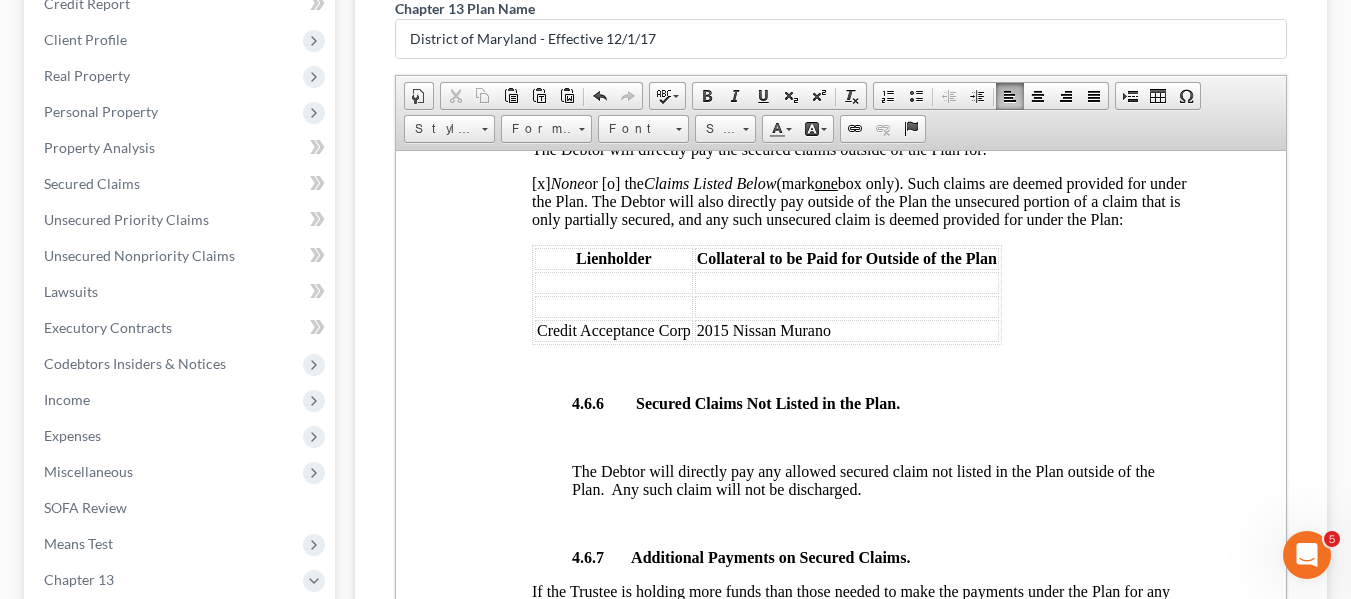 click on "[x] None or [o] the Claims Listed Below (mark one box only). Such claims are deemed provided for under the Plan. The Debtor will also directly pay outside of the Plan the unsecured portion of a claim that is only partially secured, and any such unsecured claim is deemed provided for under the Plan:" at bounding box center (858, 200) 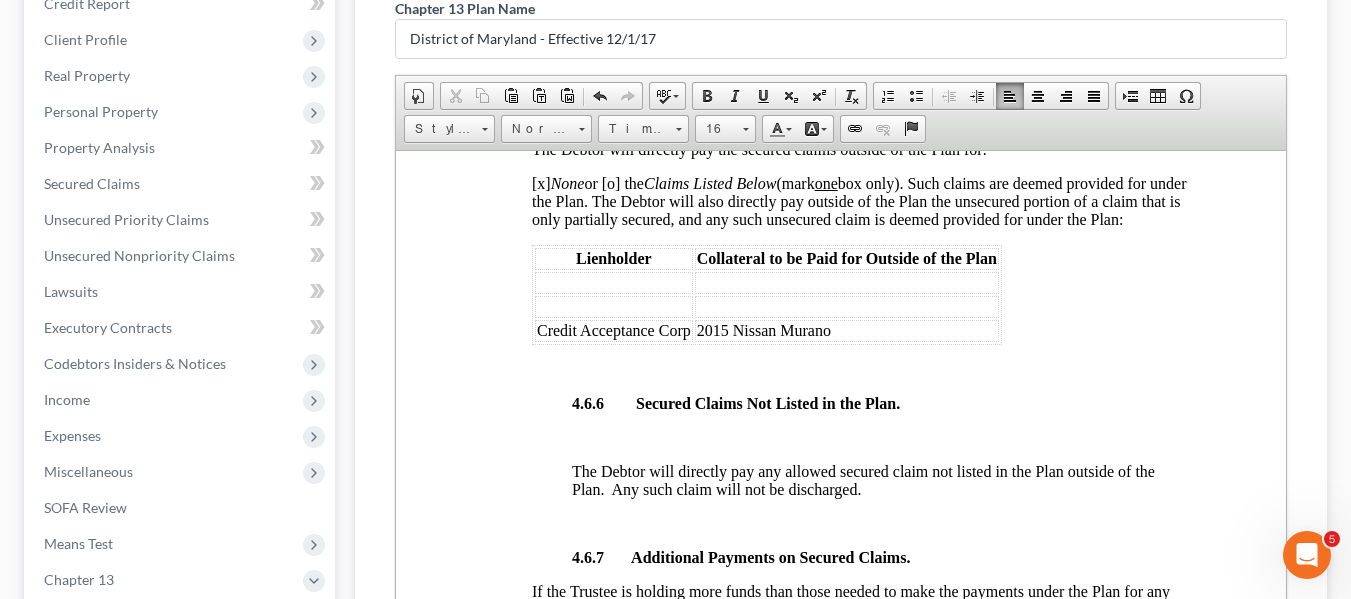 click on "[x] None or [o] the Claims Listed Below (mark one box only). Such claims are deemed provided for under the Plan. The Debtor will also directly pay outside of the Plan the unsecured portion of a claim that is only partially secured, and any such unsecured claim is deemed provided for under the Plan:" at bounding box center [858, 200] 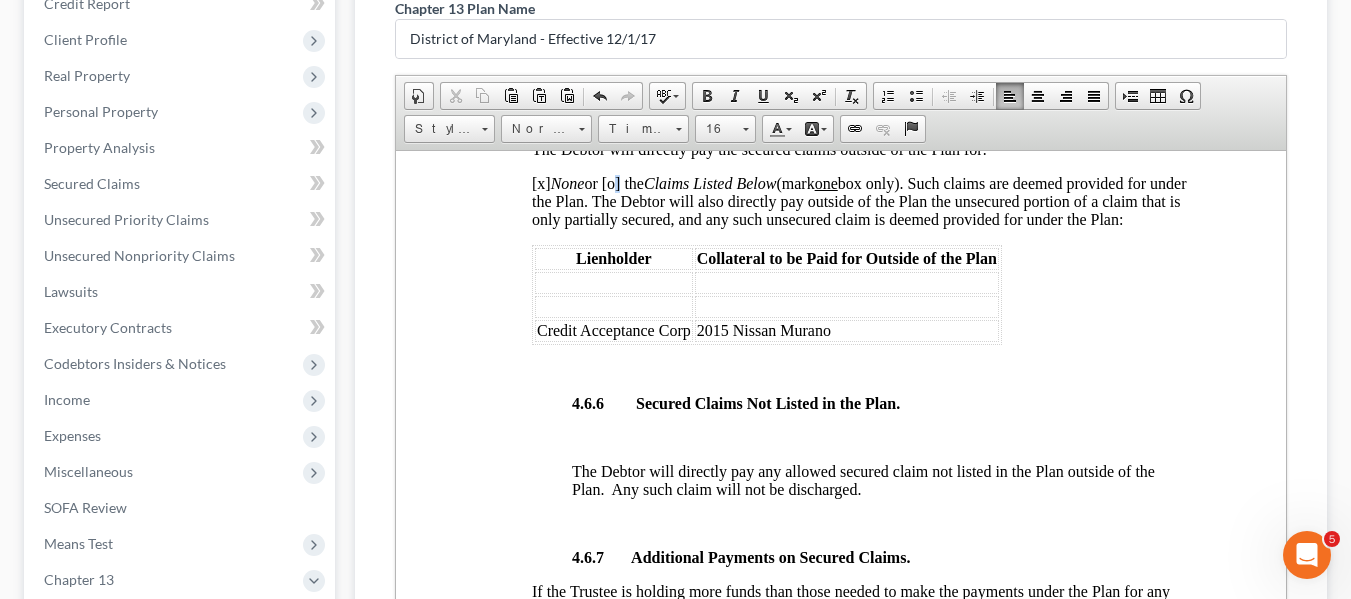 click on "[x] None or [o] the Claims Listed Below (mark one box only). Such claims are deemed provided for under the Plan. The Debtor will also directly pay outside of the Plan the unsecured portion of a claim that is only partially secured, and any such unsecured claim is deemed provided for under the Plan:" at bounding box center (858, 200) 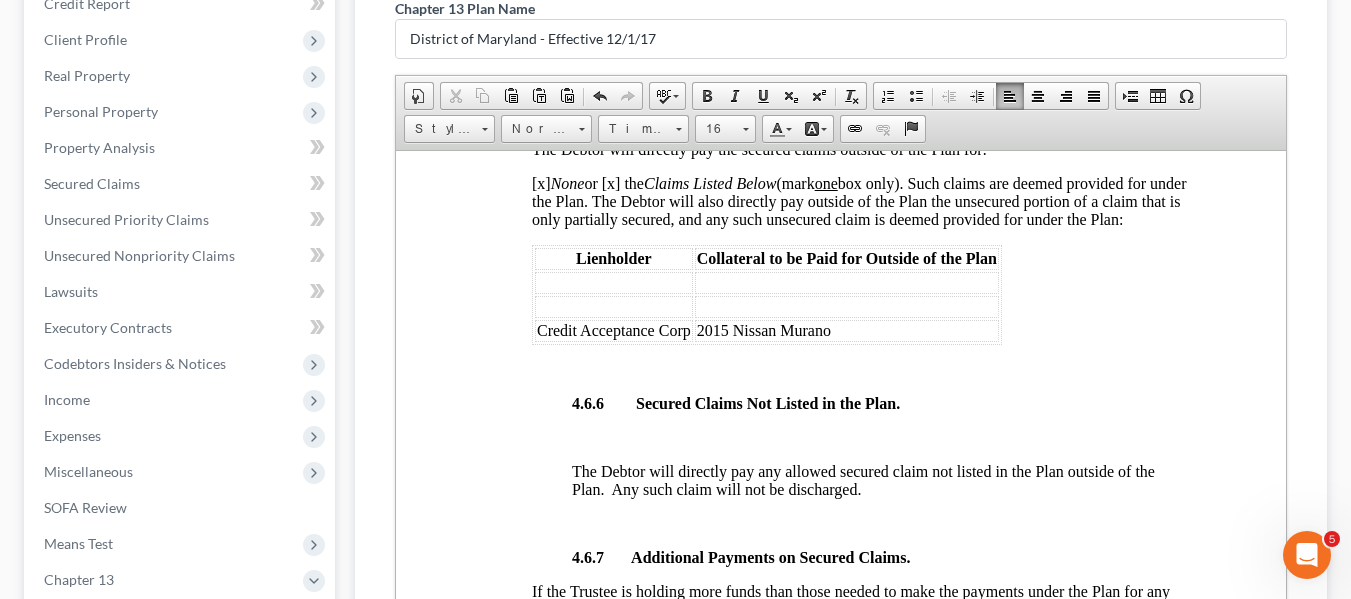 click on "[x]  None  or [x] the  Claims Listed Below  (mark  one  box only). Such claims are deemed provided for under the Plan. The Debtor will also directly pay outside of the Plan the unsecured portion of a claim that is only partially secured, and any such unsecured claim is deemed provided for under the Plan:" at bounding box center (858, 200) 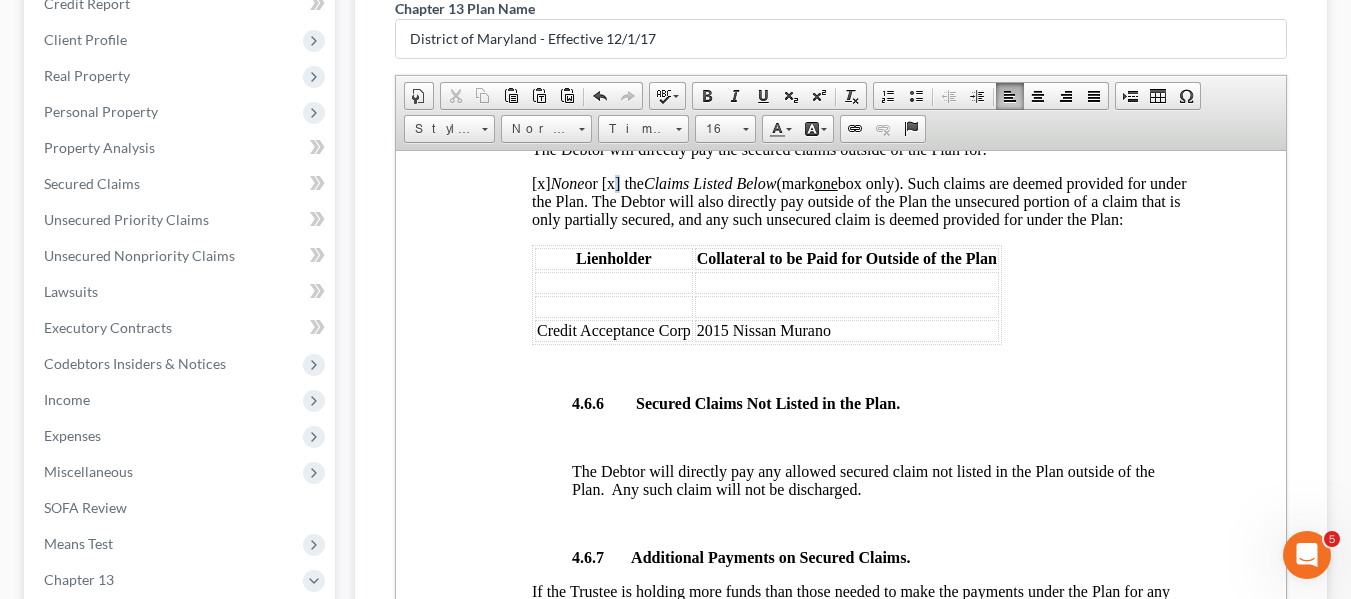 click on "[x]  None  or [x] the  Claims Listed Below  (mark  one  box only). Such claims are deemed provided for under the Plan. The Debtor will also directly pay outside of the Plan the unsecured portion of a claim that is only partially secured, and any such unsecured claim is deemed provided for under the Plan:" at bounding box center (858, 200) 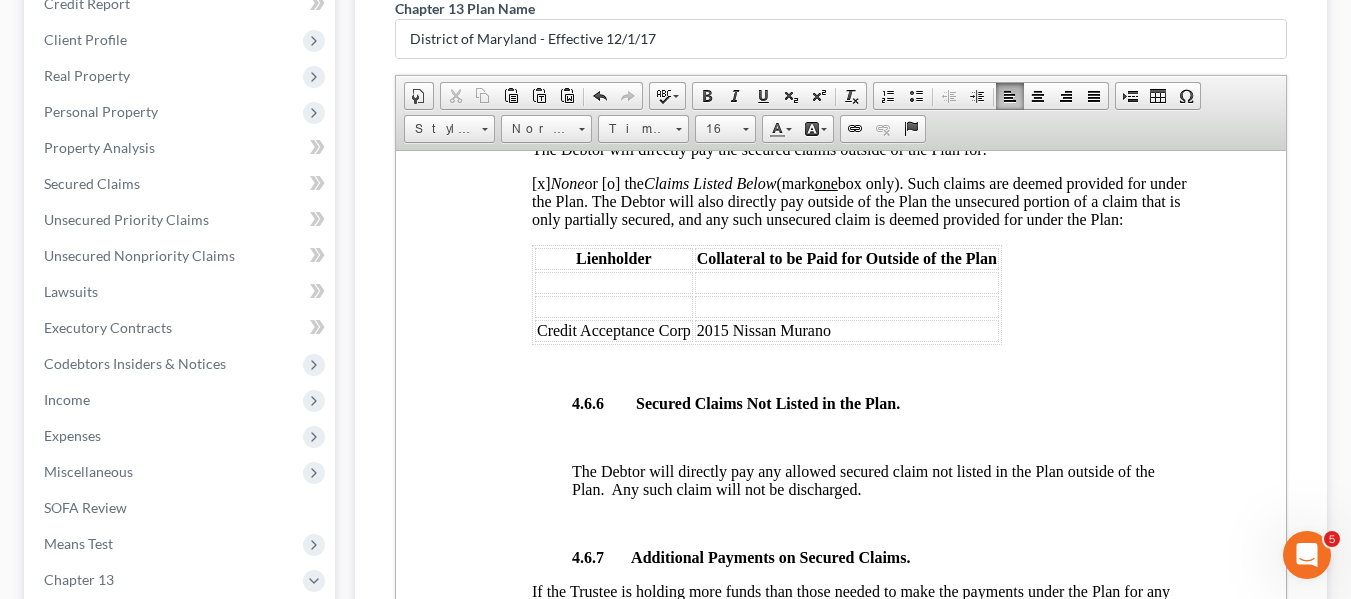 click on "Credit Acceptance Corp" at bounding box center (613, 329) 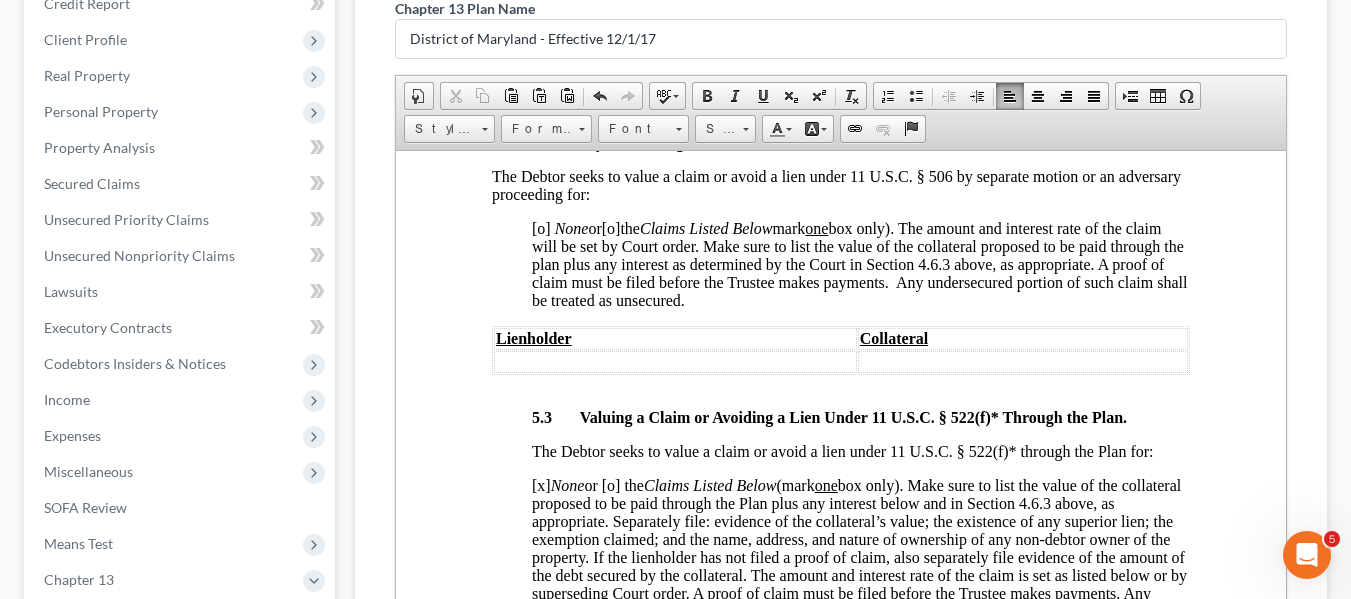 scroll, scrollTop: 5929, scrollLeft: 0, axis: vertical 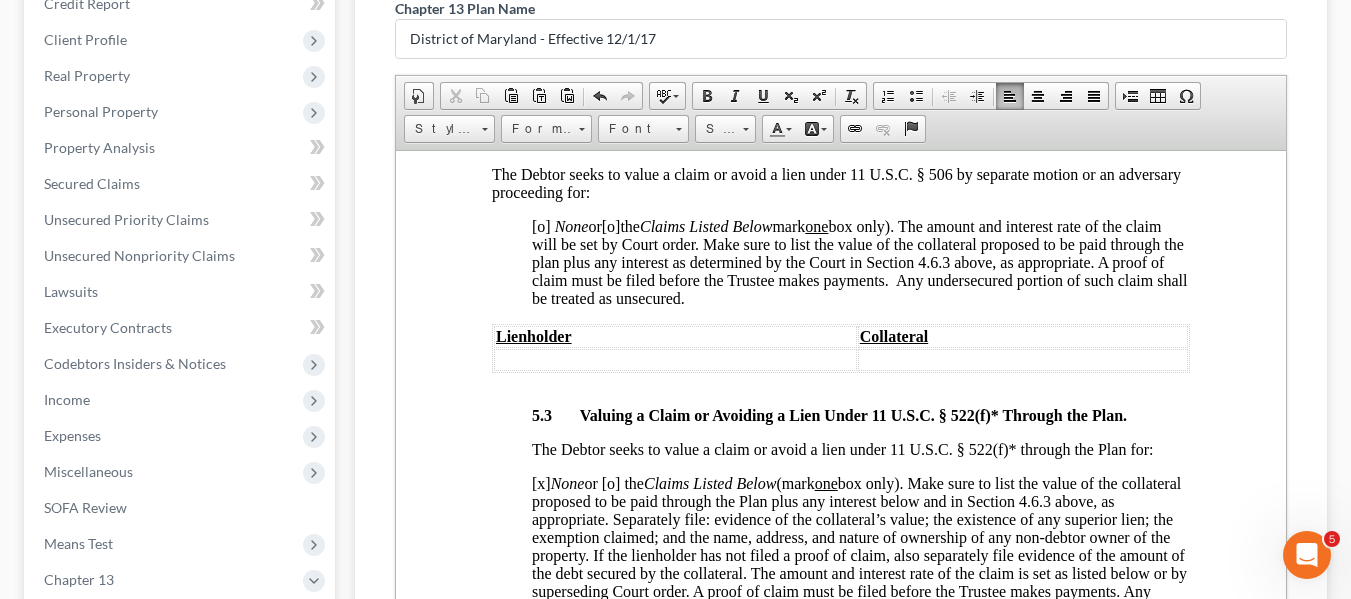 click on "[o]" at bounding box center [540, 225] 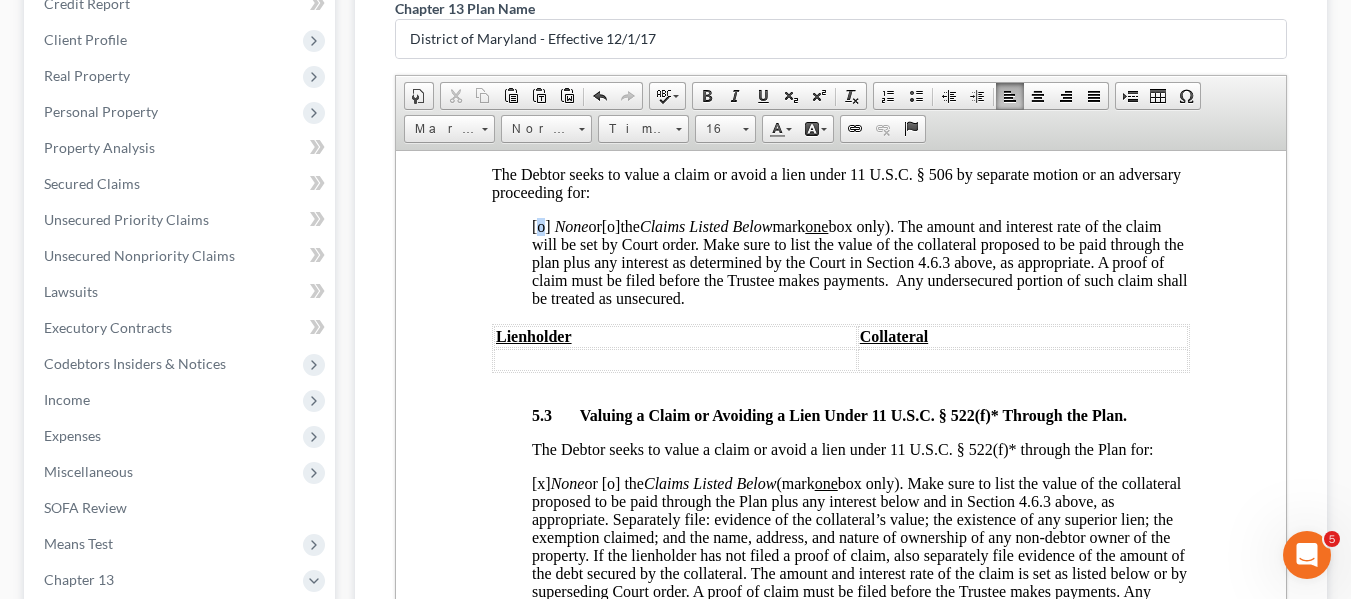 click on "[o]" at bounding box center [540, 225] 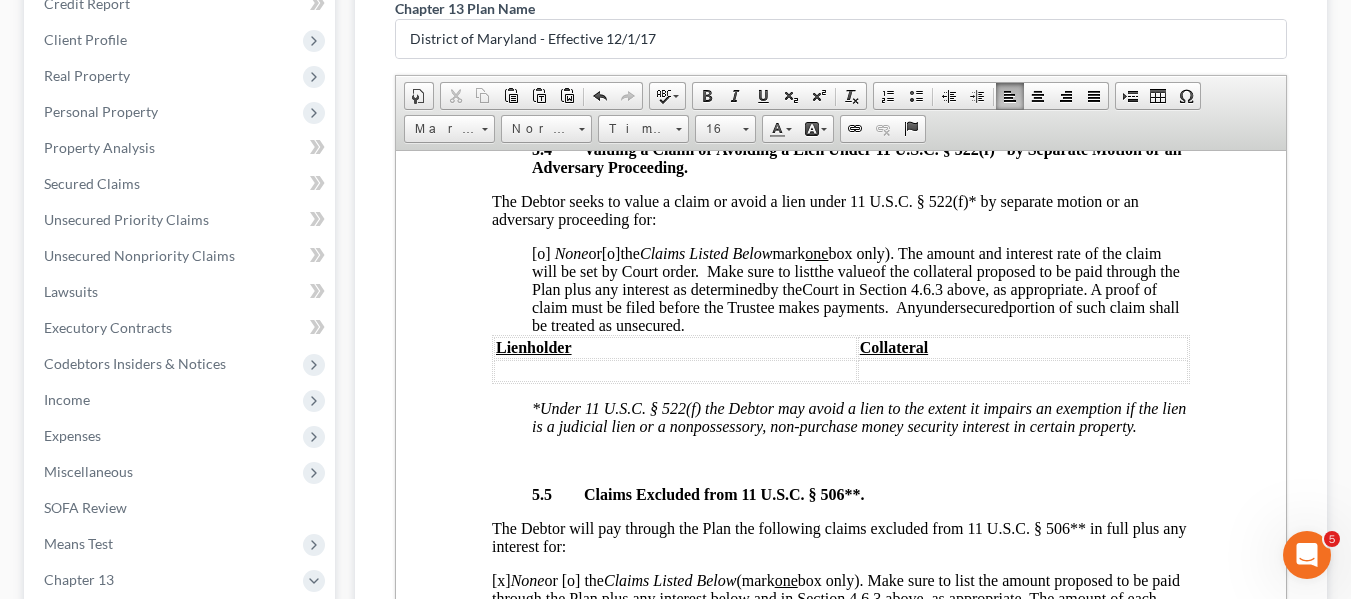 scroll, scrollTop: 6510, scrollLeft: 0, axis: vertical 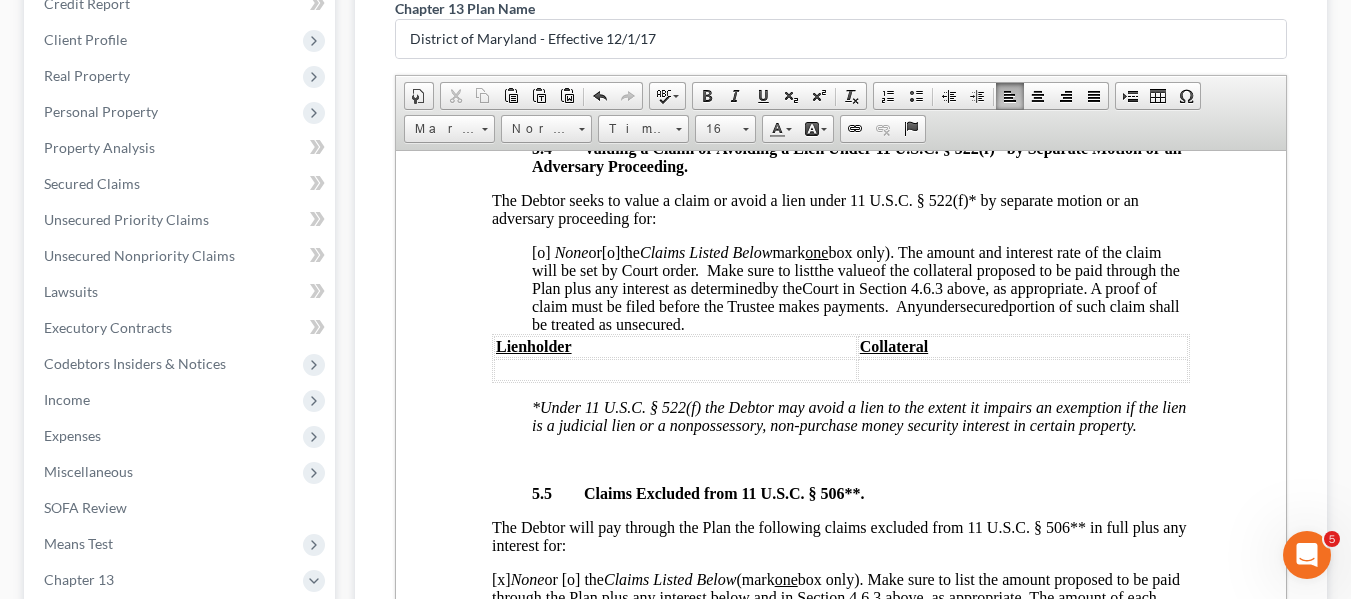 click on "[o]" at bounding box center [540, 251] 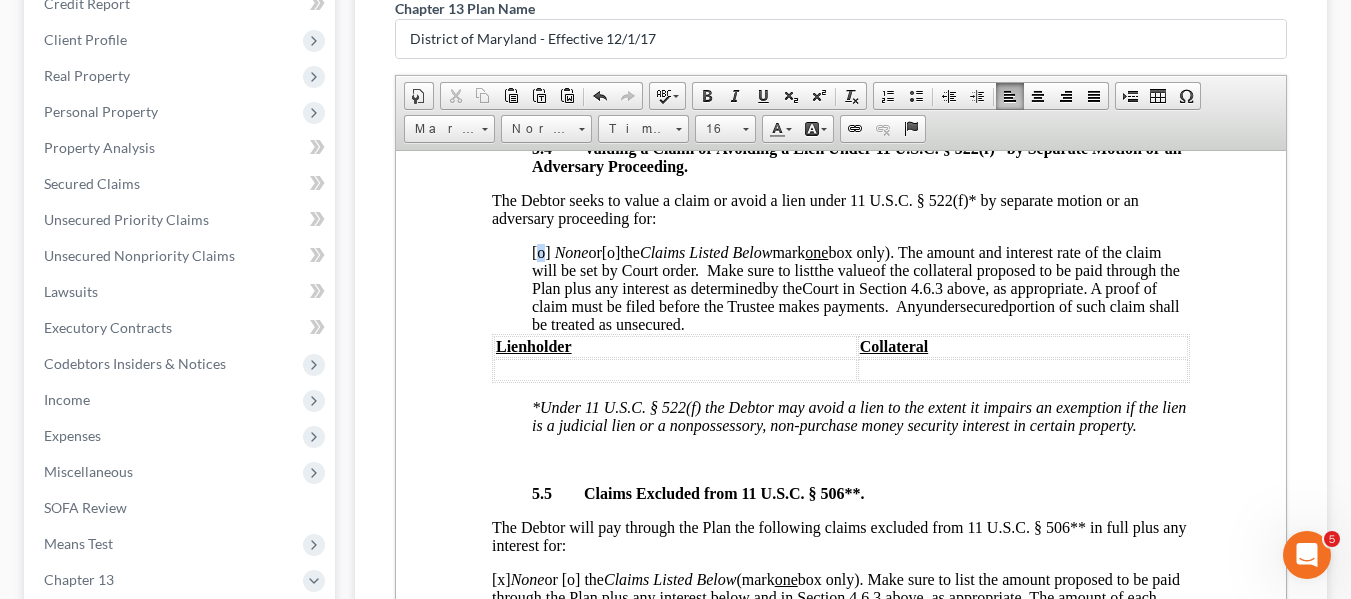 click on "[o]" at bounding box center [540, 251] 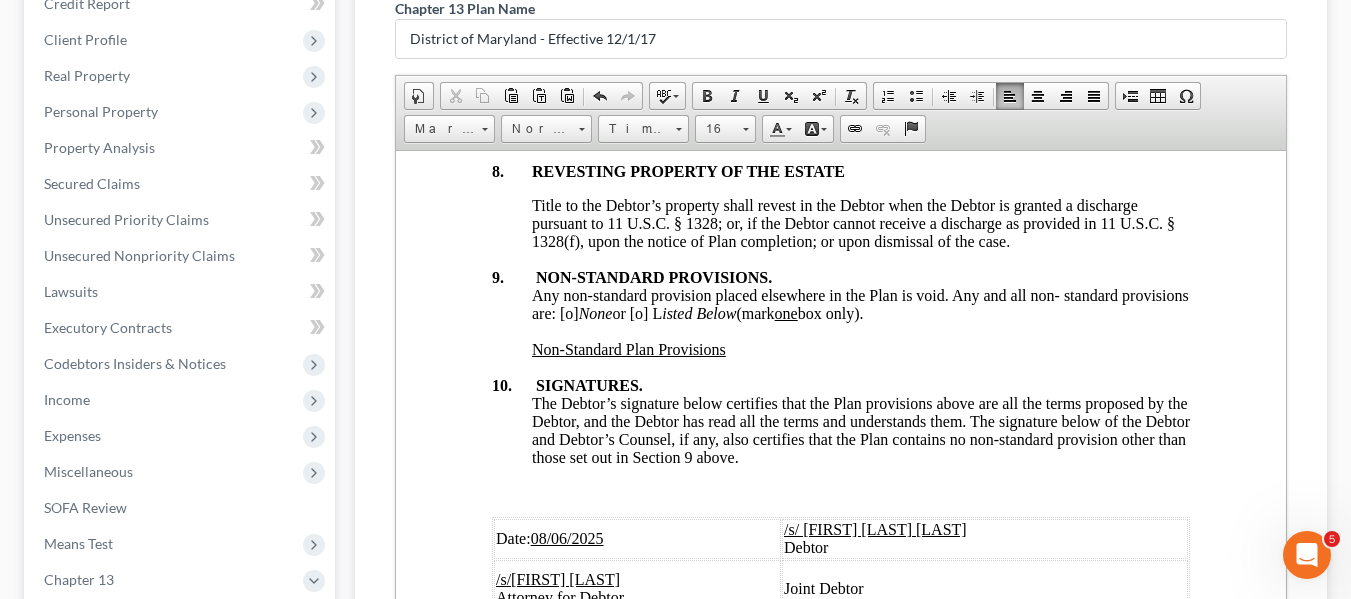 scroll, scrollTop: 7613, scrollLeft: 0, axis: vertical 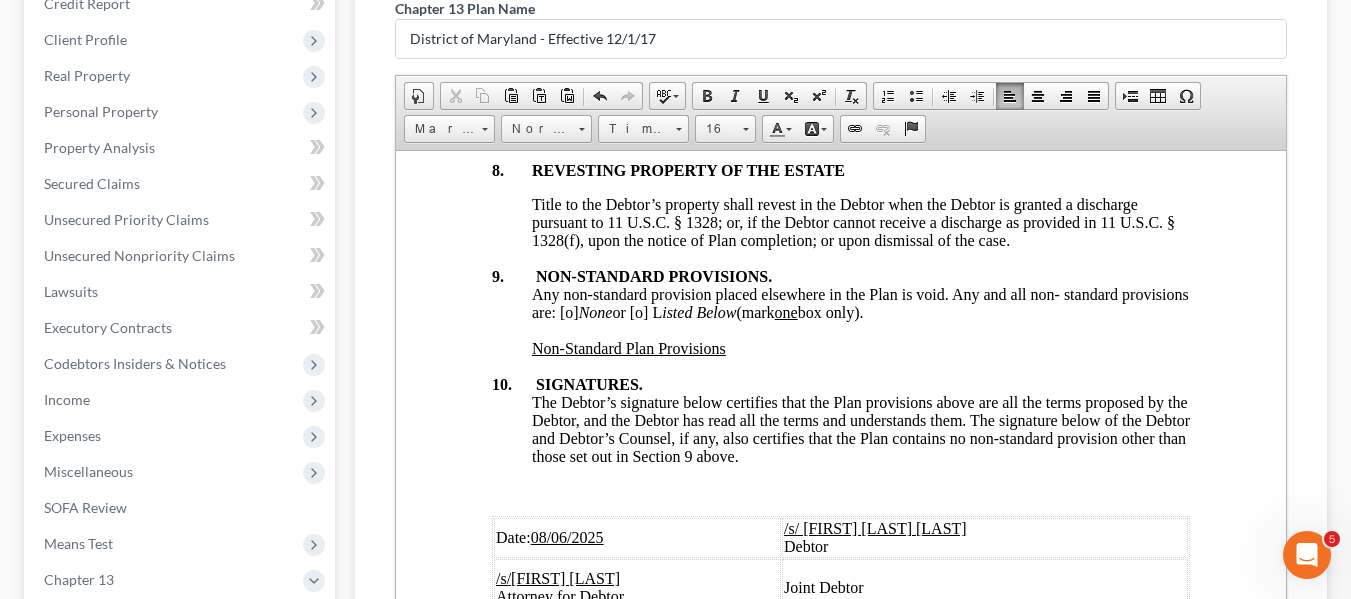 click on "Any non-standard provision placed elsewhere in the Plan is void. Any and all non- standard provisions are: [o]  None  or [o] L isted Below  (mark  one  box only)." at bounding box center [859, 302] 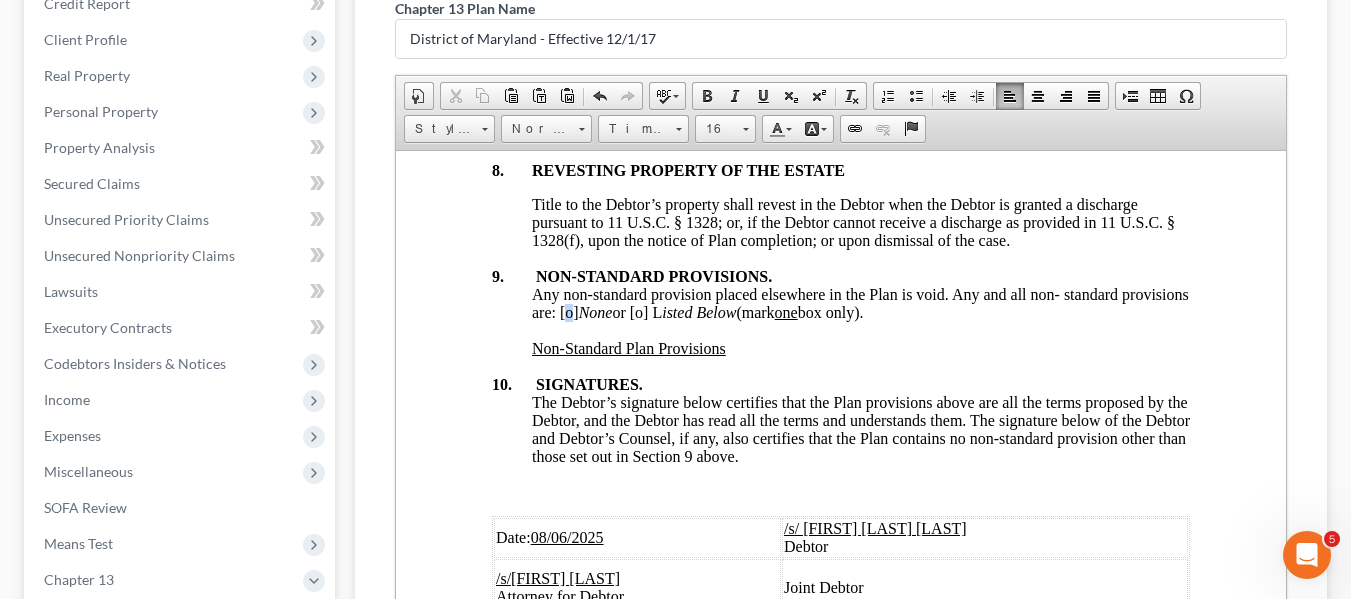 click on "Any non-standard provision placed elsewhere in the Plan is void. Any and all non- standard provisions are: [o]  None  or [o] L isted Below  (mark  one  box only)." at bounding box center (859, 302) 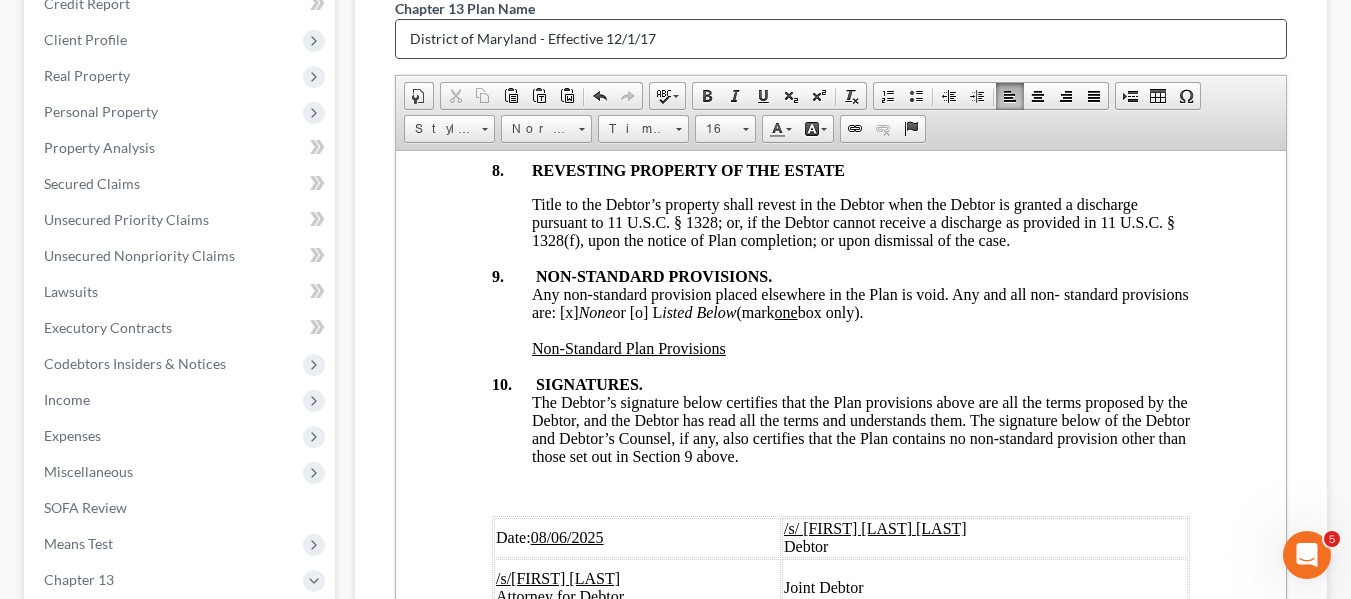 click on "District of Maryland - Effective 12/1/17" at bounding box center [841, 39] 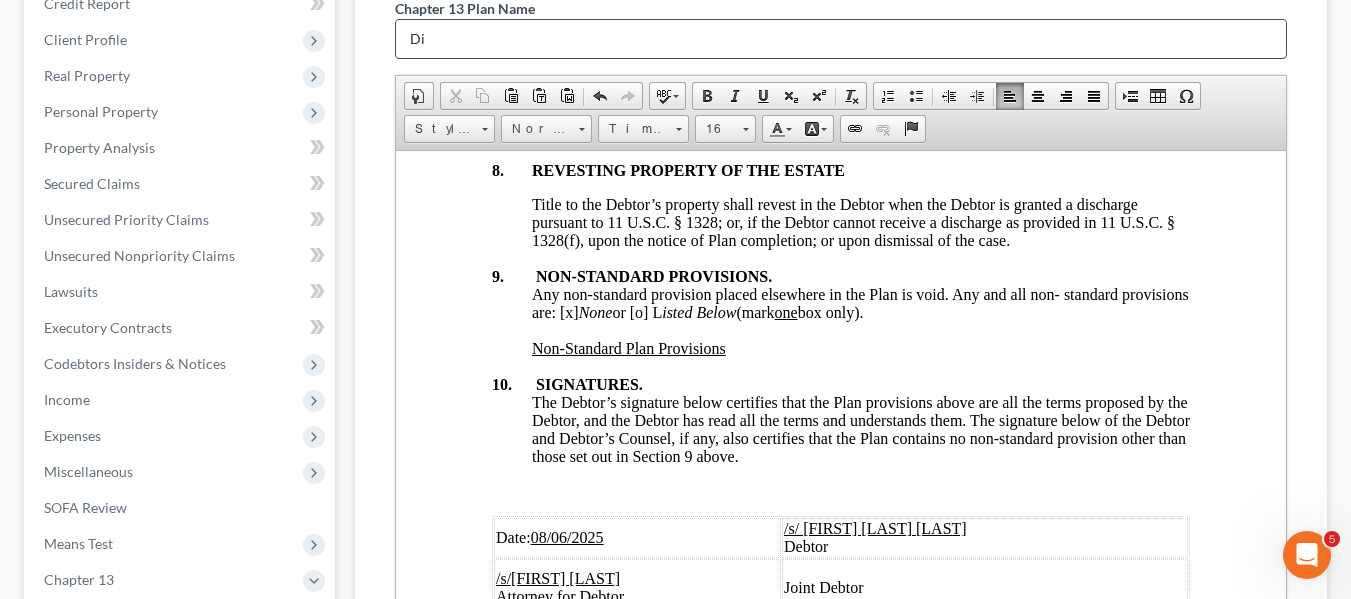 type on "D" 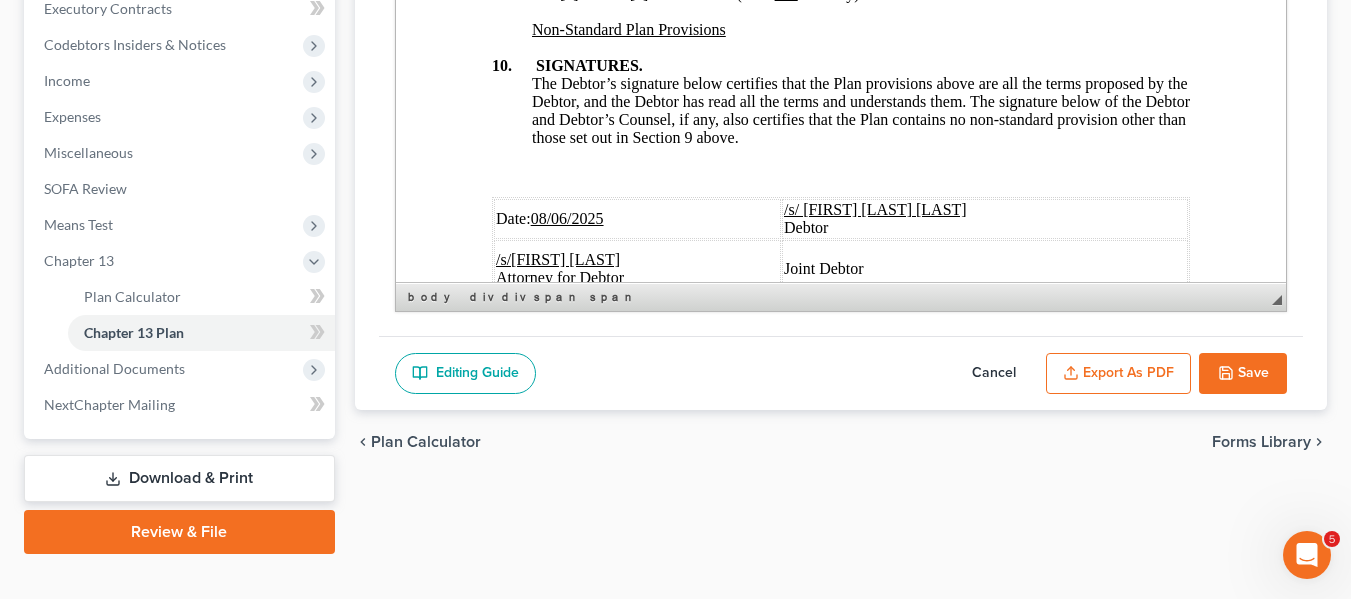 scroll, scrollTop: 608, scrollLeft: 0, axis: vertical 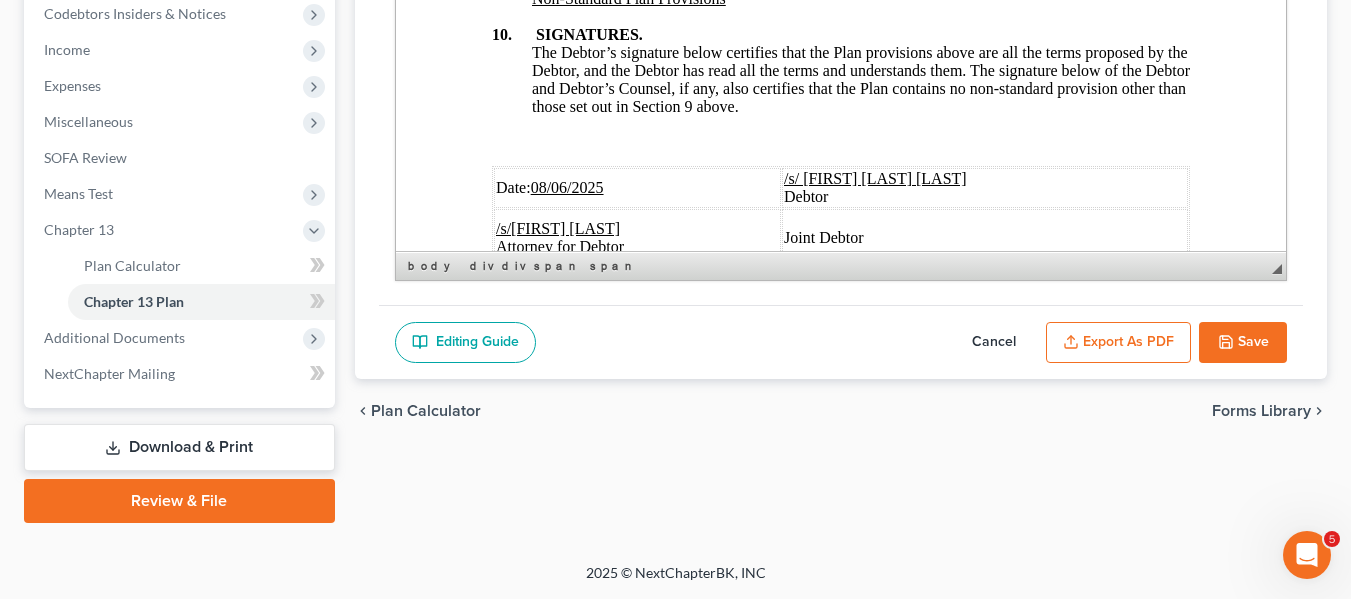 type on "original plan" 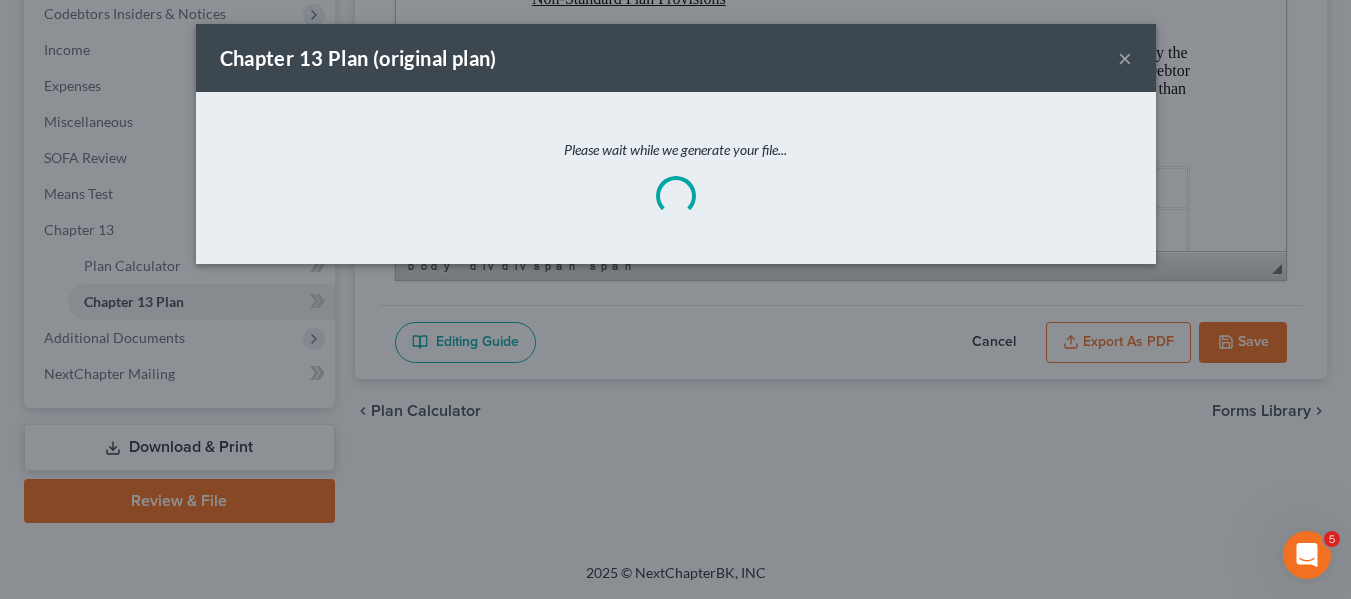 scroll, scrollTop: 7541, scrollLeft: 0, axis: vertical 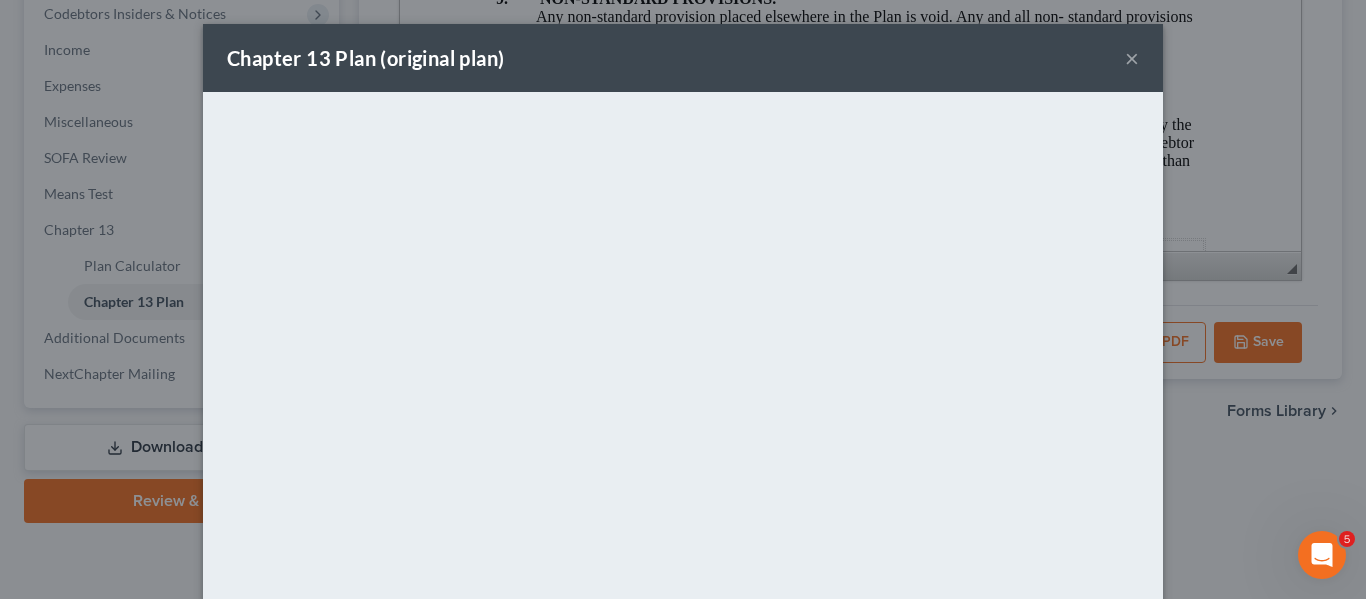 click on "Chapter 13 Plan (original plan) ×" at bounding box center [683, 58] 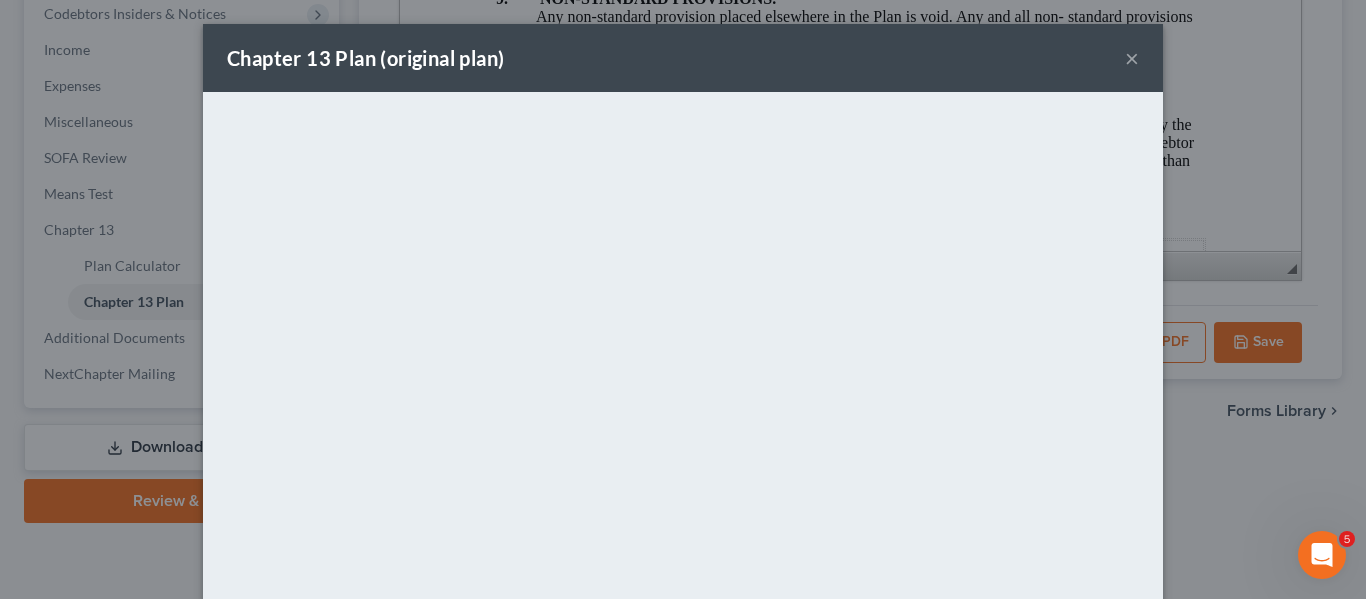 click on "×" at bounding box center [1132, 58] 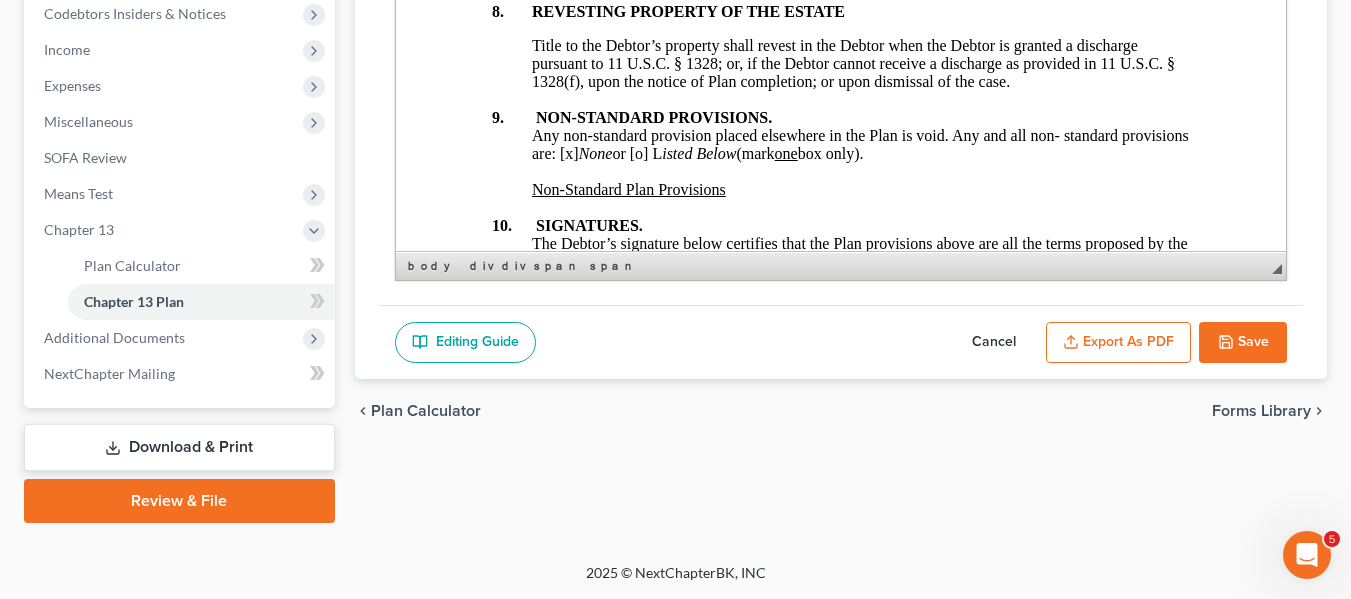 scroll, scrollTop: 7421, scrollLeft: 0, axis: vertical 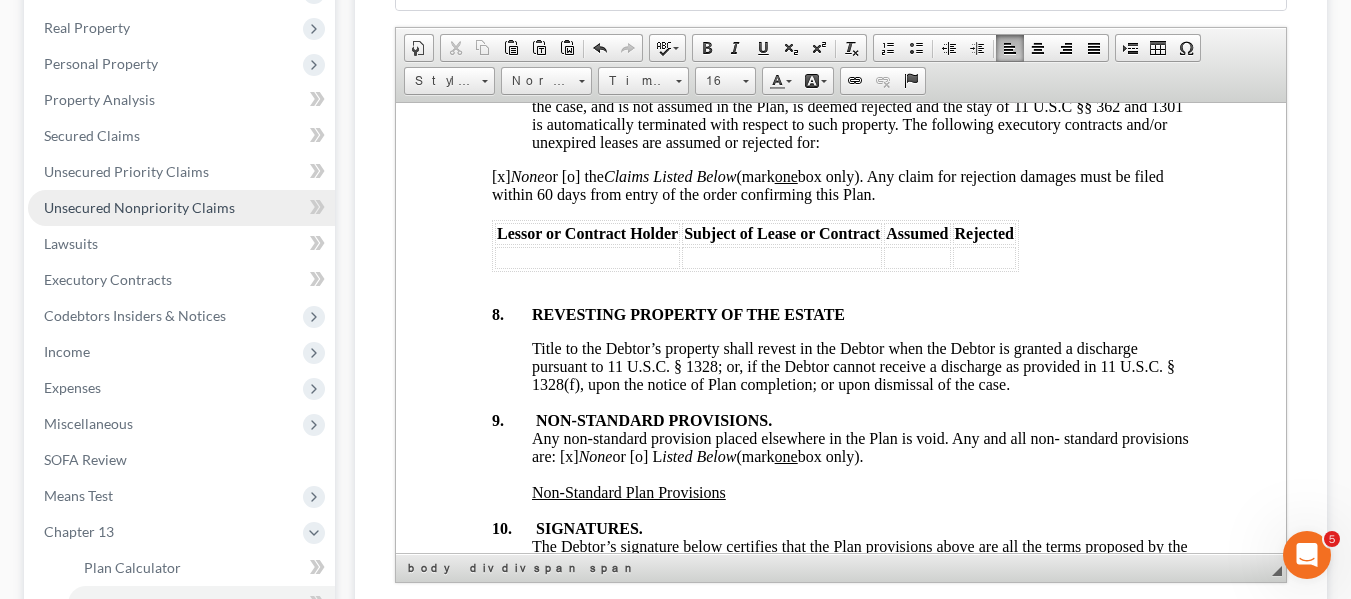 click on "Unsecured Nonpriority Claims" at bounding box center (139, 207) 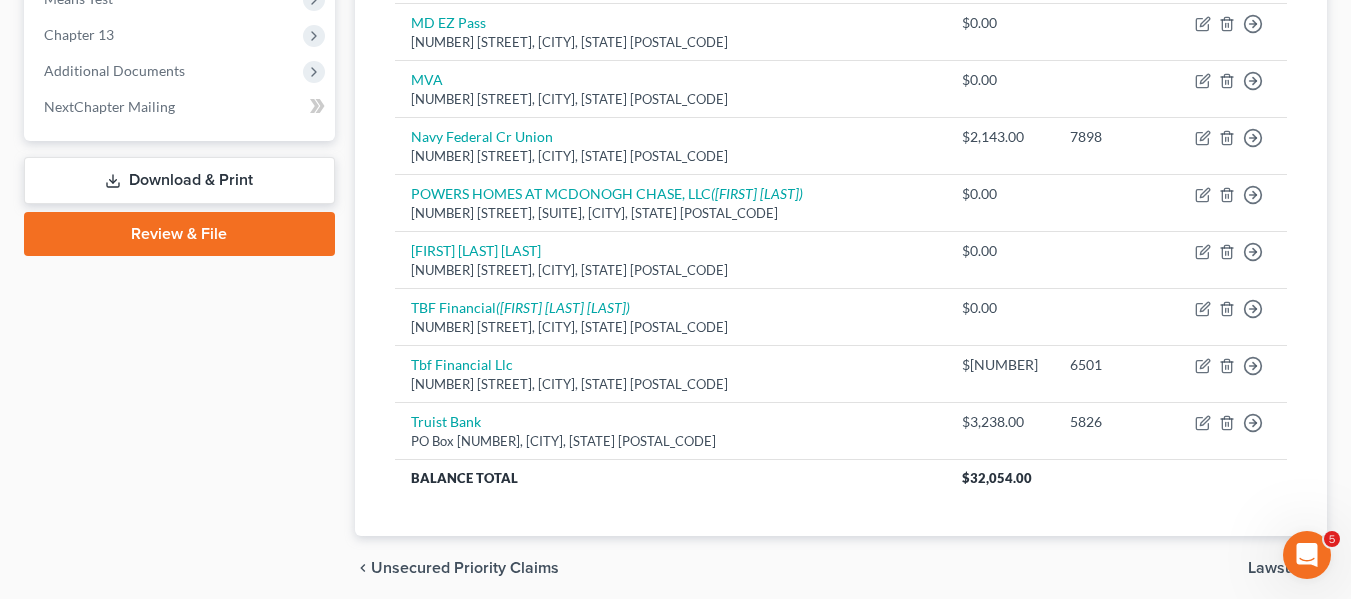 scroll, scrollTop: 839, scrollLeft: 0, axis: vertical 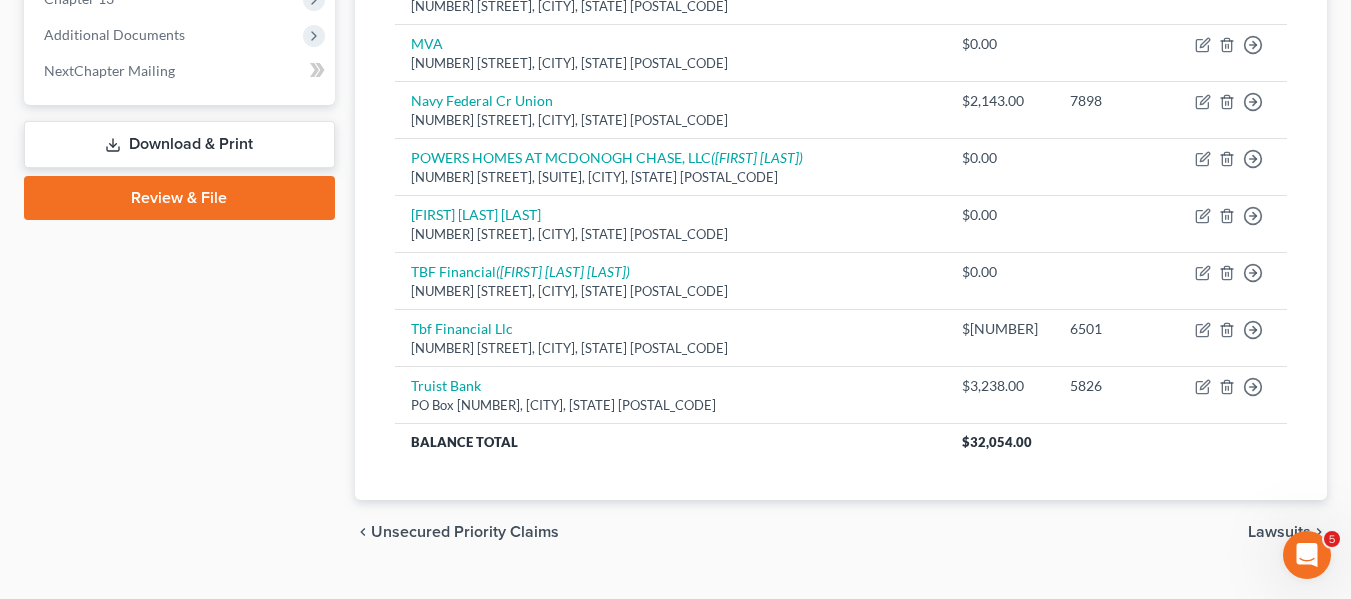 click on "Review & File" at bounding box center [179, 198] 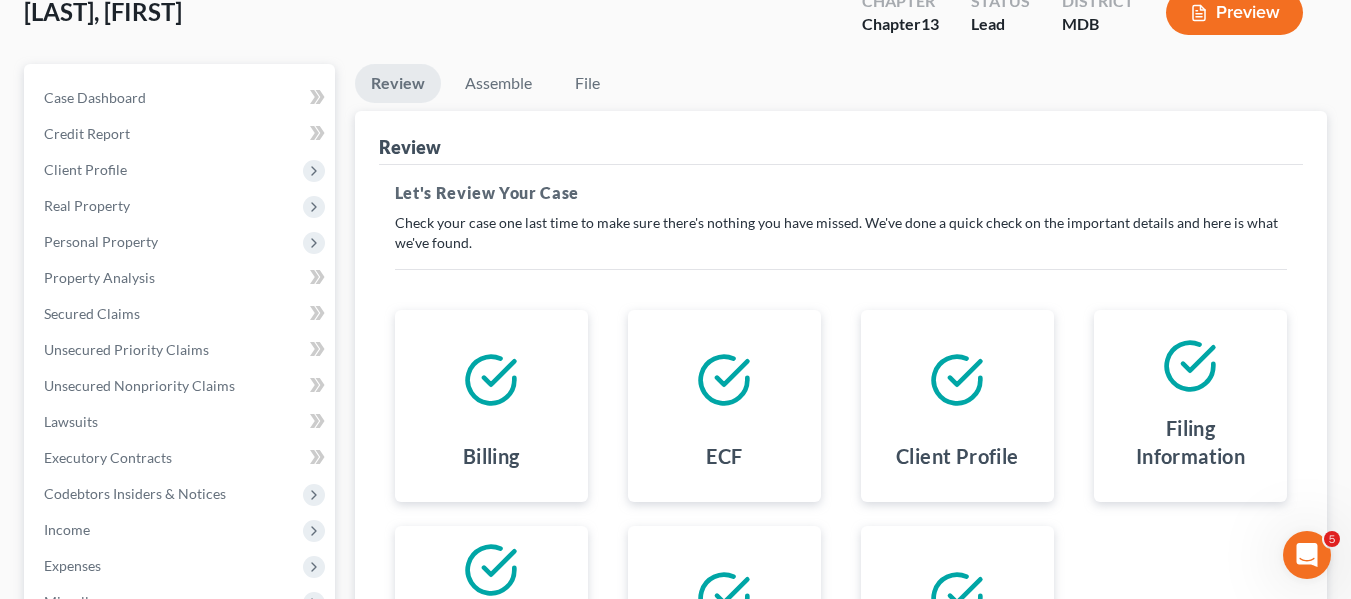 scroll, scrollTop: 127, scrollLeft: 0, axis: vertical 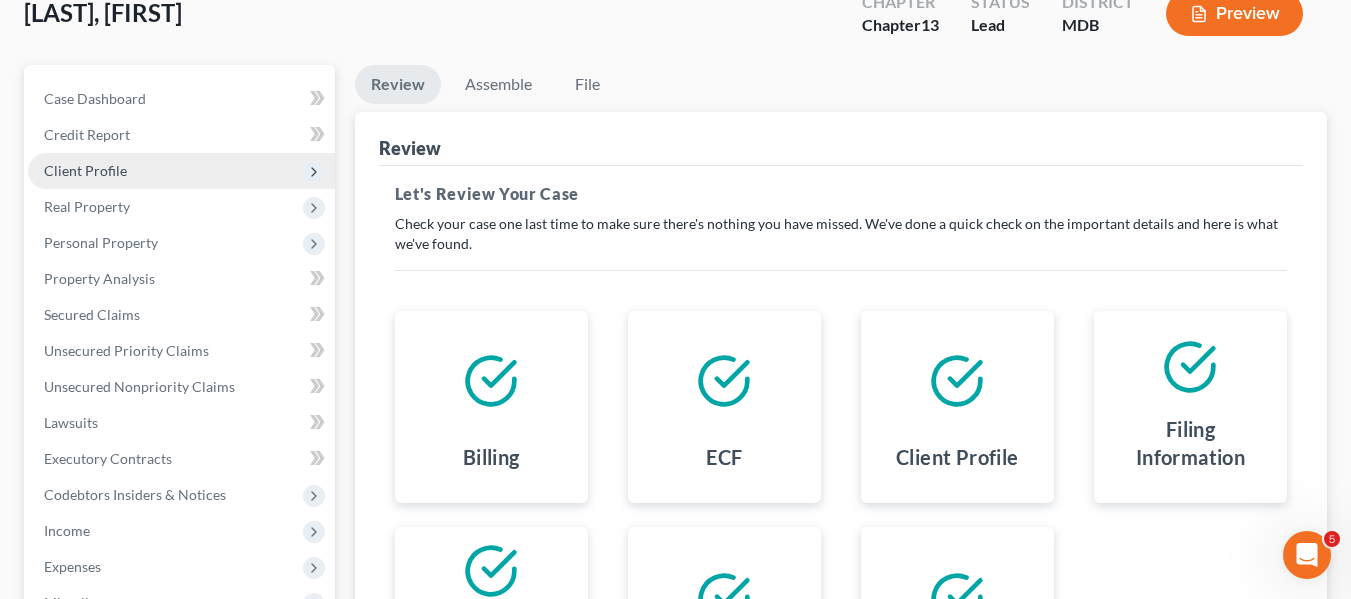 click on "Client Profile" at bounding box center [85, 170] 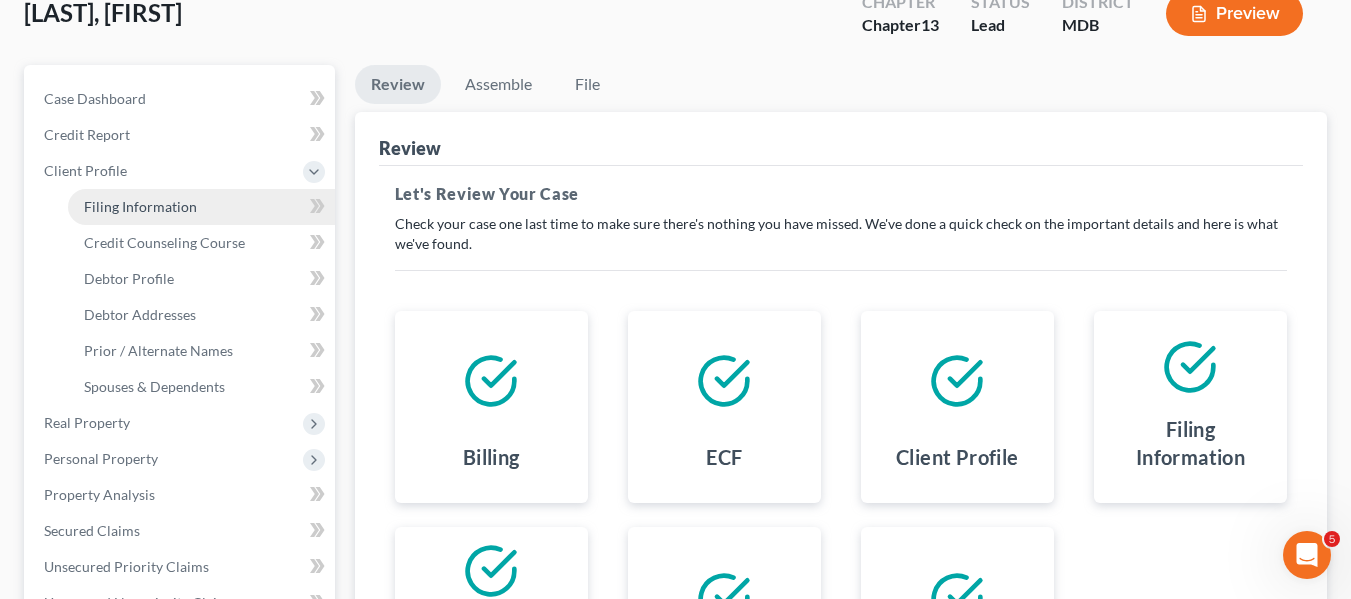 click on "Filing Information" at bounding box center (201, 207) 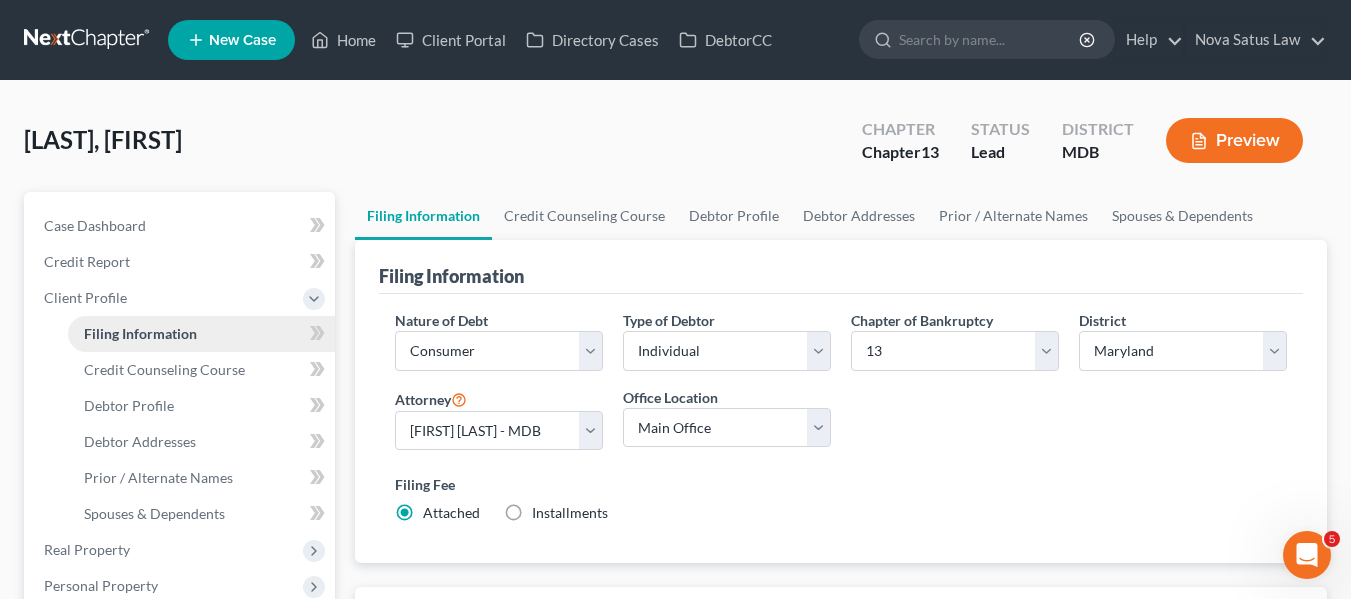scroll, scrollTop: 138, scrollLeft: 0, axis: vertical 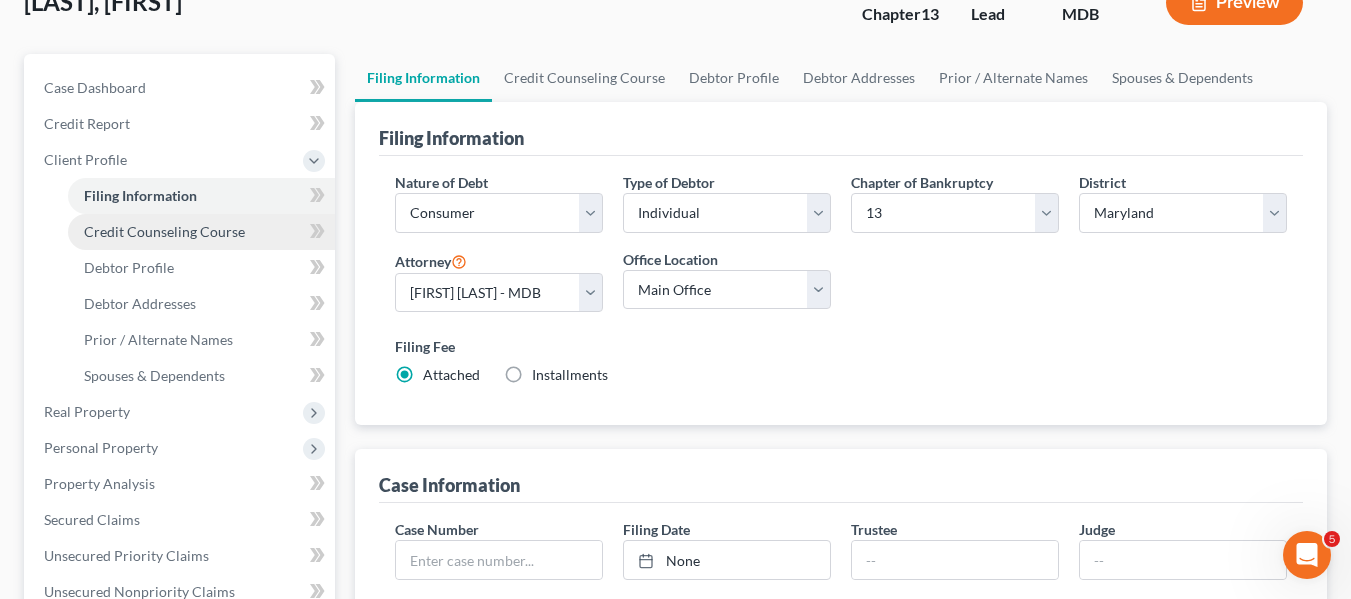 click on "Credit Counseling Course" at bounding box center [164, 231] 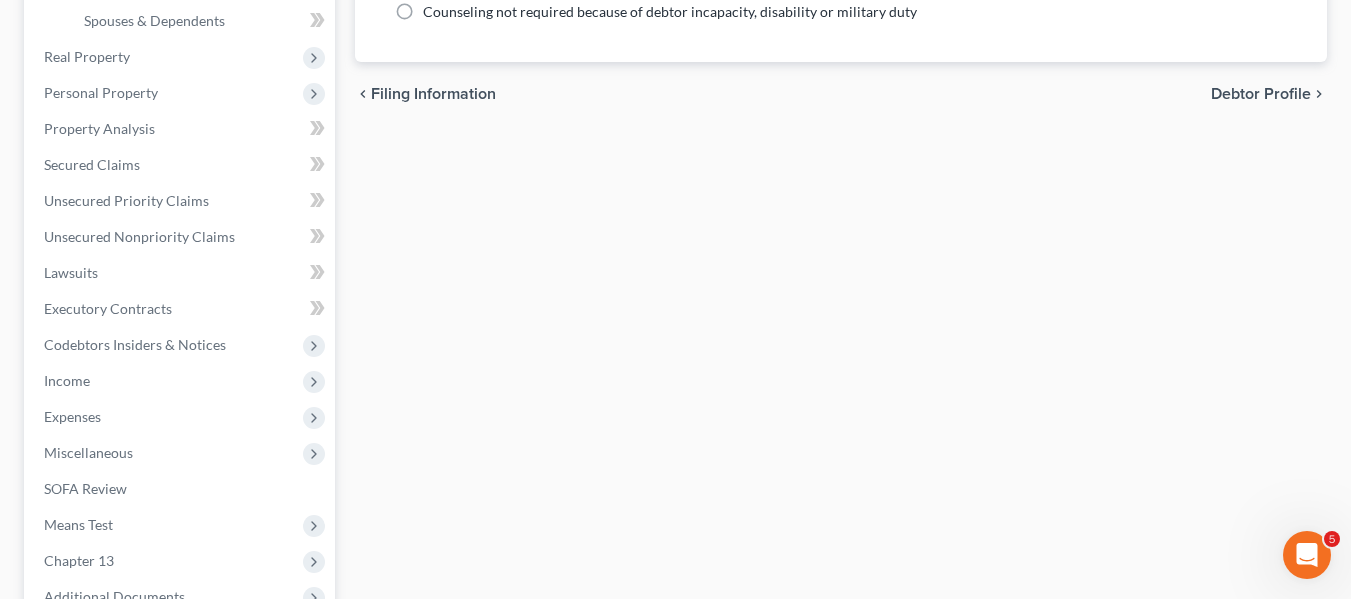 scroll, scrollTop: 752, scrollLeft: 0, axis: vertical 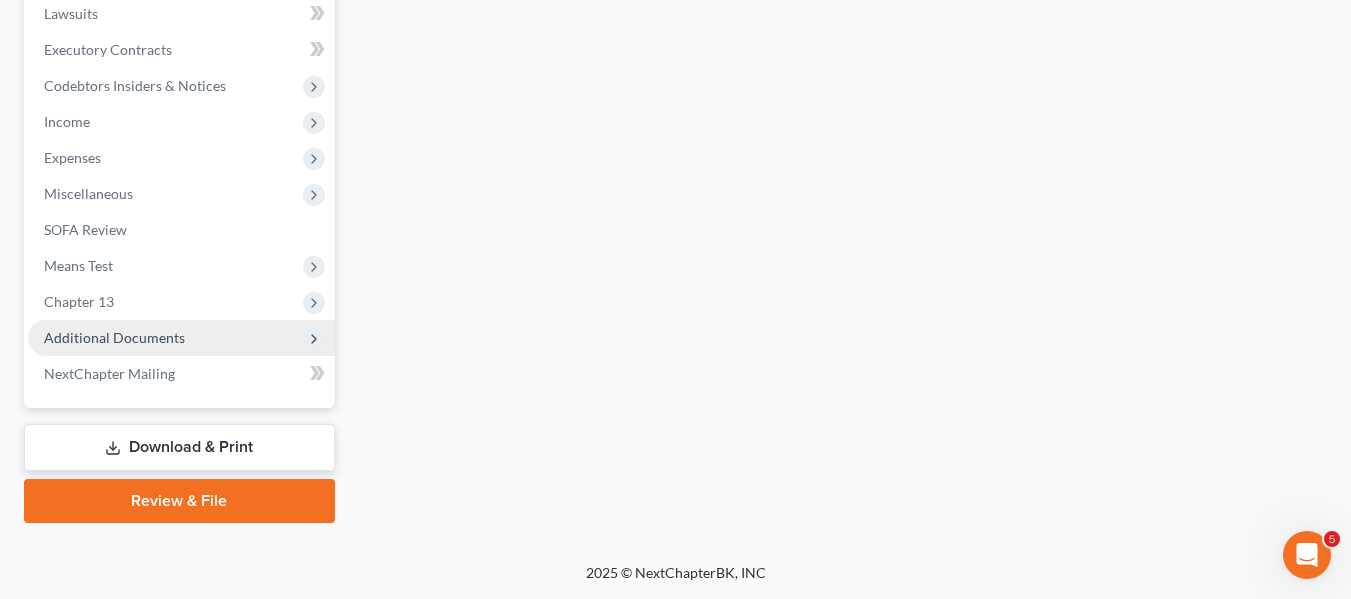 click on "Additional Documents" at bounding box center [114, 337] 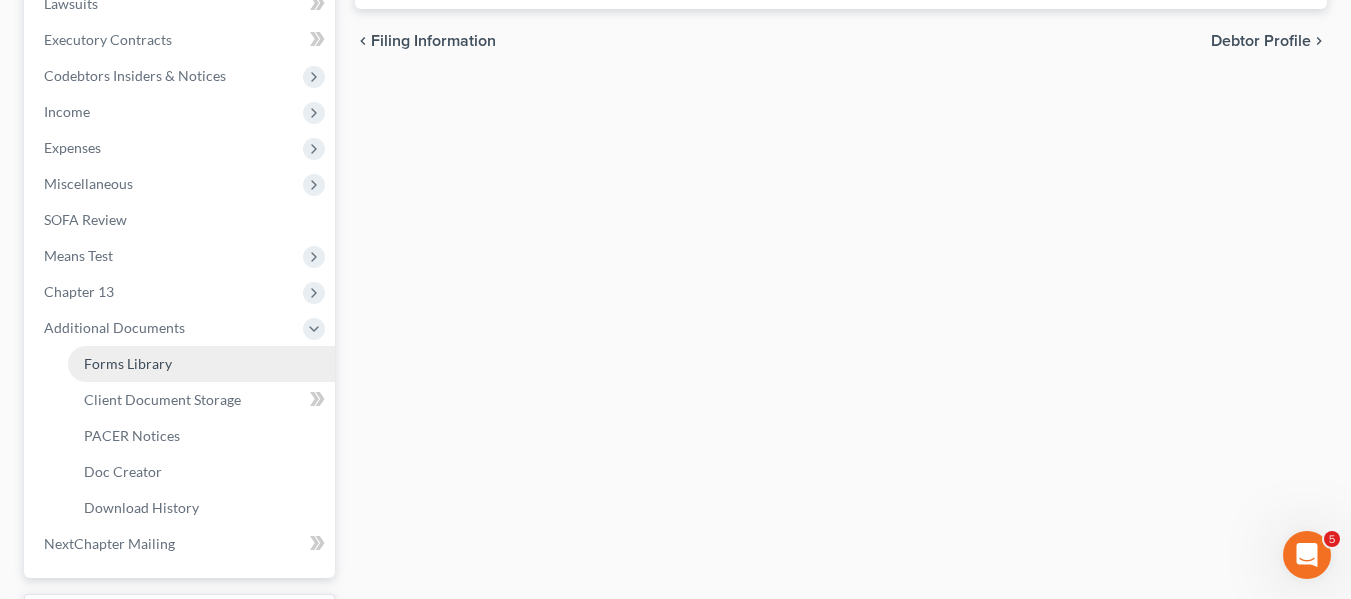 scroll, scrollTop: 536, scrollLeft: 0, axis: vertical 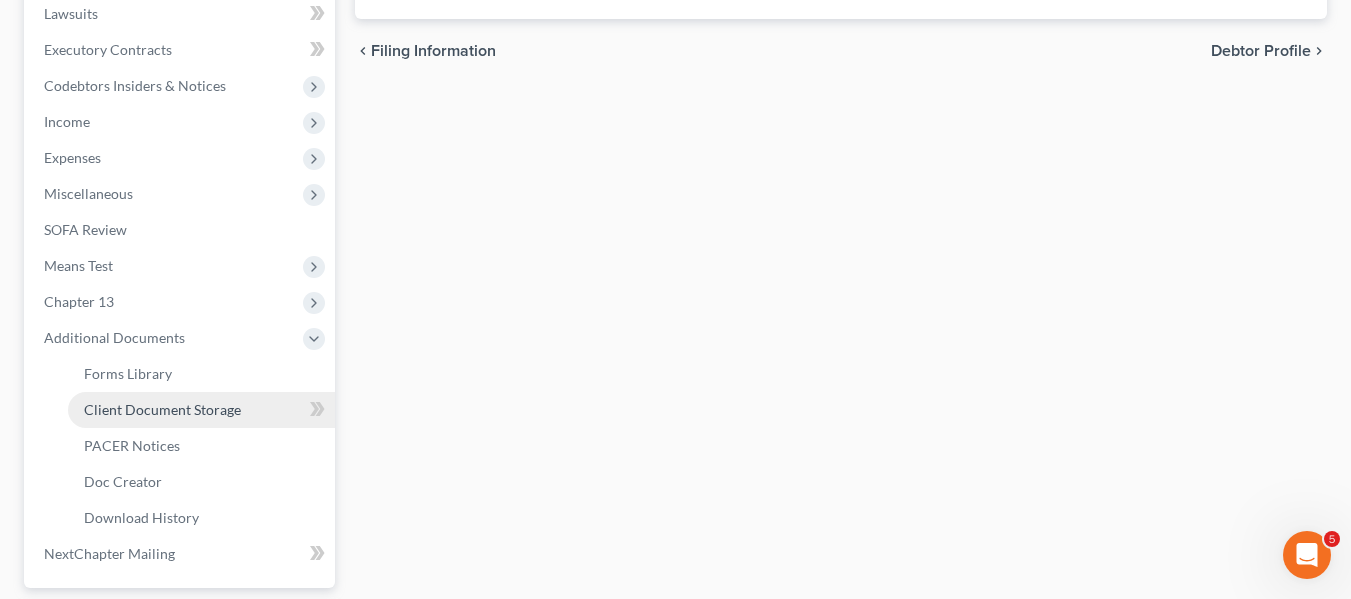 click on "Client Document Storage" at bounding box center (162, 409) 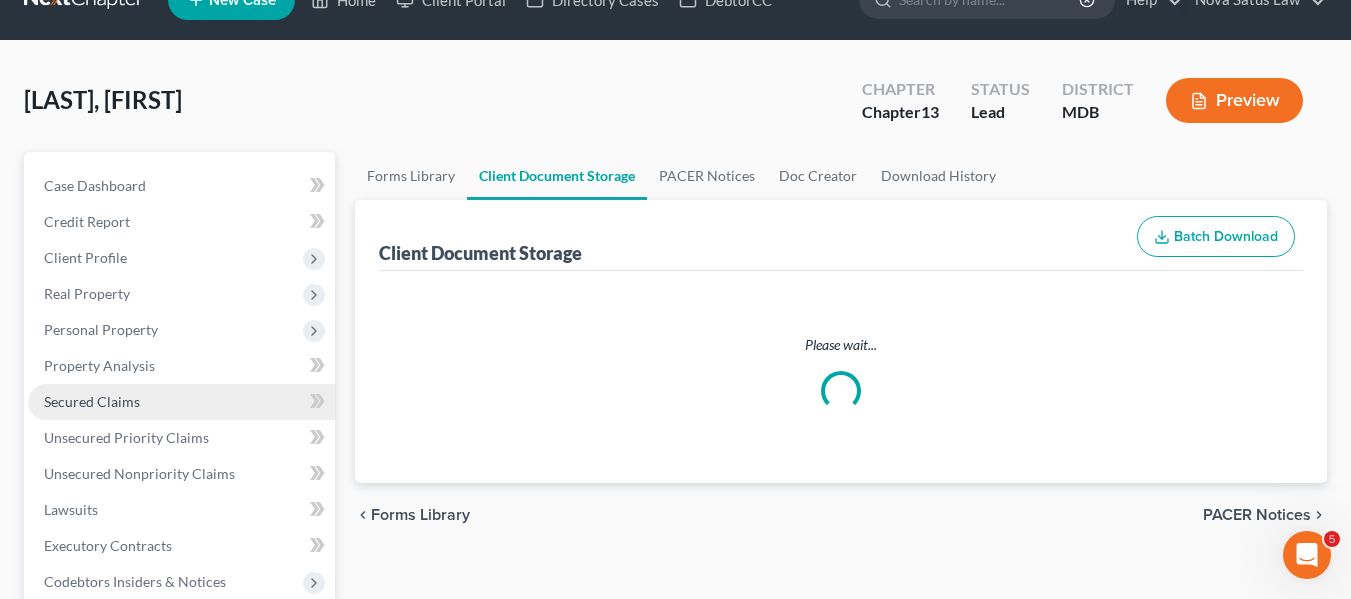 select on "14" 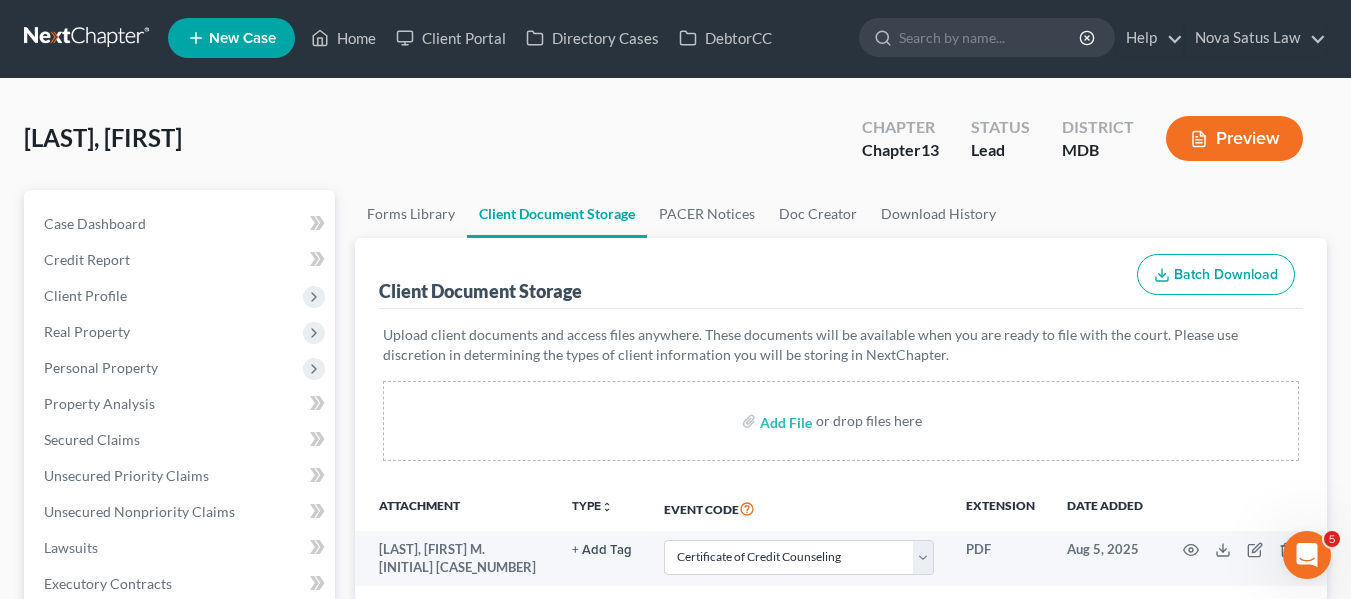scroll, scrollTop: 0, scrollLeft: 0, axis: both 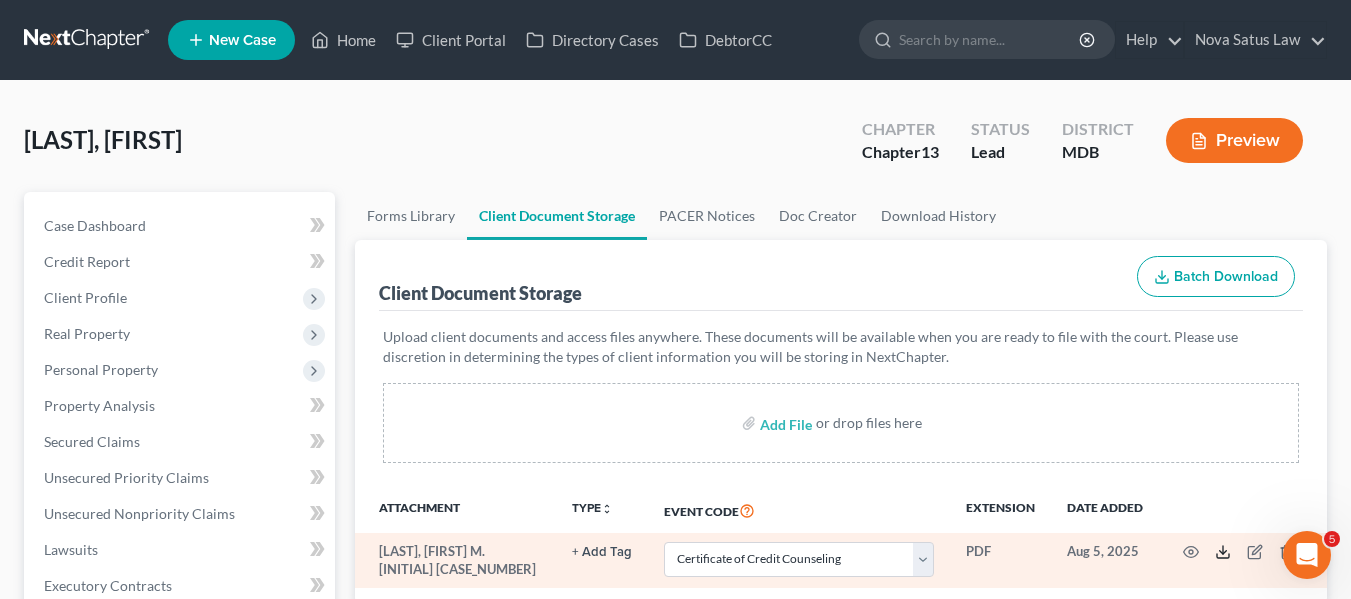 click 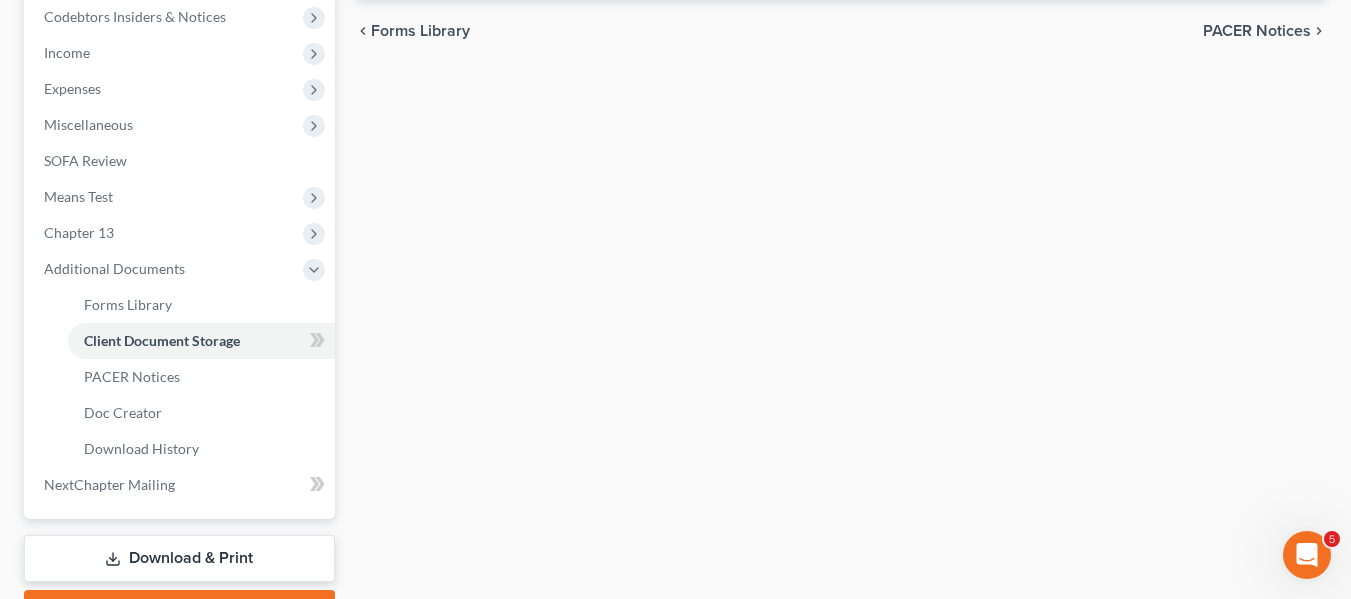 scroll, scrollTop: 716, scrollLeft: 0, axis: vertical 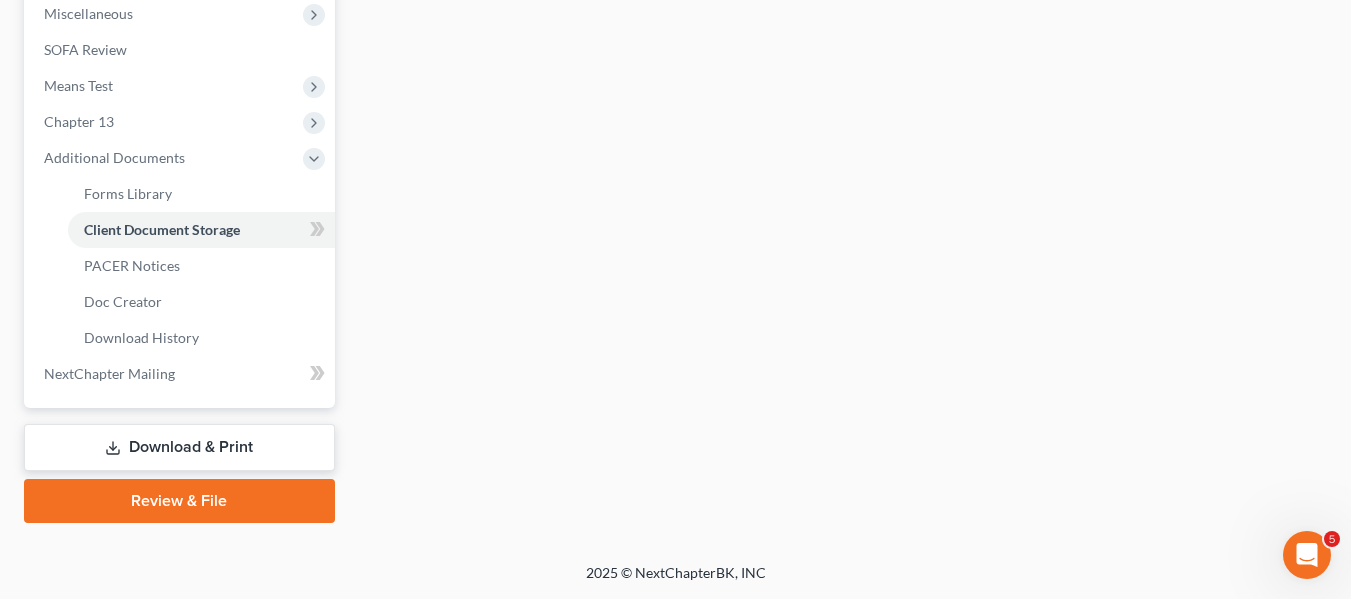 click on "Review & File" at bounding box center (179, 501) 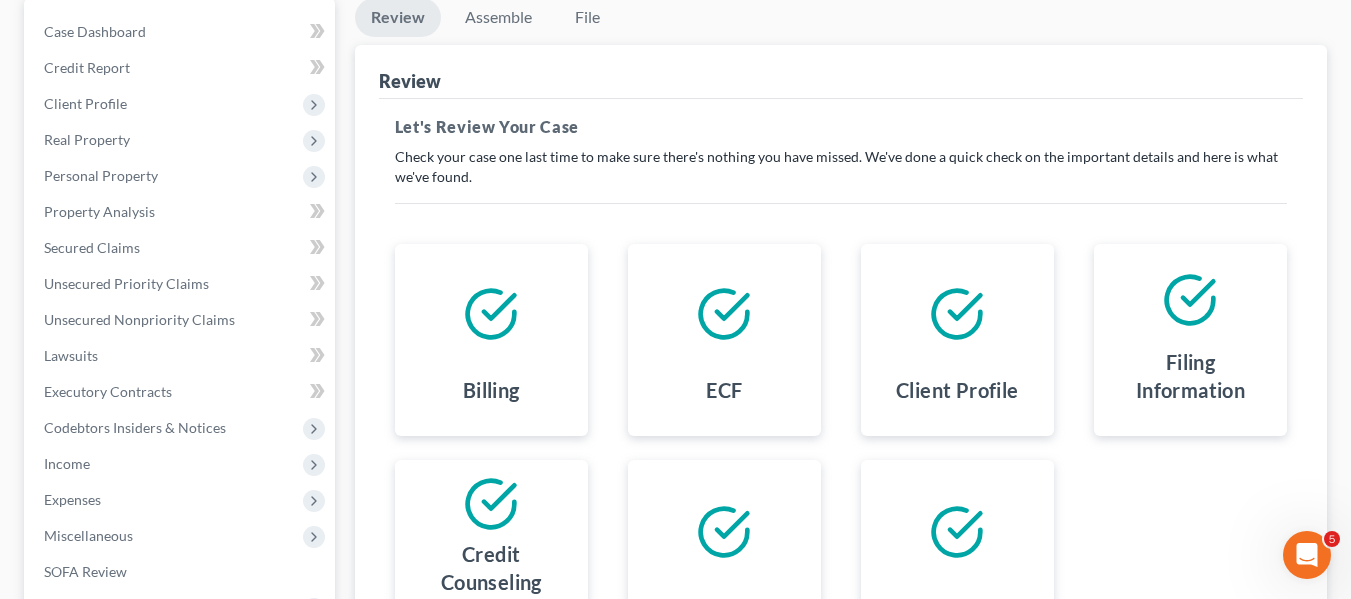 scroll, scrollTop: 196, scrollLeft: 0, axis: vertical 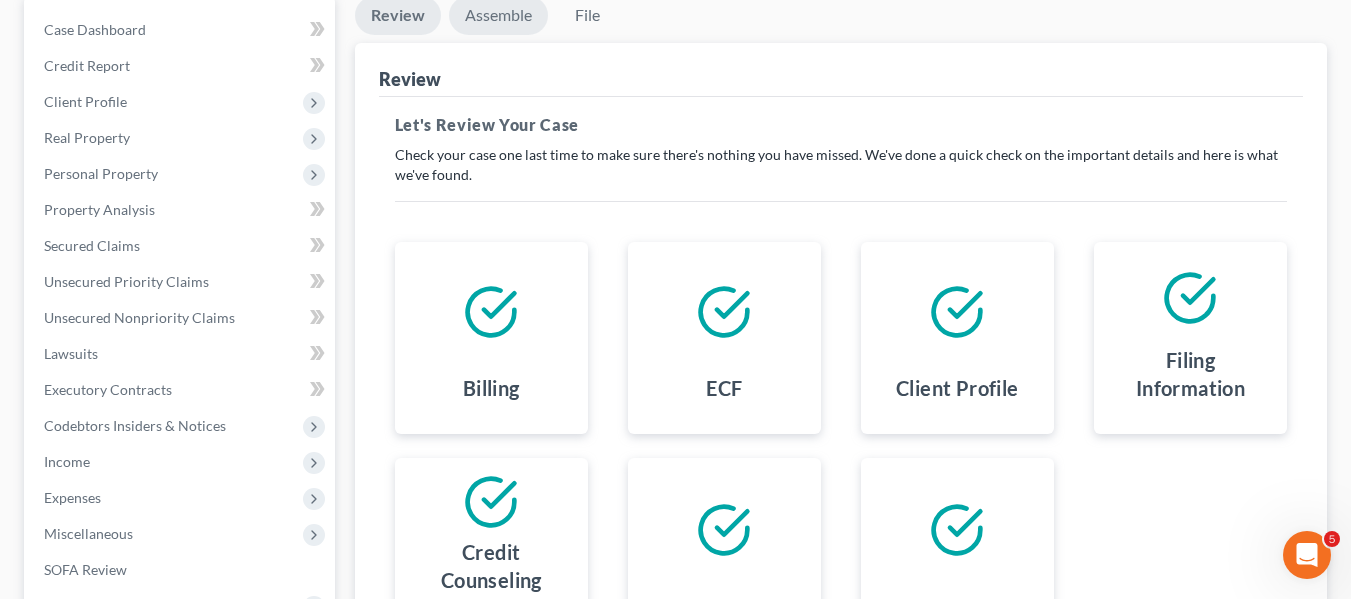 click on "Assemble" at bounding box center [498, 15] 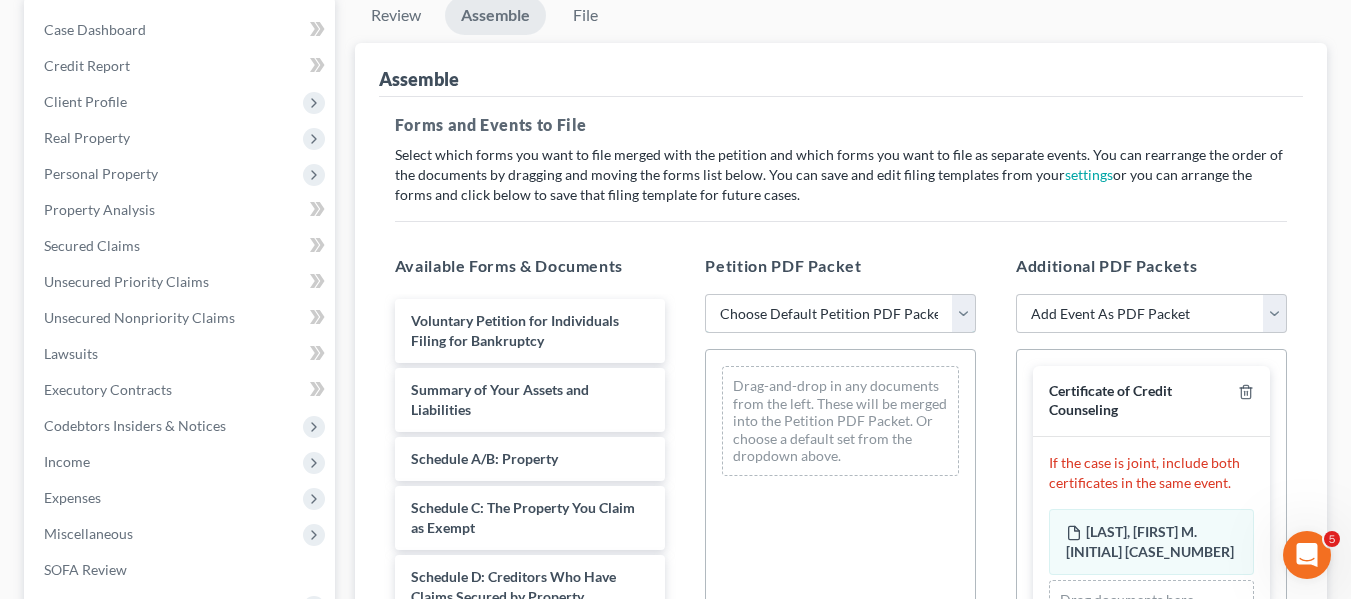 click on "Choose Default Petition PDF Packet Emergency Filing (Voluntary Petition and Creditor List Only) Chapter 13 Template" at bounding box center (840, 314) 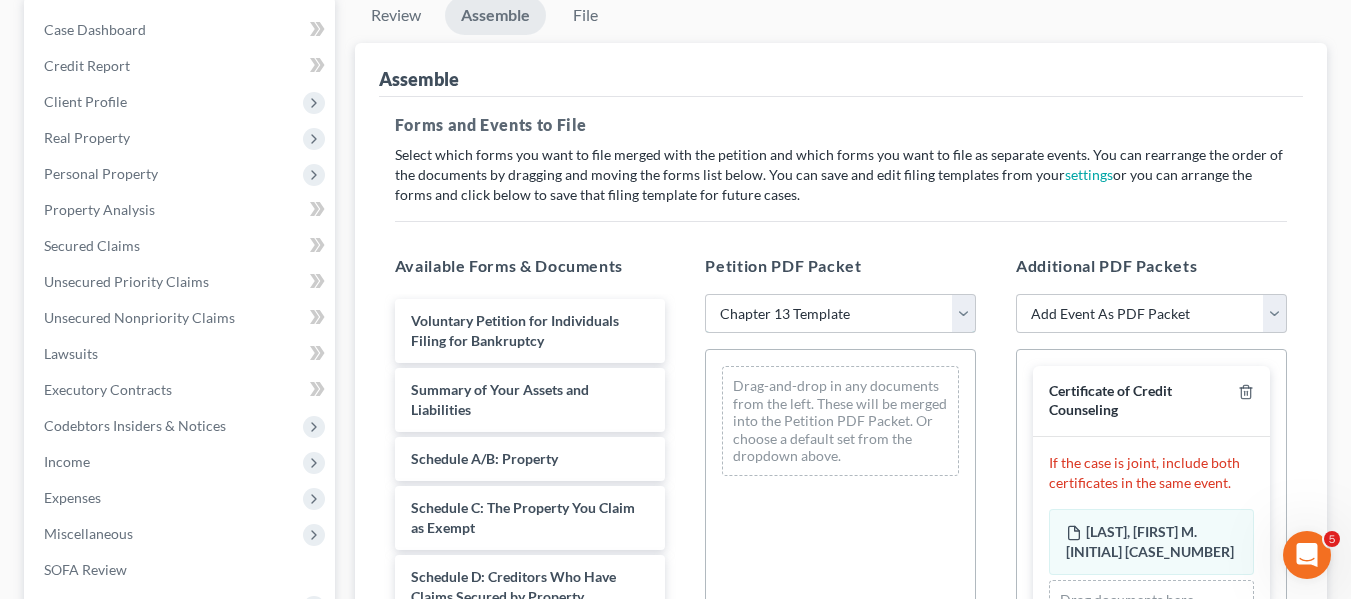 click on "Choose Default Petition PDF Packet Emergency Filing (Voluntary Petition and Creditor List Only) Chapter 13 Template" at bounding box center (840, 314) 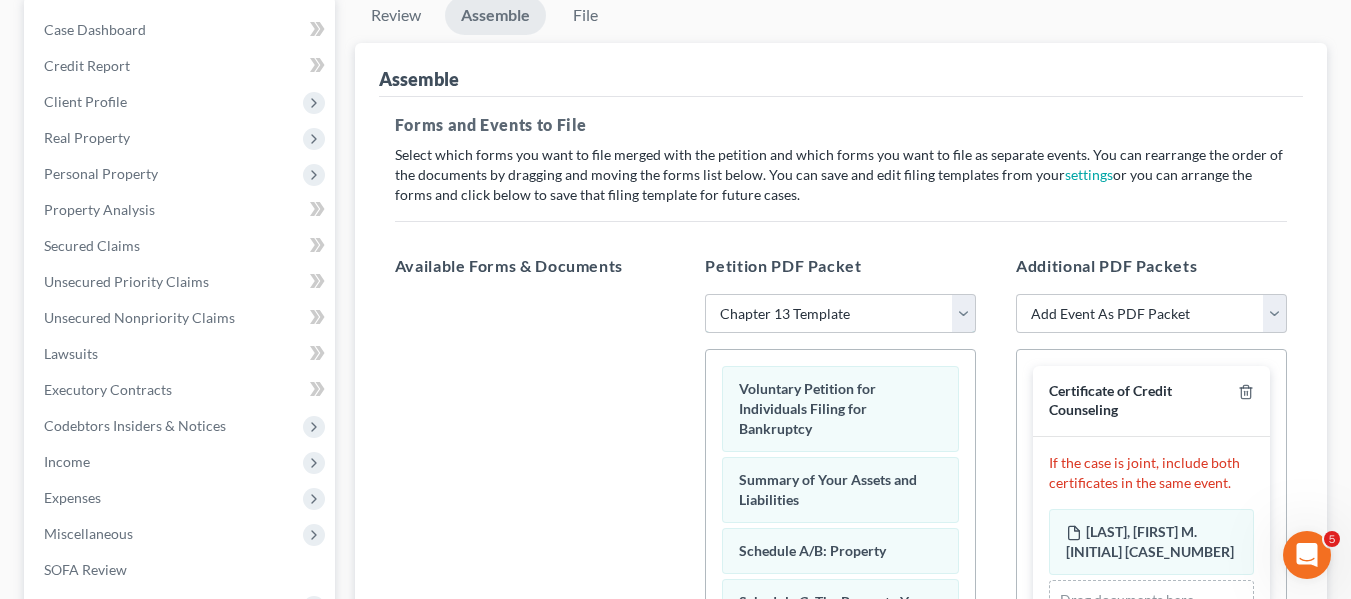 scroll, scrollTop: 676, scrollLeft: 0, axis: vertical 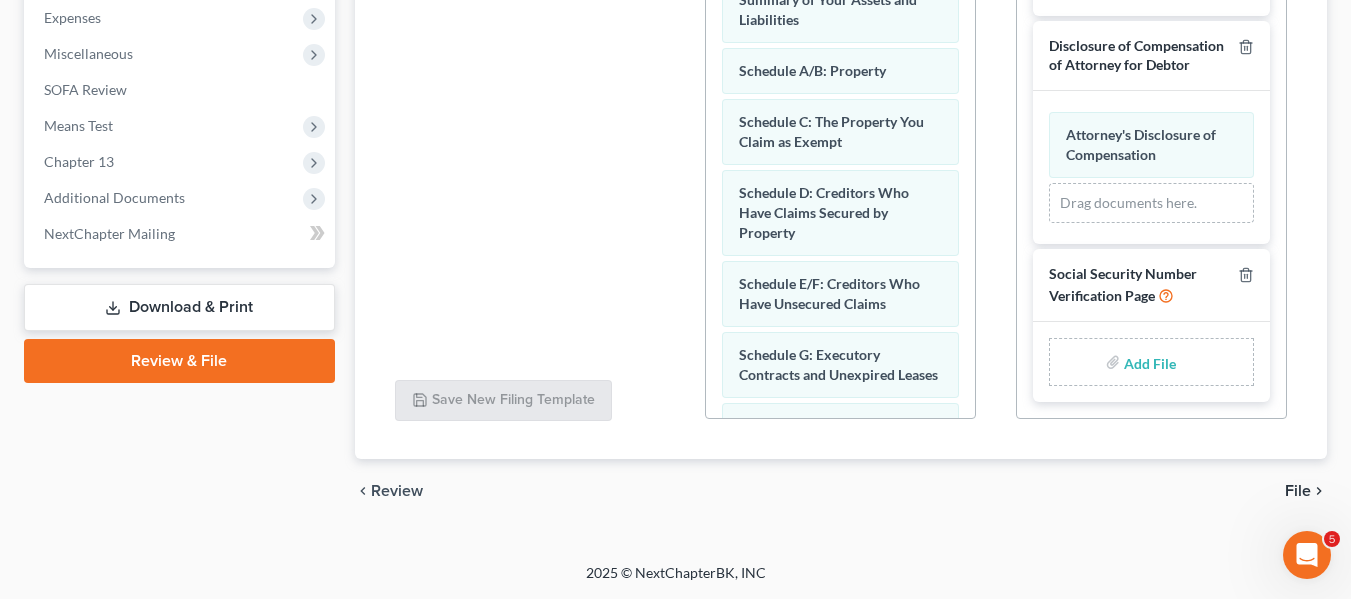 click at bounding box center [1148, 362] 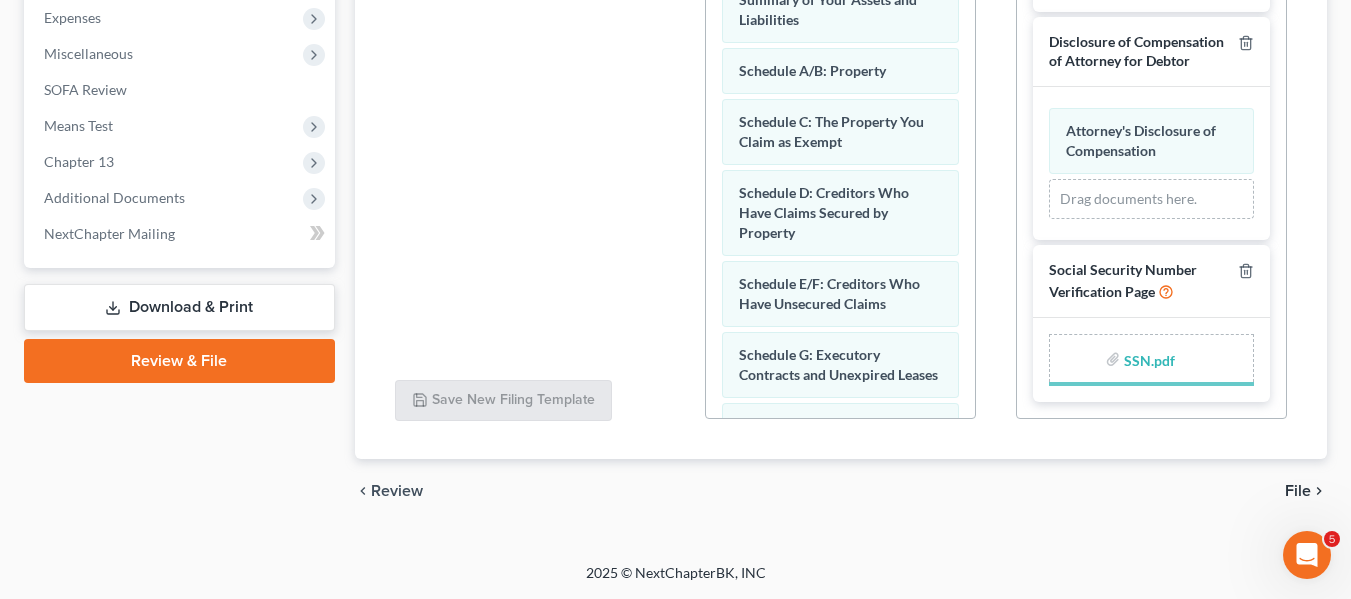 scroll, scrollTop: 402, scrollLeft: 0, axis: vertical 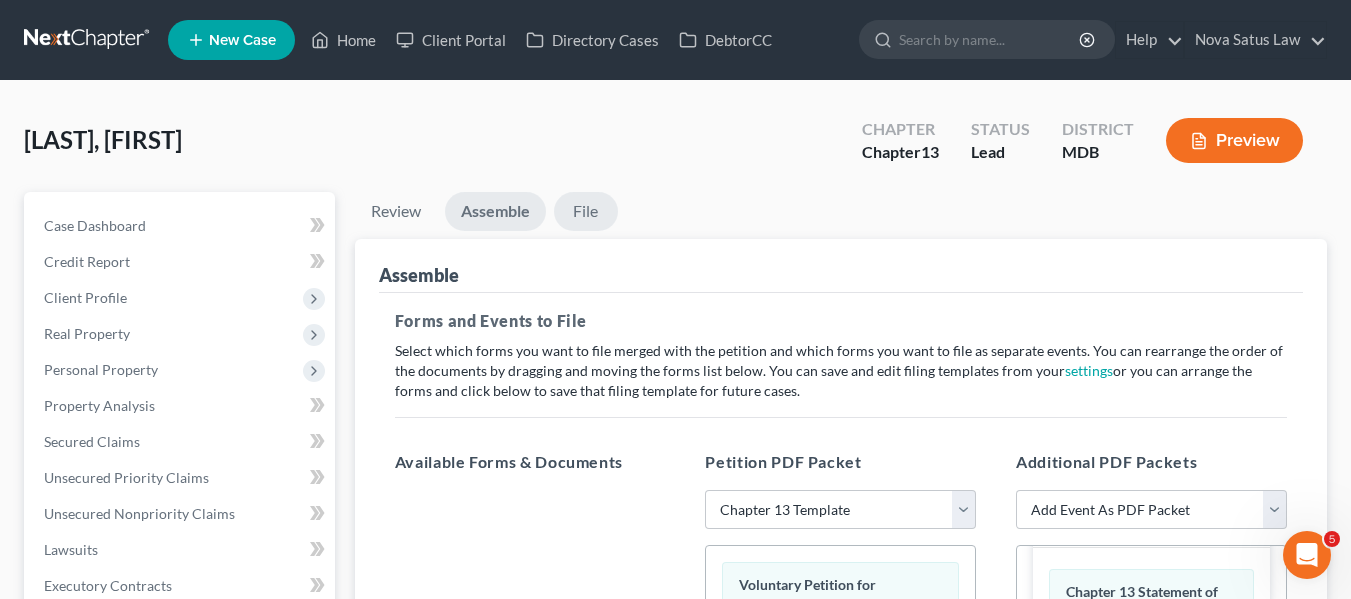click on "File" at bounding box center (586, 211) 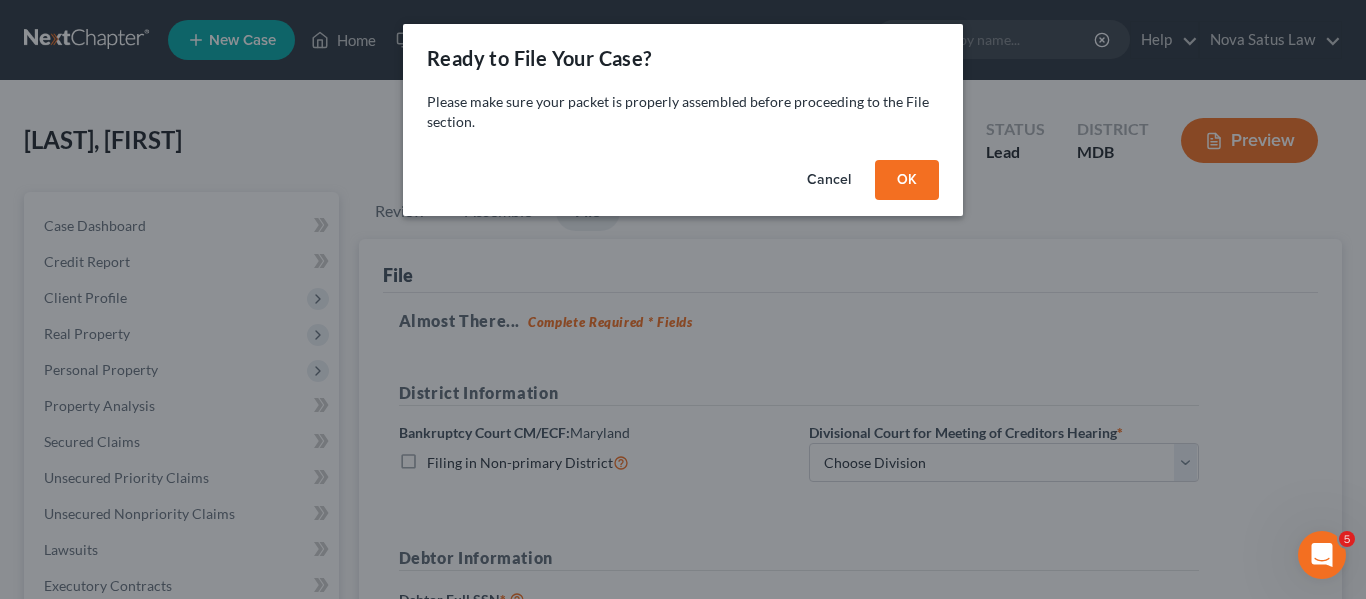 click on "OK" at bounding box center [907, 180] 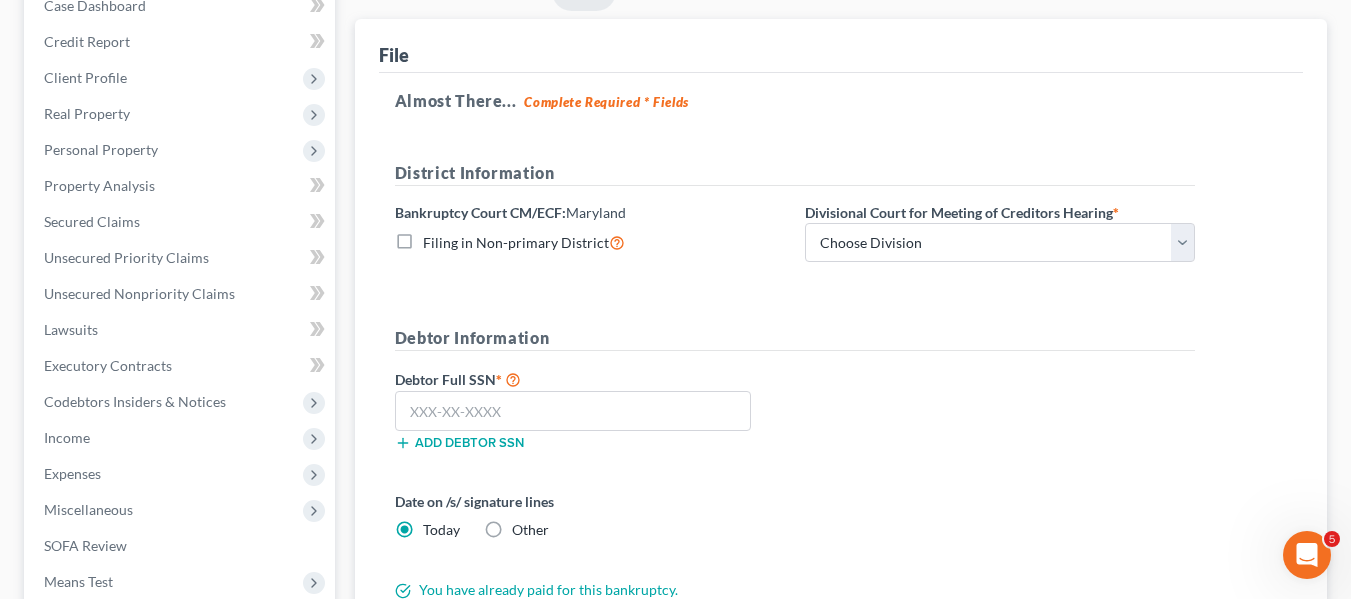 scroll, scrollTop: 223, scrollLeft: 0, axis: vertical 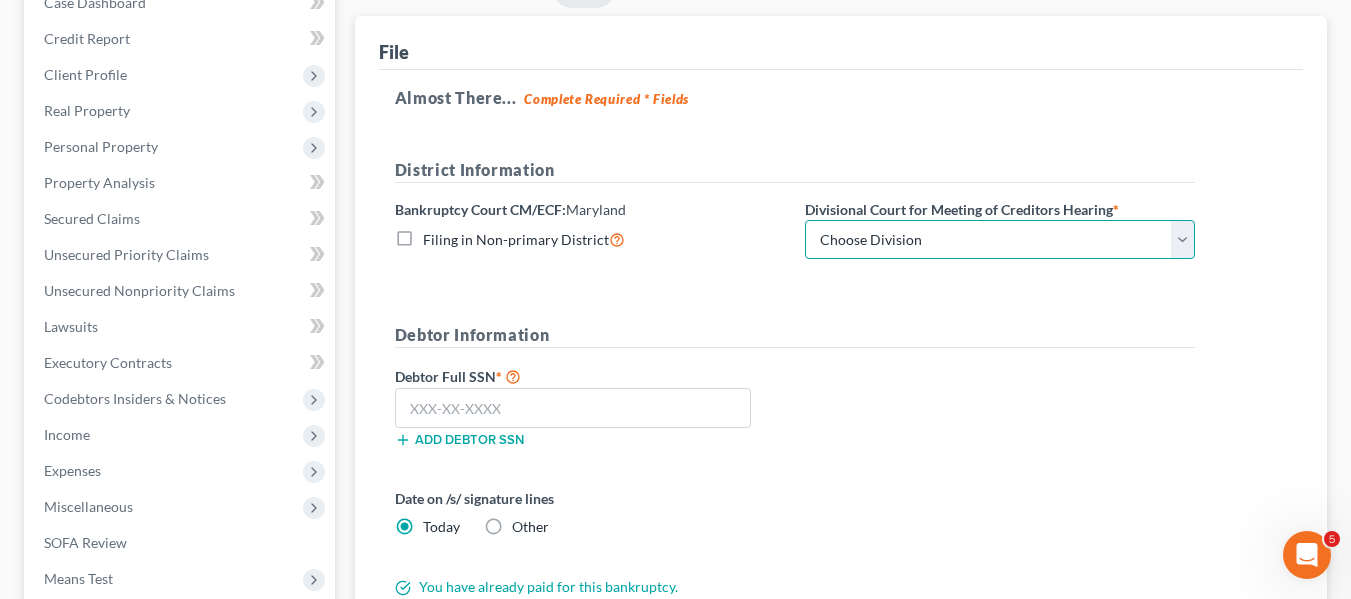 click on "Choose Division Baltimore Greenbelt" at bounding box center (1000, 240) 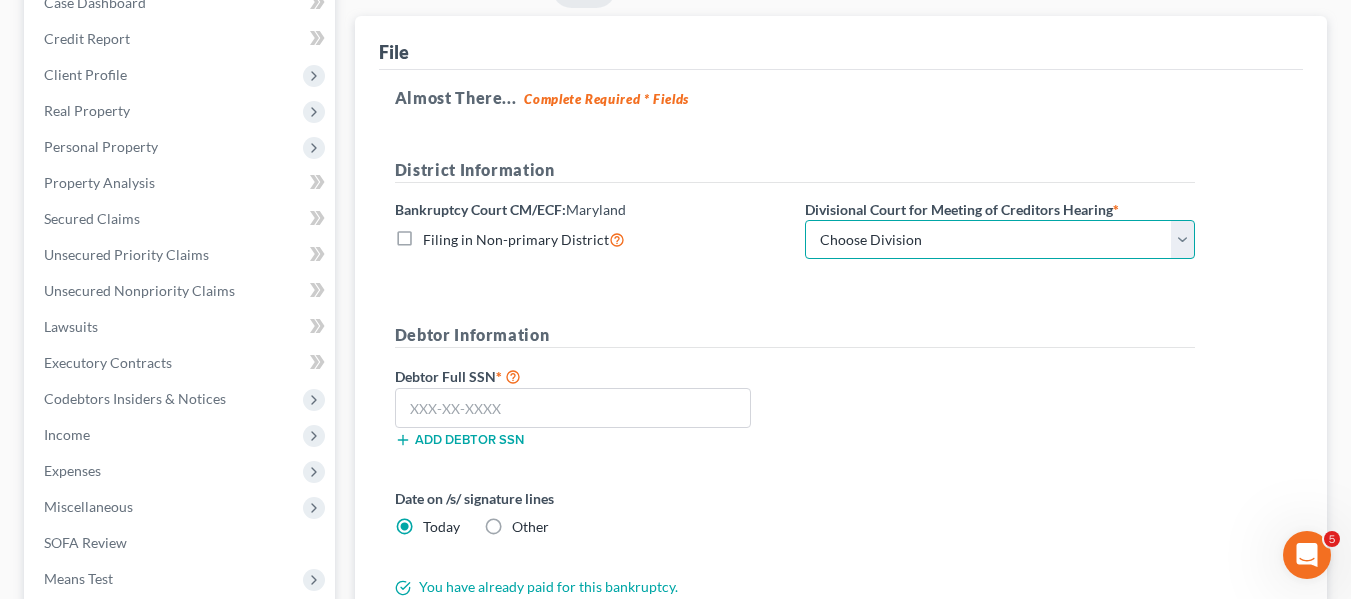 select on "0" 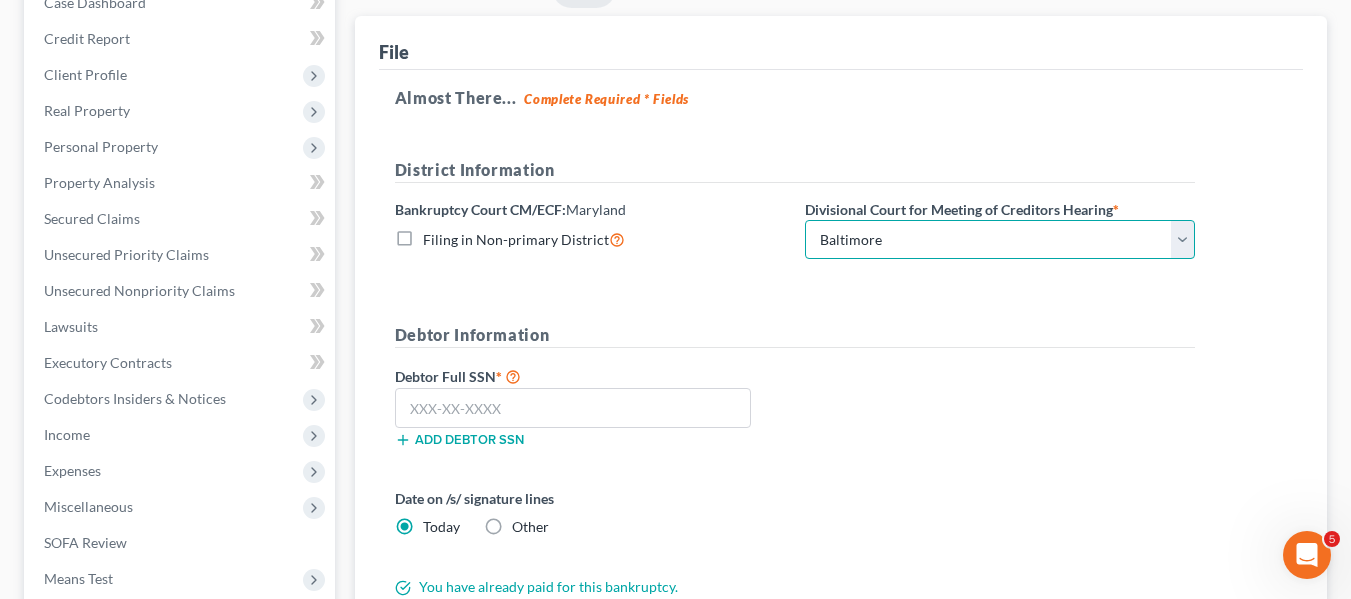 click on "Choose Division Baltimore Greenbelt" at bounding box center [1000, 240] 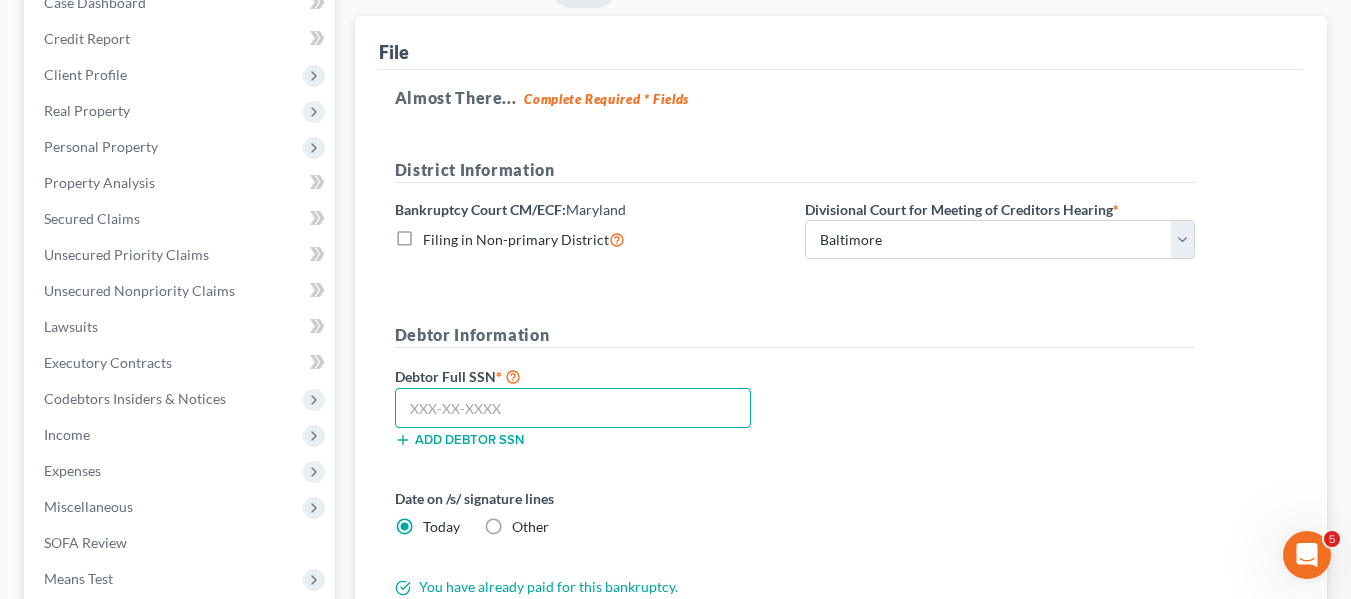 click at bounding box center (573, 408) 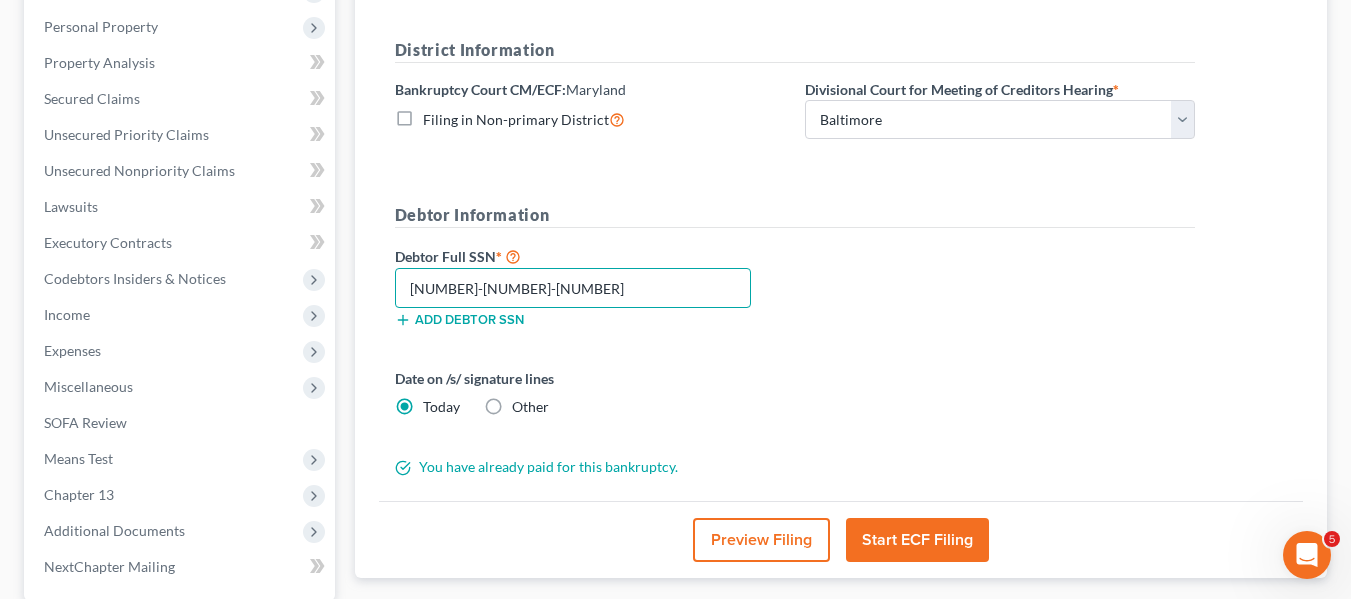 scroll, scrollTop: 344, scrollLeft: 0, axis: vertical 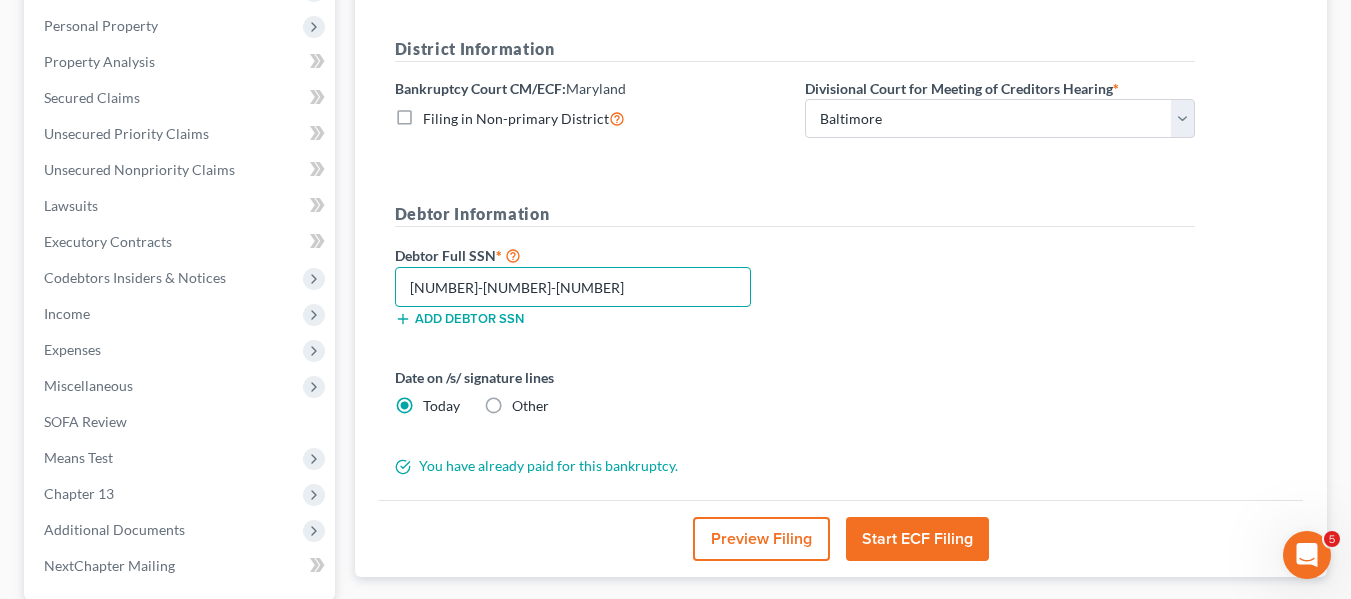 type on "[NUMBER]-[NUMBER]-[NUMBER]" 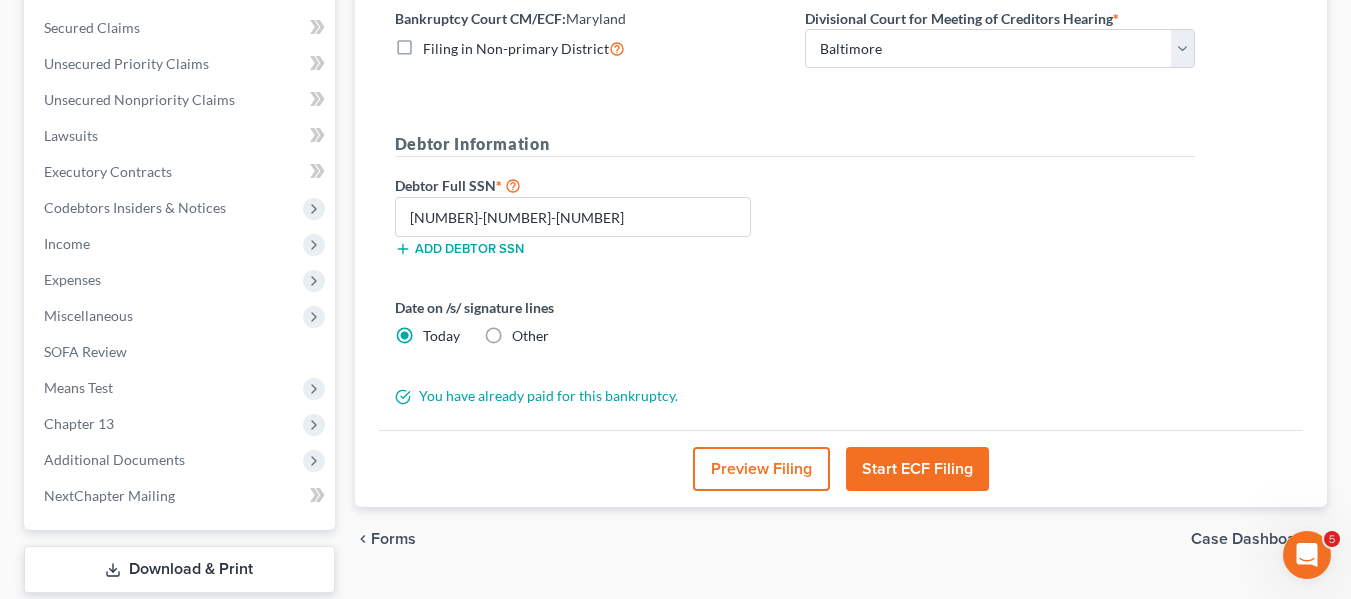 click on "Start ECF Filing" at bounding box center [917, 469] 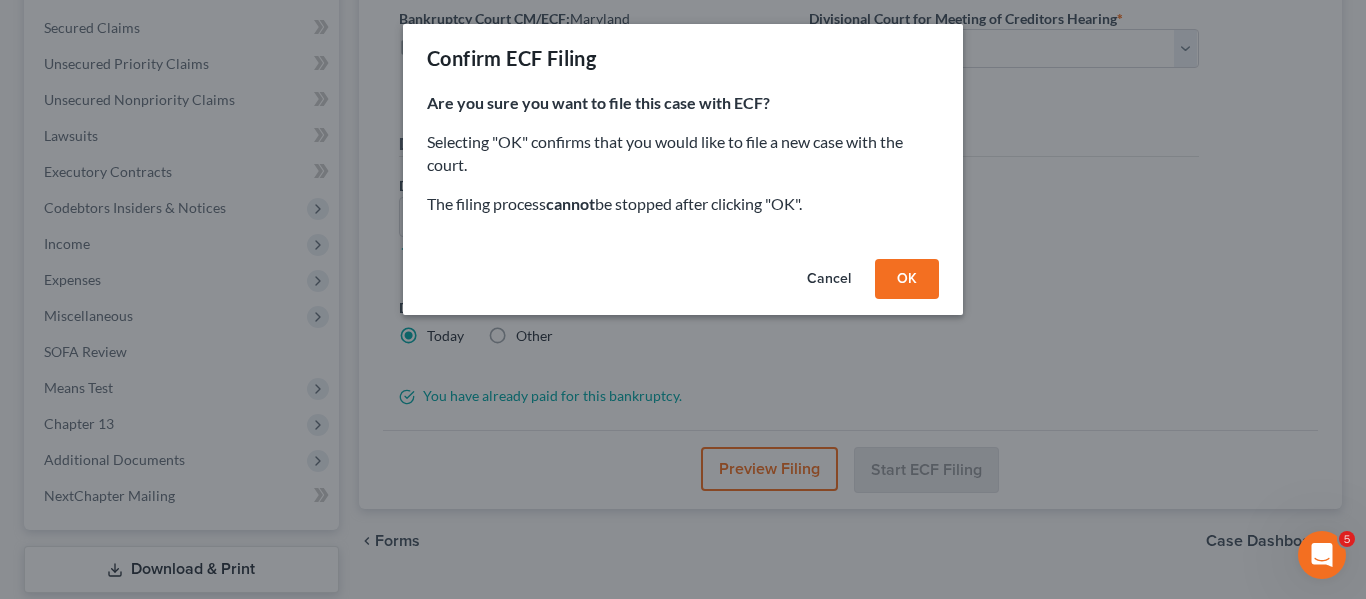 click on "OK" at bounding box center [907, 279] 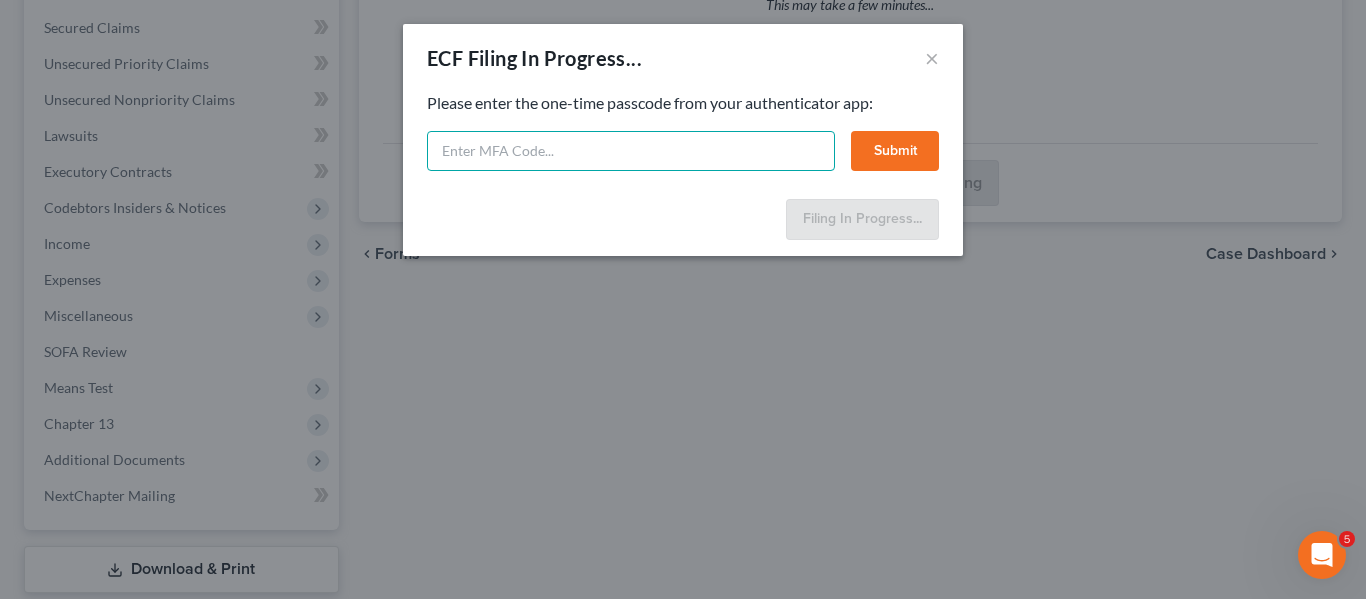 click at bounding box center [631, 151] 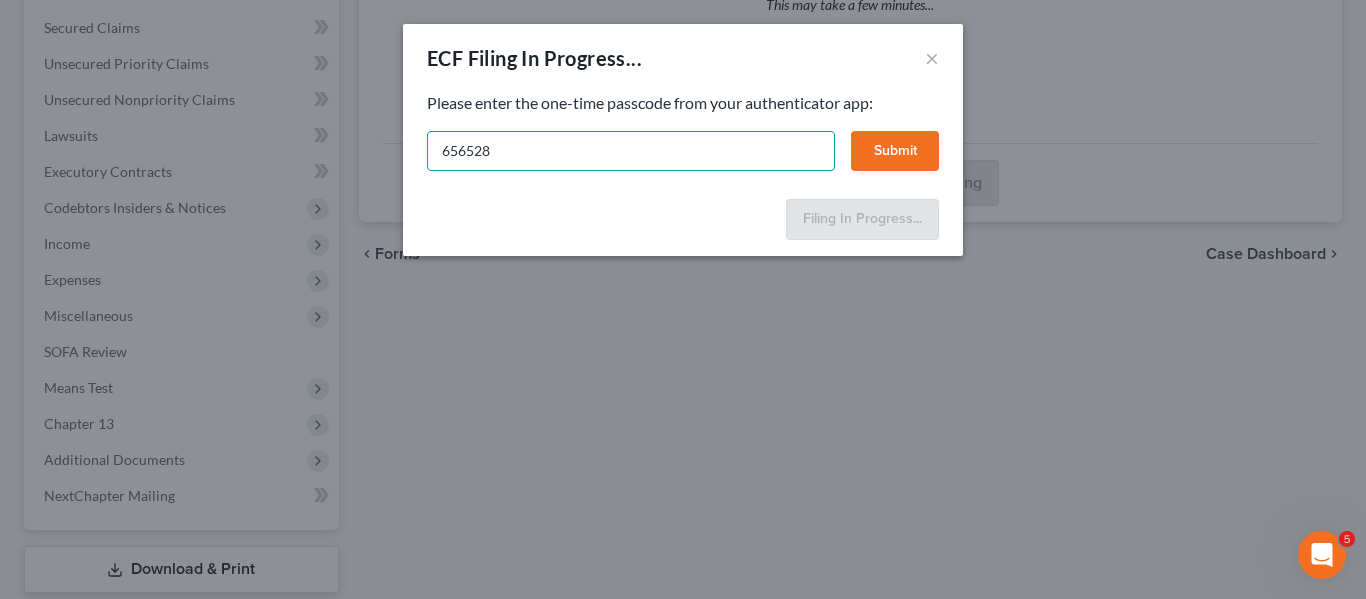 type on "656528" 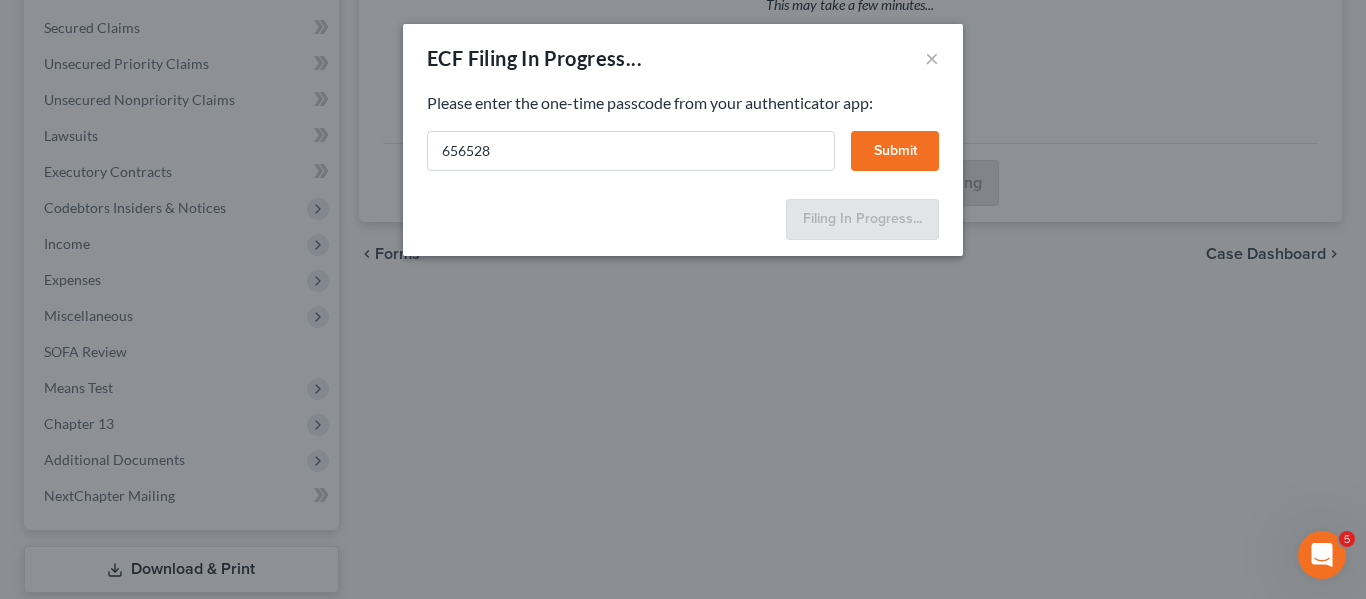 click on "Submit" at bounding box center [895, 151] 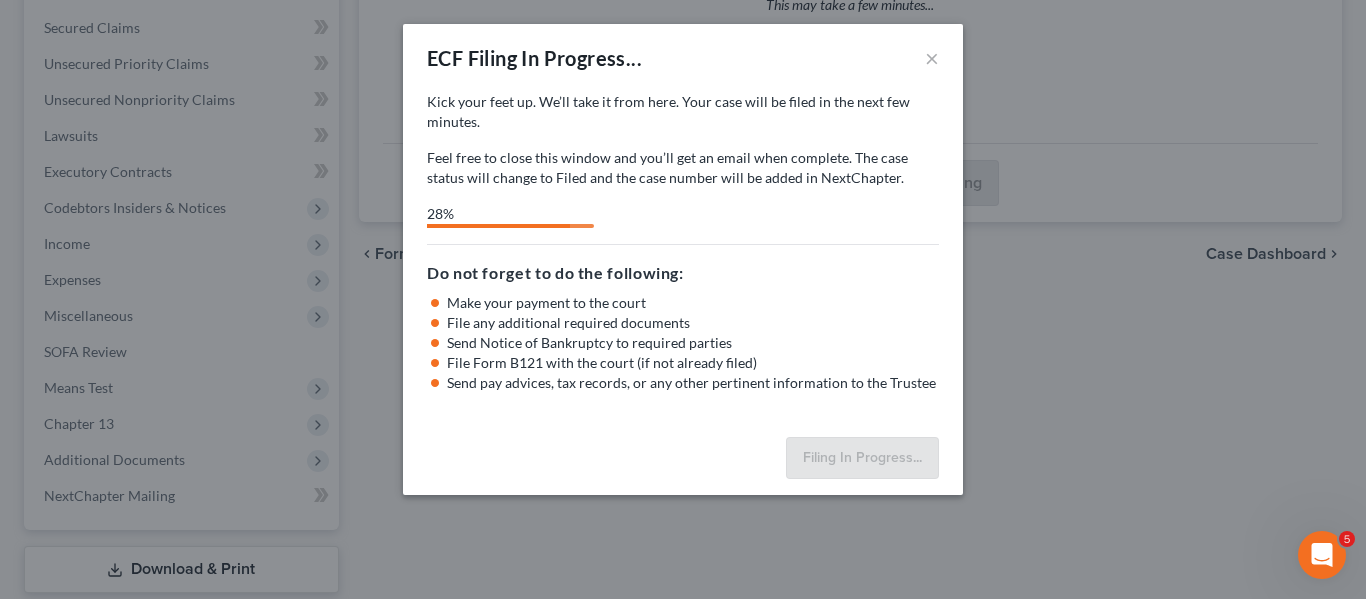 select on "0" 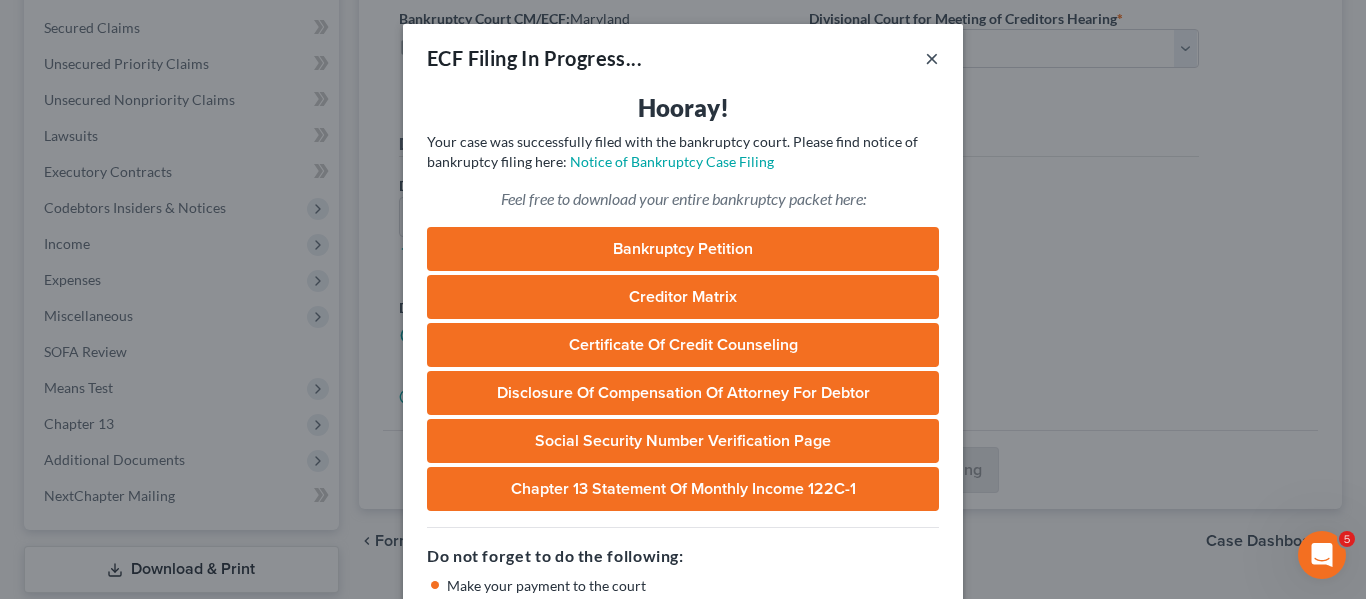 click on "×" at bounding box center [932, 58] 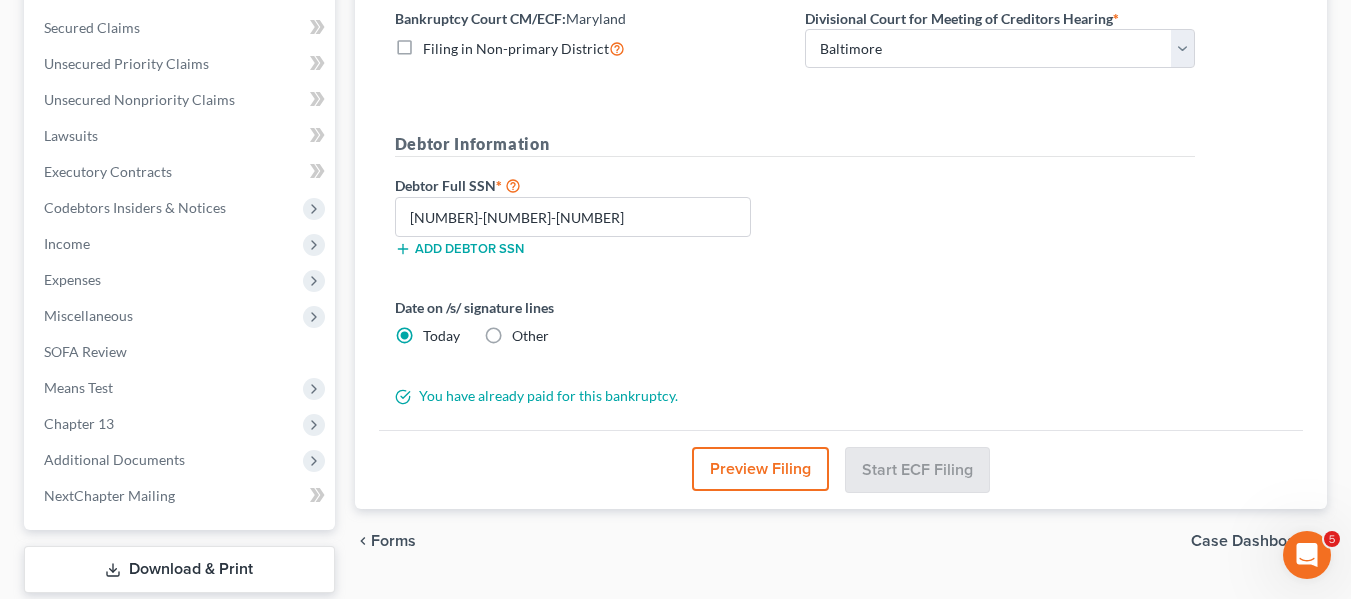 scroll, scrollTop: 0, scrollLeft: 0, axis: both 